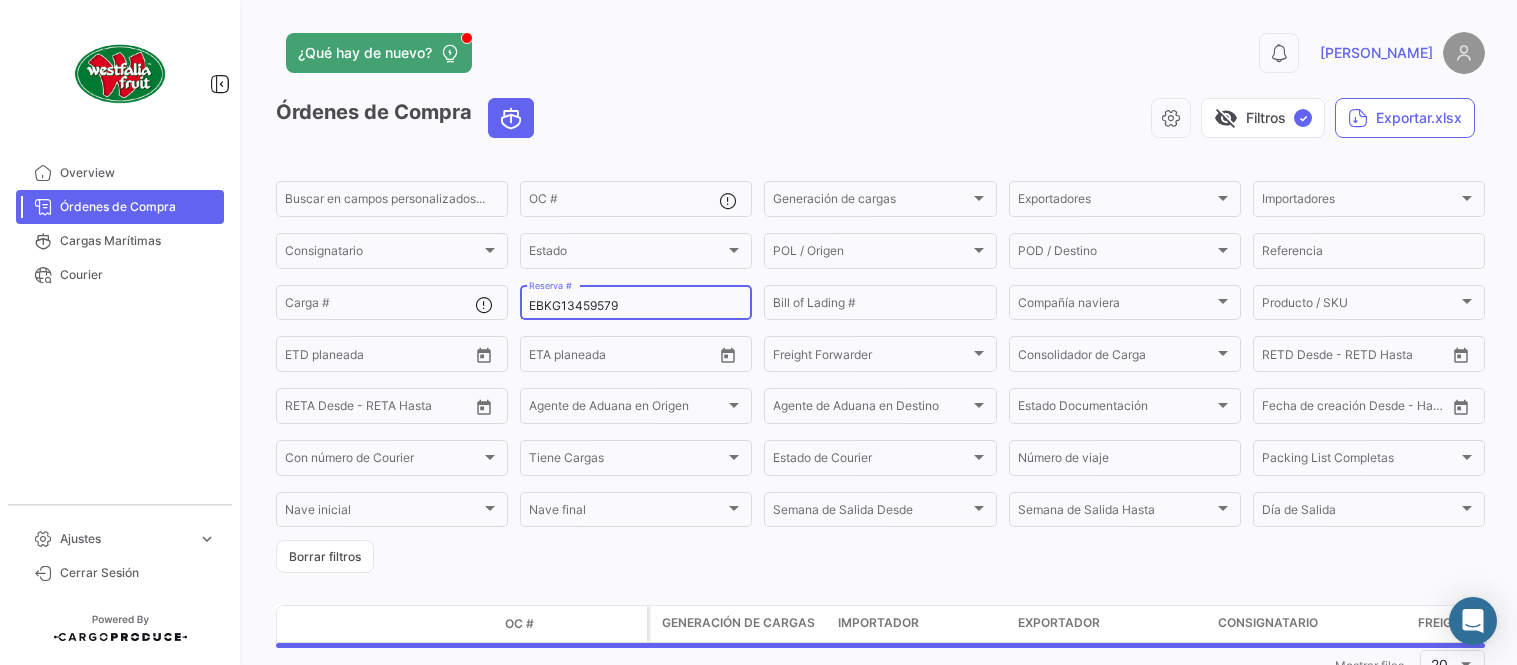 scroll, scrollTop: 0, scrollLeft: 0, axis: both 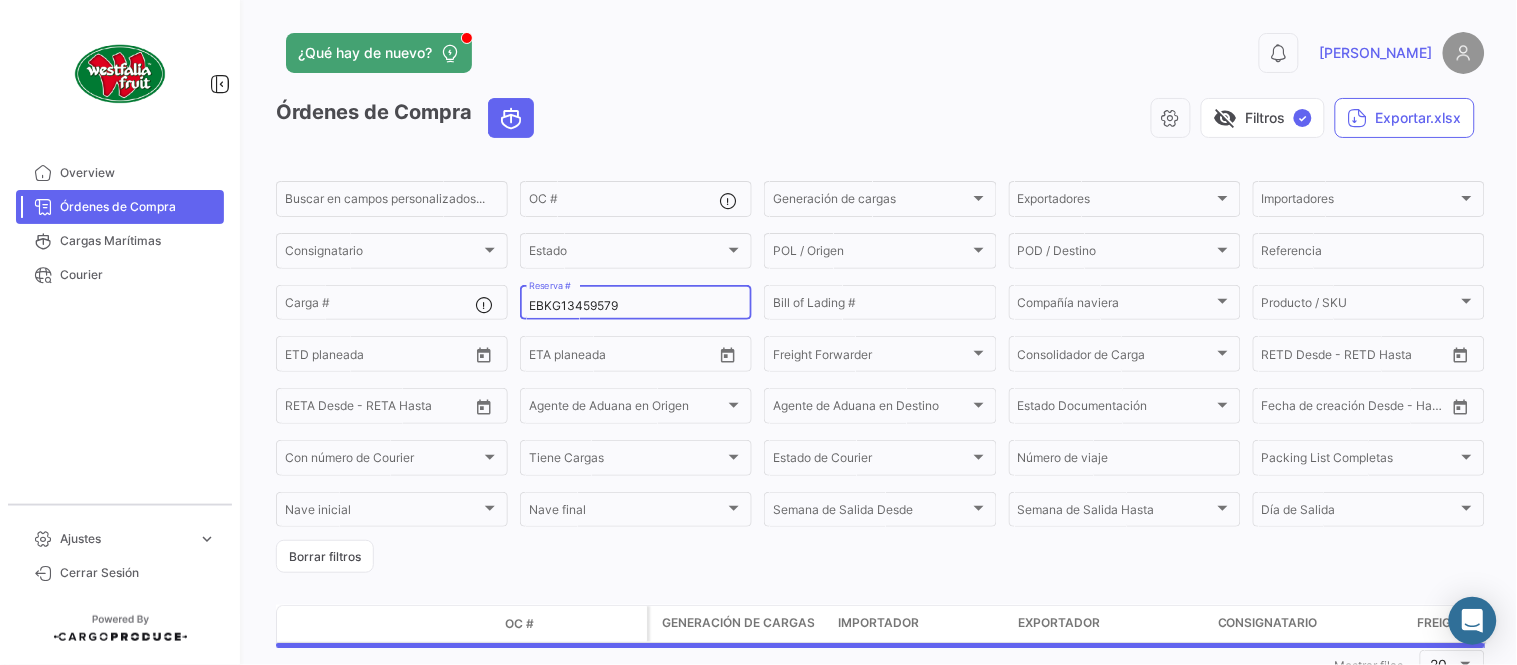 click on "EBKG13459579" at bounding box center (636, 306) 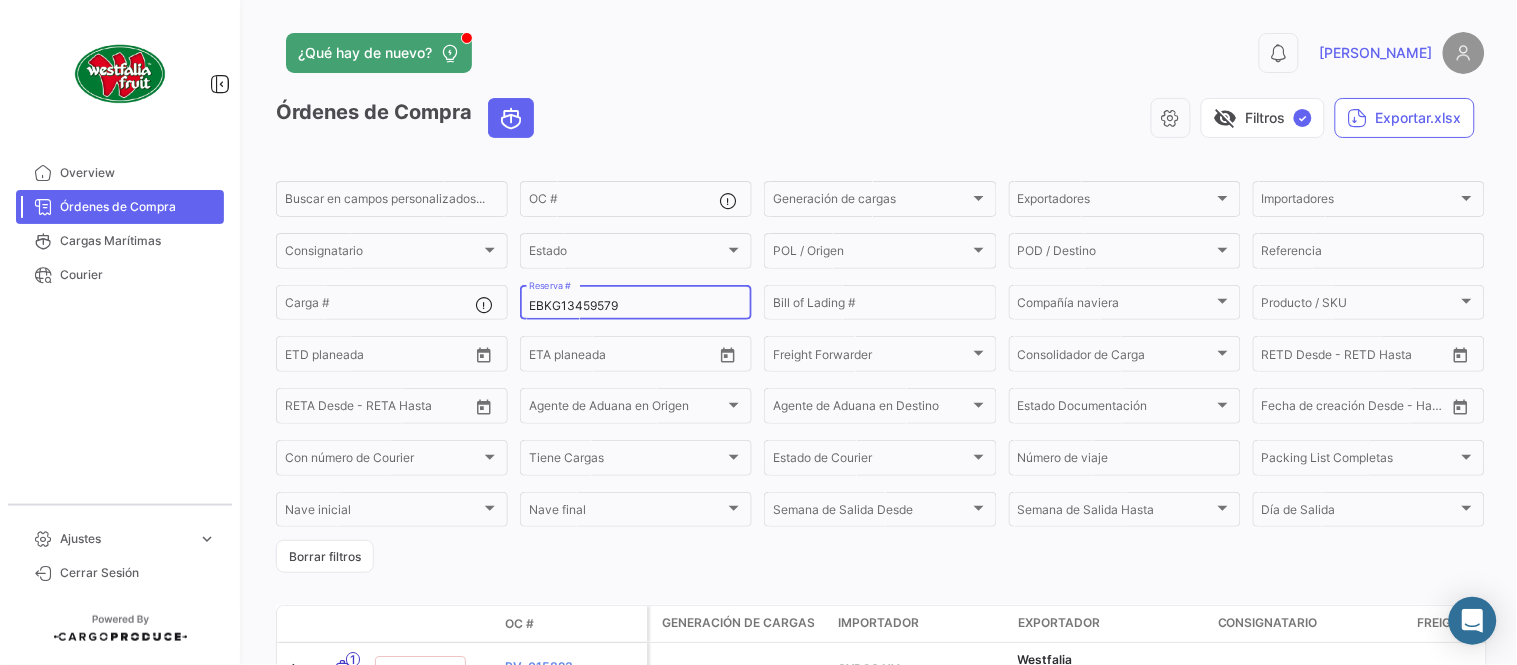 click on "EBKG13459579" at bounding box center [636, 306] 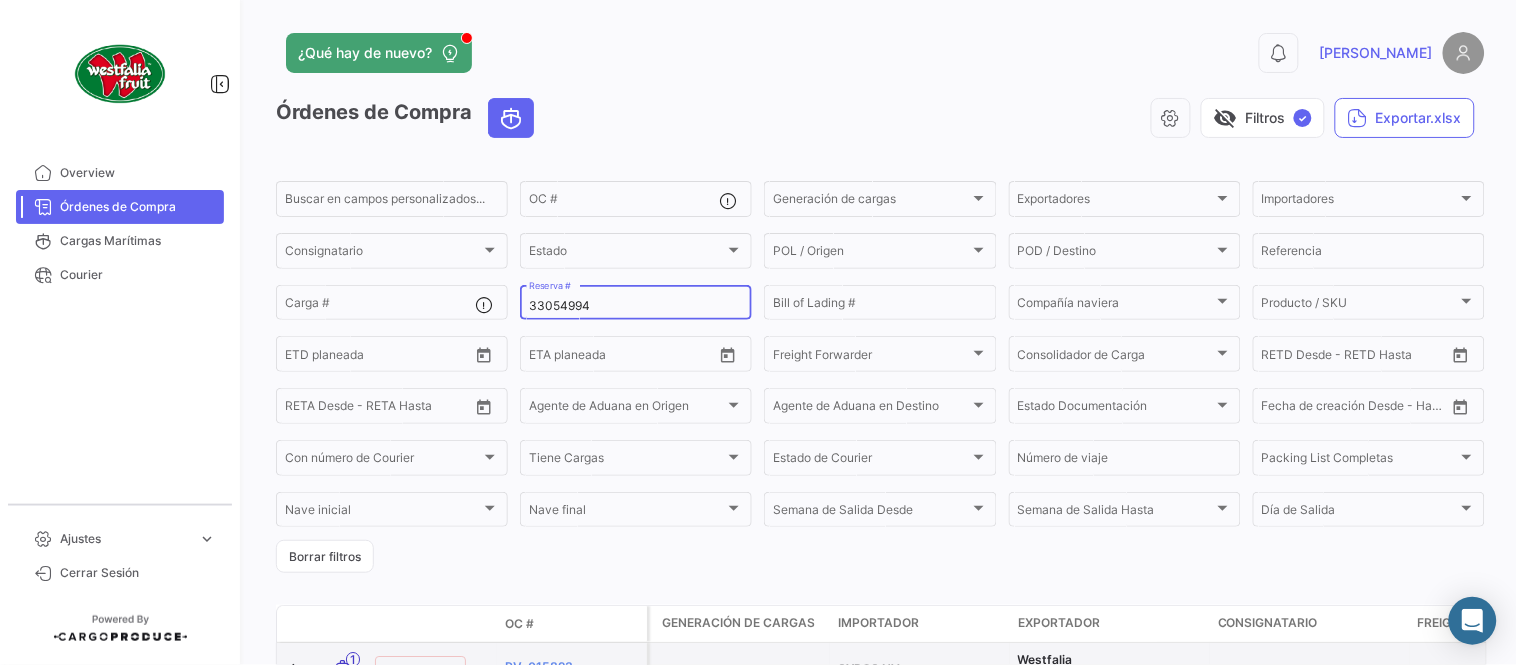 type on "33054994" 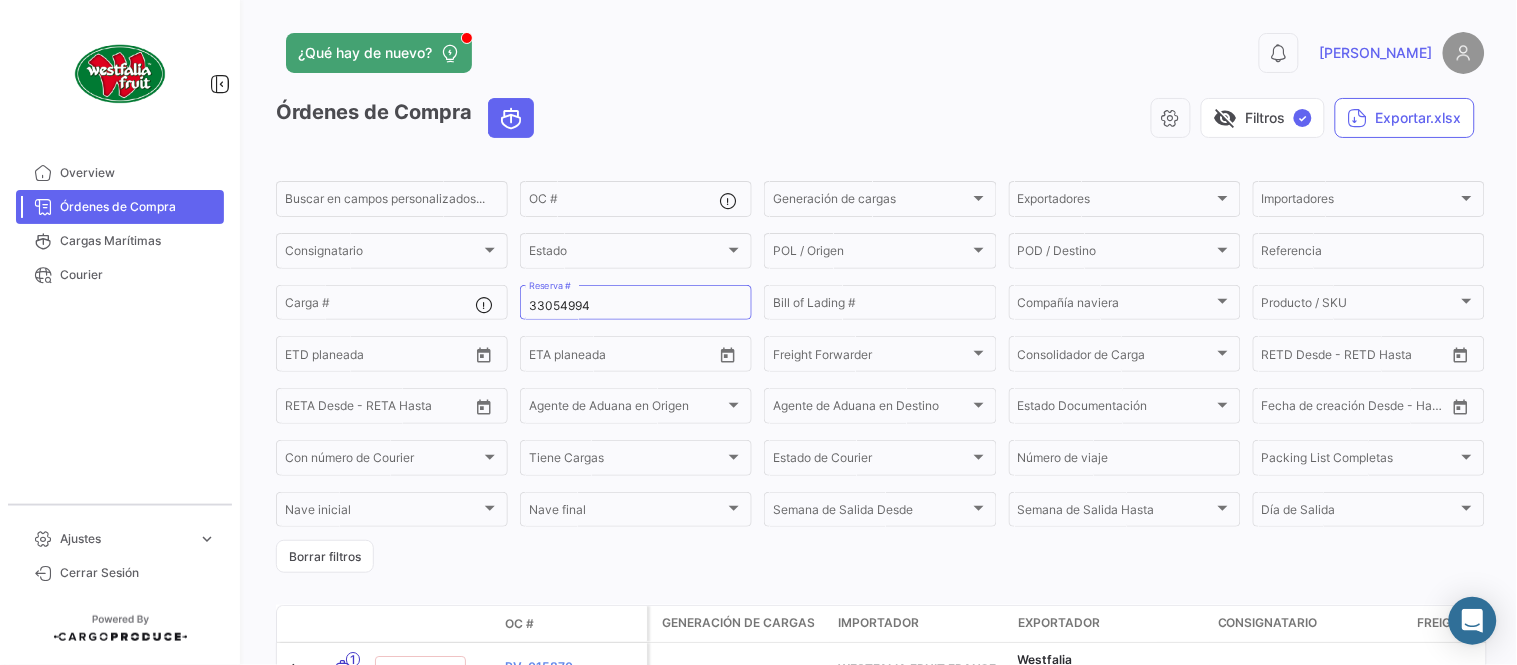 click on "¿Qué hay de nuevo?  0  [PERSON_NAME]" 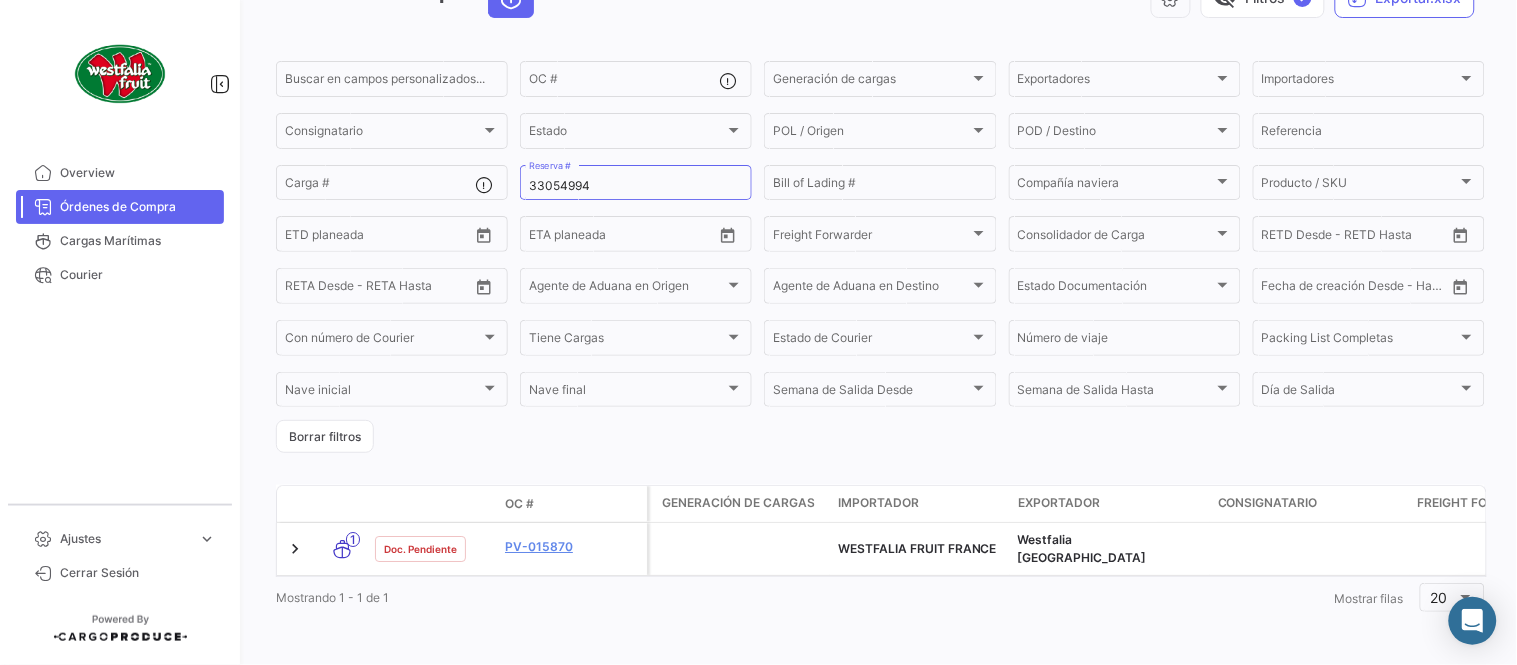 scroll, scrollTop: 128, scrollLeft: 0, axis: vertical 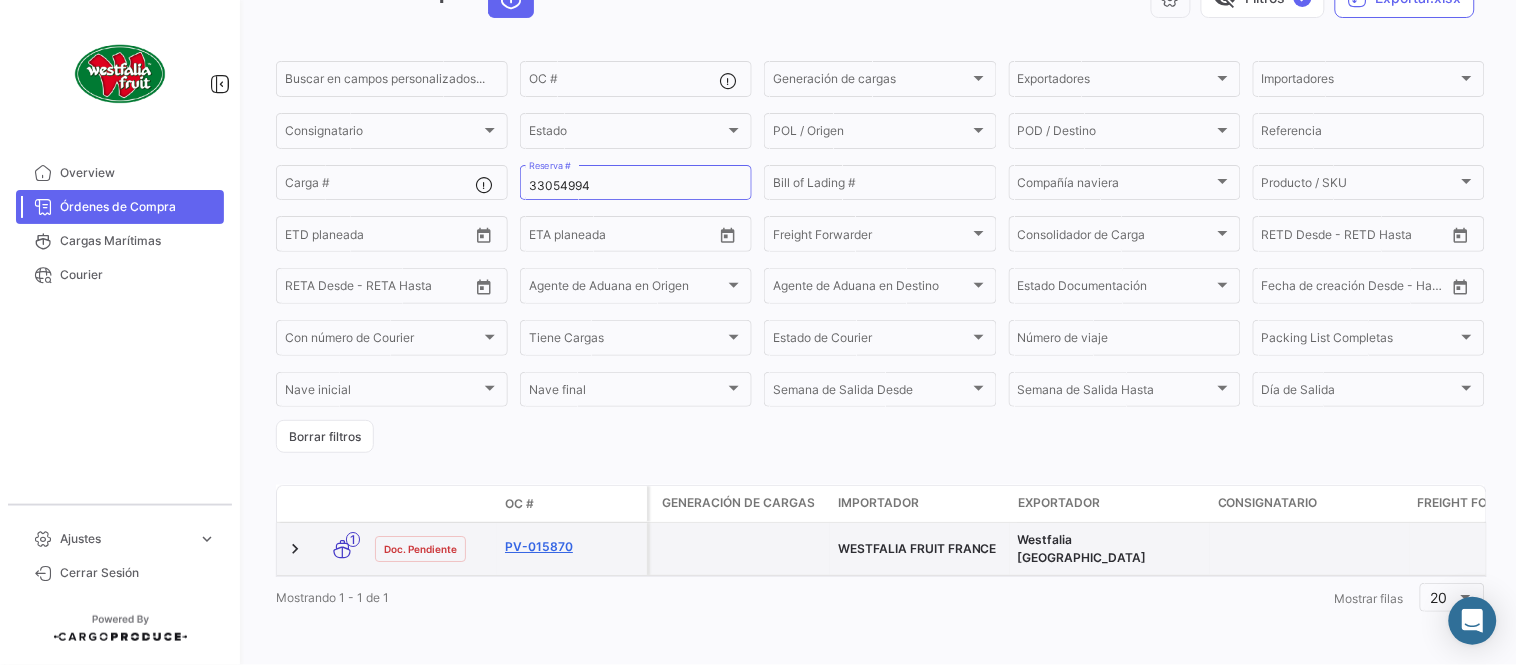 click on "PV-015870" 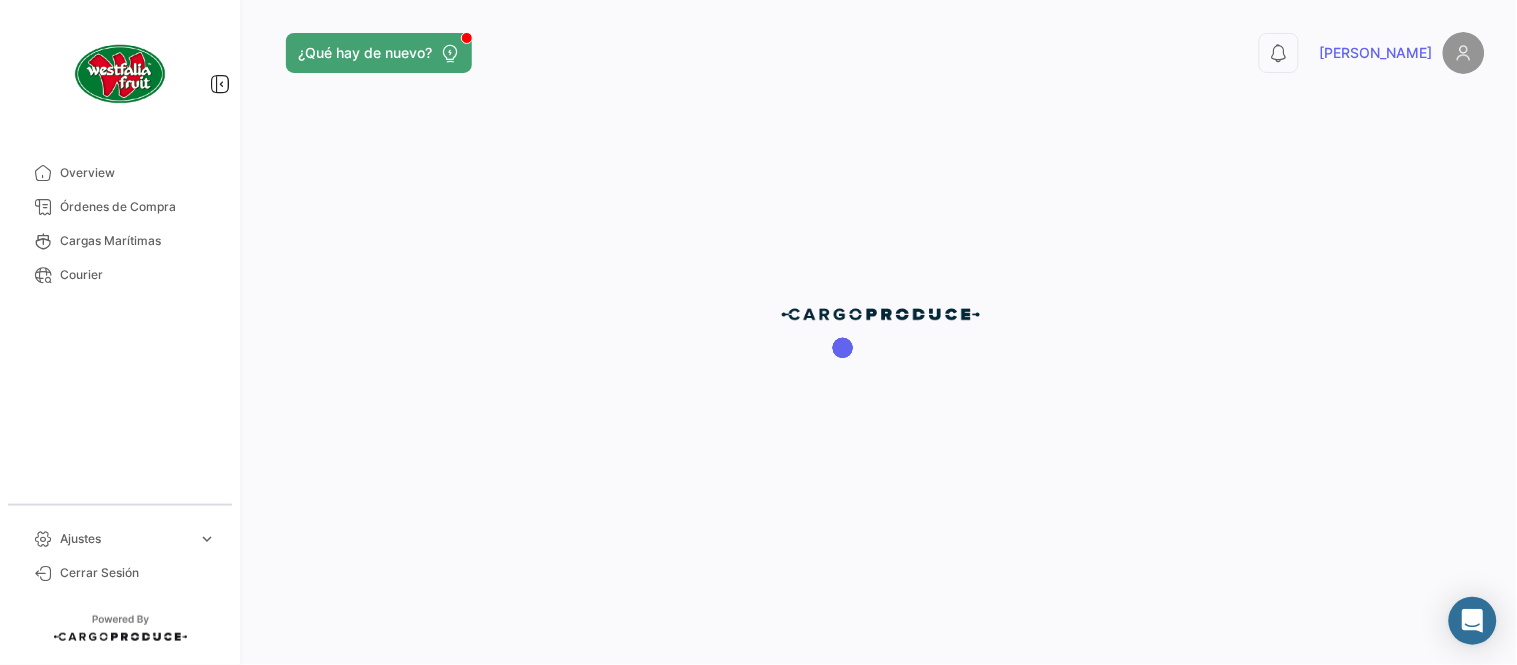 scroll, scrollTop: 0, scrollLeft: 0, axis: both 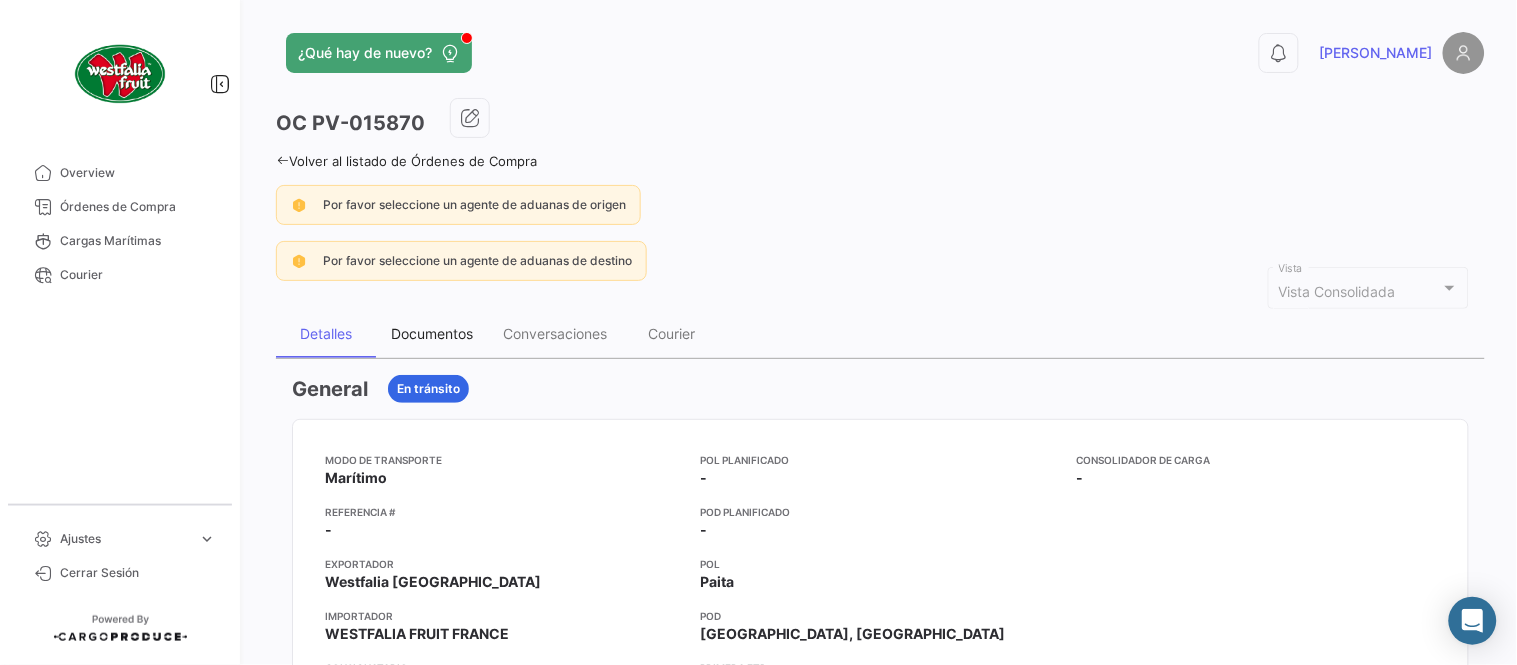 click on "Documentos" at bounding box center [432, 333] 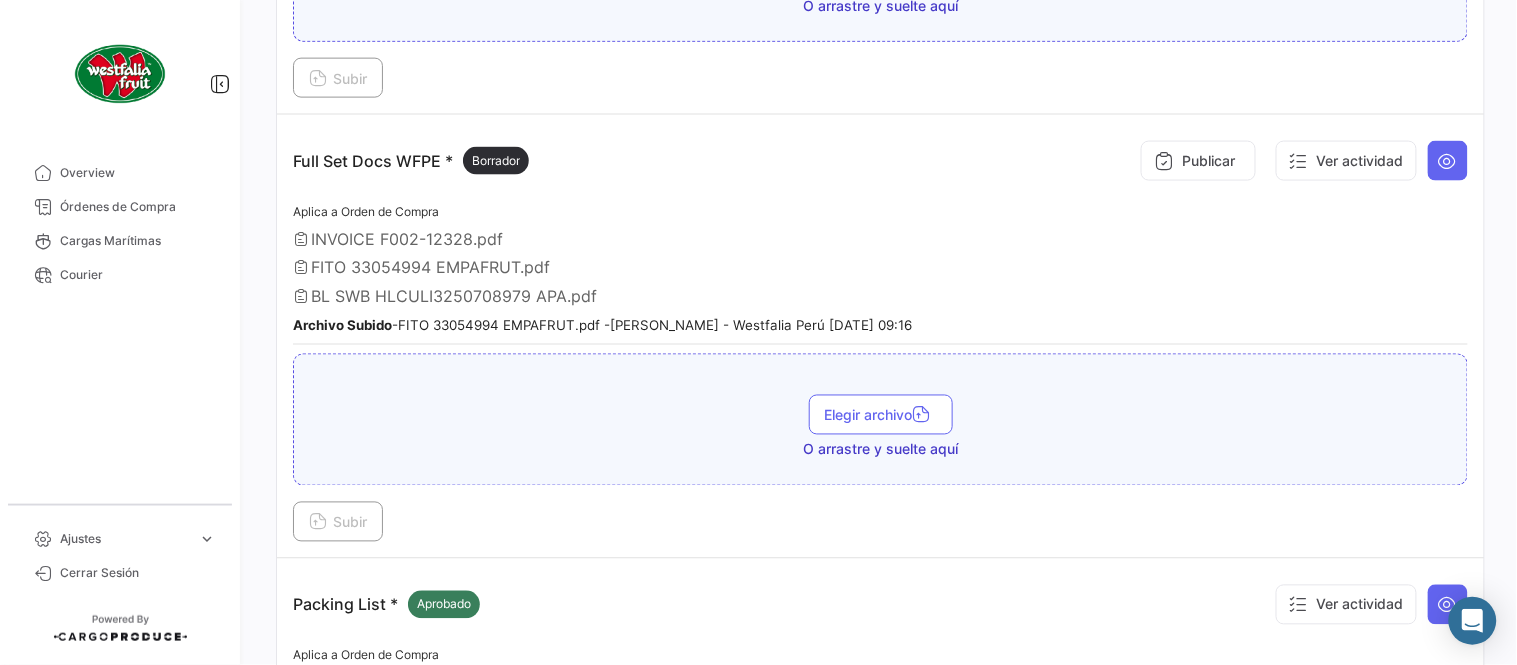 scroll, scrollTop: 665, scrollLeft: 0, axis: vertical 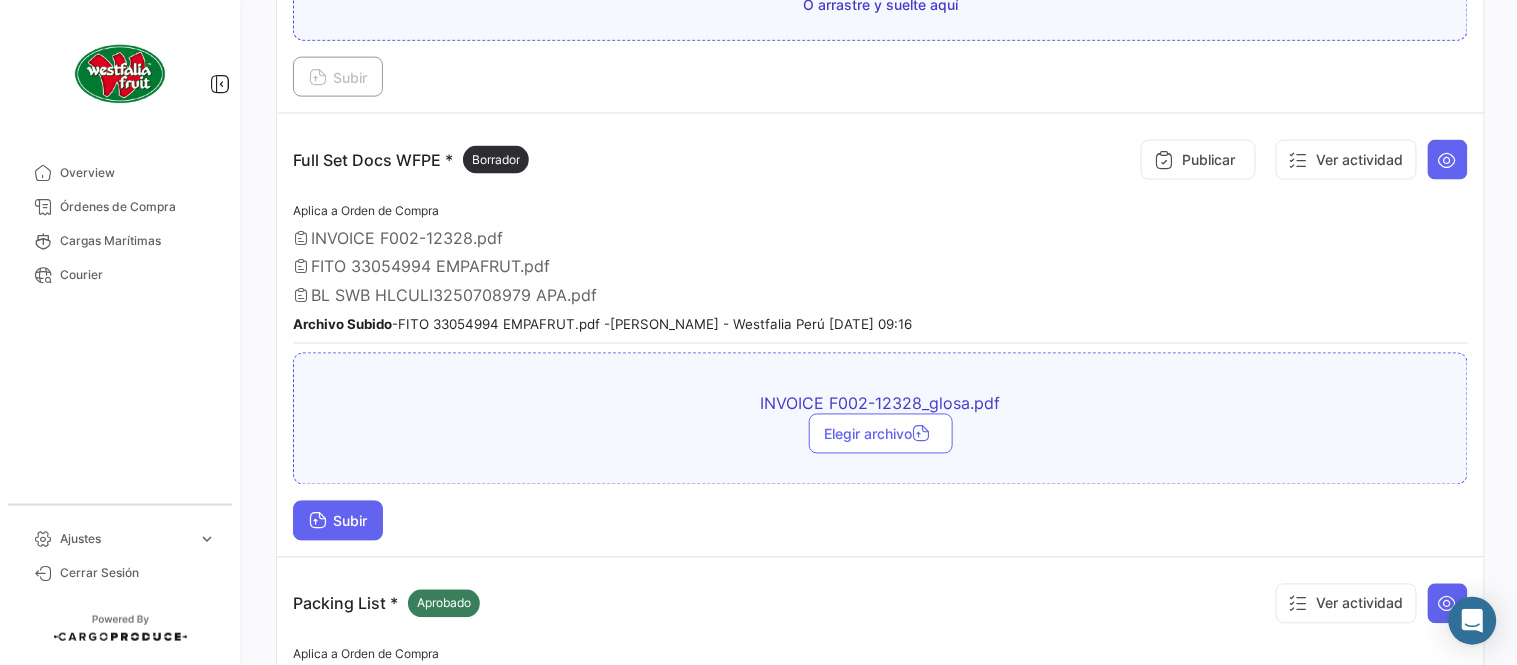click on "Subir" at bounding box center [338, 521] 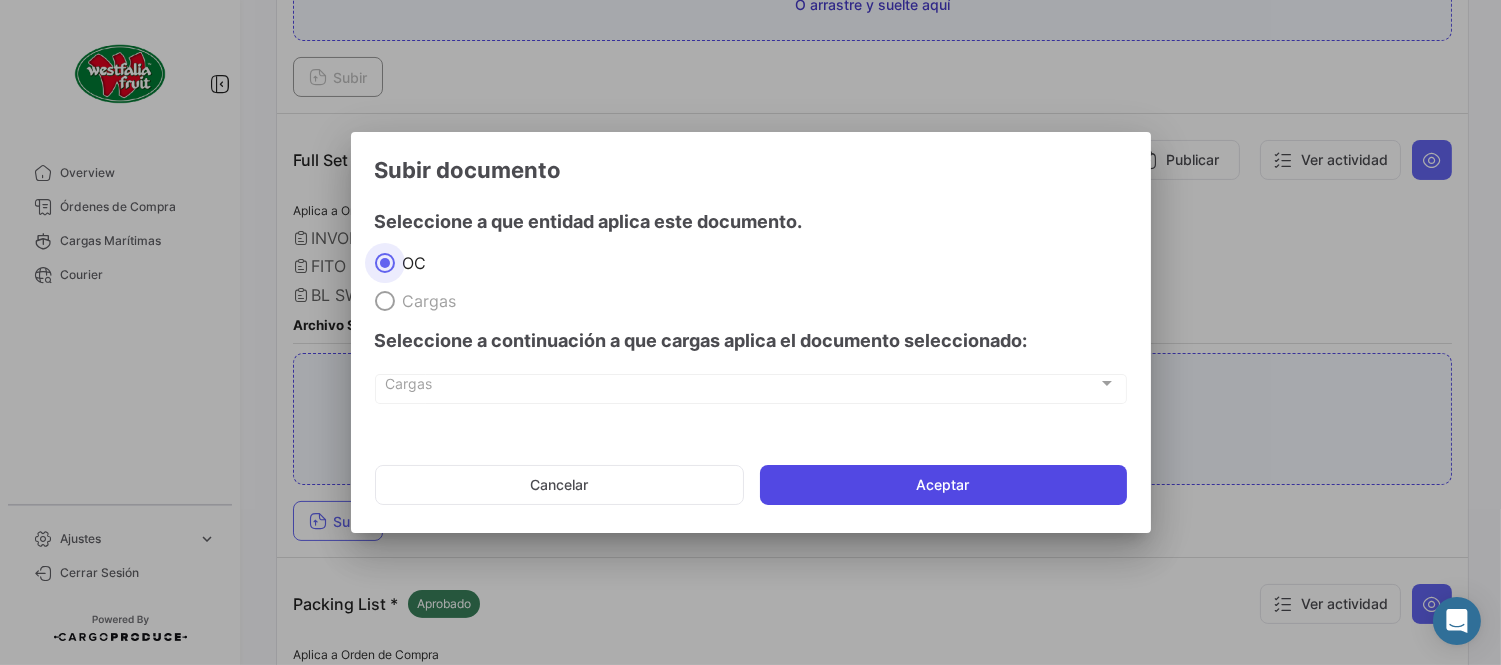 click on "Aceptar" 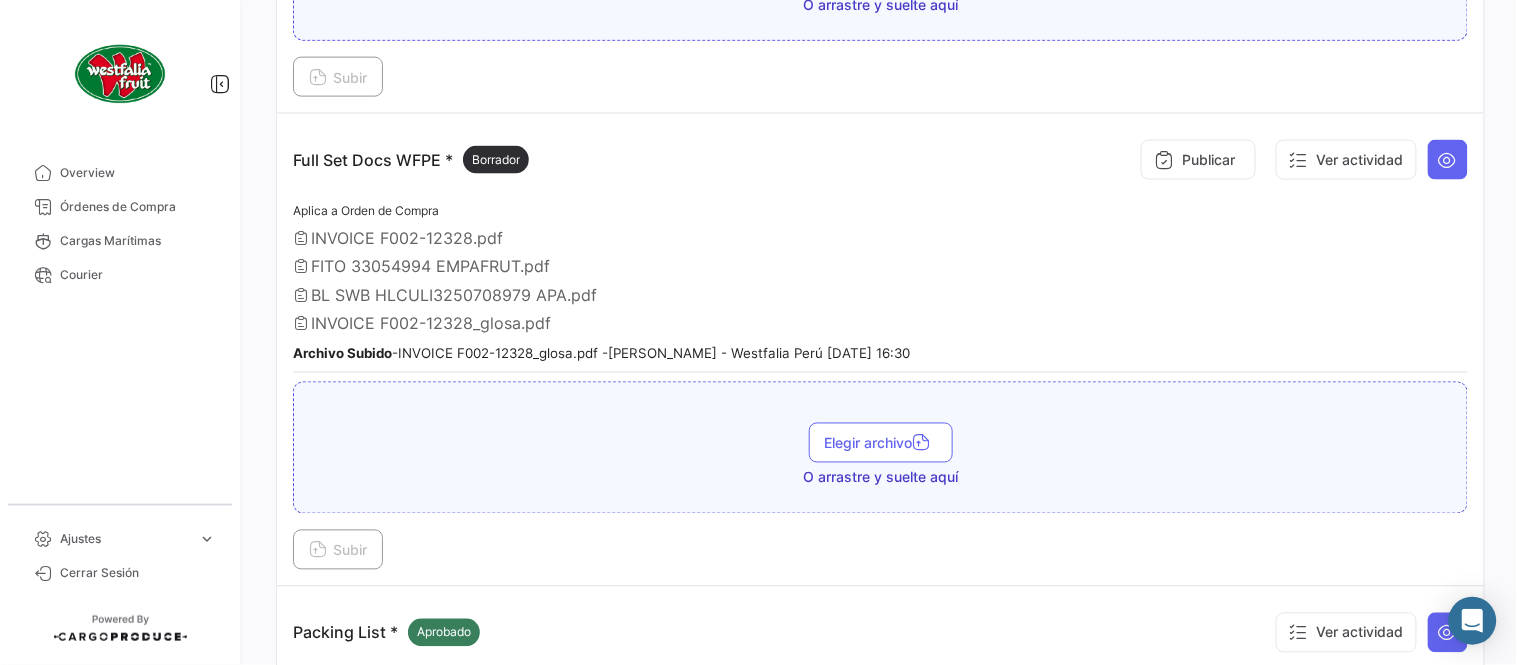 click on "Aplica a Orden de Compra   INVOICE F002-12328.pdf   FITO 33054994 EMPAFRUT.pdf   BL SWB HLCULI3250708979 APA.pdf   INVOICE F002-12328_glosa.pdf  Archivo Subido  -   INVOICE F002-12328_glosa.pdf -   [PERSON_NAME]  - Westfalia Perú [DATE] 16:30" at bounding box center [880, 286] 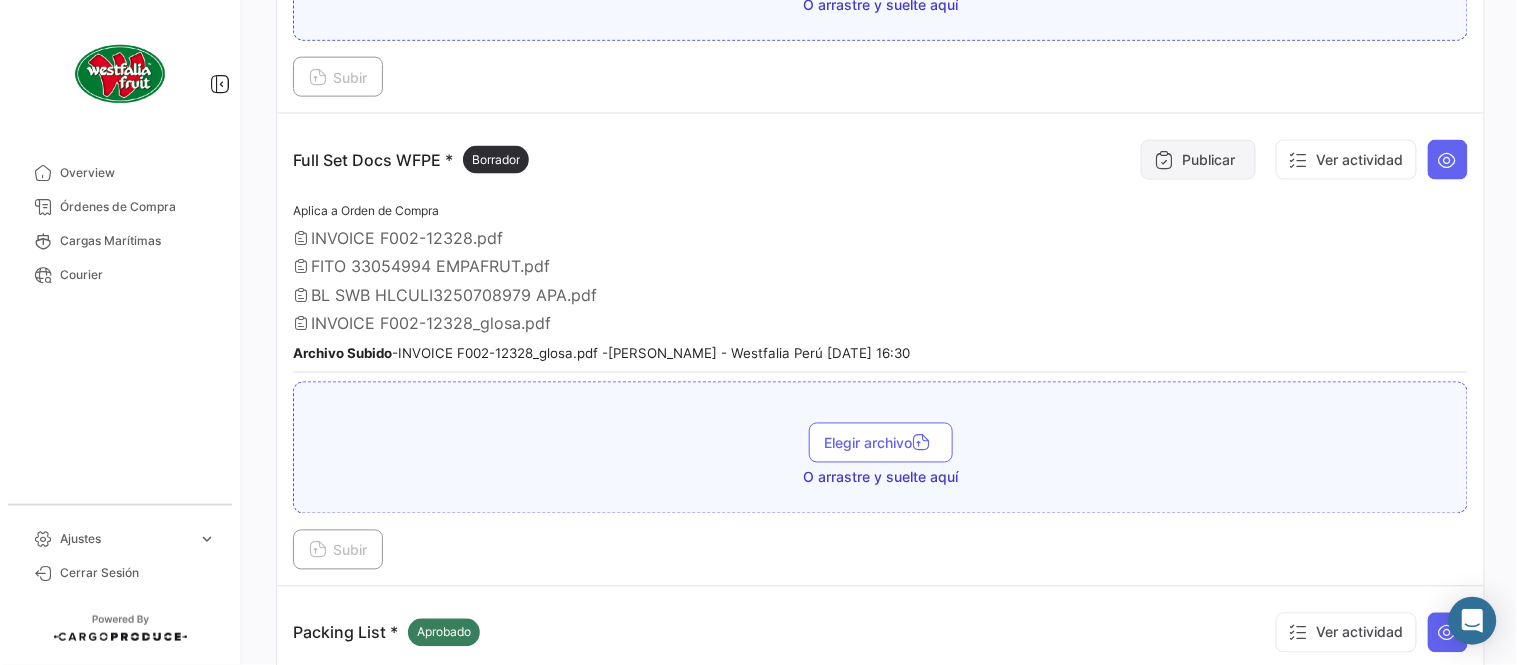click on "Publicar" at bounding box center [1198, 160] 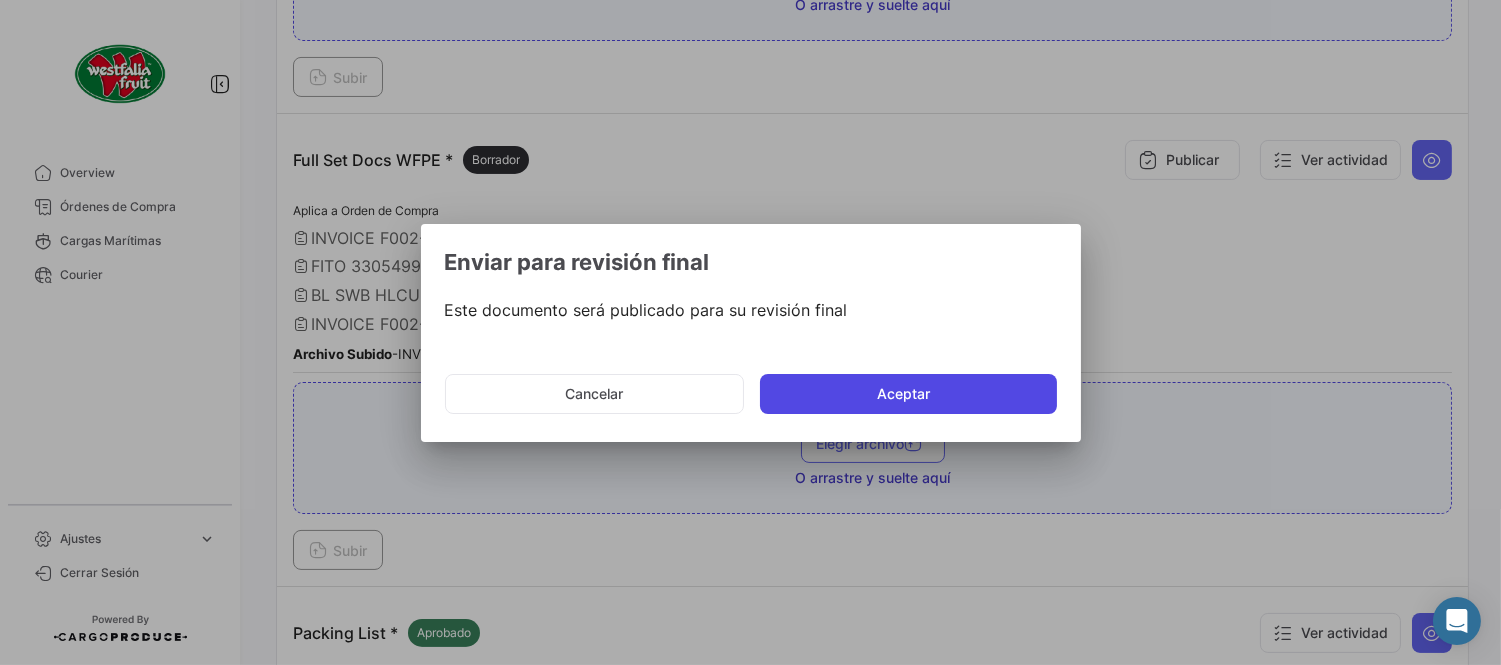 click on "Aceptar" 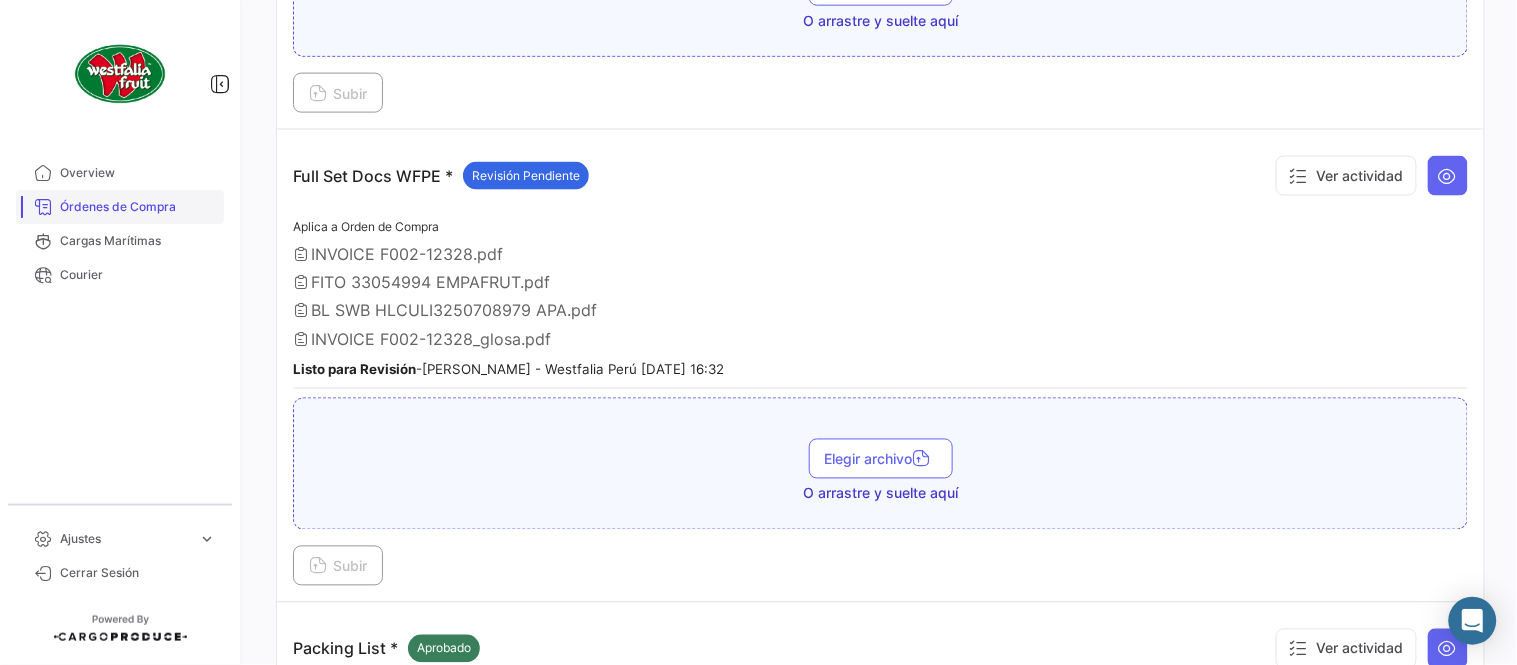 click on "Órdenes de Compra" at bounding box center [138, 207] 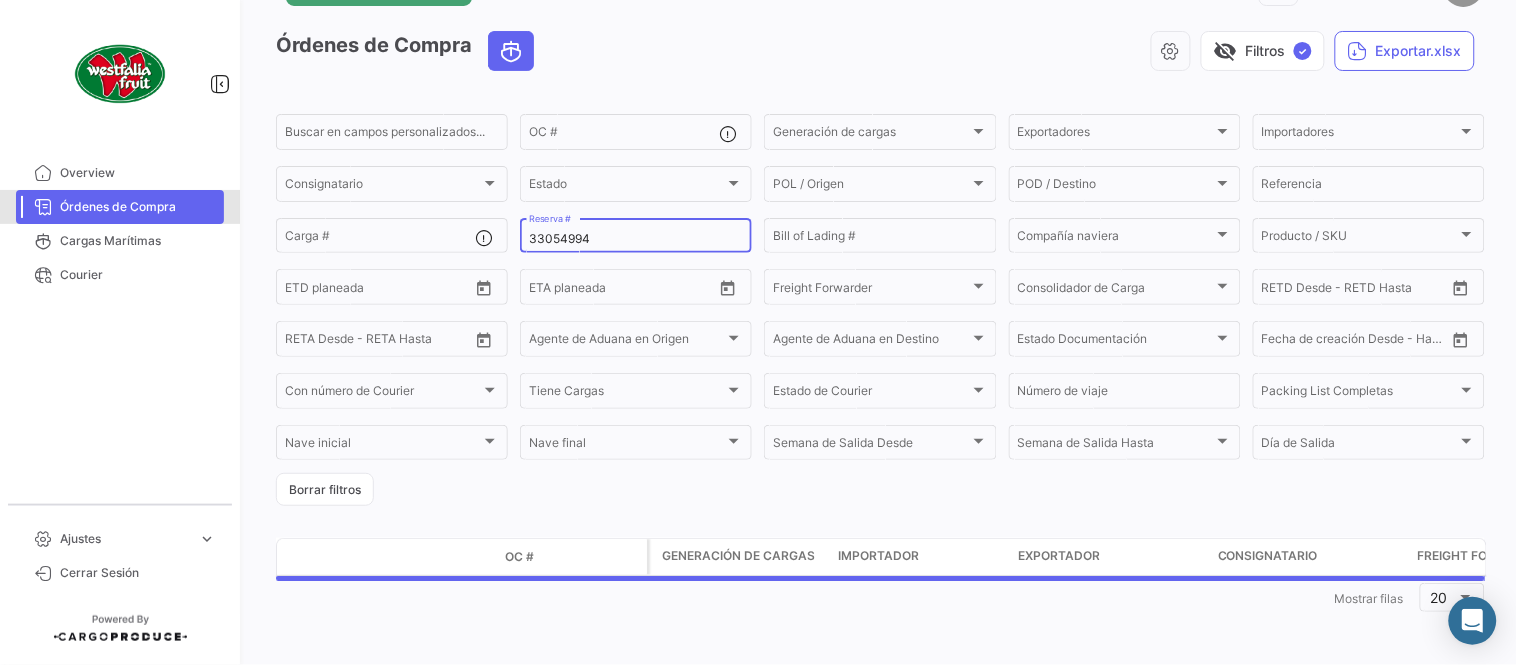 scroll, scrollTop: 0, scrollLeft: 0, axis: both 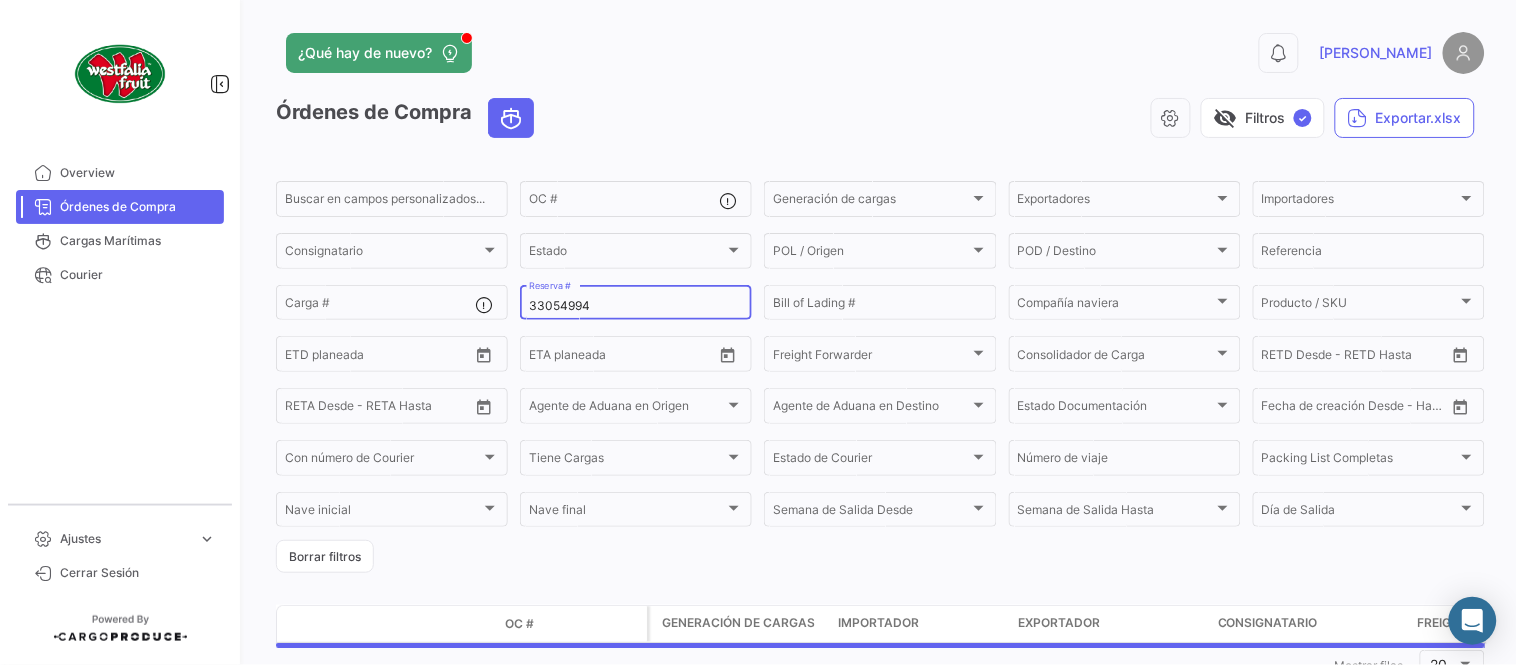 click on "33054994" at bounding box center (636, 306) 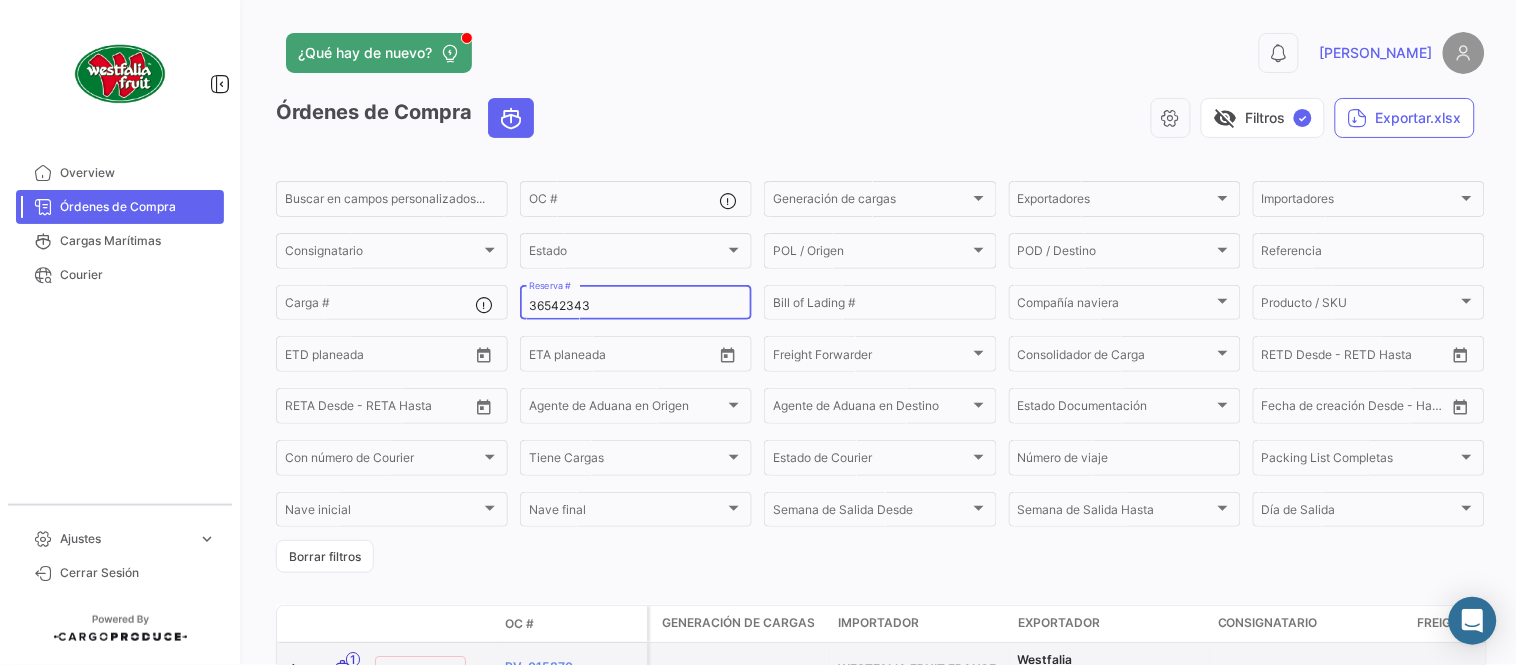 type on "36542343" 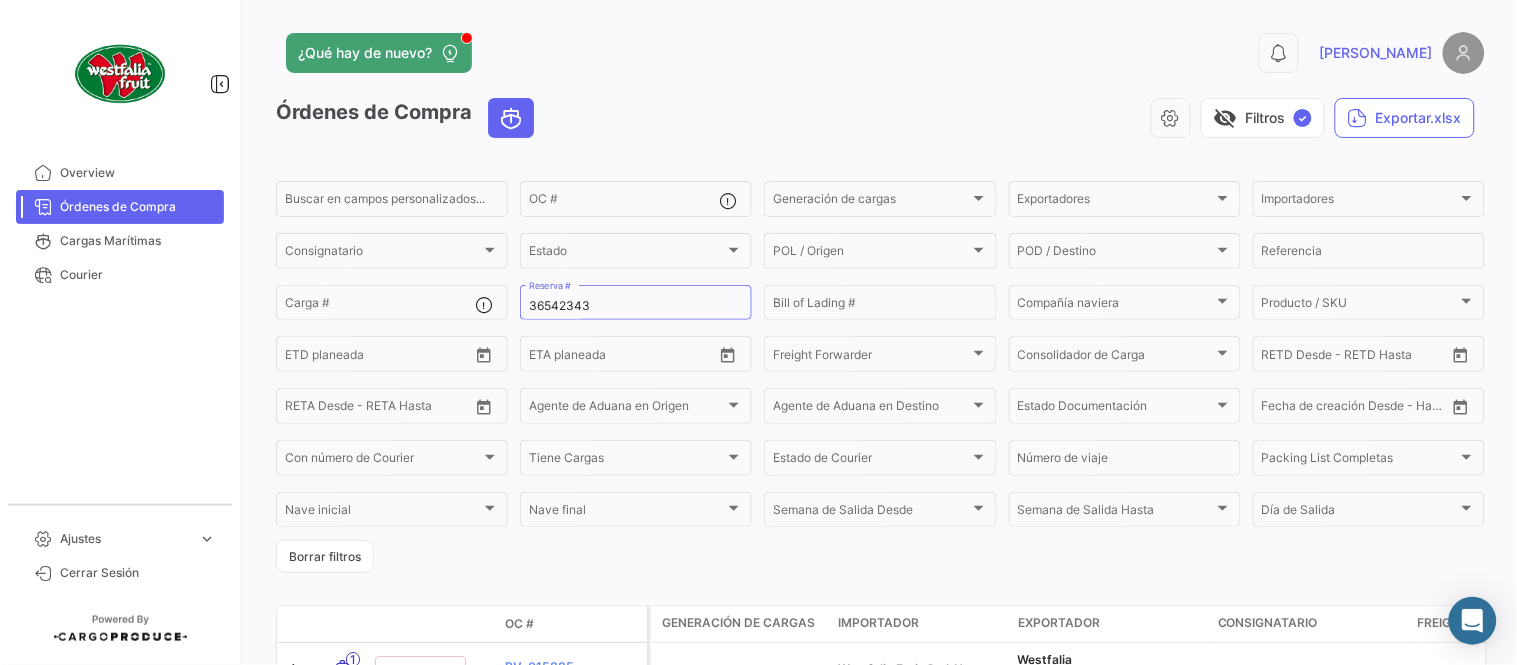 click on "visibility_off   Filtros  ✓  Exportar.xlsx" 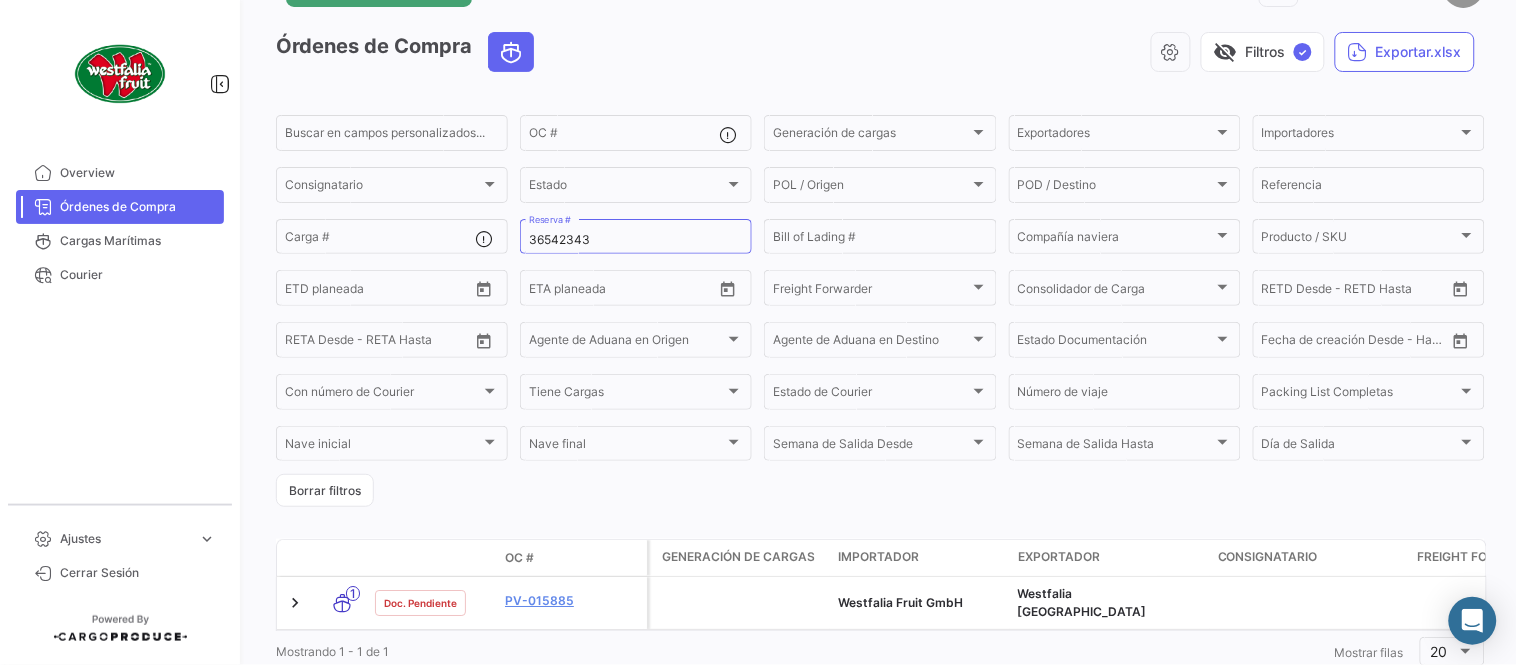 scroll, scrollTop: 128, scrollLeft: 0, axis: vertical 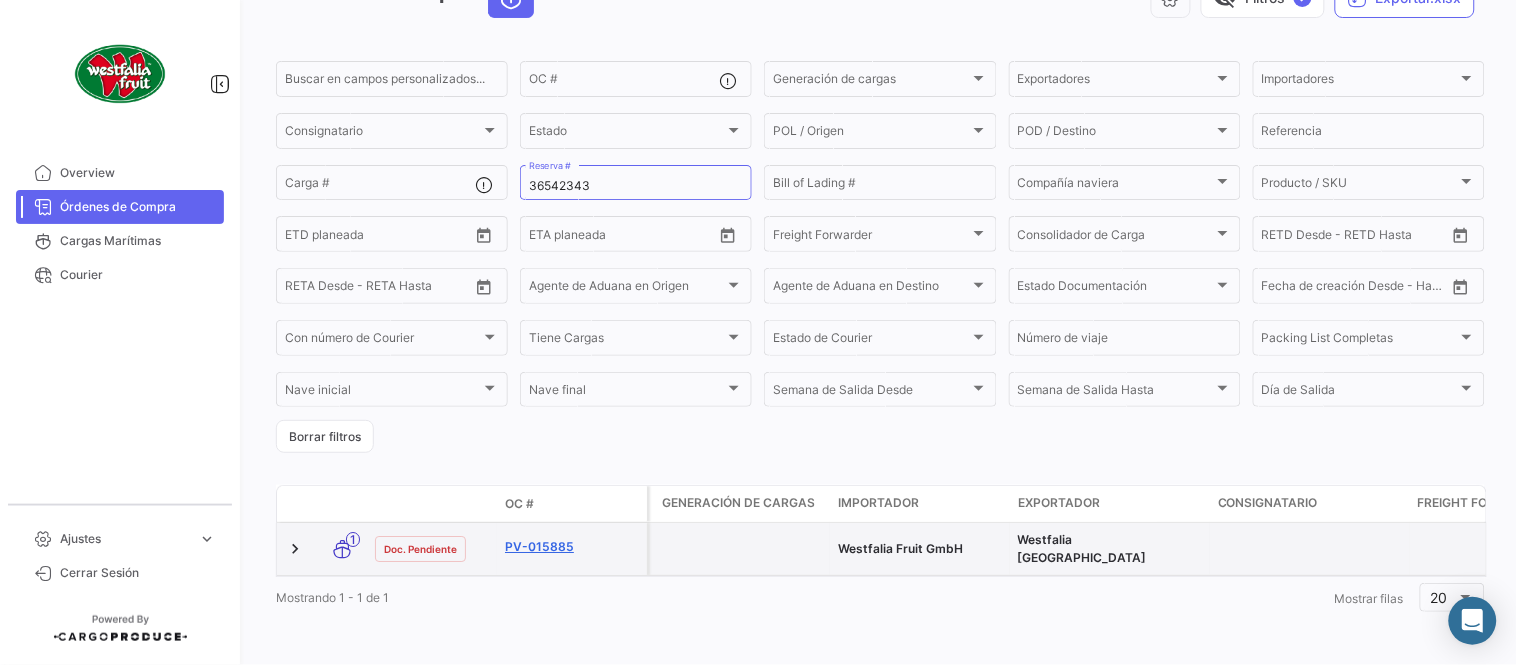 click on "PV-015885" 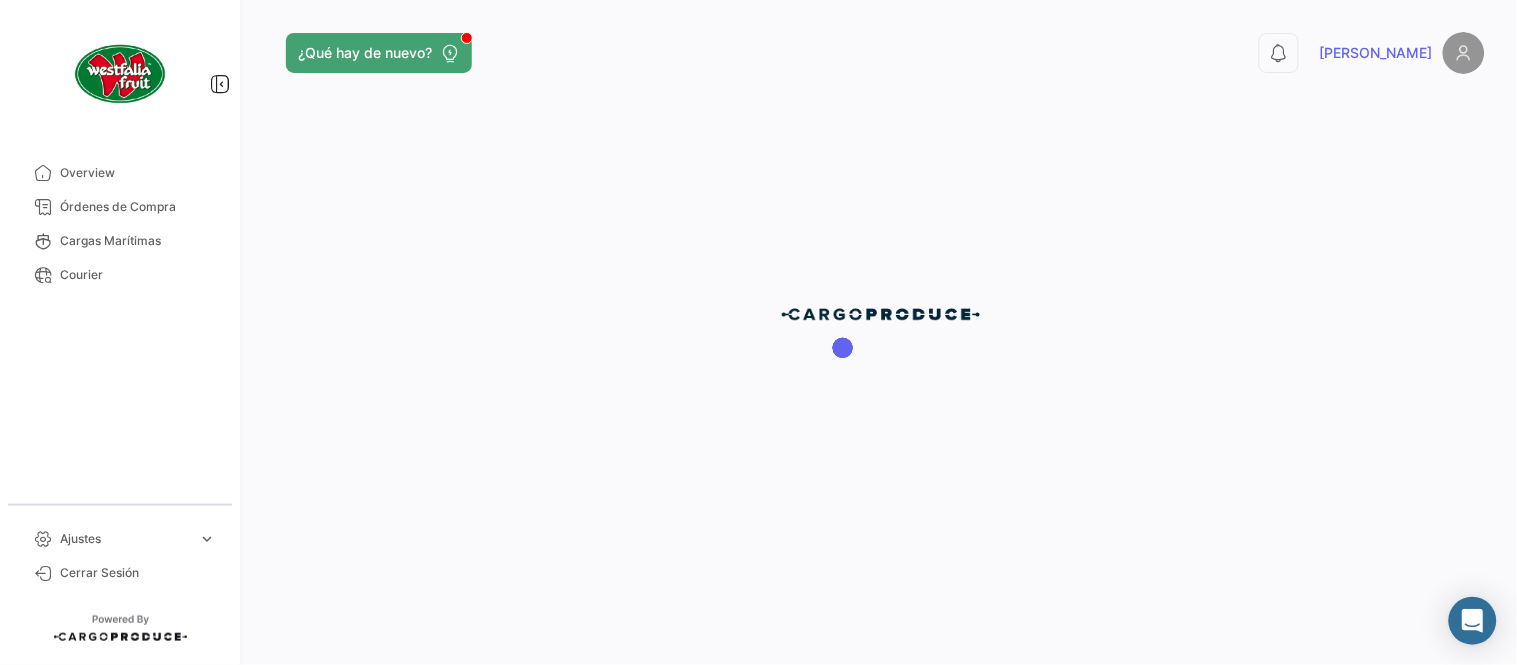 scroll, scrollTop: 0, scrollLeft: 0, axis: both 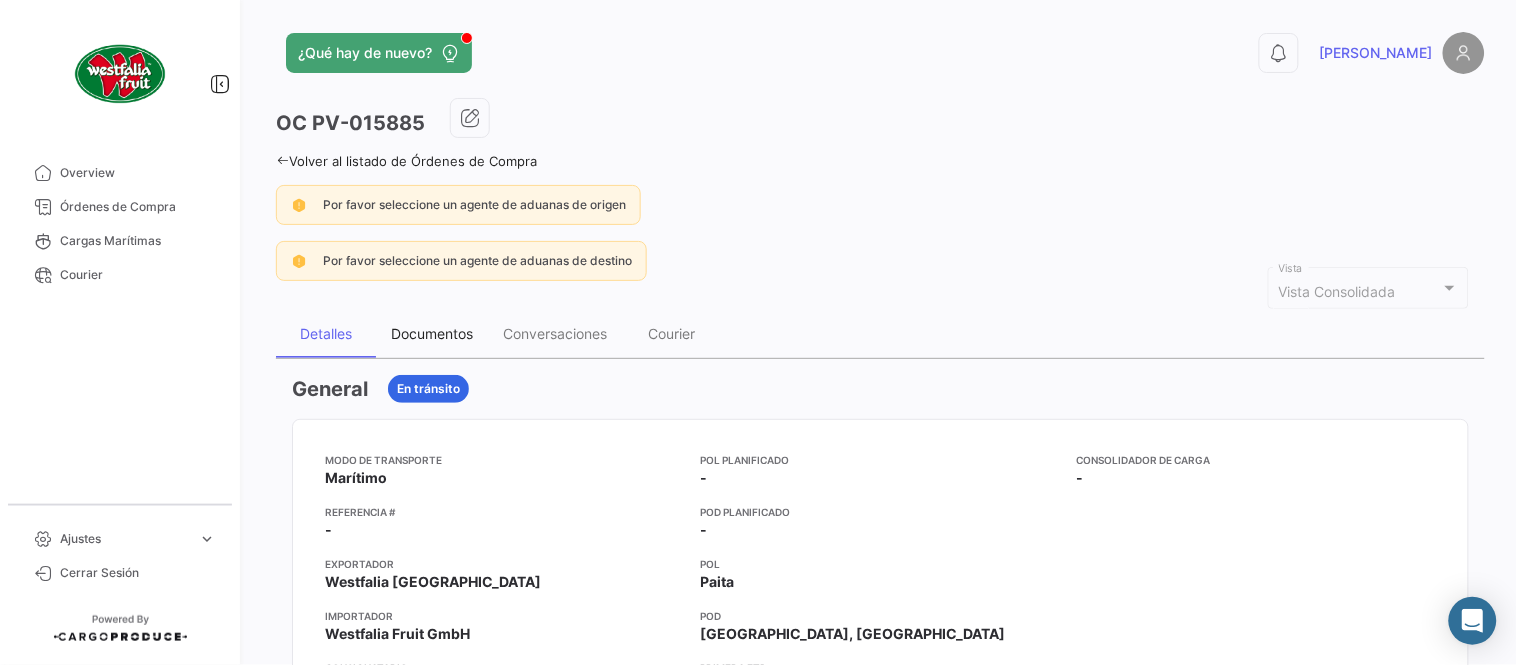 click on "Documentos" at bounding box center [432, 334] 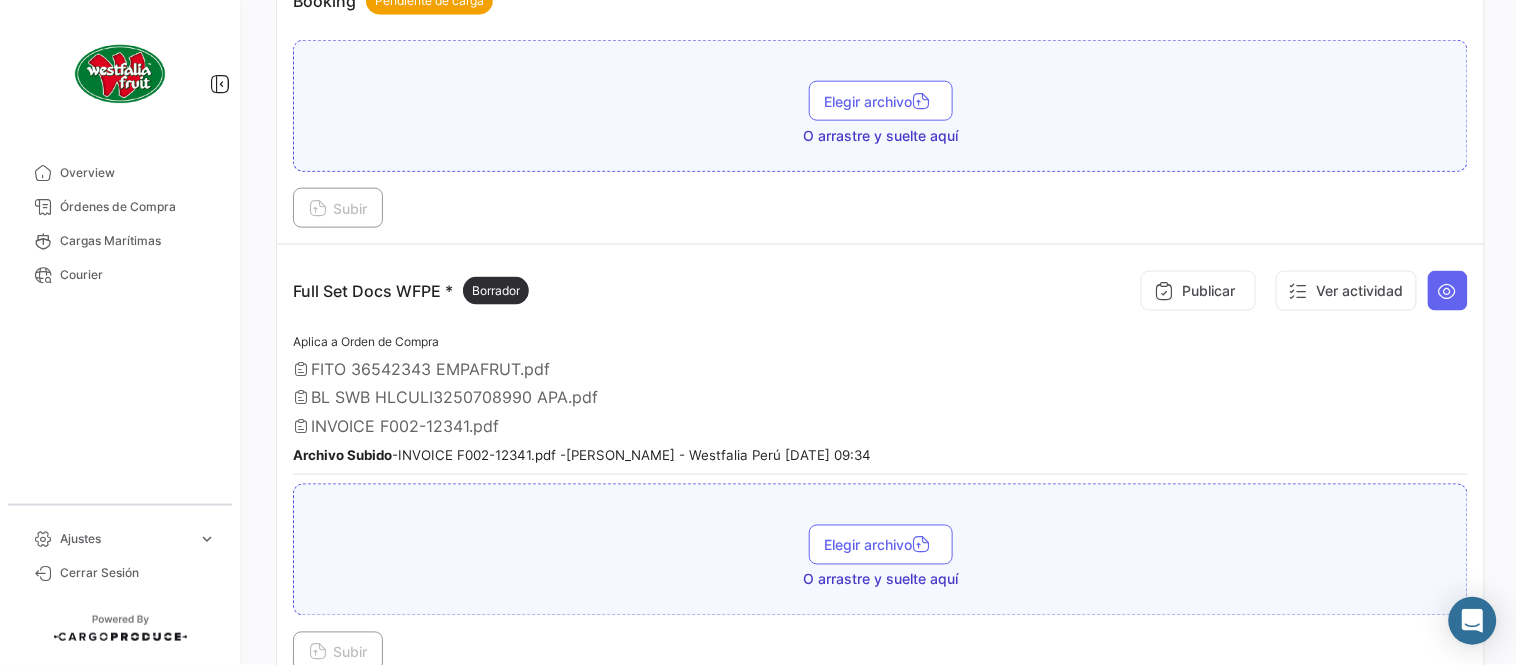 scroll, scrollTop: 555, scrollLeft: 0, axis: vertical 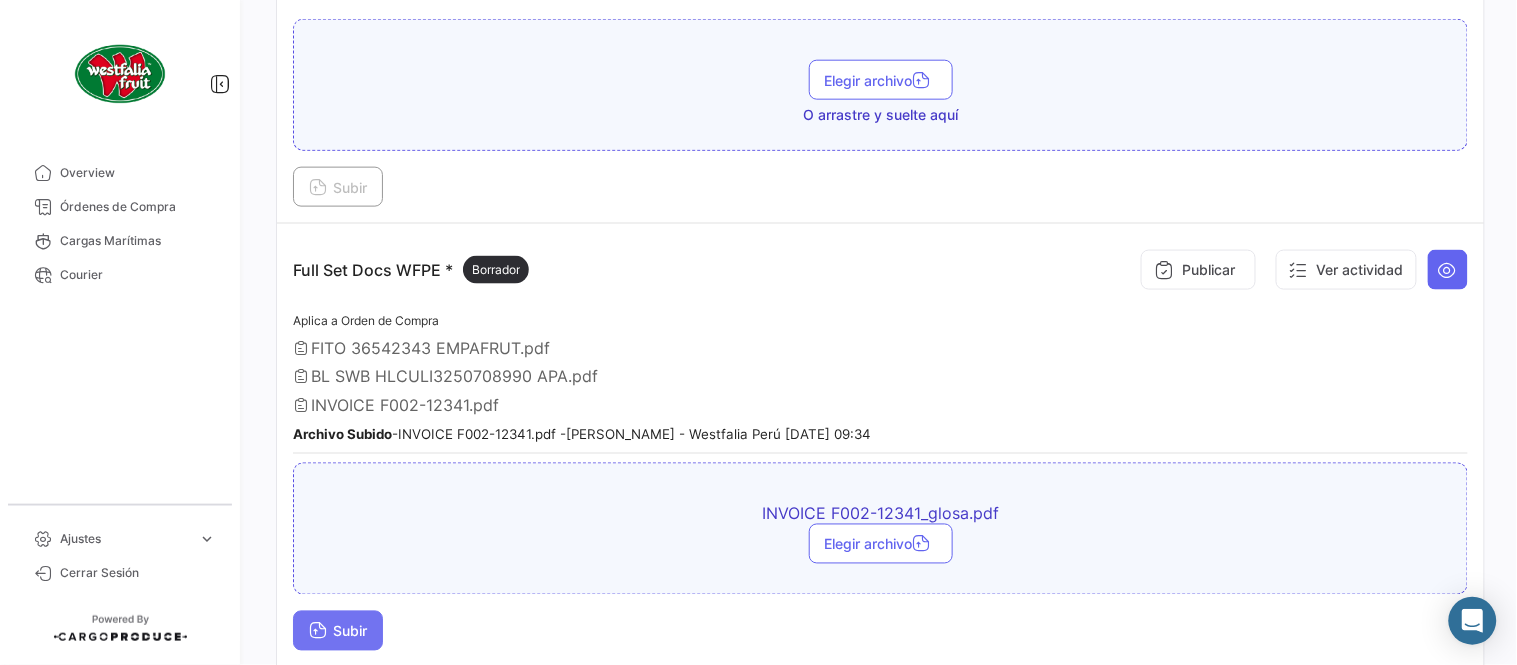 click on "Subir" at bounding box center (338, 631) 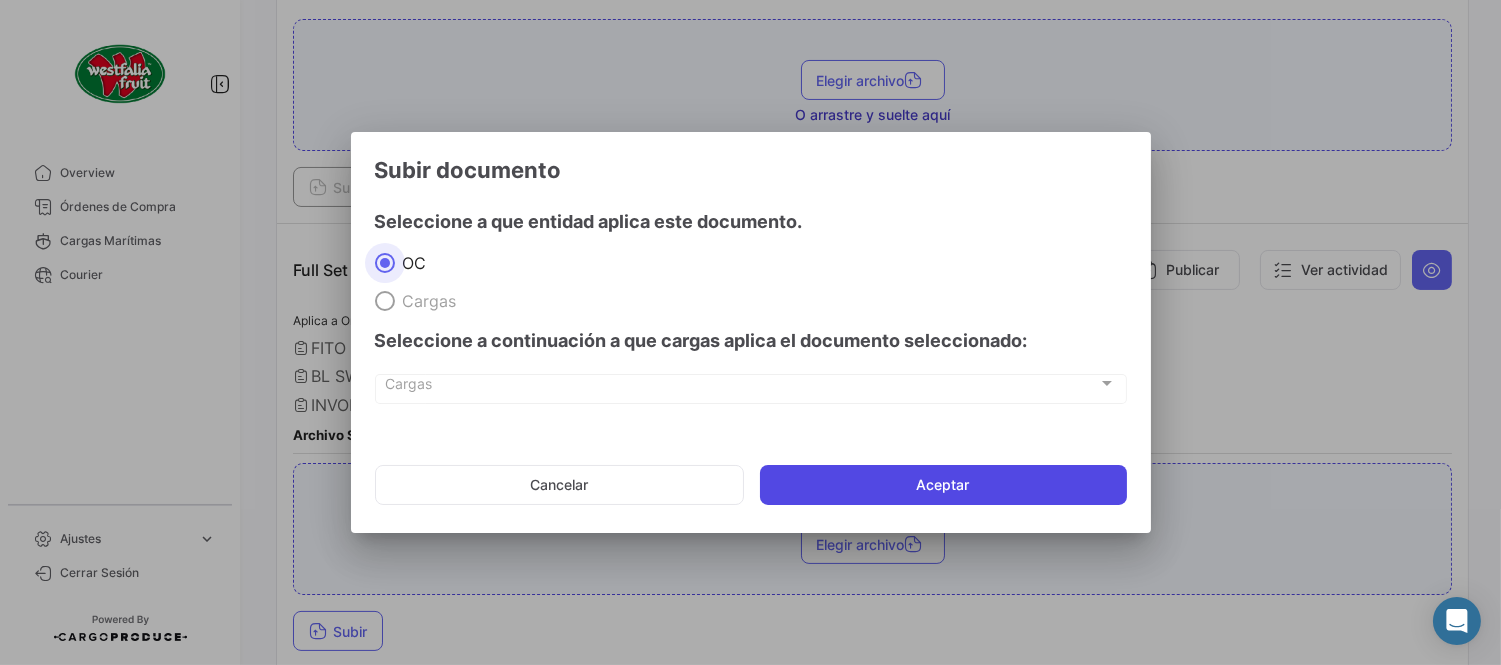 click on "Aceptar" 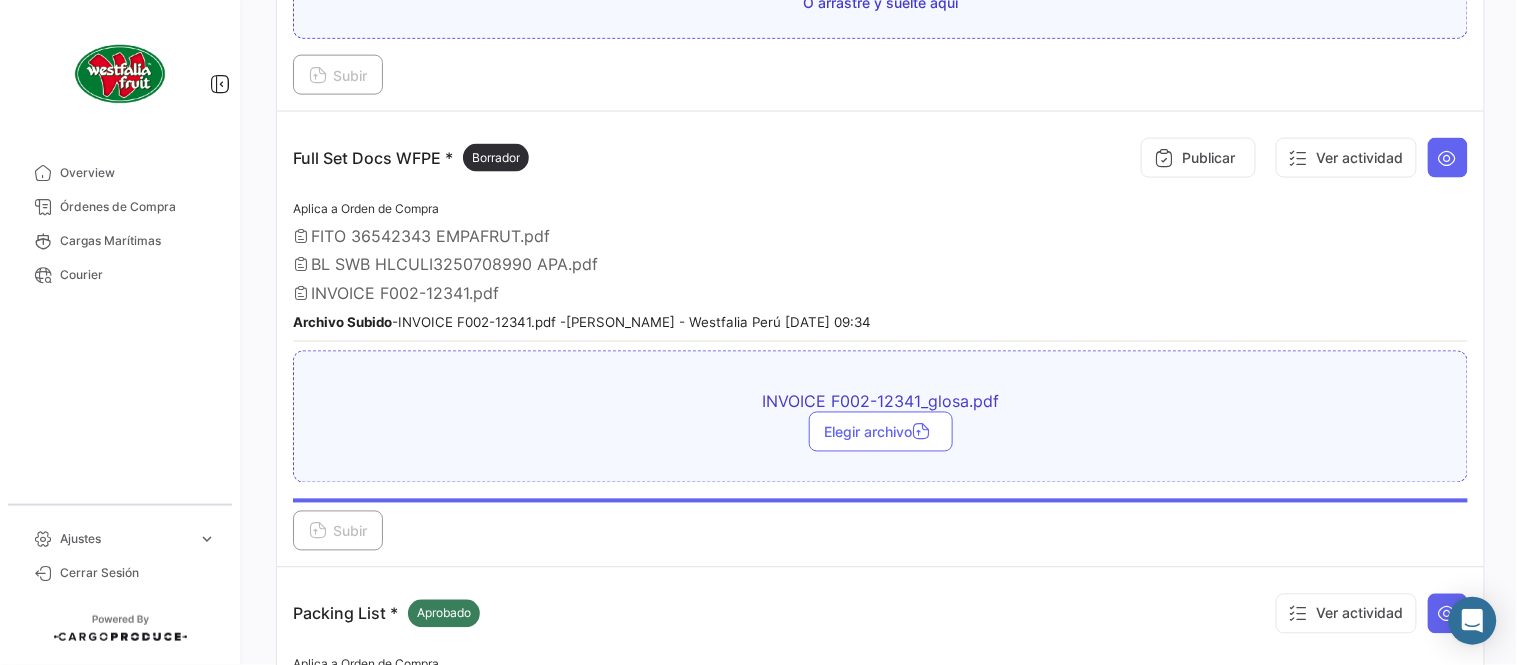 scroll, scrollTop: 666, scrollLeft: 0, axis: vertical 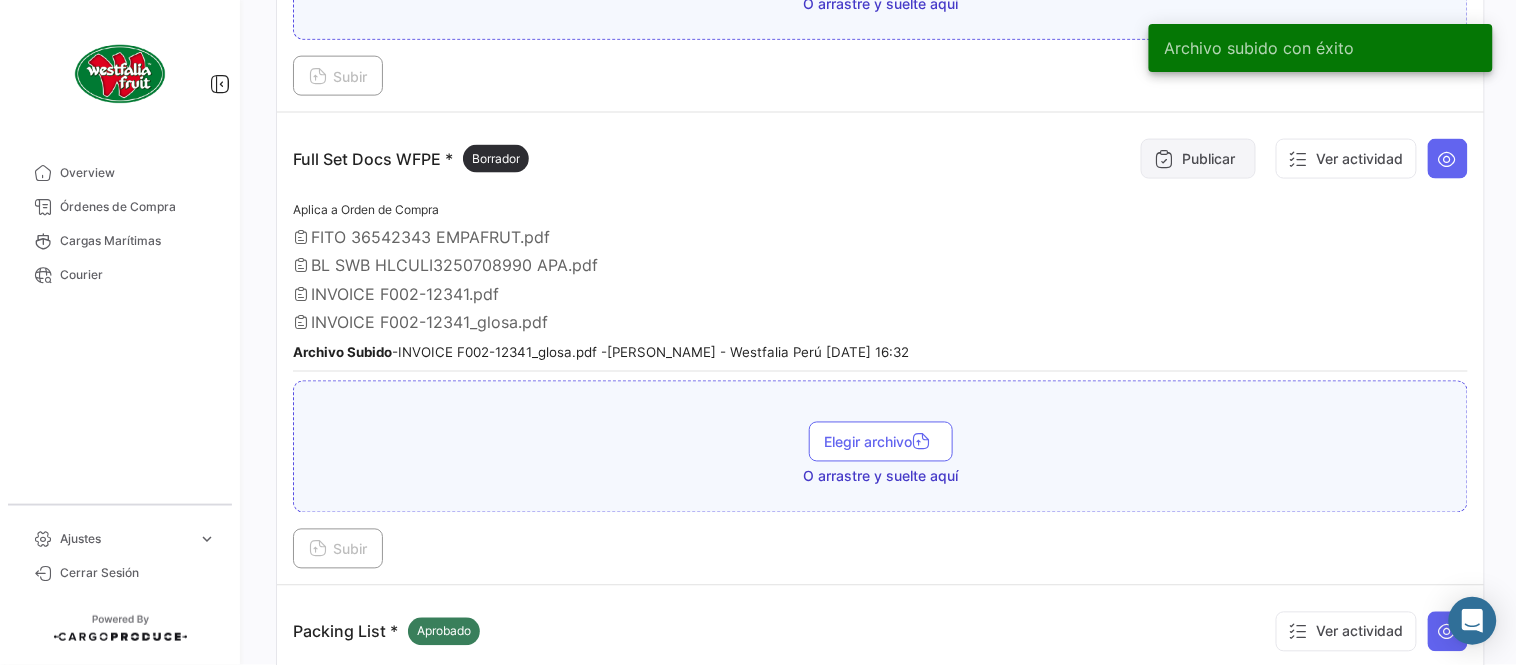 click on "Publicar" at bounding box center (1198, 159) 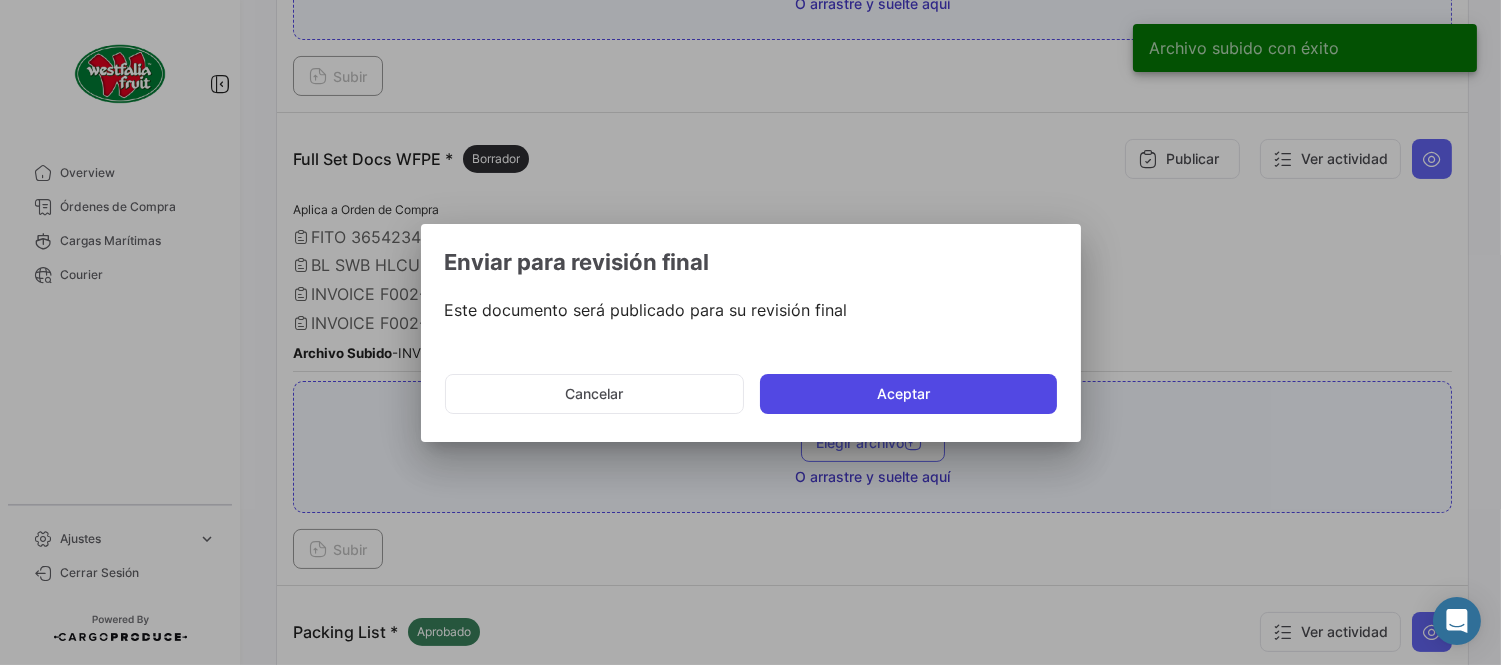click on "Aceptar" 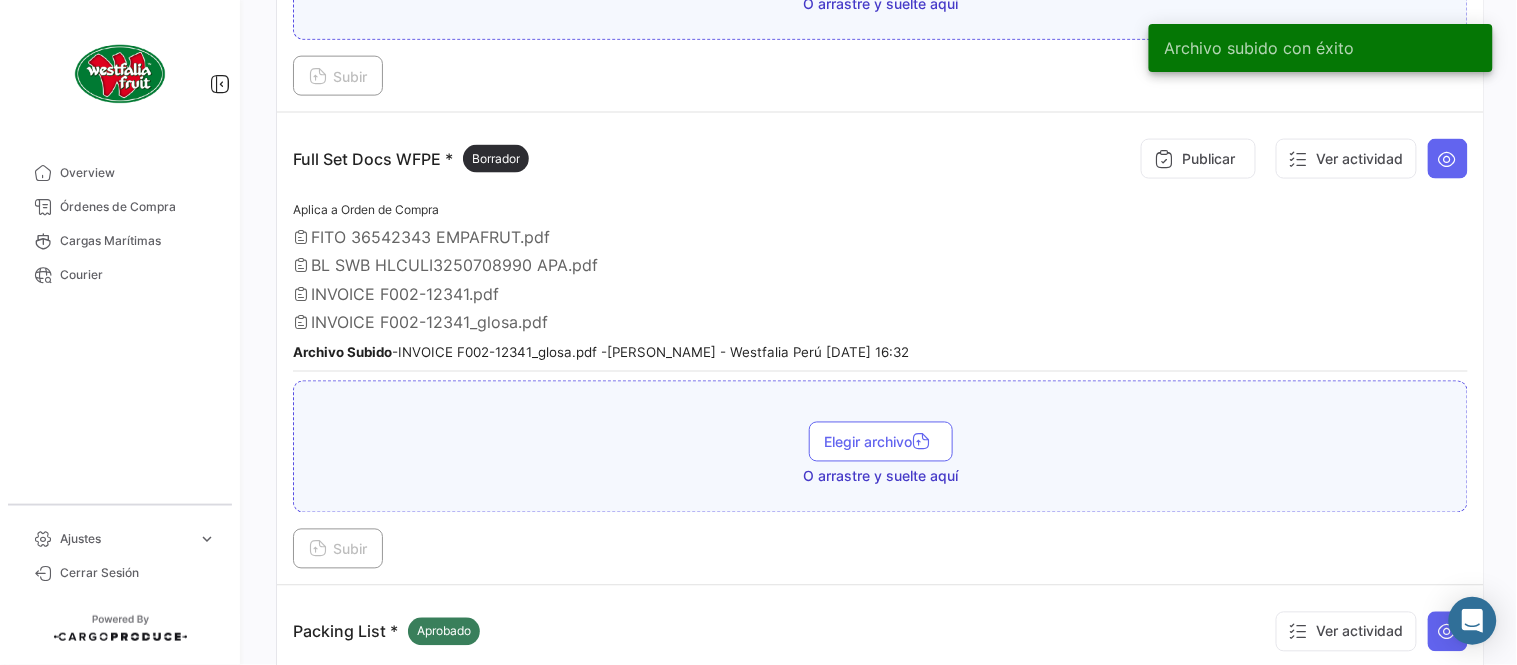 type 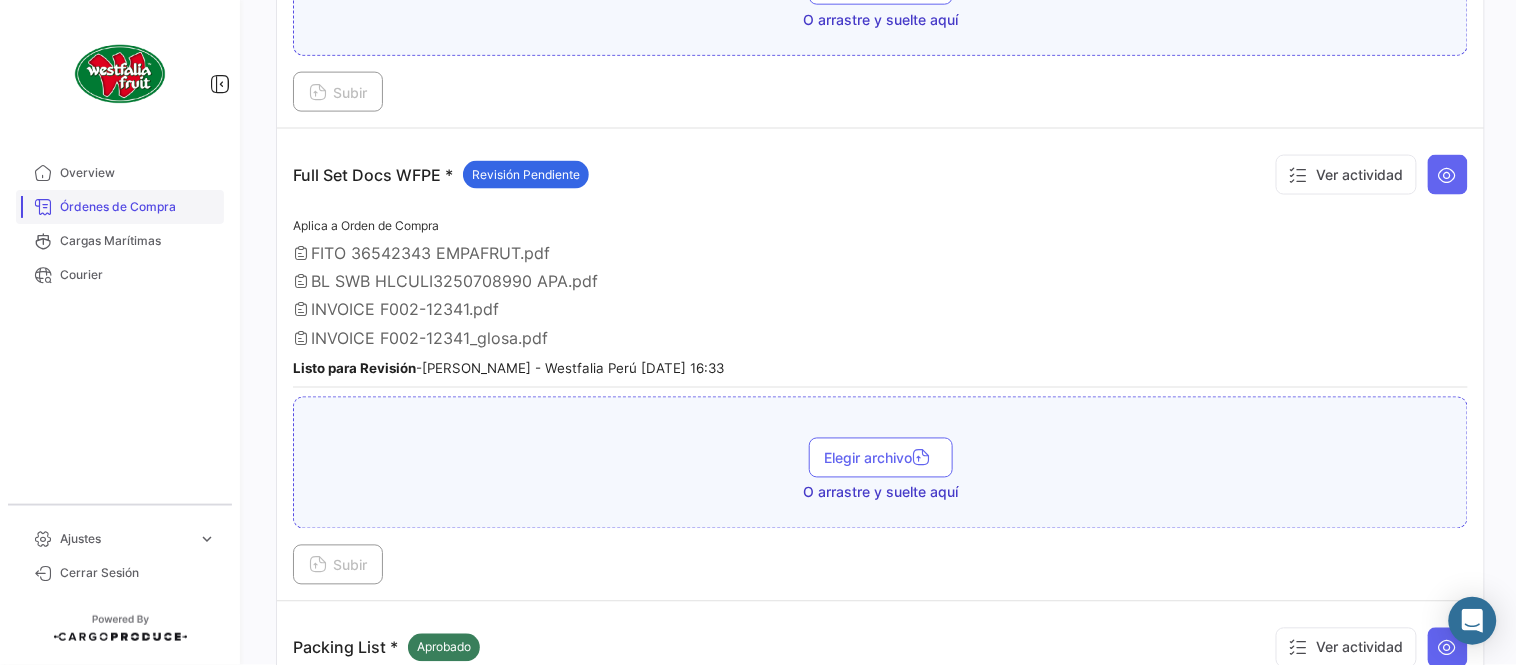 click on "Órdenes de Compra" at bounding box center [138, 207] 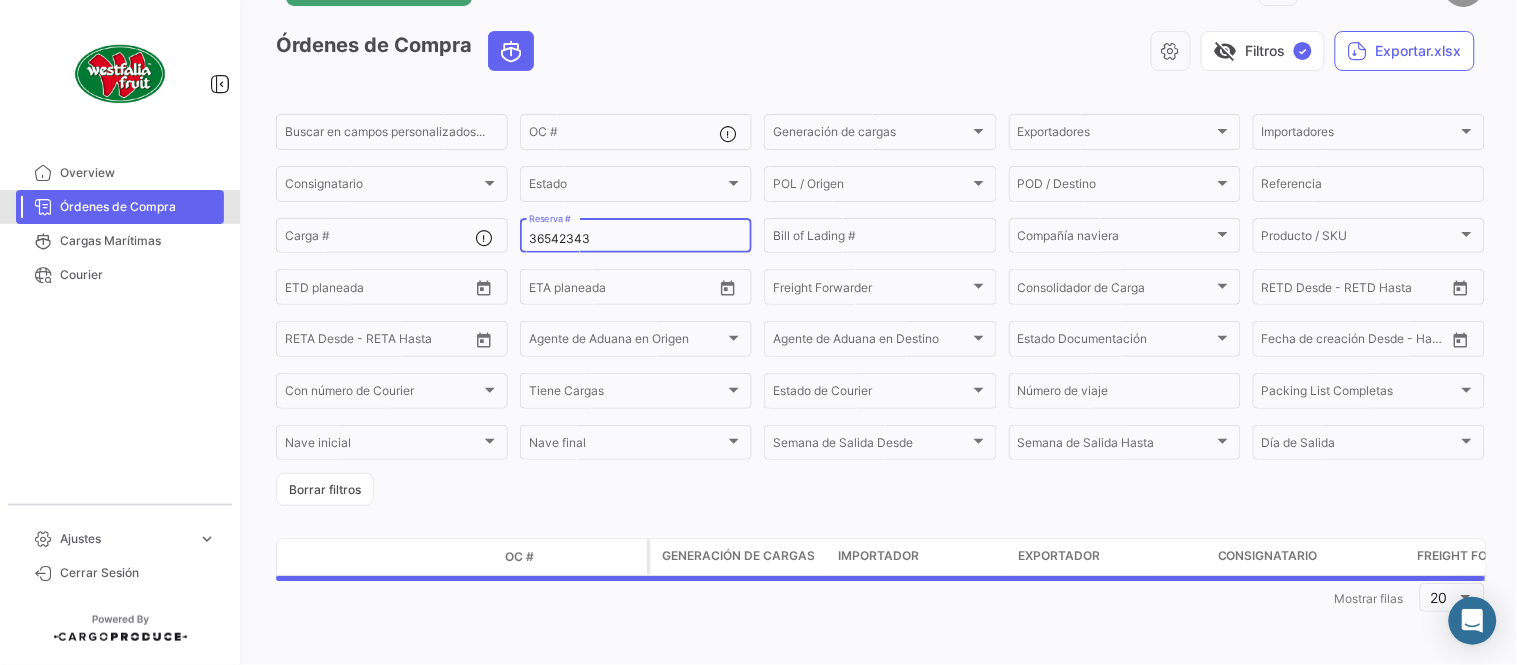 scroll, scrollTop: 0, scrollLeft: 0, axis: both 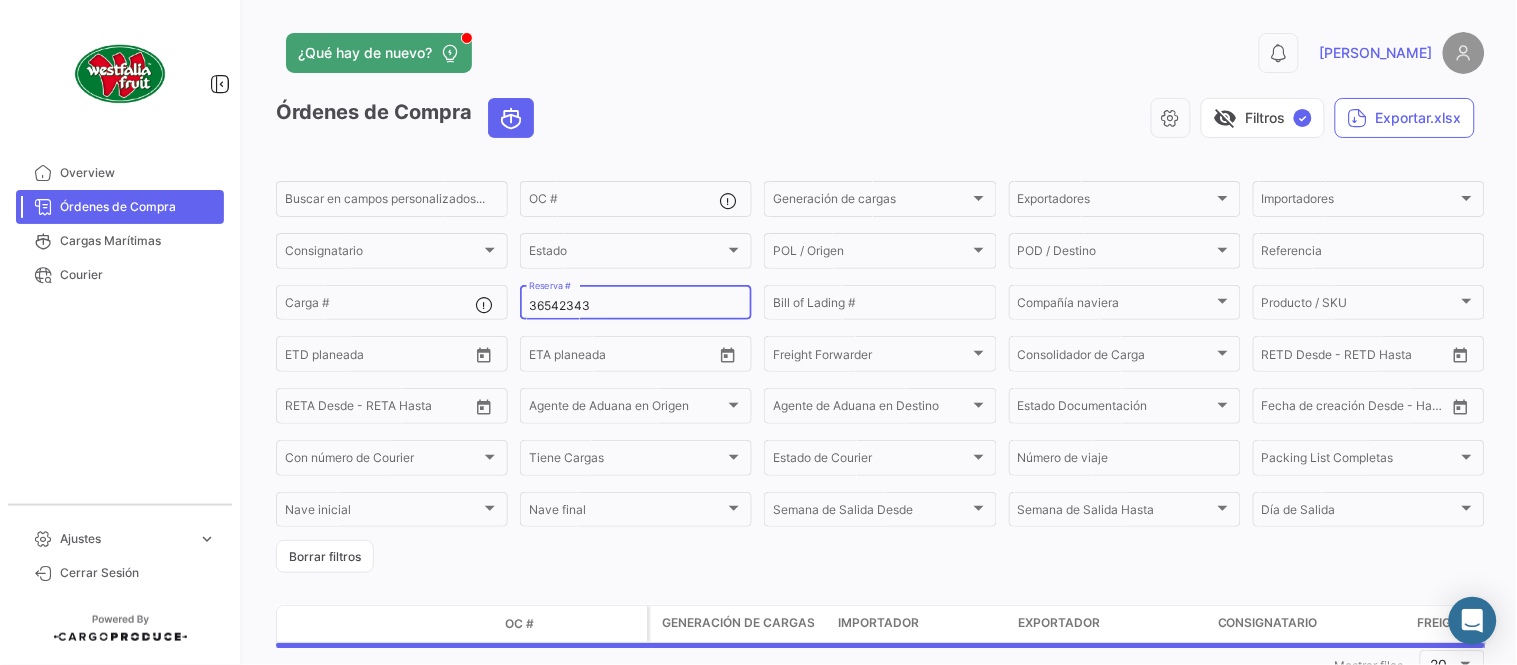 click on "36542343" at bounding box center (636, 306) 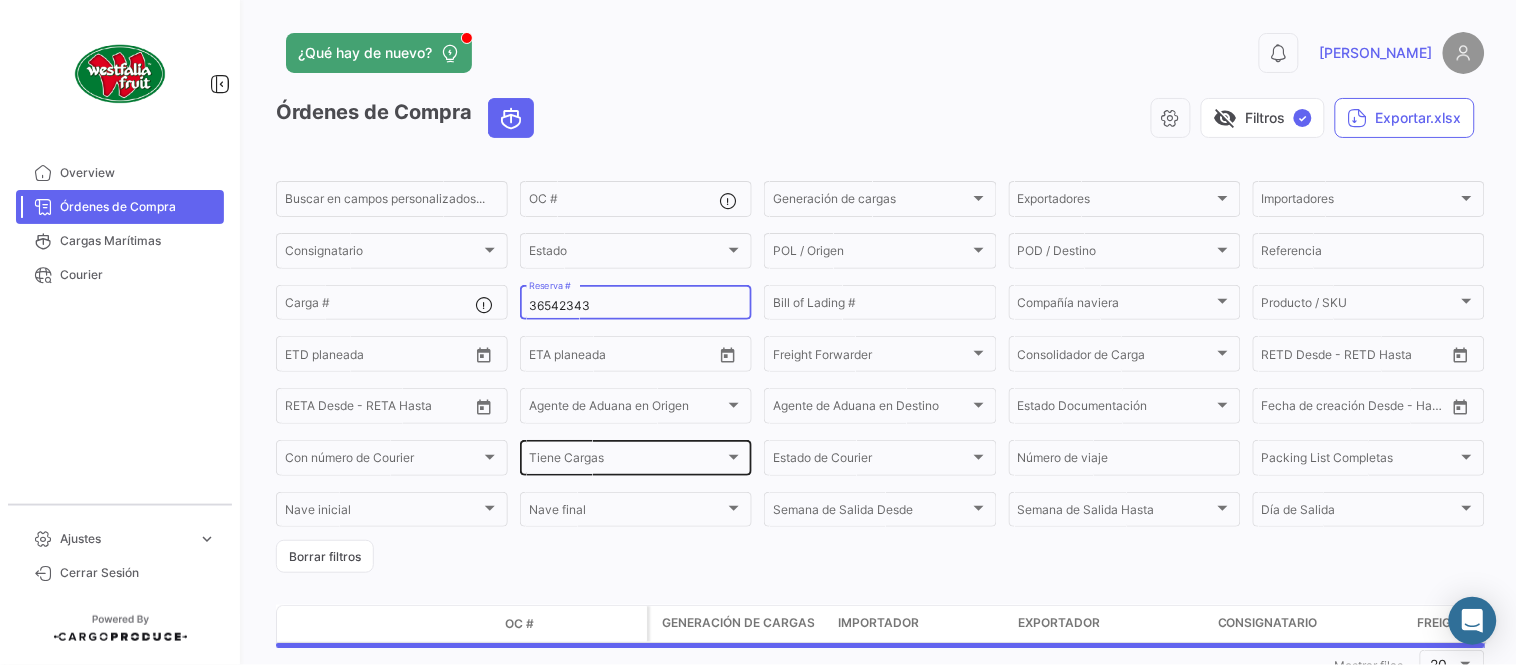 paste on "2721242" 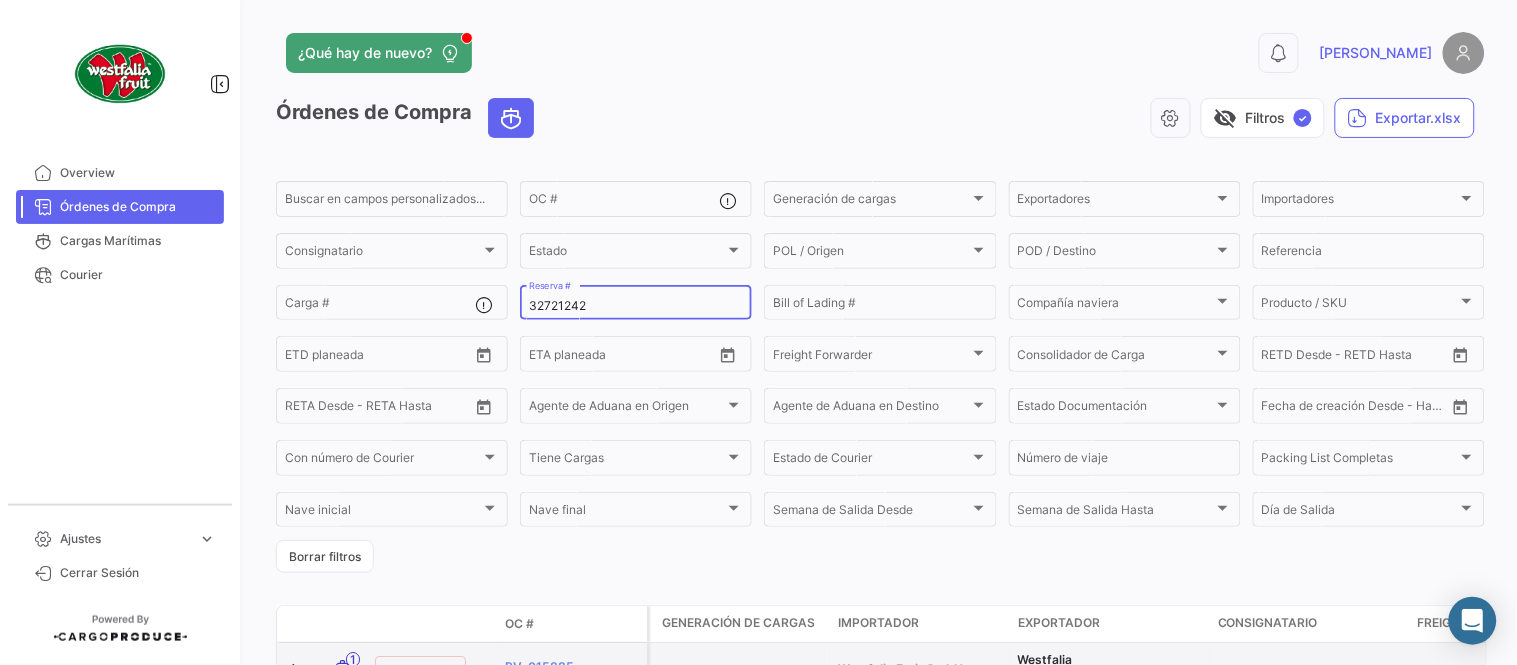 type on "32721242" 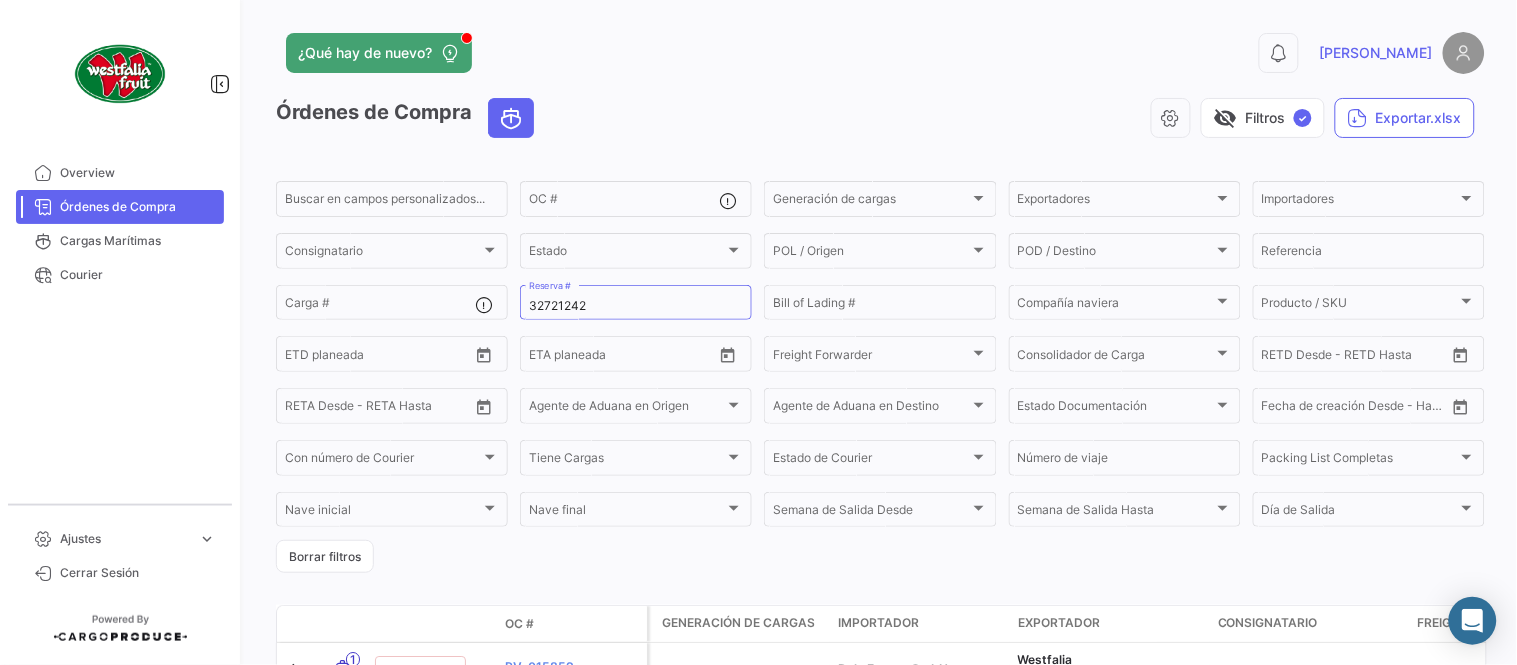 drag, startPoint x: 694, startPoint y: 90, endPoint x: 694, endPoint y: 127, distance: 37 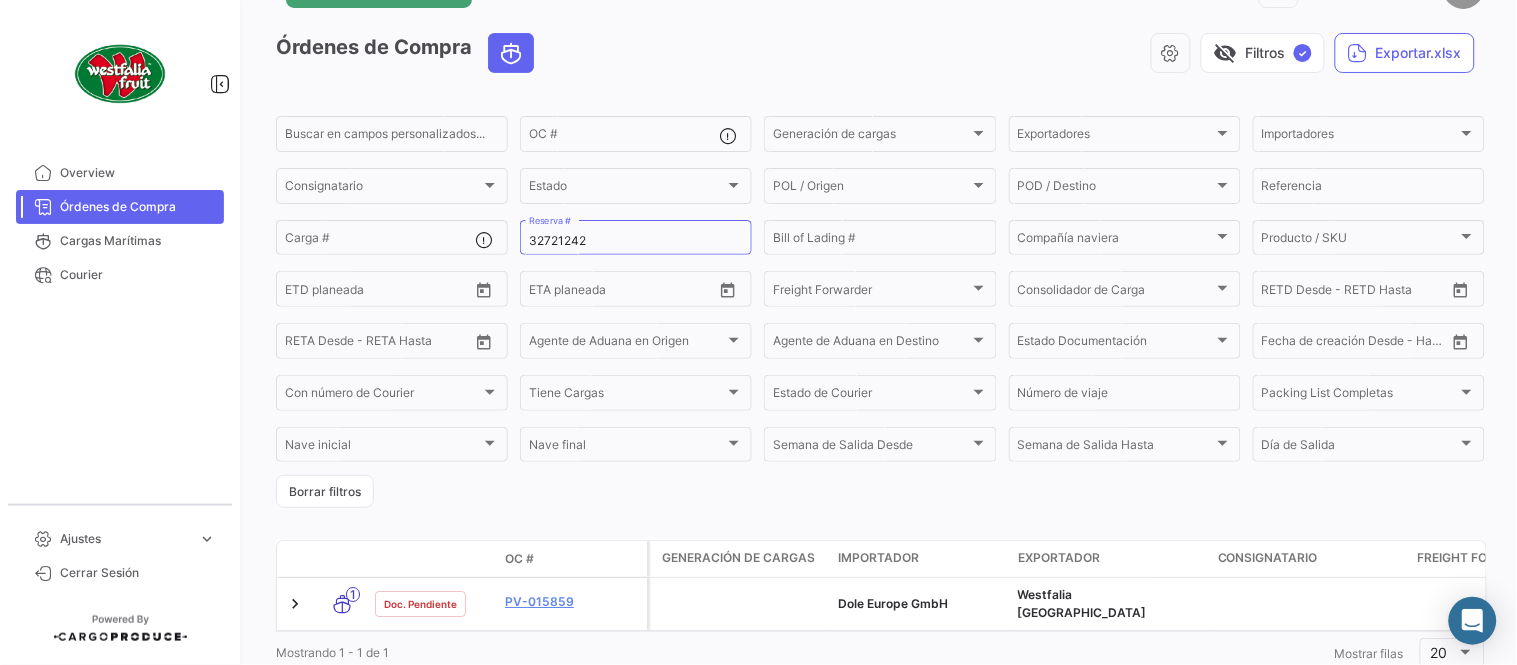 scroll, scrollTop: 128, scrollLeft: 0, axis: vertical 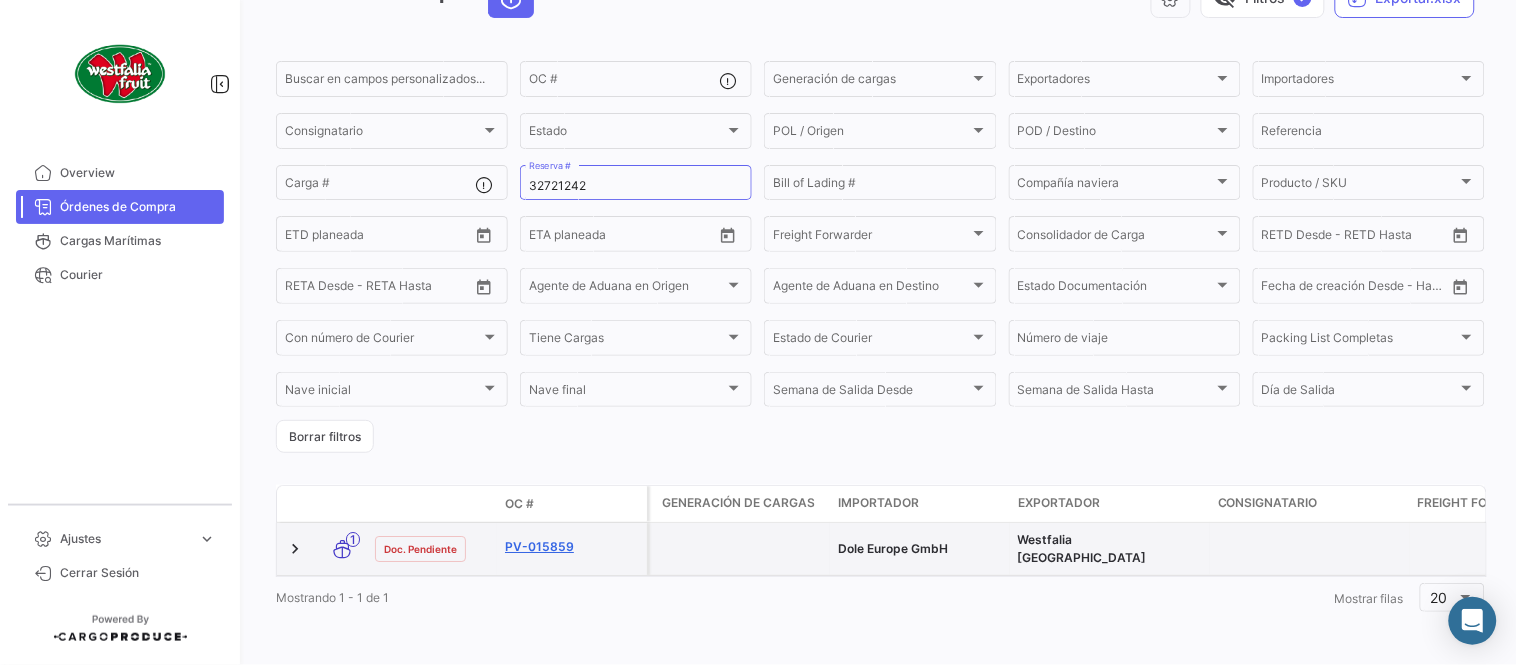 click on "PV-015859" 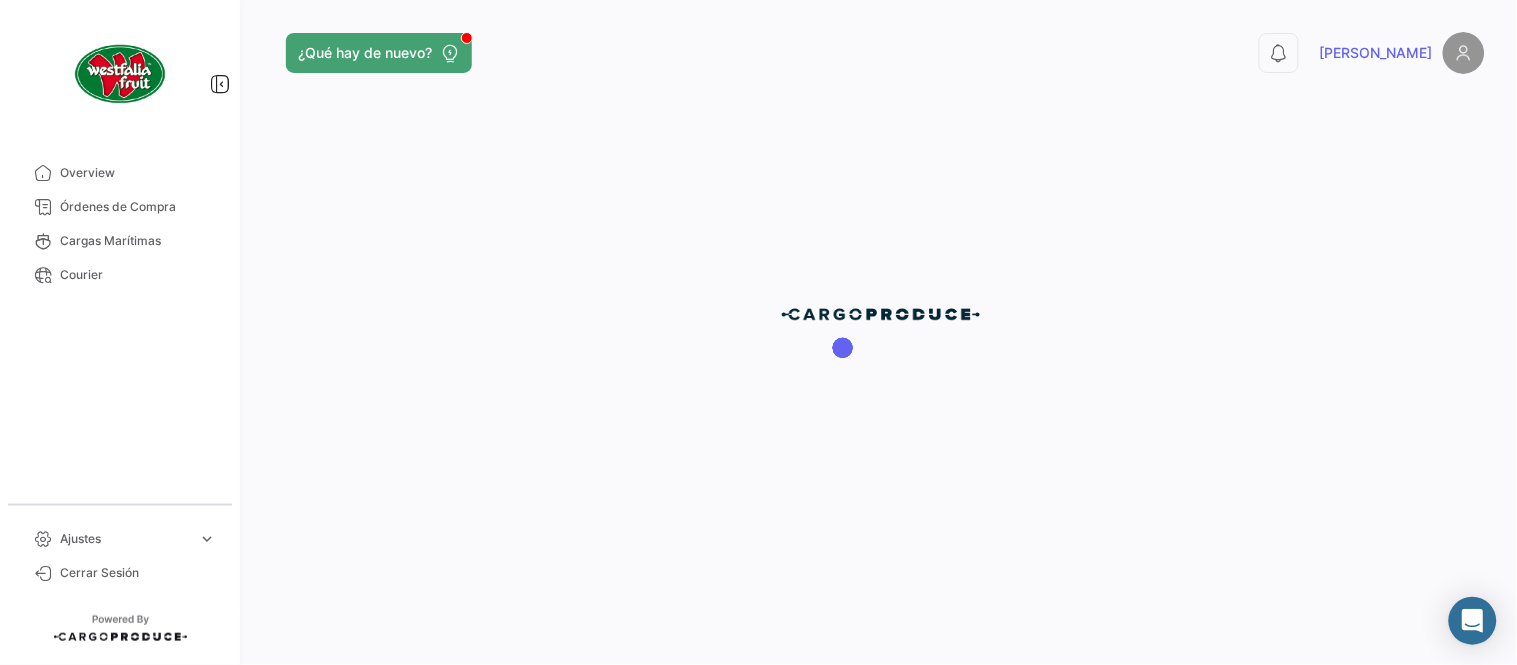 scroll, scrollTop: 0, scrollLeft: 0, axis: both 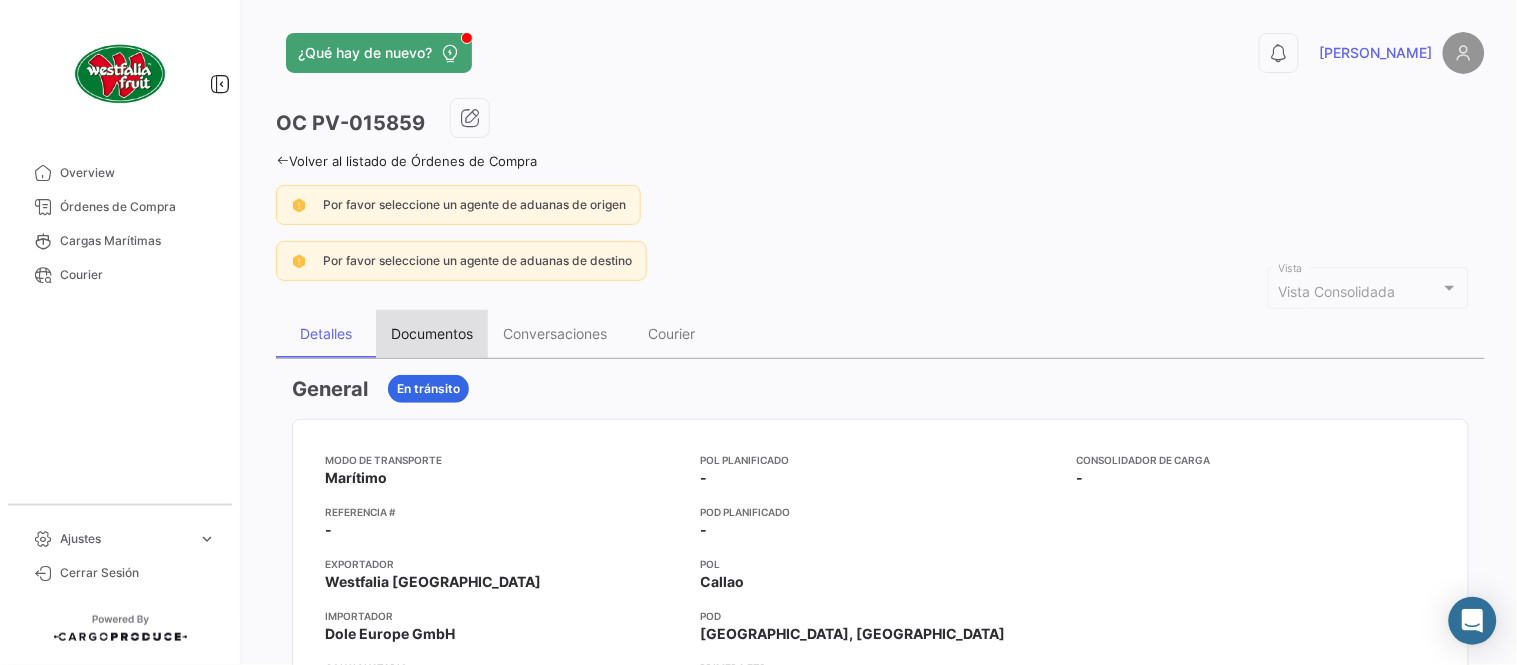 click on "Documentos" at bounding box center [432, 333] 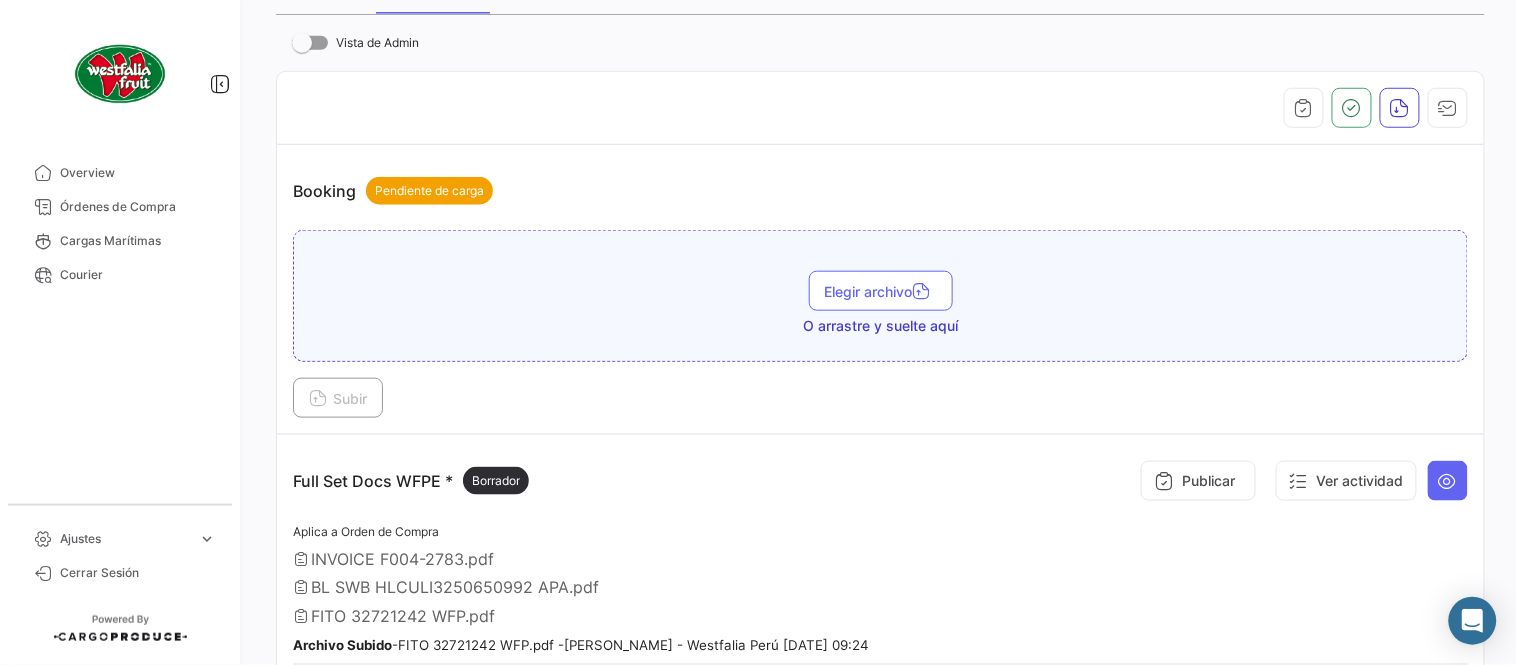 scroll, scrollTop: 555, scrollLeft: 0, axis: vertical 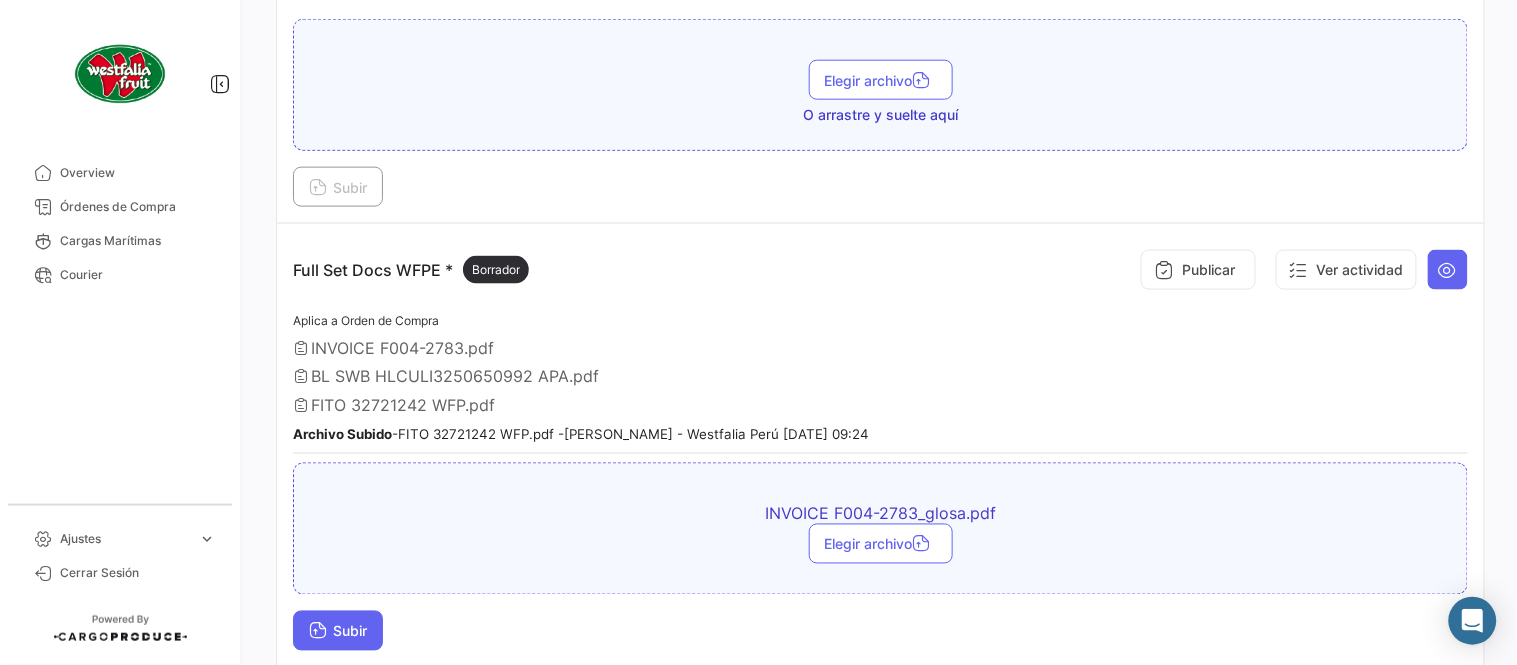 click on "Subir" at bounding box center [338, 631] 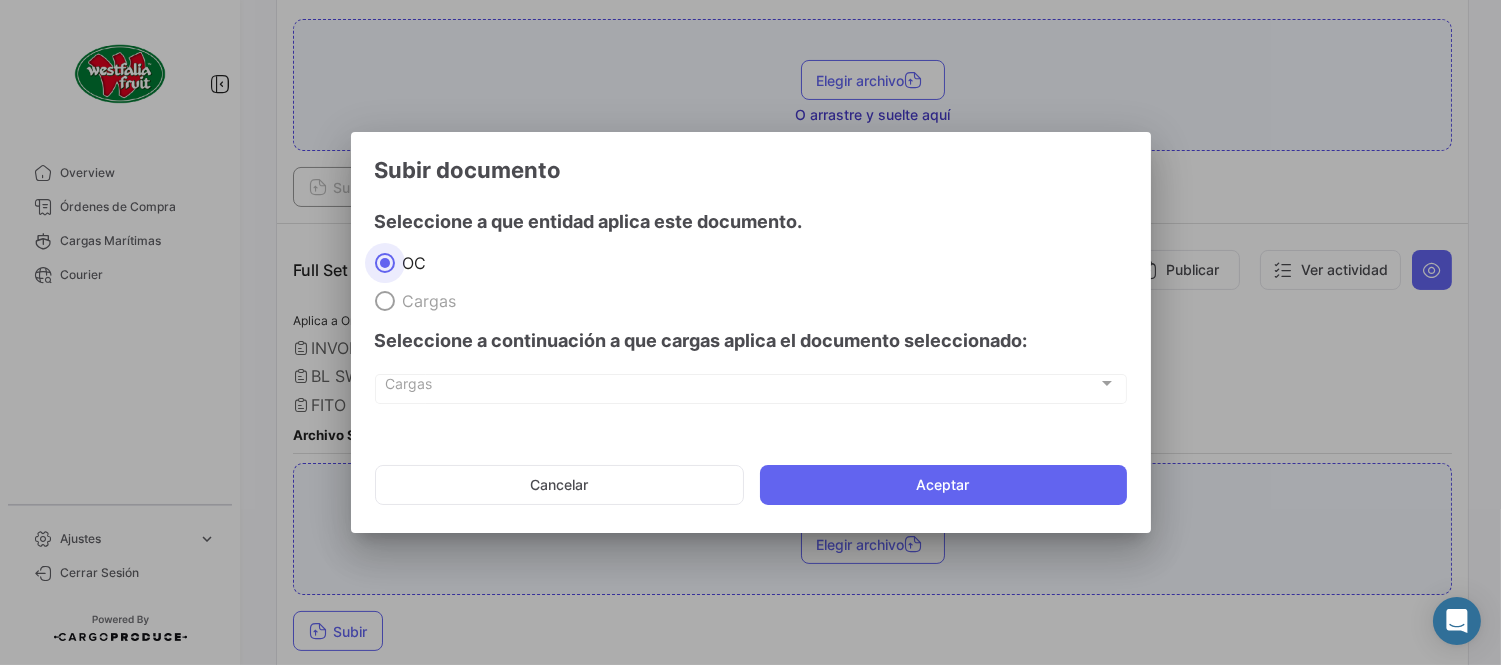 click on "Cancelar   Aceptar" 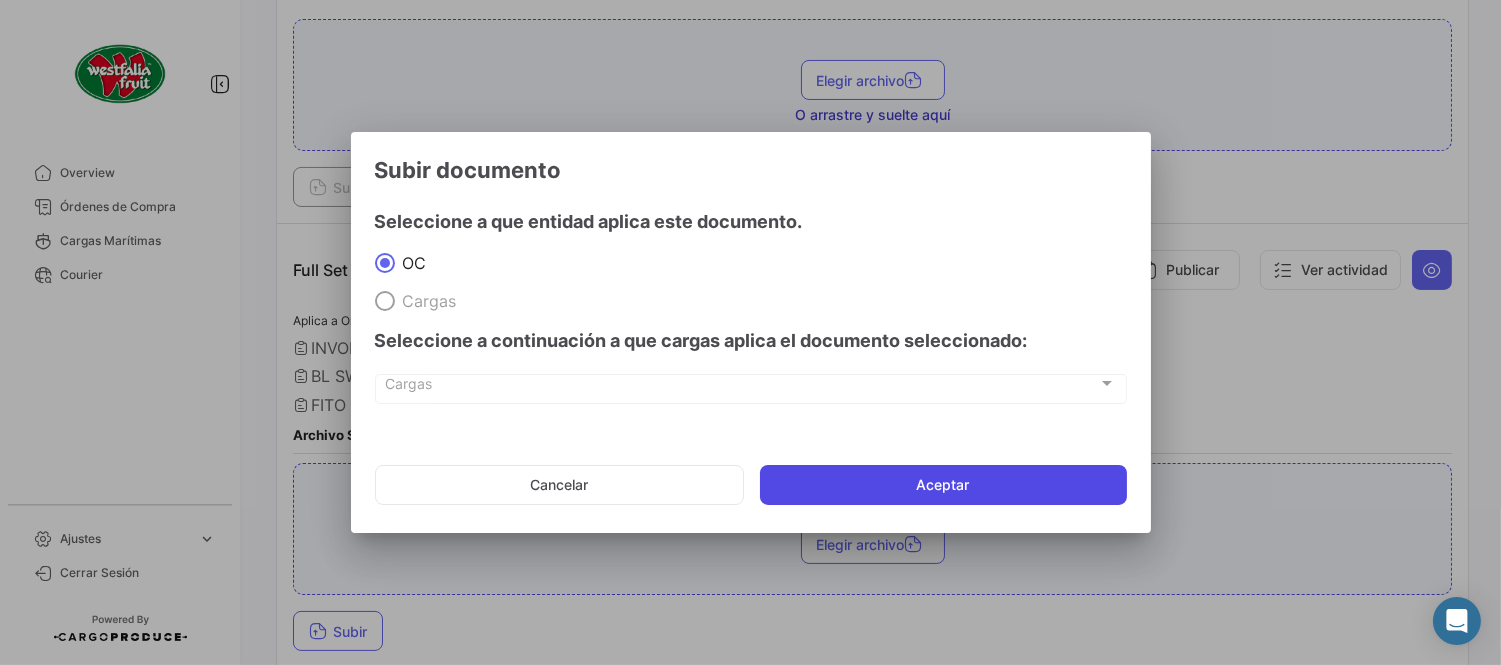 click on "Aceptar" 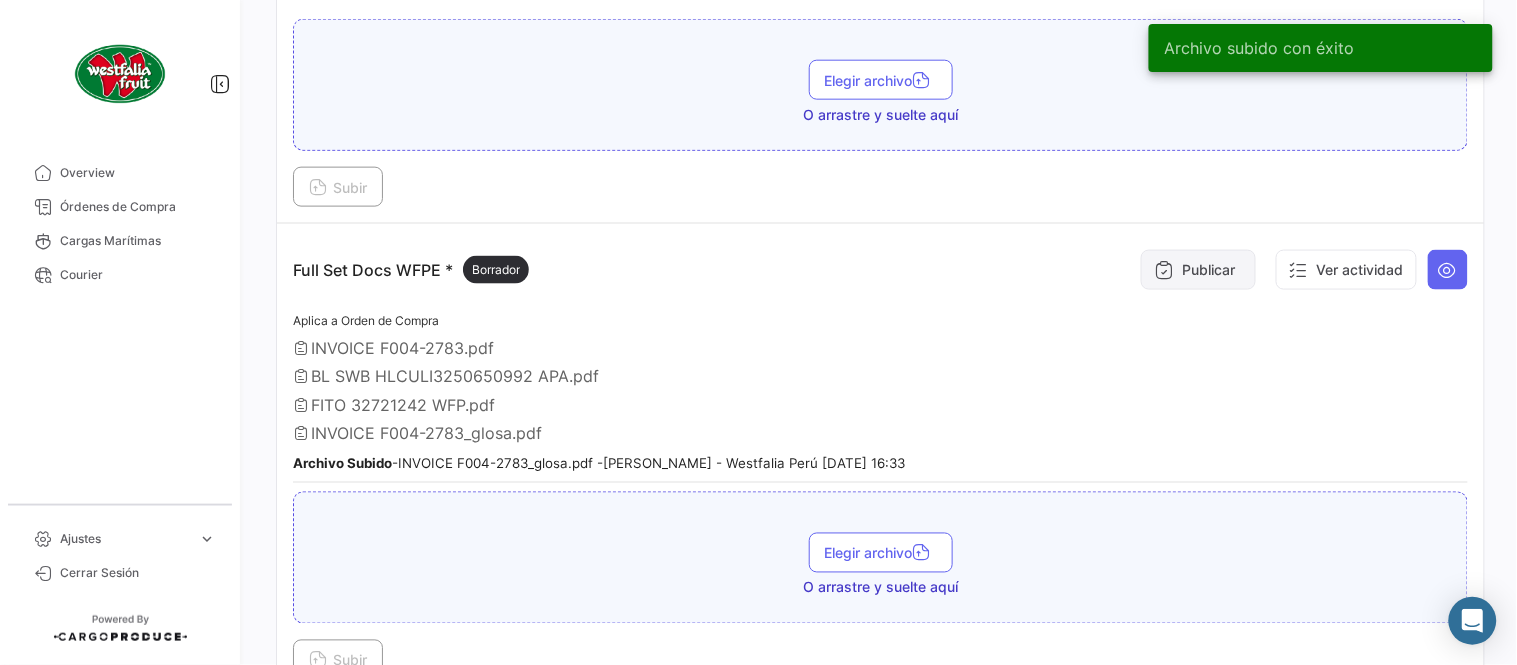 click on "Publicar" at bounding box center [1198, 270] 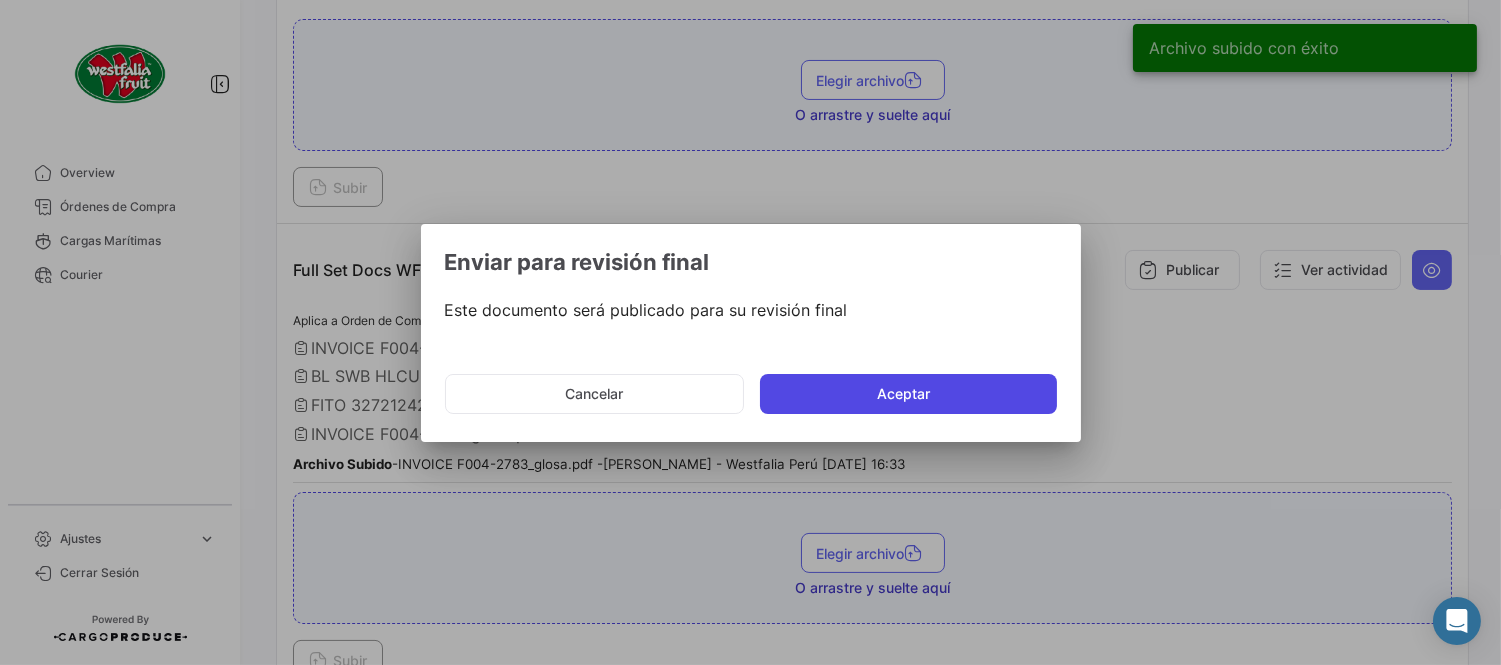 click on "Aceptar" 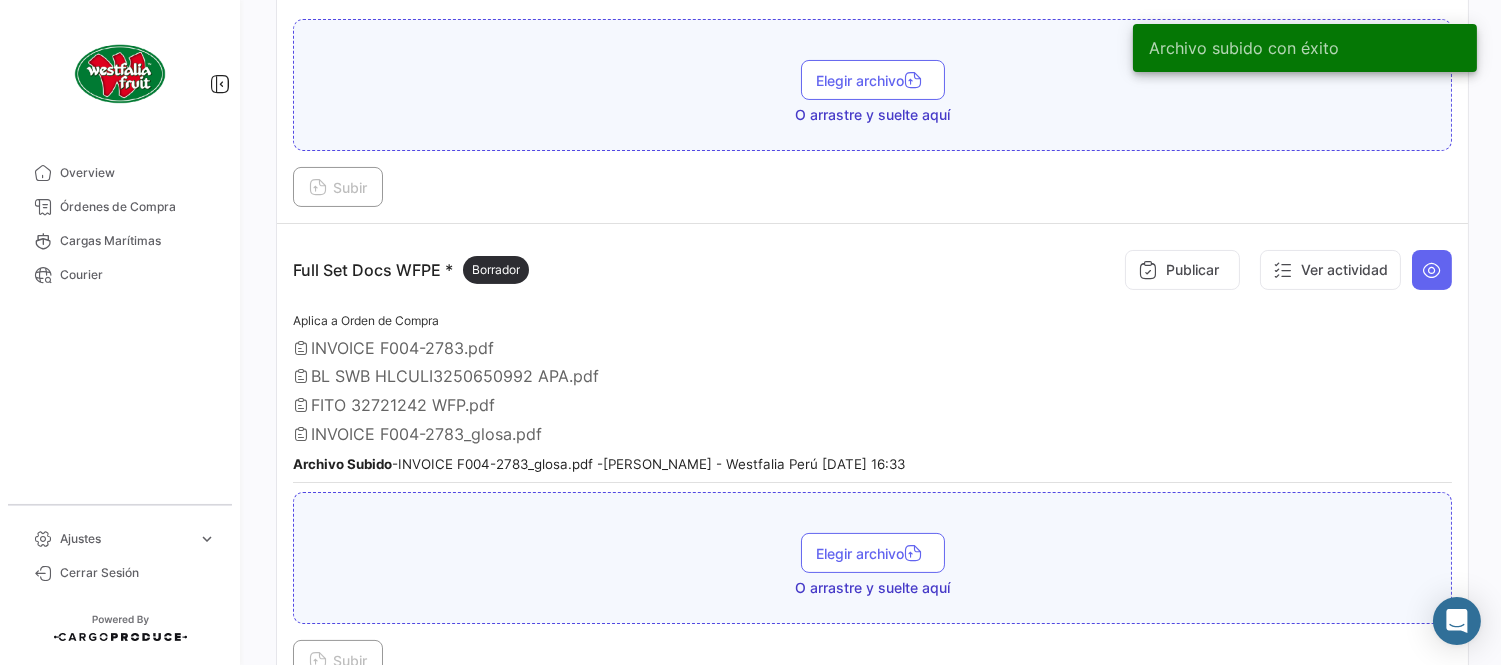 type 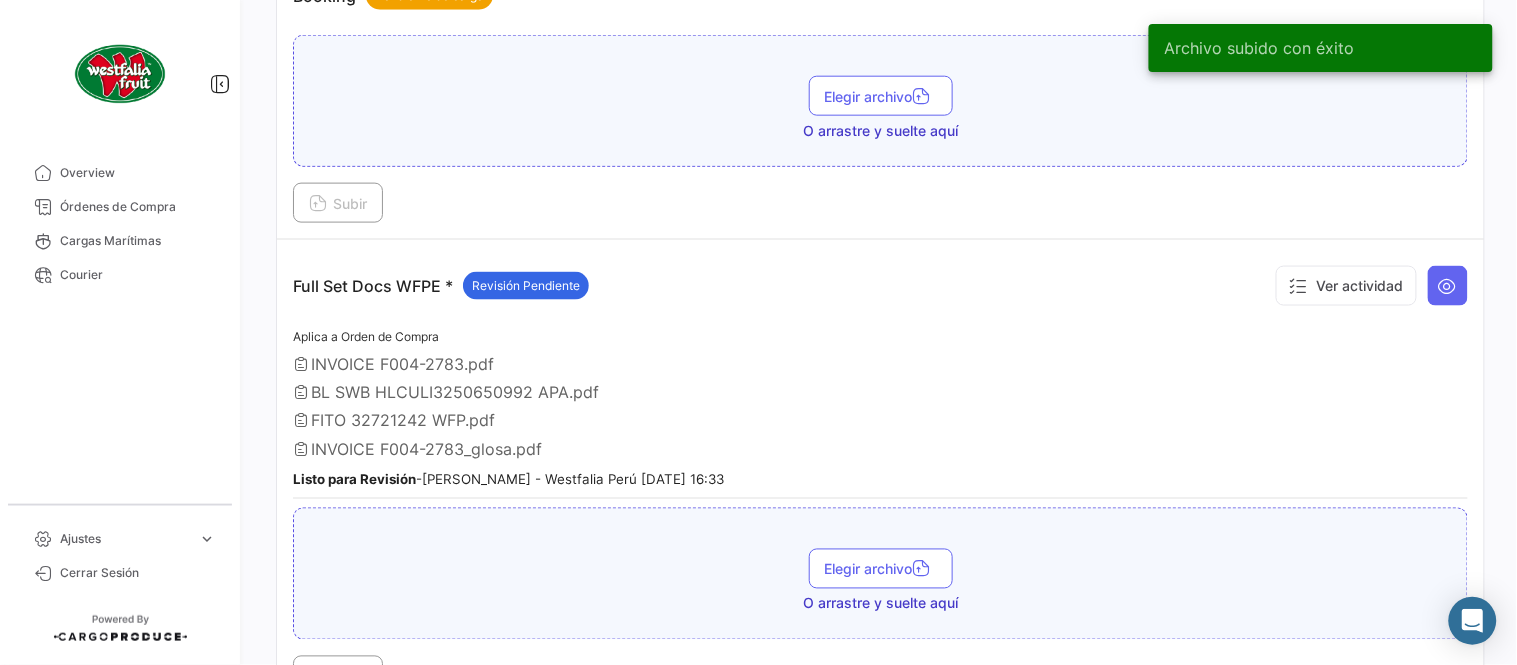 click on "Full Set Docs WFPE *   Revisión Pendiente   Ver actividad" at bounding box center [880, 286] 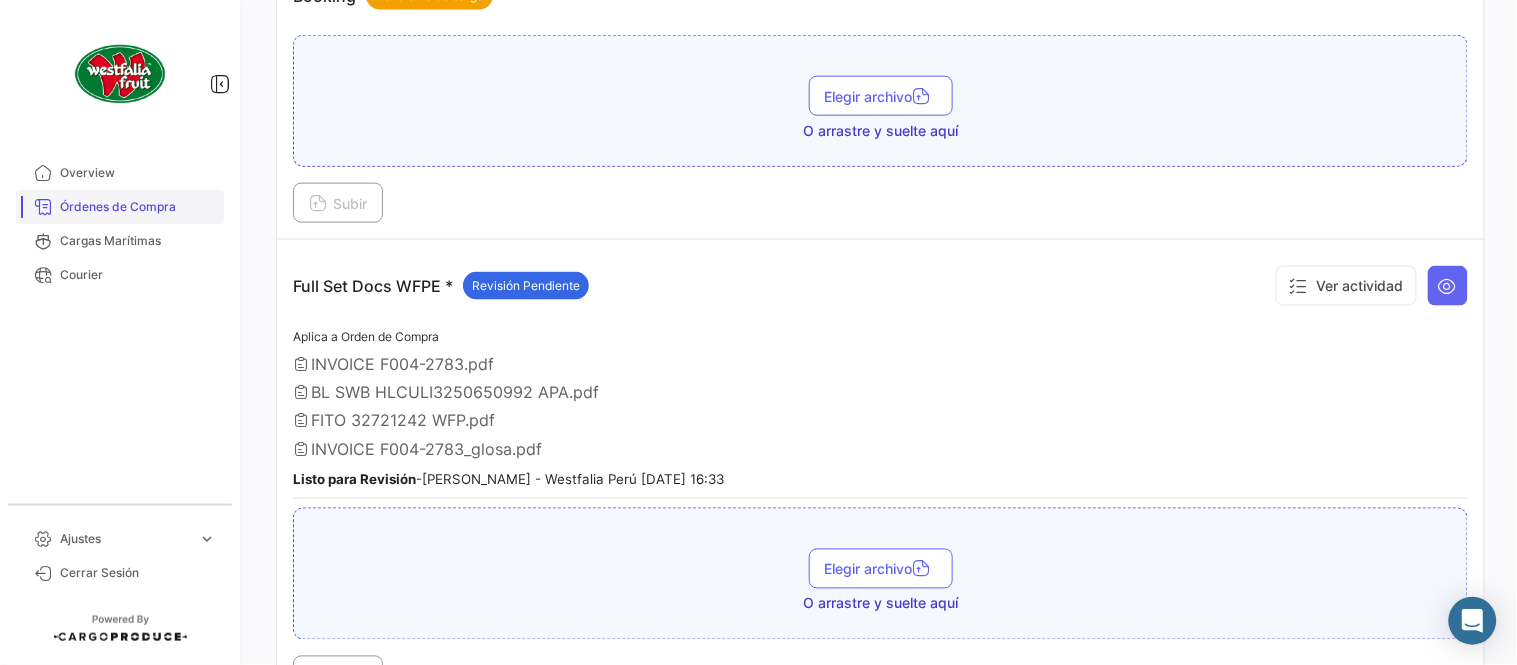 click on "Órdenes de Compra" at bounding box center [138, 207] 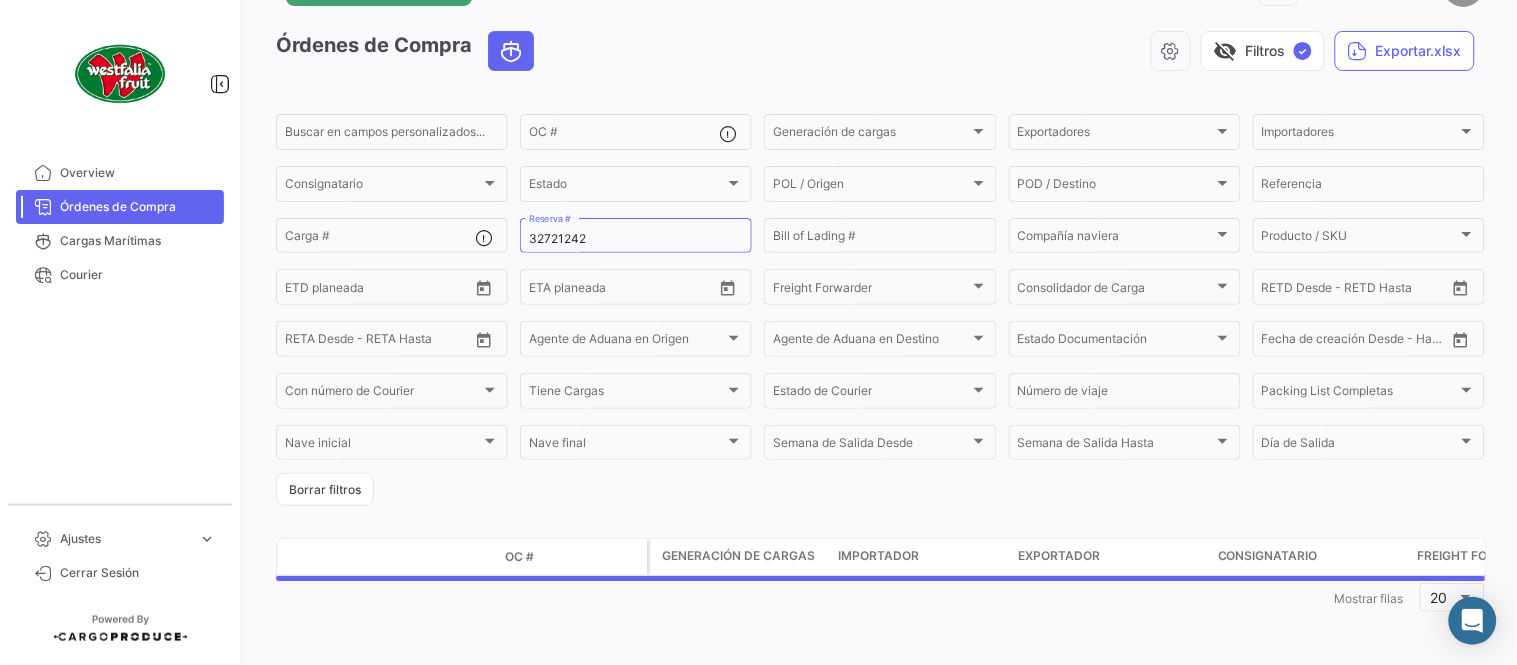scroll, scrollTop: 0, scrollLeft: 0, axis: both 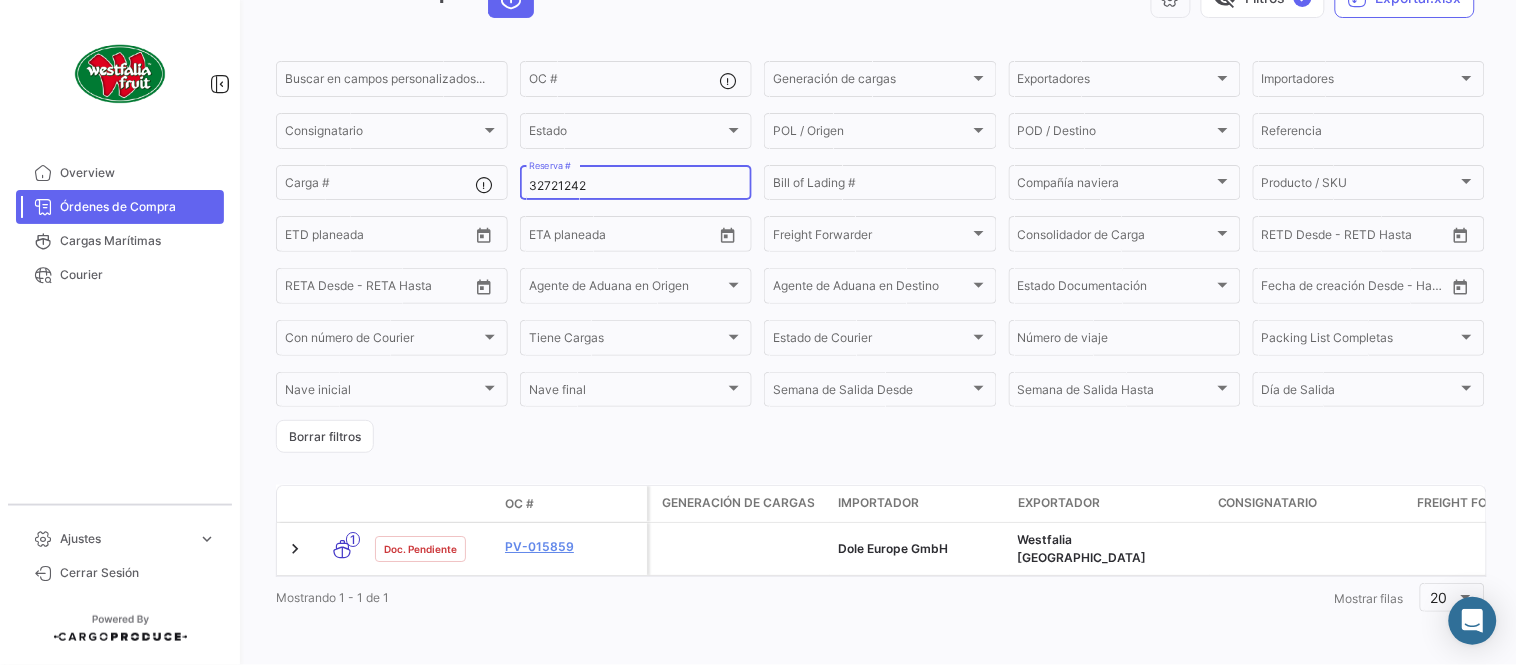 click on "32721242" at bounding box center [636, 186] 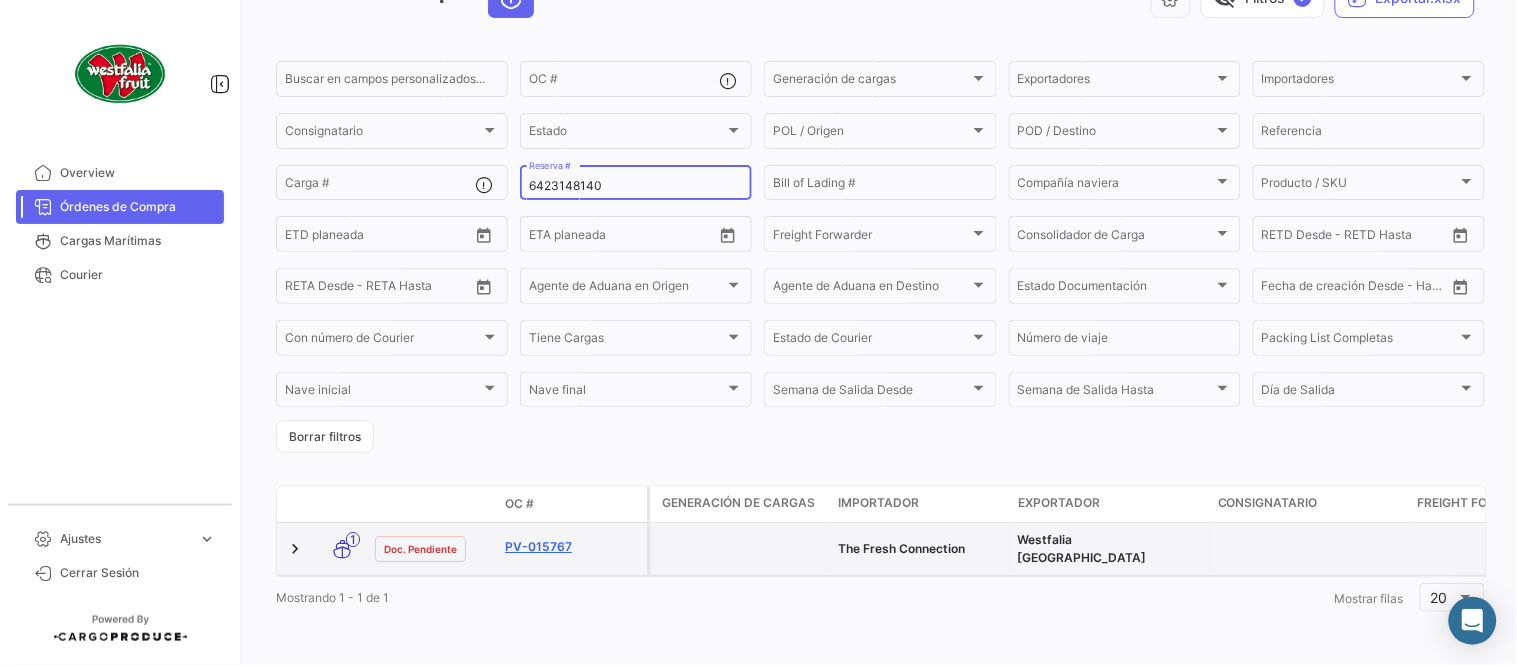 type on "6423148140" 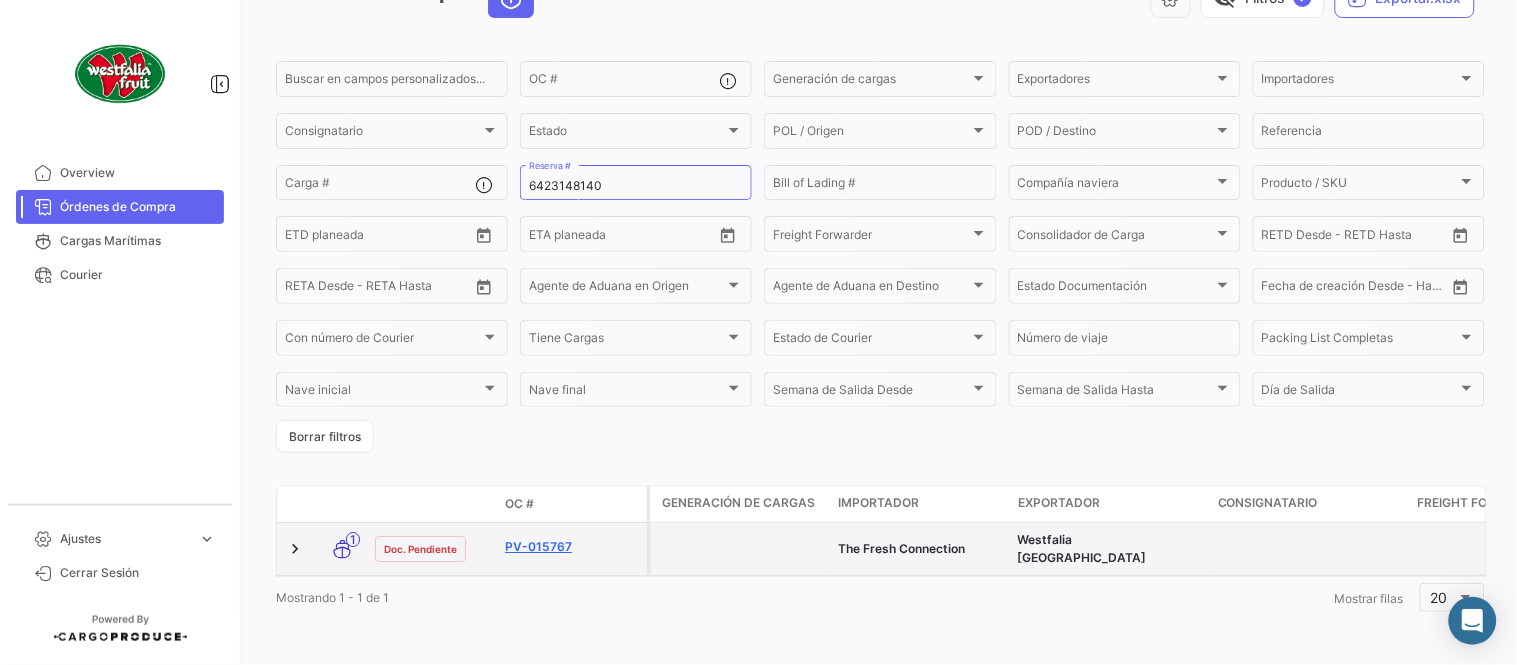 click on "PV-015767" 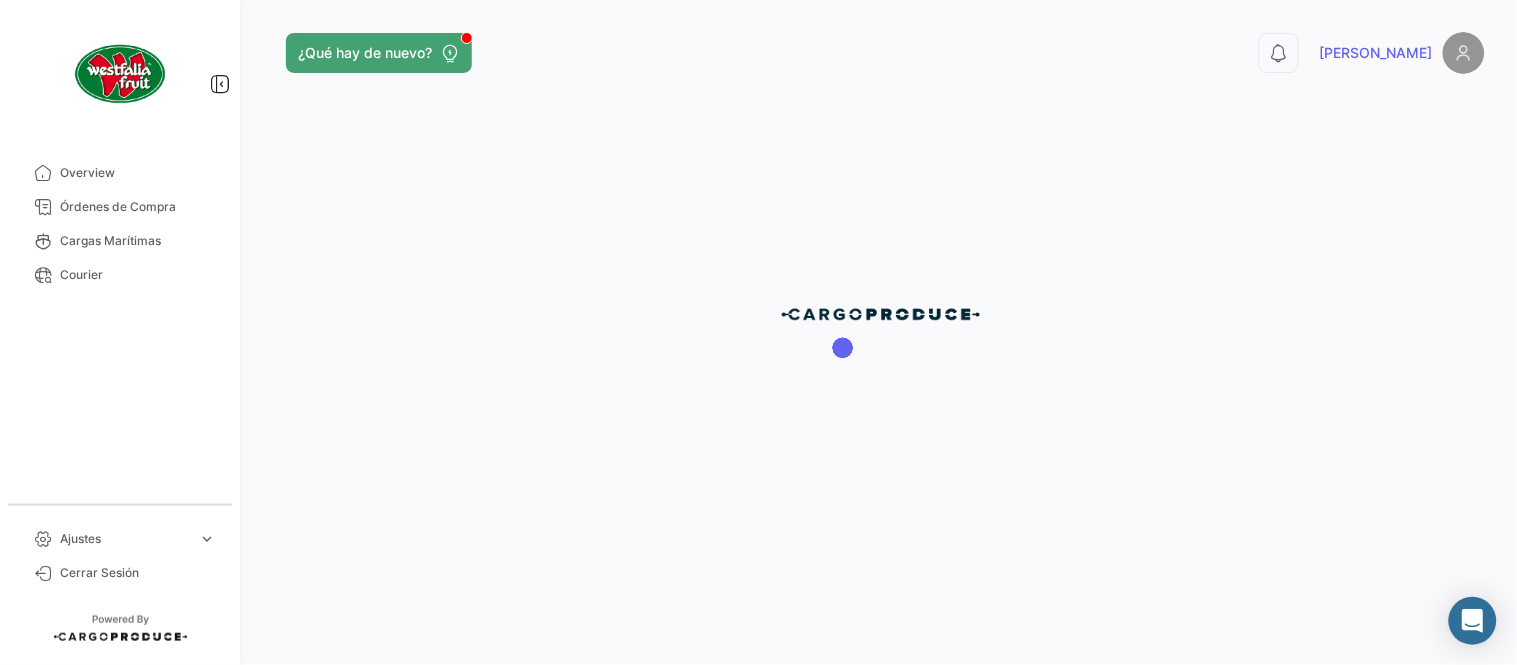 scroll, scrollTop: 0, scrollLeft: 0, axis: both 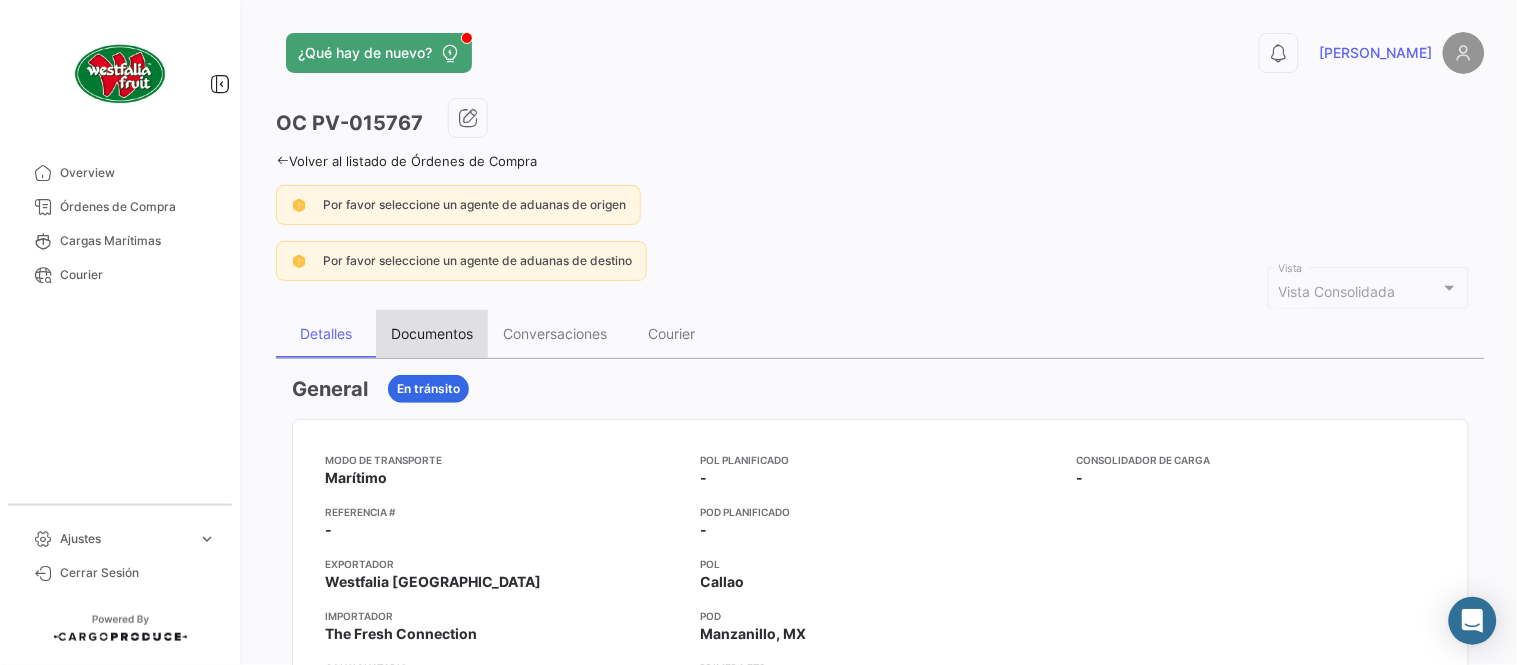 click on "Documentos" at bounding box center [432, 334] 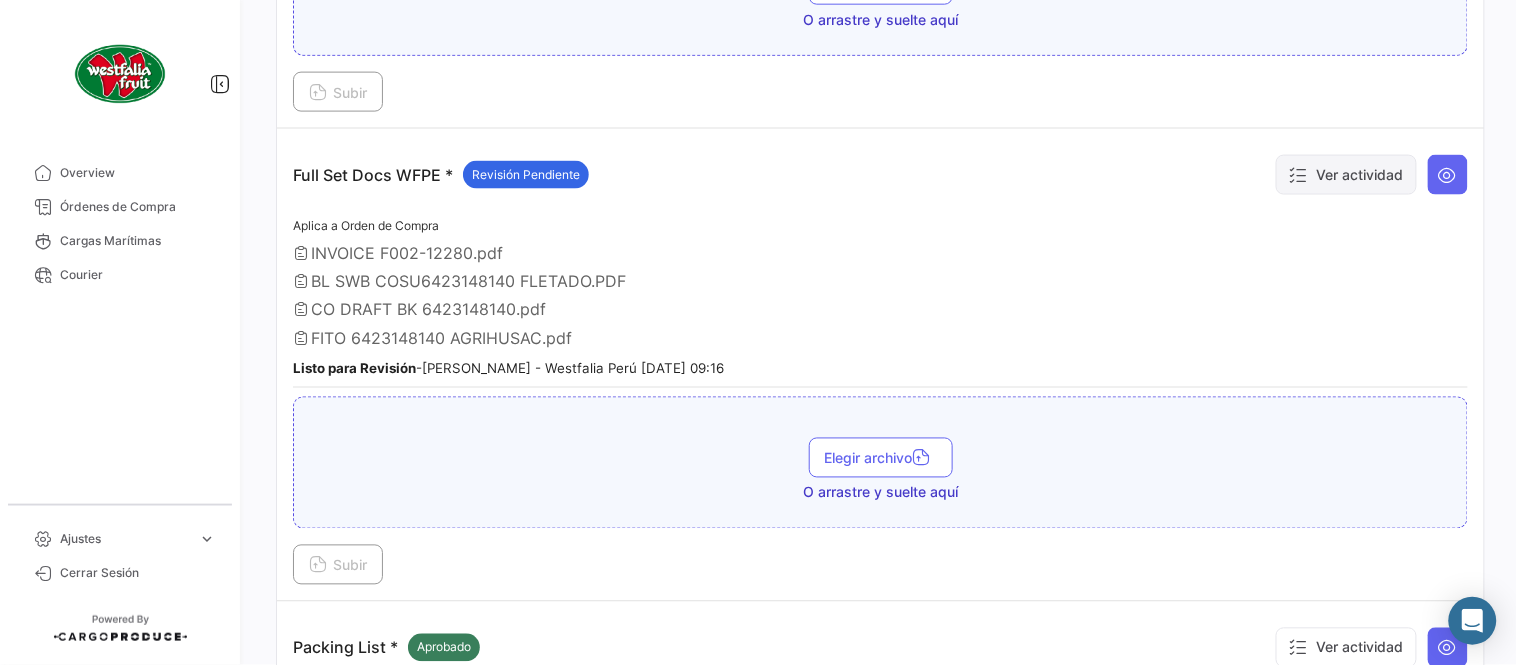 scroll, scrollTop: 665, scrollLeft: 0, axis: vertical 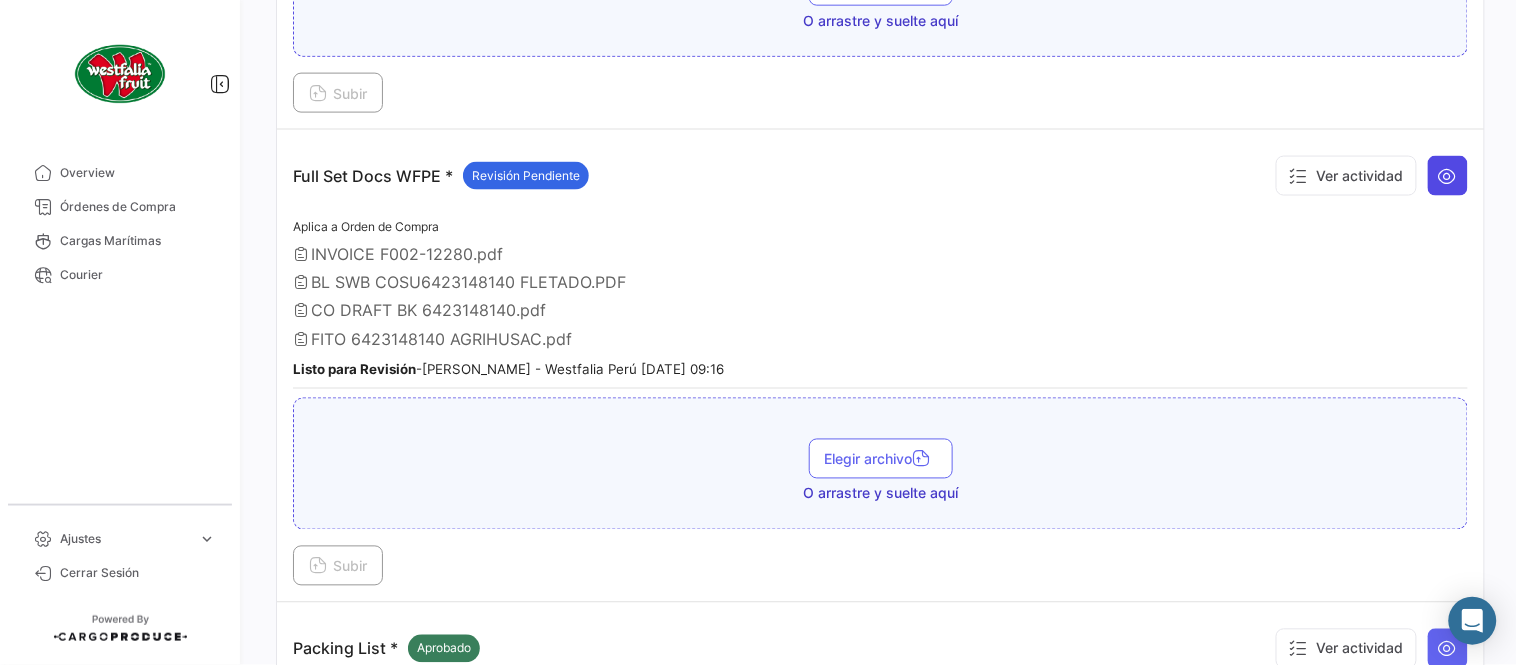 click at bounding box center [1448, 176] 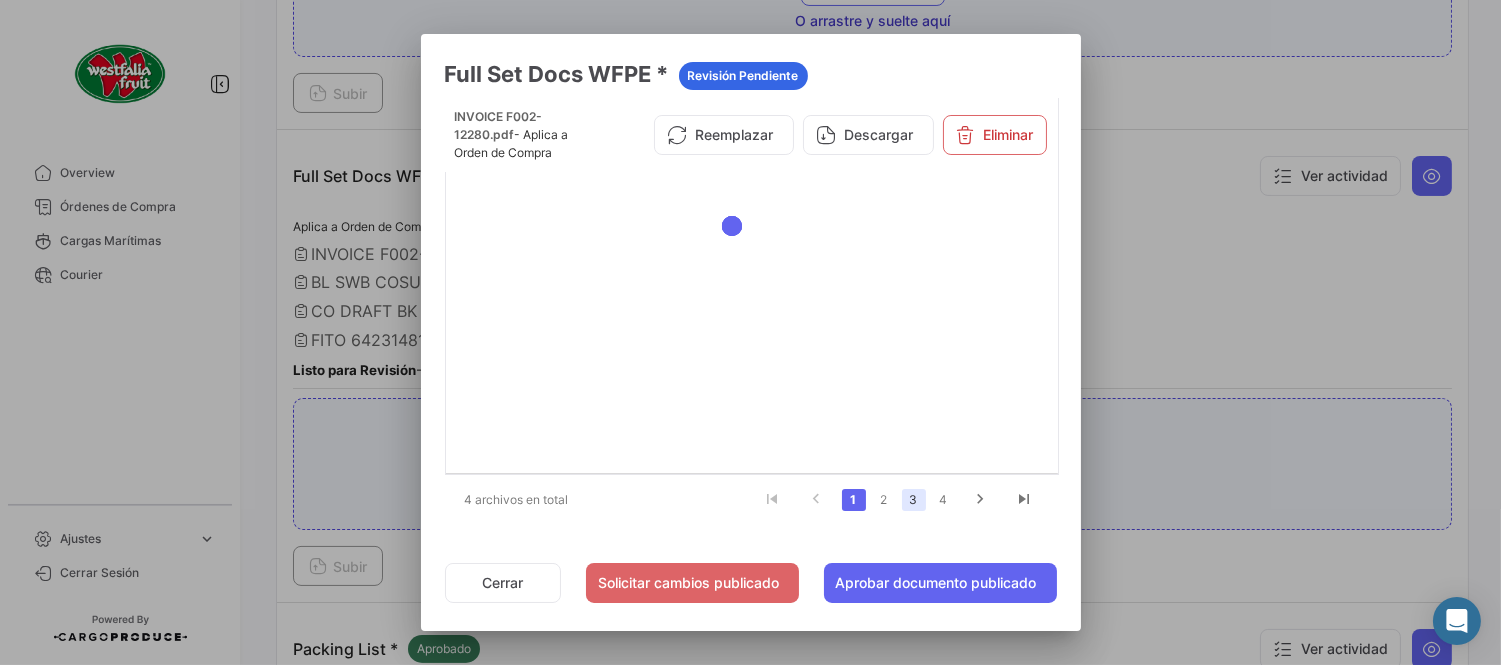 click on "3" 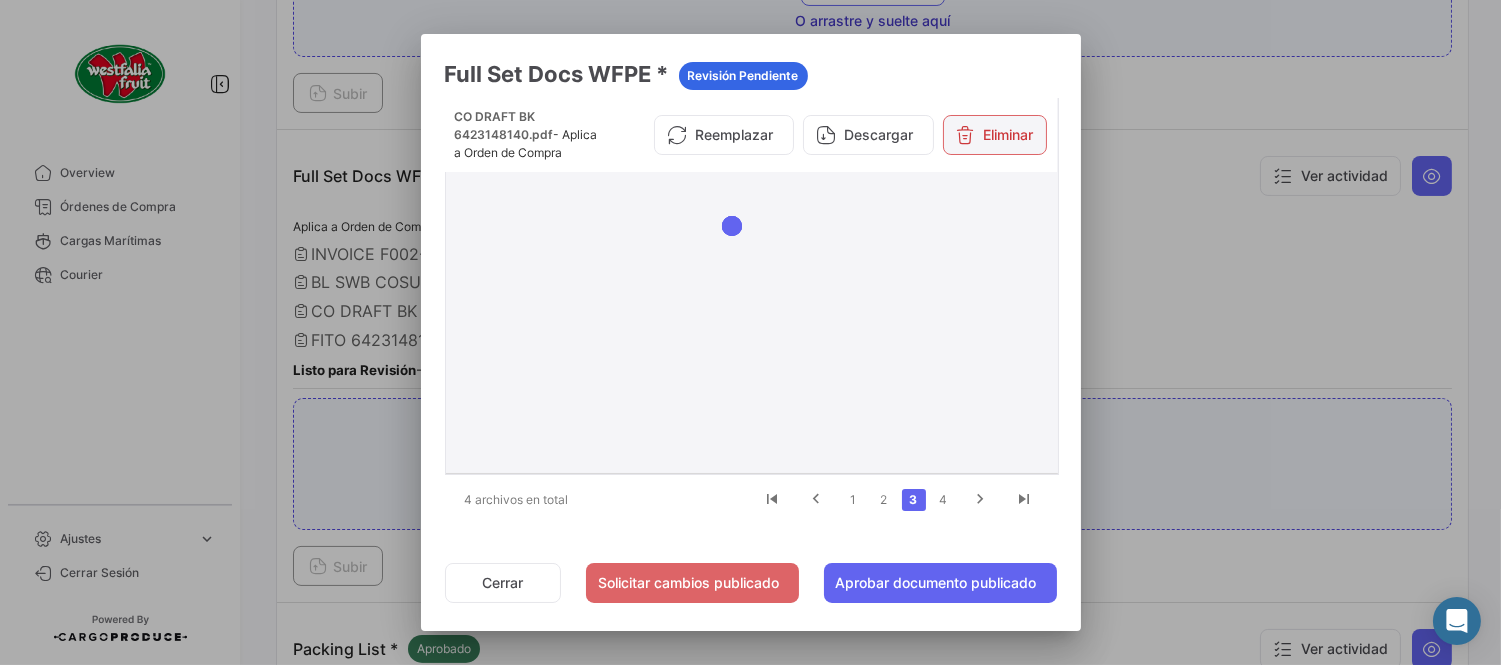 click on "Eliminar" at bounding box center (995, 135) 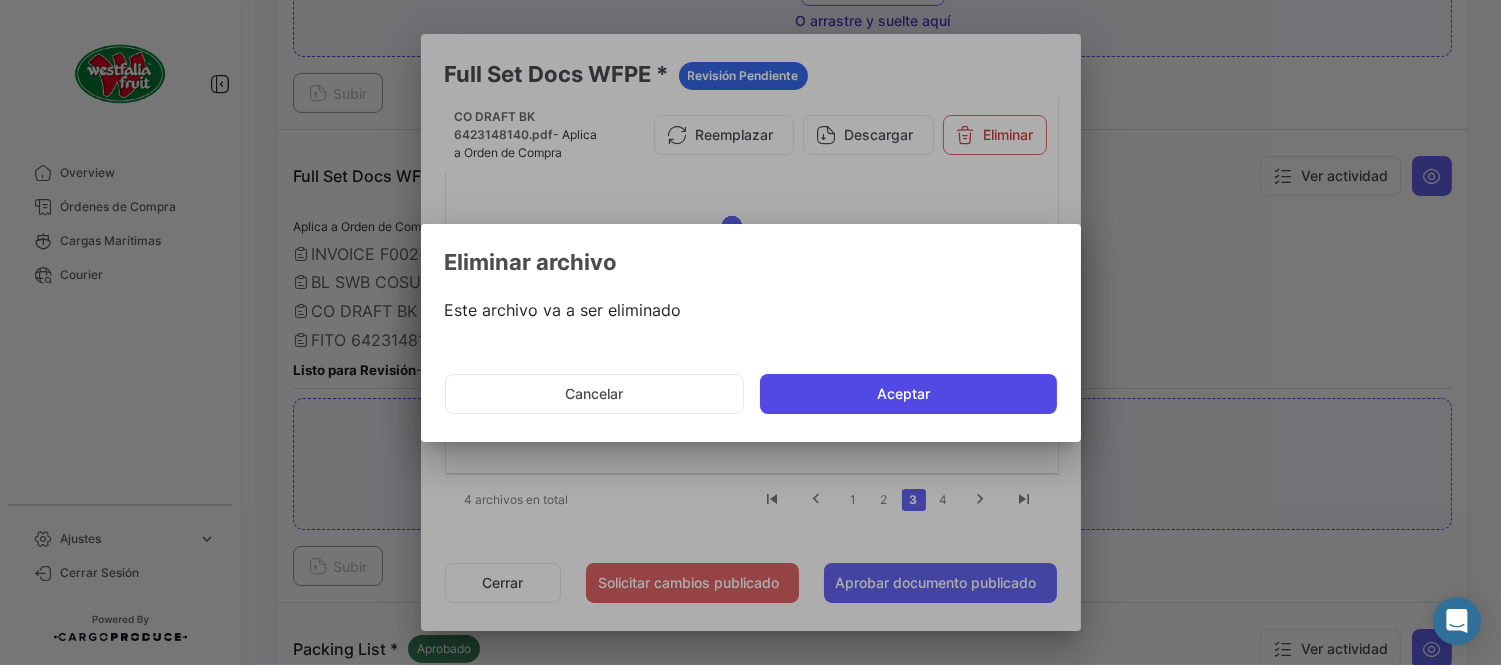 click on "Aceptar" 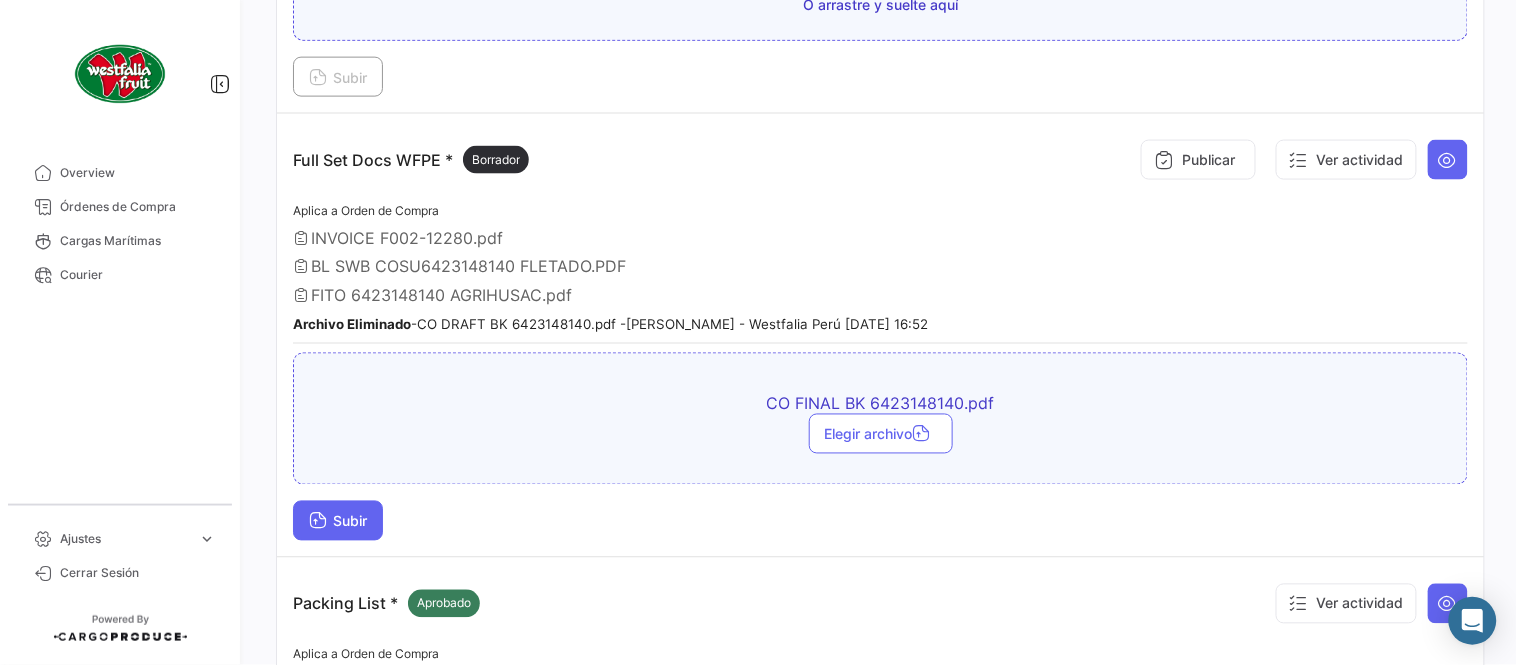 click on "Subir" at bounding box center (338, 521) 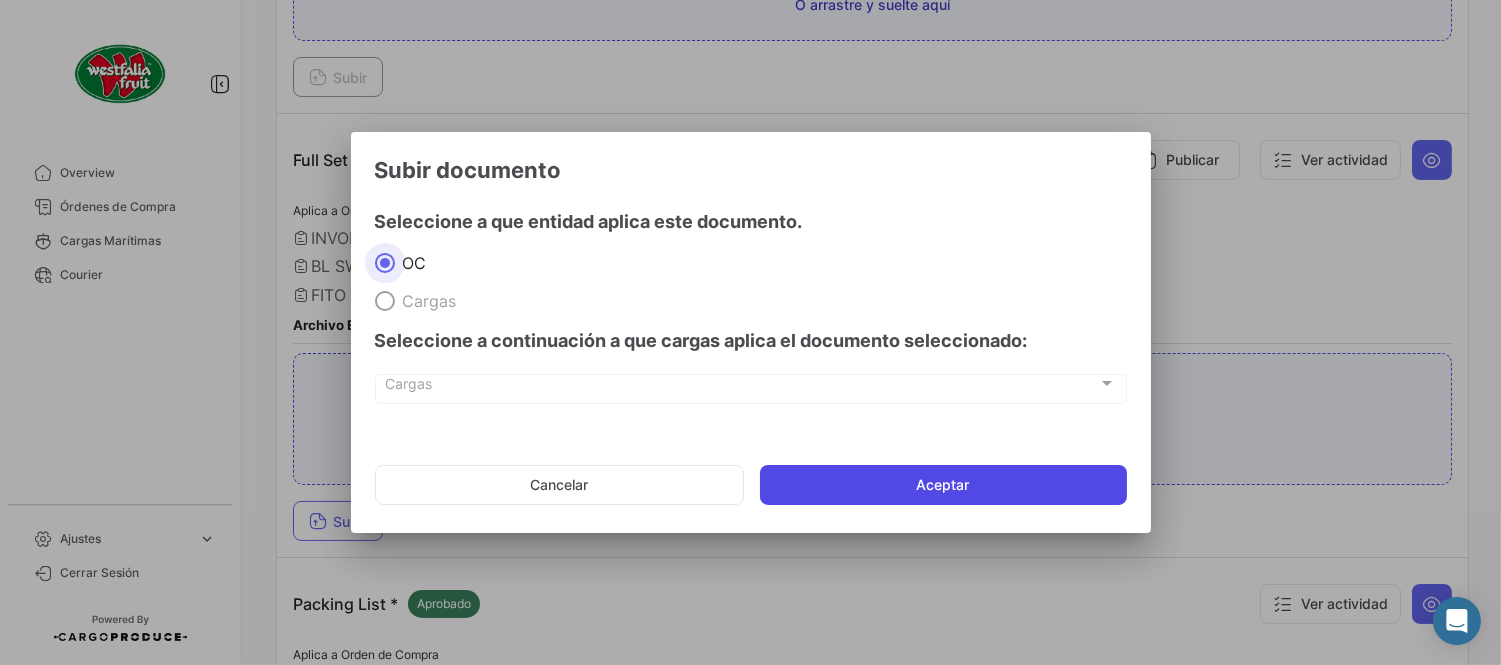 click on "Aceptar" 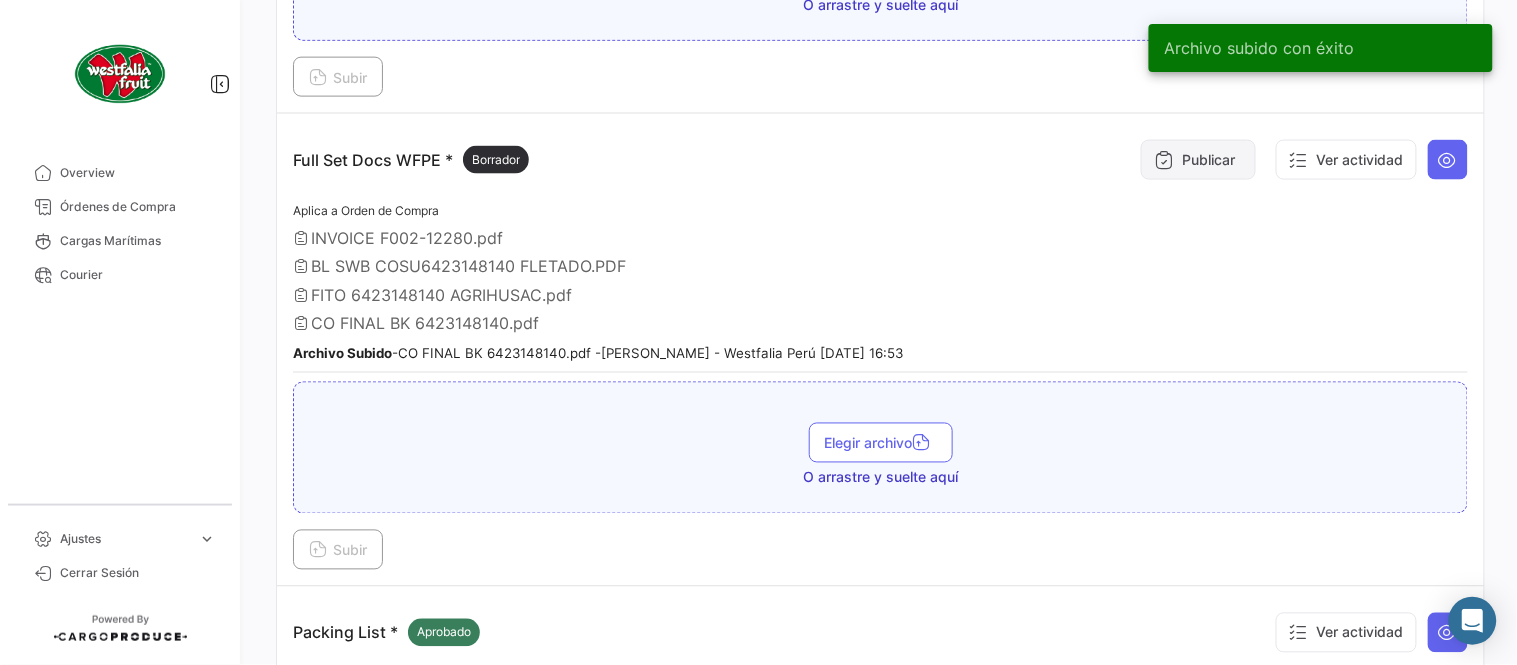 click on "Publicar" at bounding box center (1198, 160) 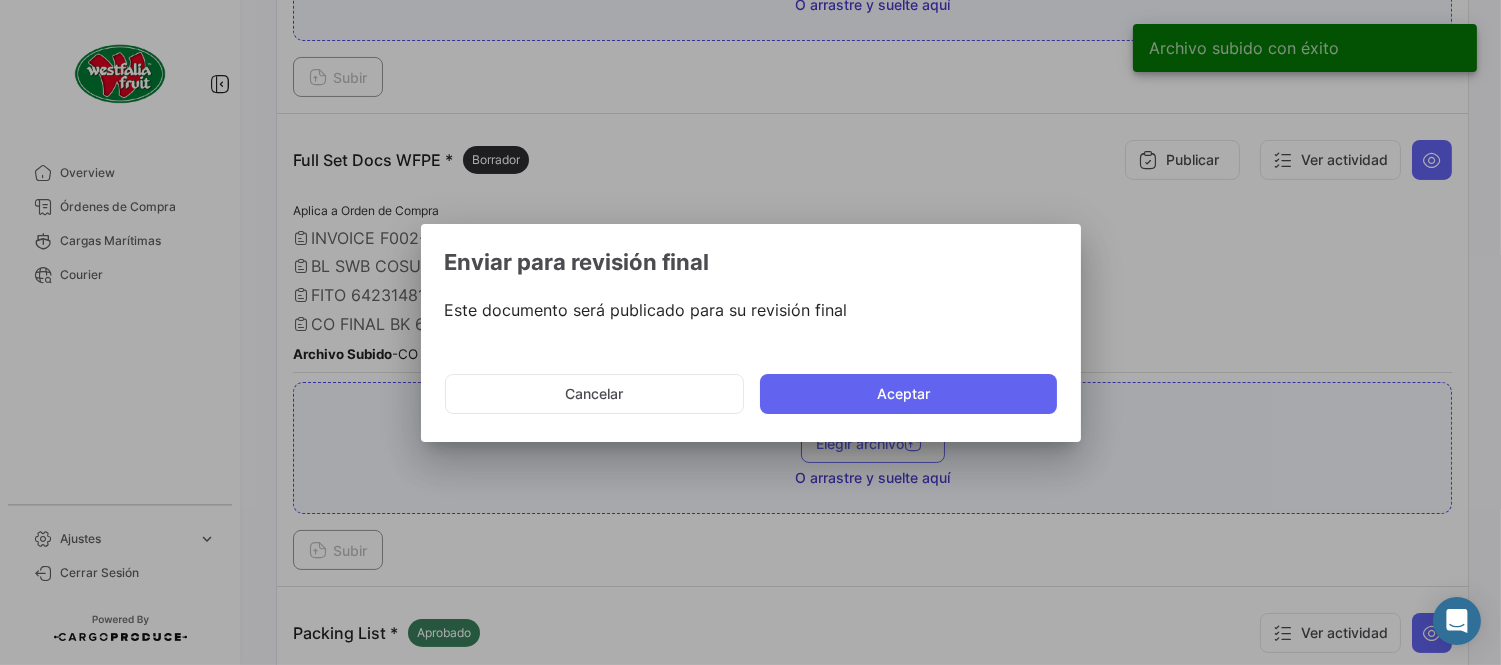 click on "Cancelar   Aceptar" 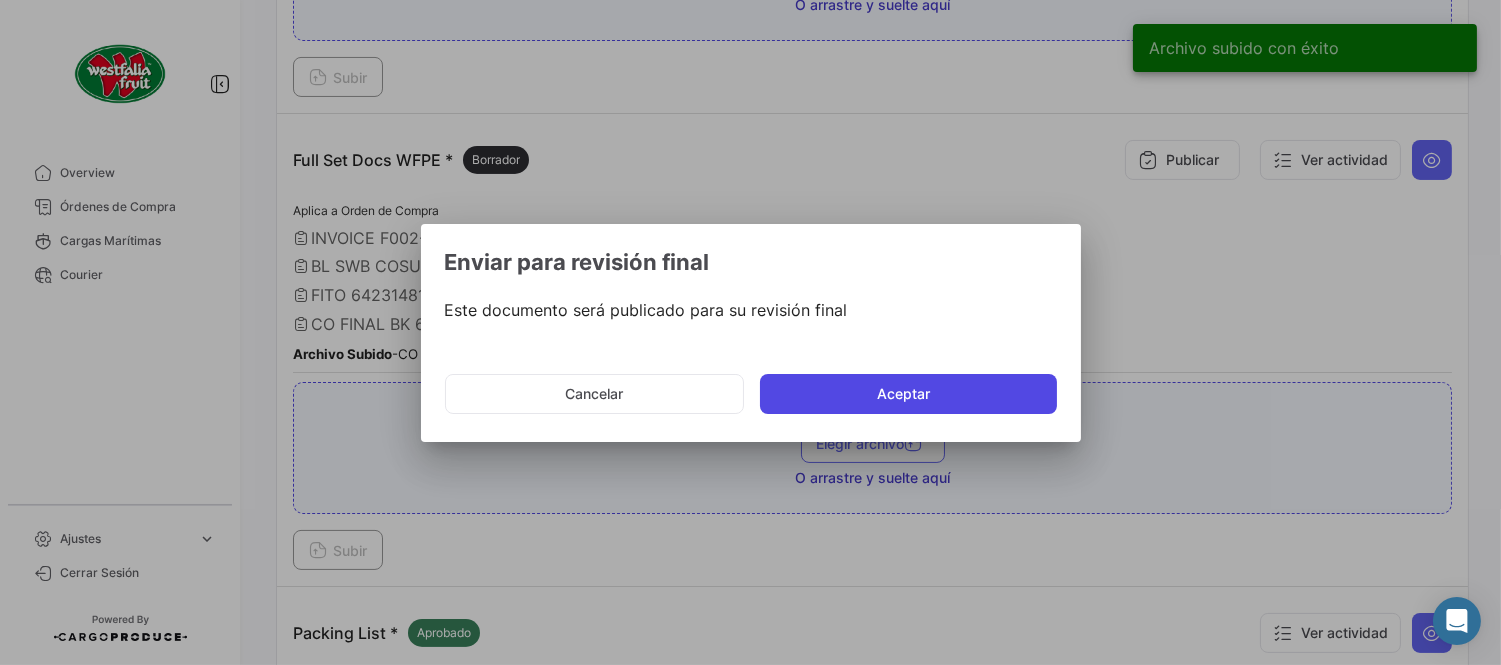 click on "Aceptar" 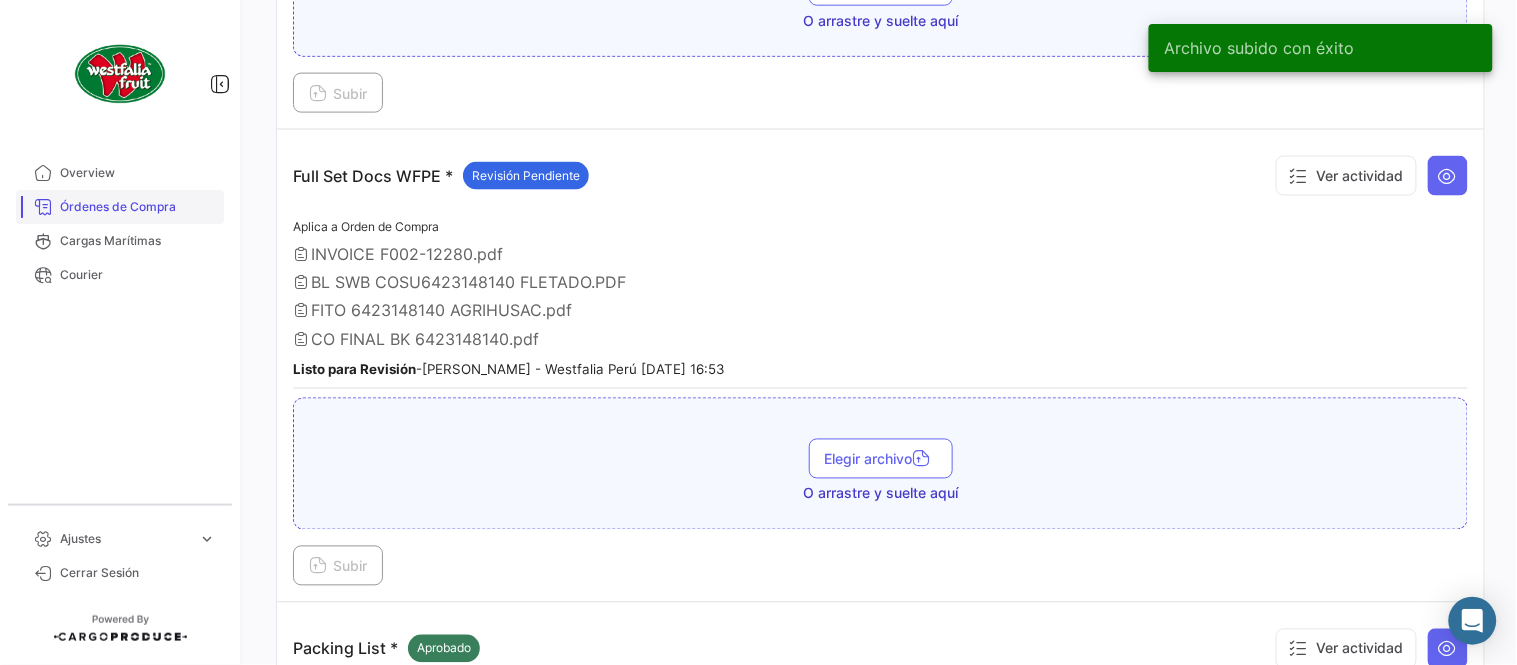 click on "Órdenes de Compra" at bounding box center [138, 207] 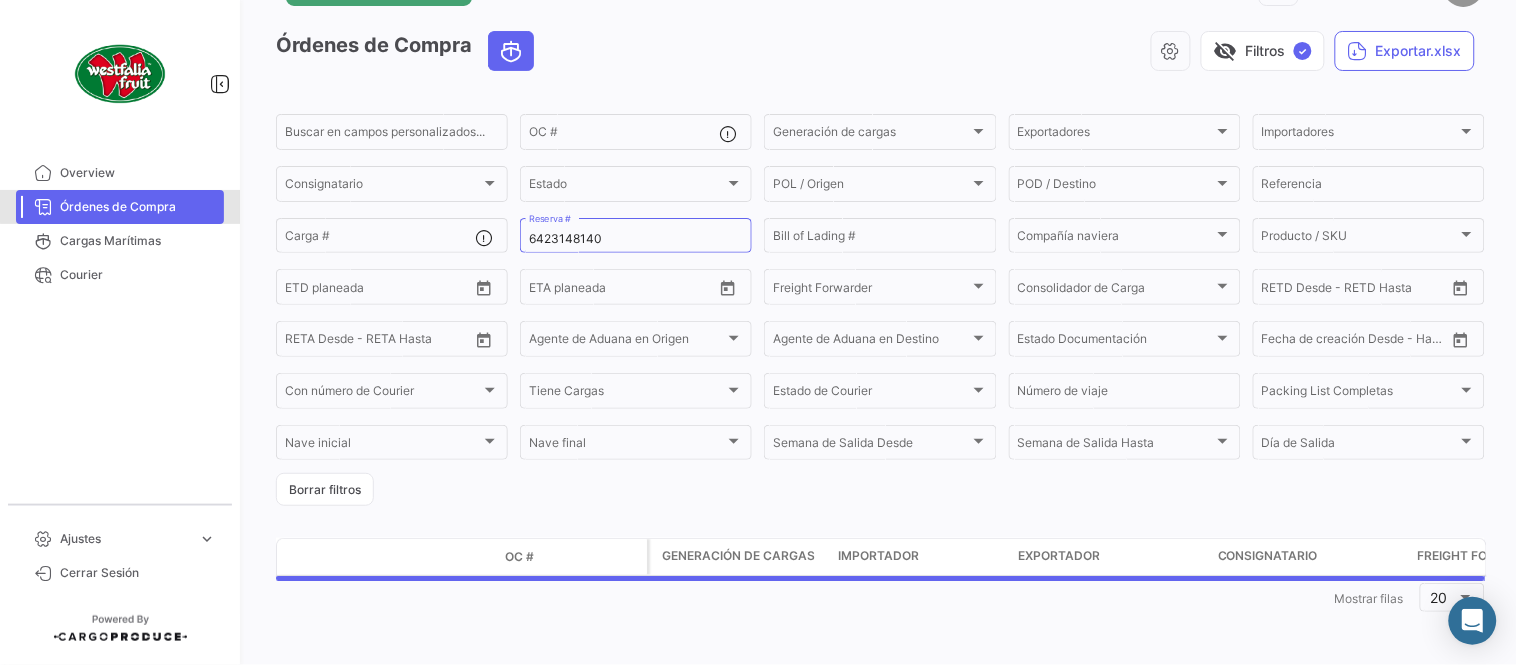 scroll, scrollTop: 0, scrollLeft: 0, axis: both 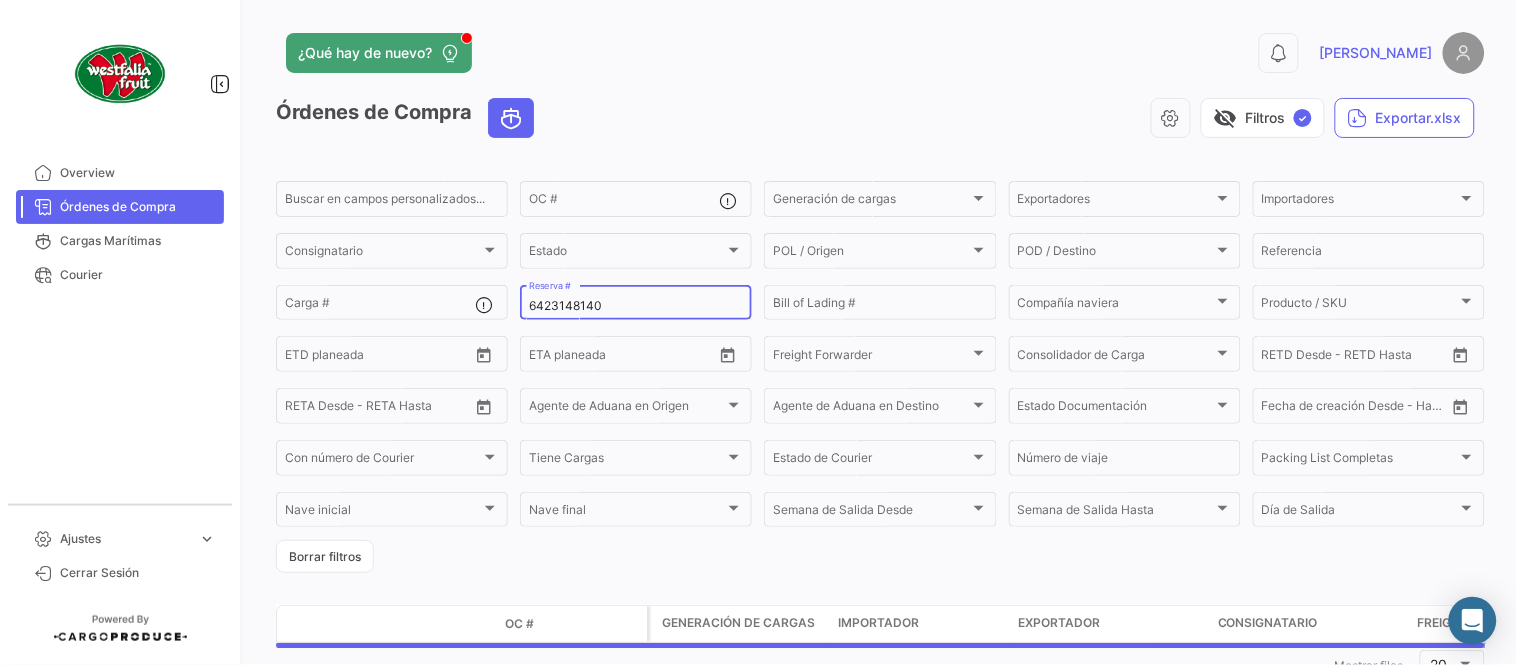 click on "6423148140" at bounding box center (636, 306) 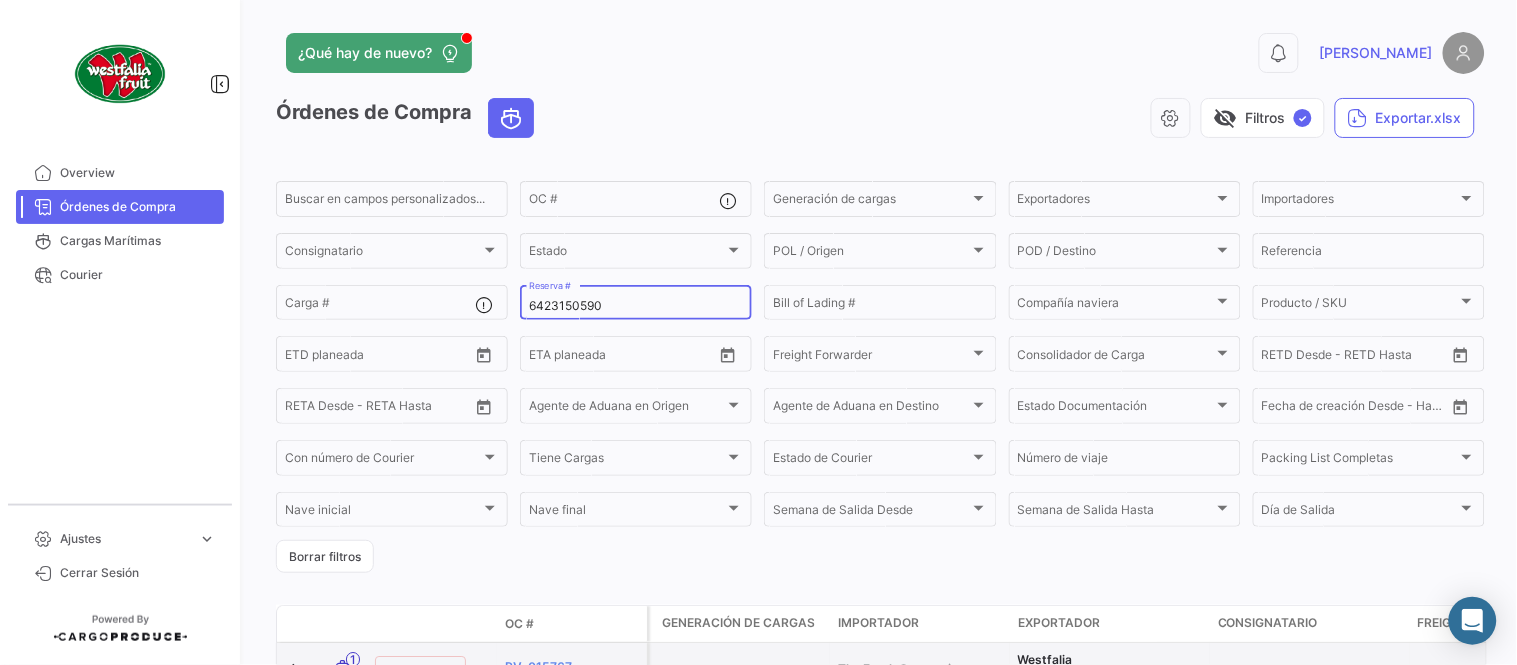 type on "6423150590" 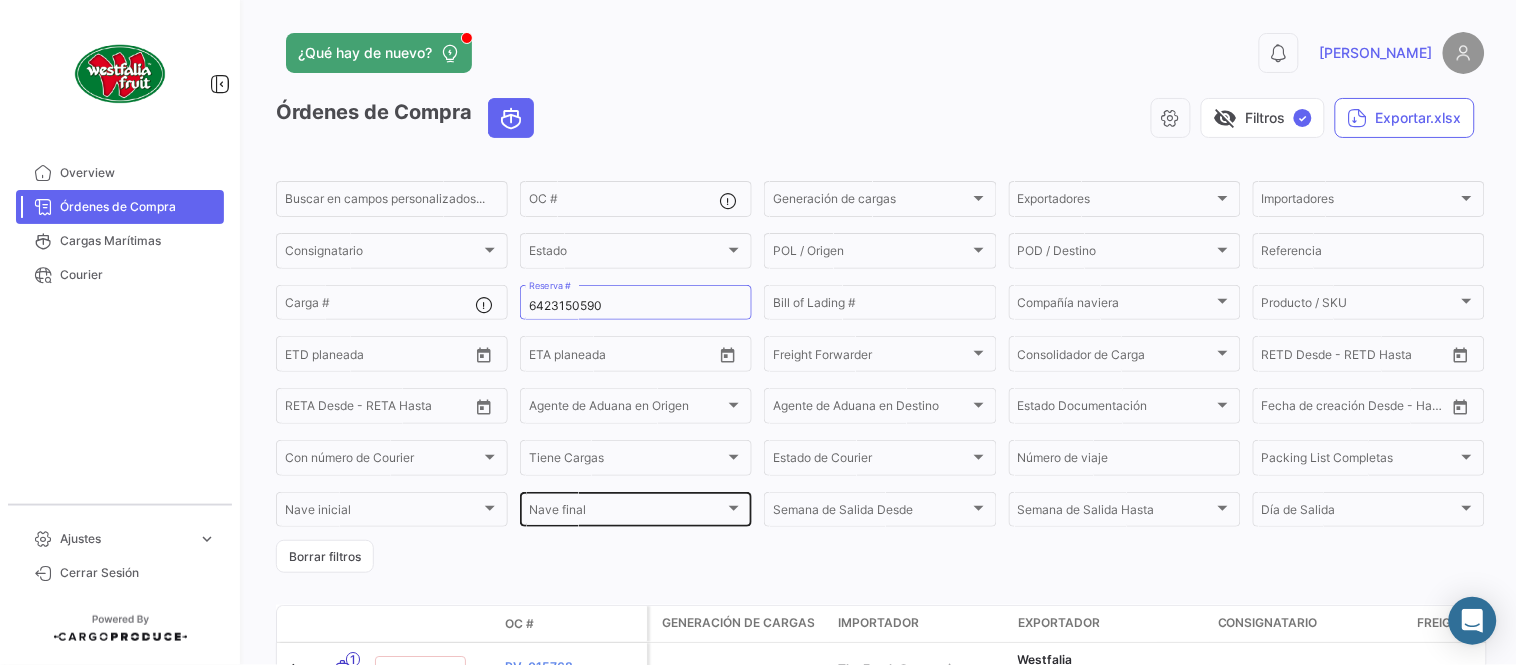 drag, startPoint x: 941, startPoint y: 85, endPoint x: 718, endPoint y: 493, distance: 464.96558 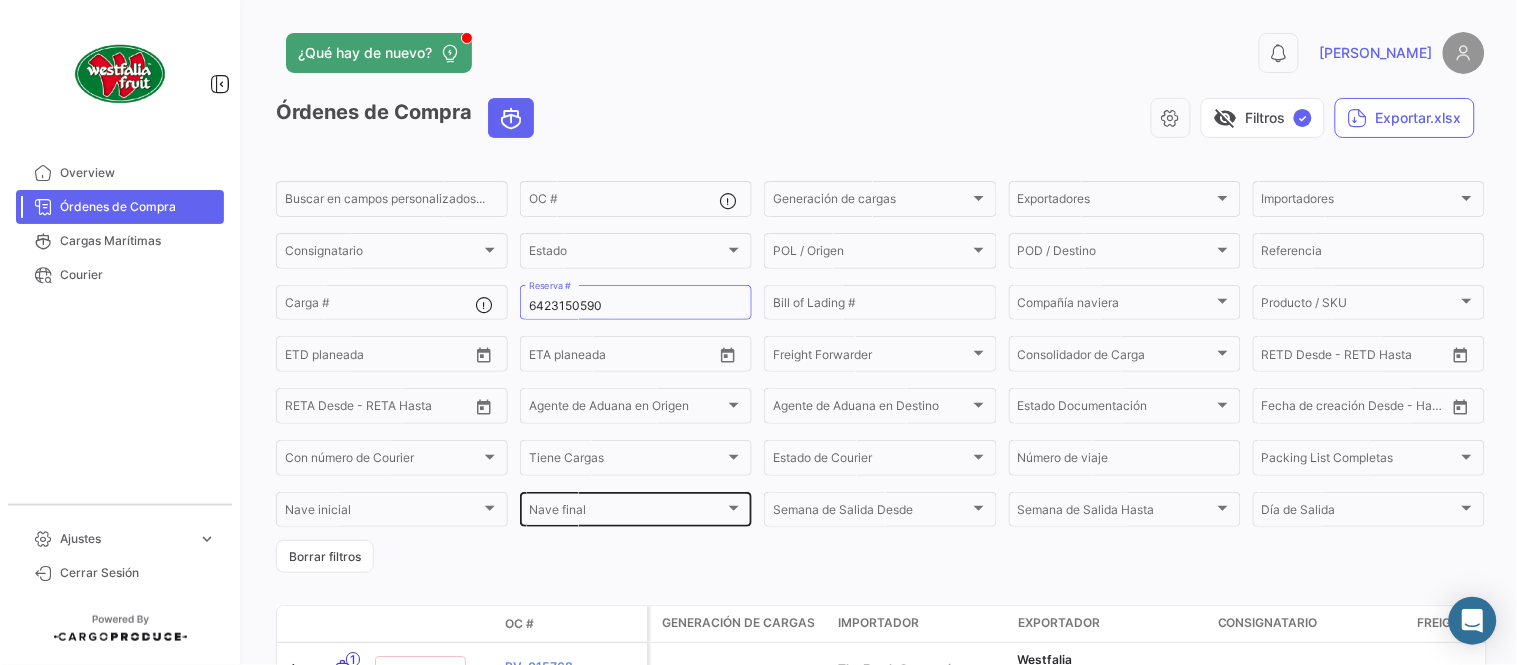 click on "¿Qué hay de nuevo?  0  [PERSON_NAME]" 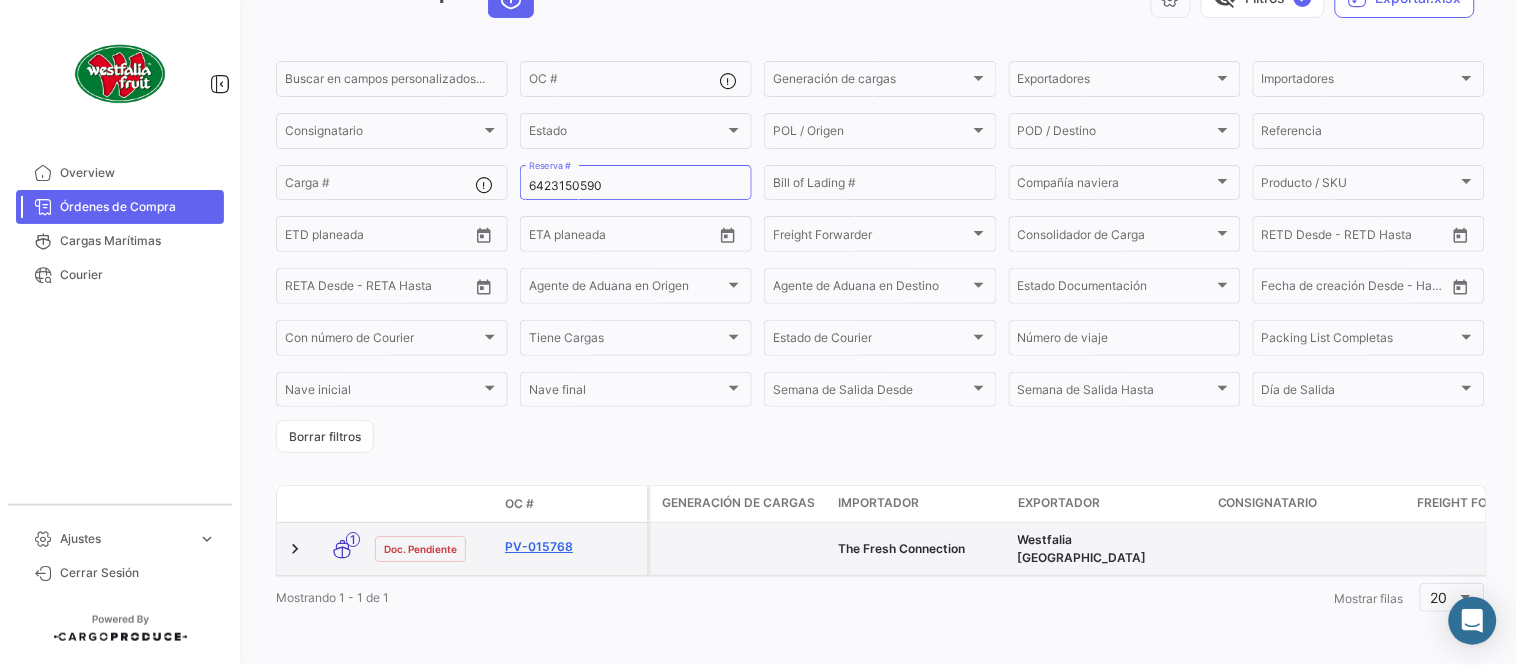 click on "PV-015768" 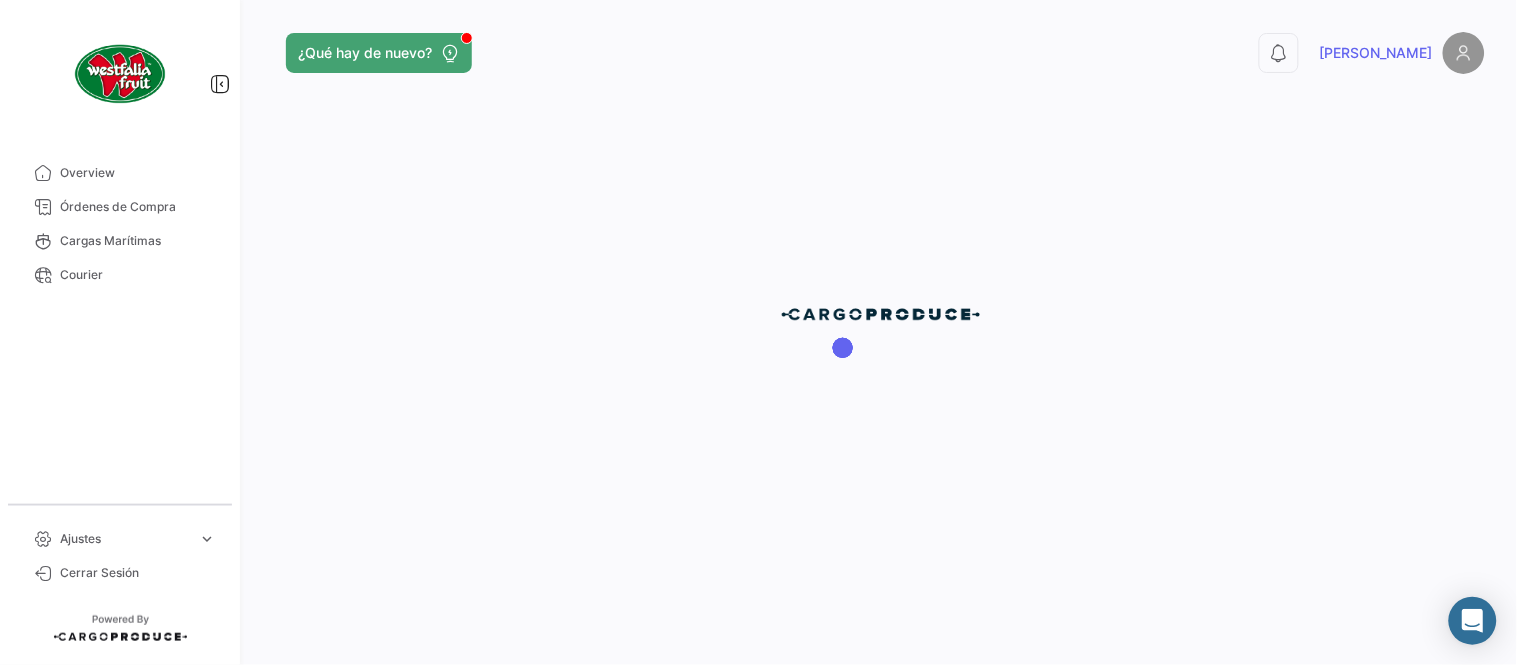 scroll, scrollTop: 0, scrollLeft: 0, axis: both 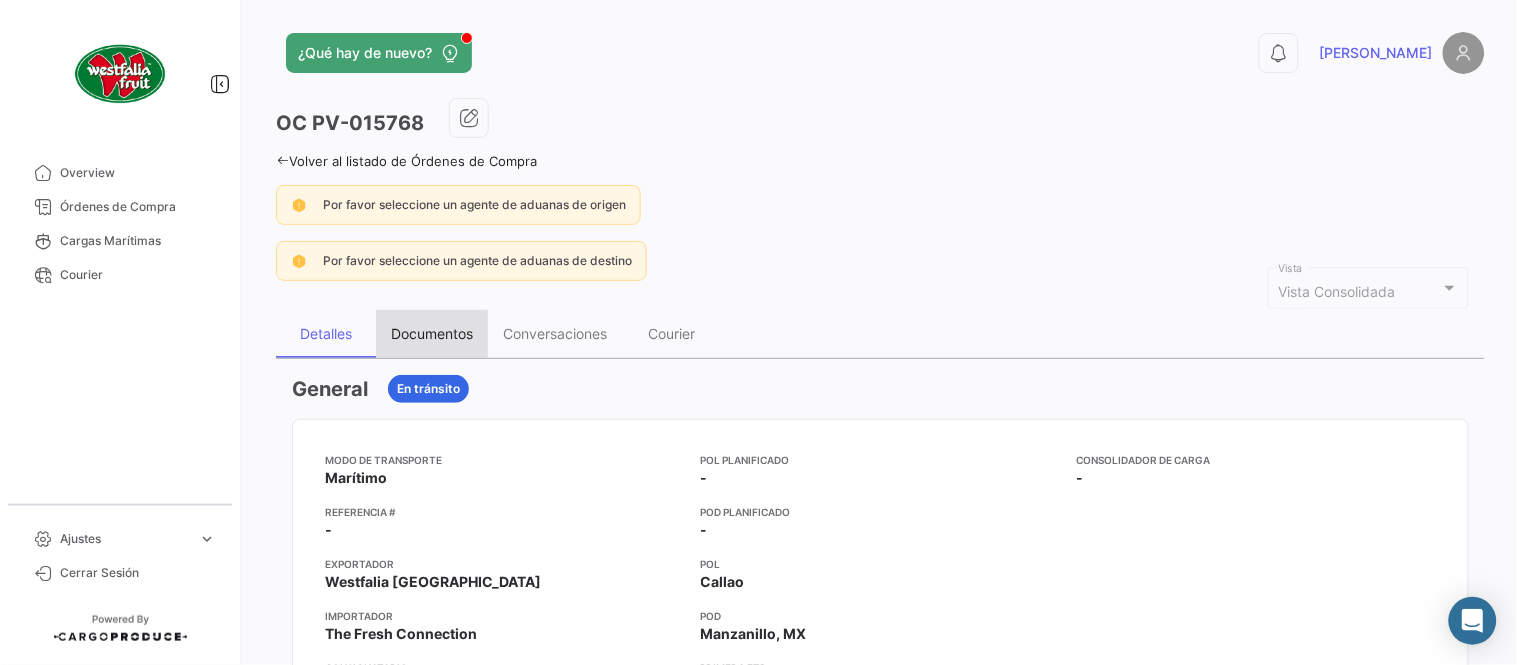 click on "Documentos" at bounding box center (432, 334) 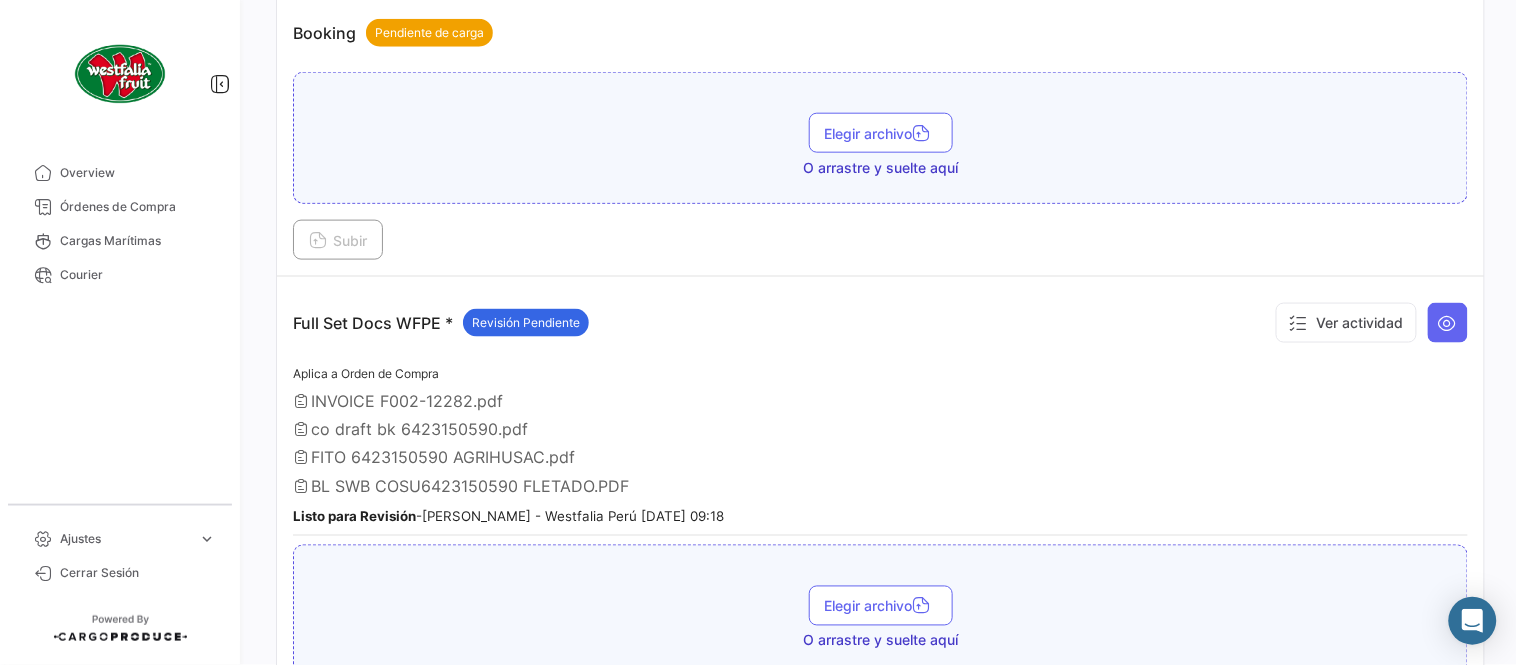 scroll, scrollTop: 555, scrollLeft: 0, axis: vertical 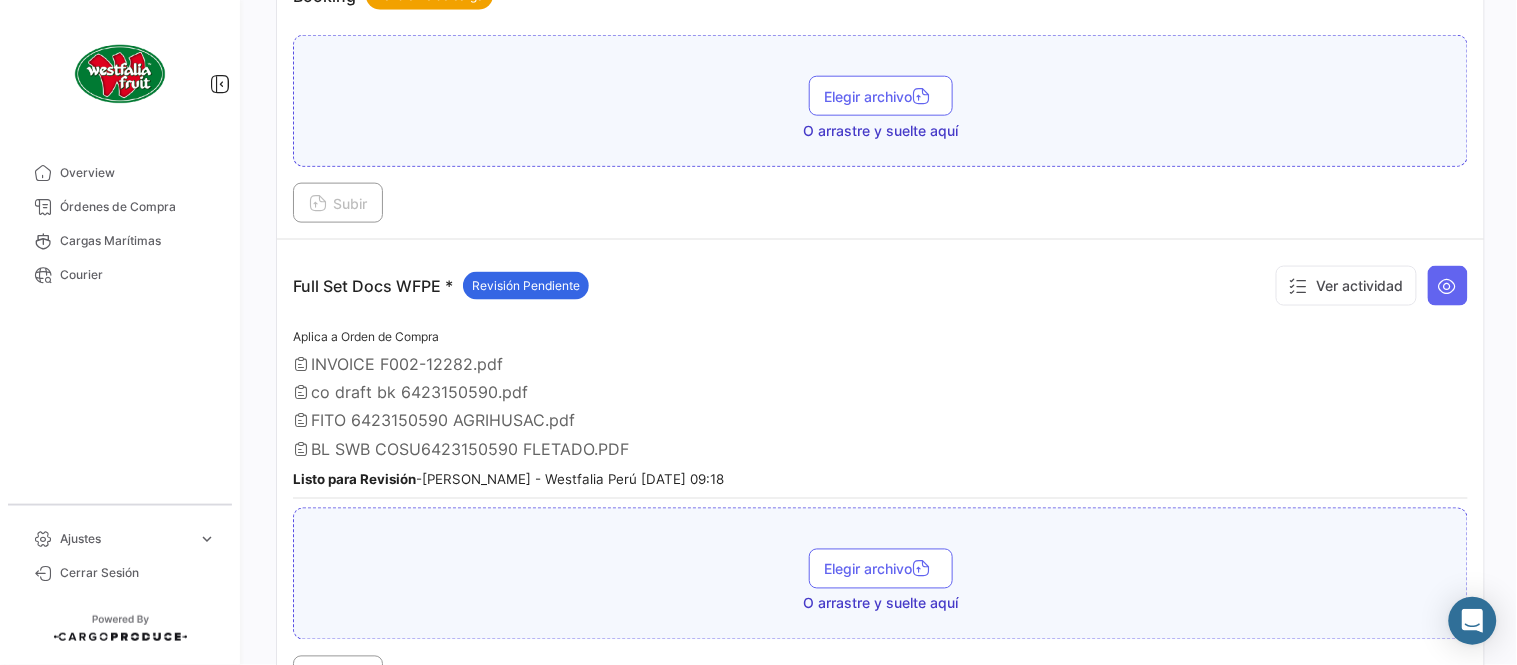 drag, startPoint x: 678, startPoint y: 375, endPoint x: 744, endPoint y: 367, distance: 66.48308 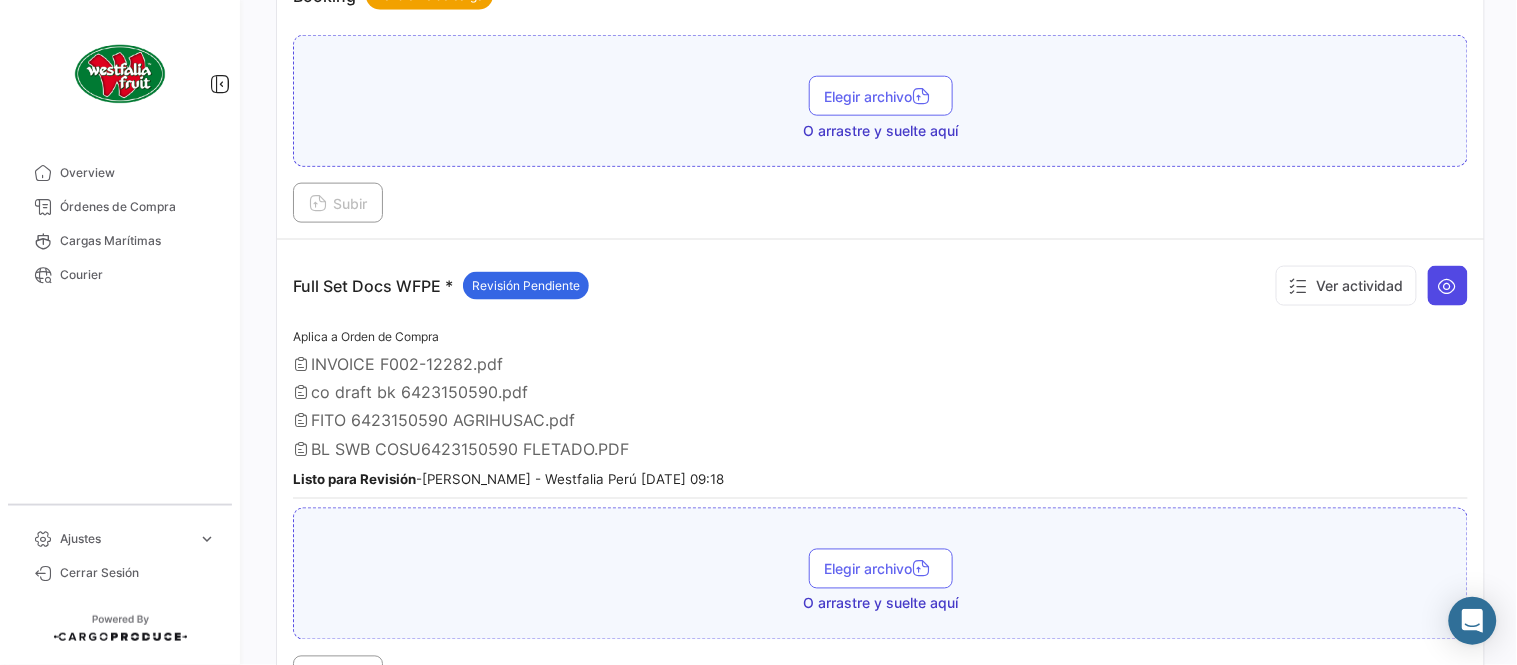 click at bounding box center [1448, 286] 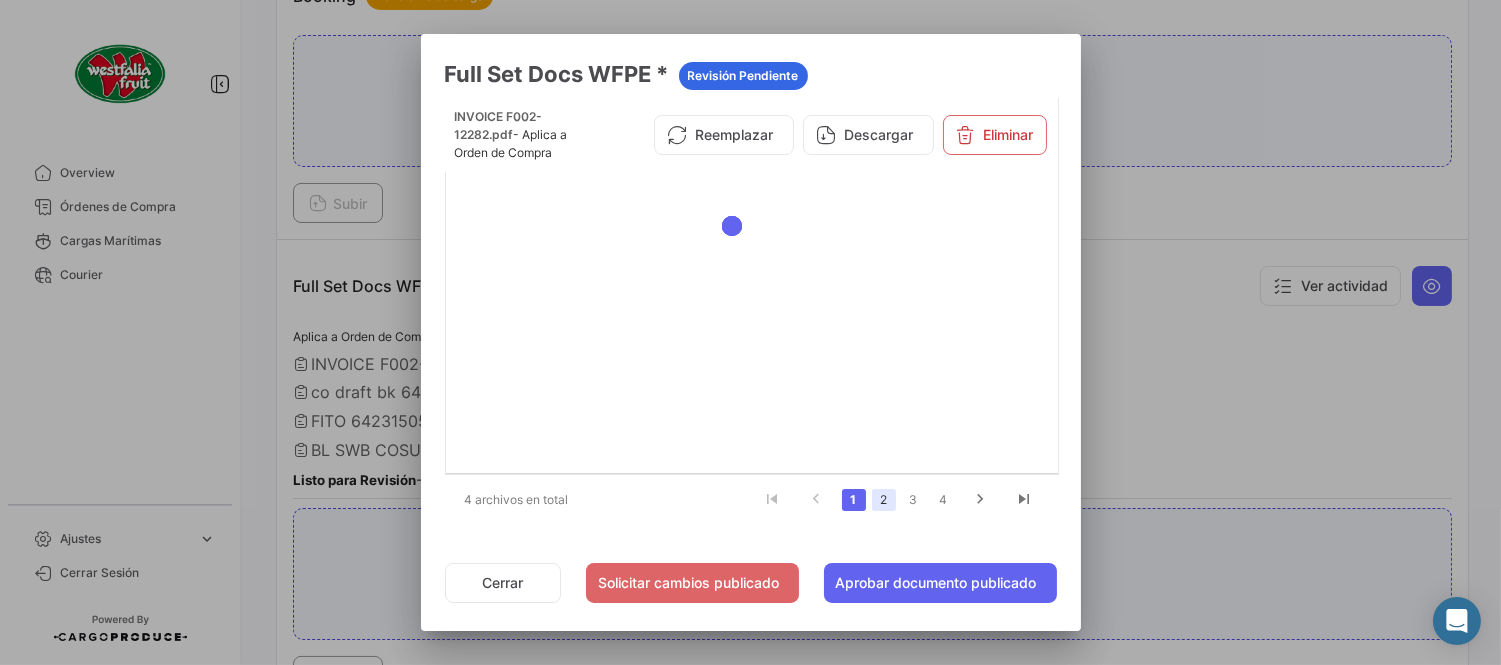 click on "2" 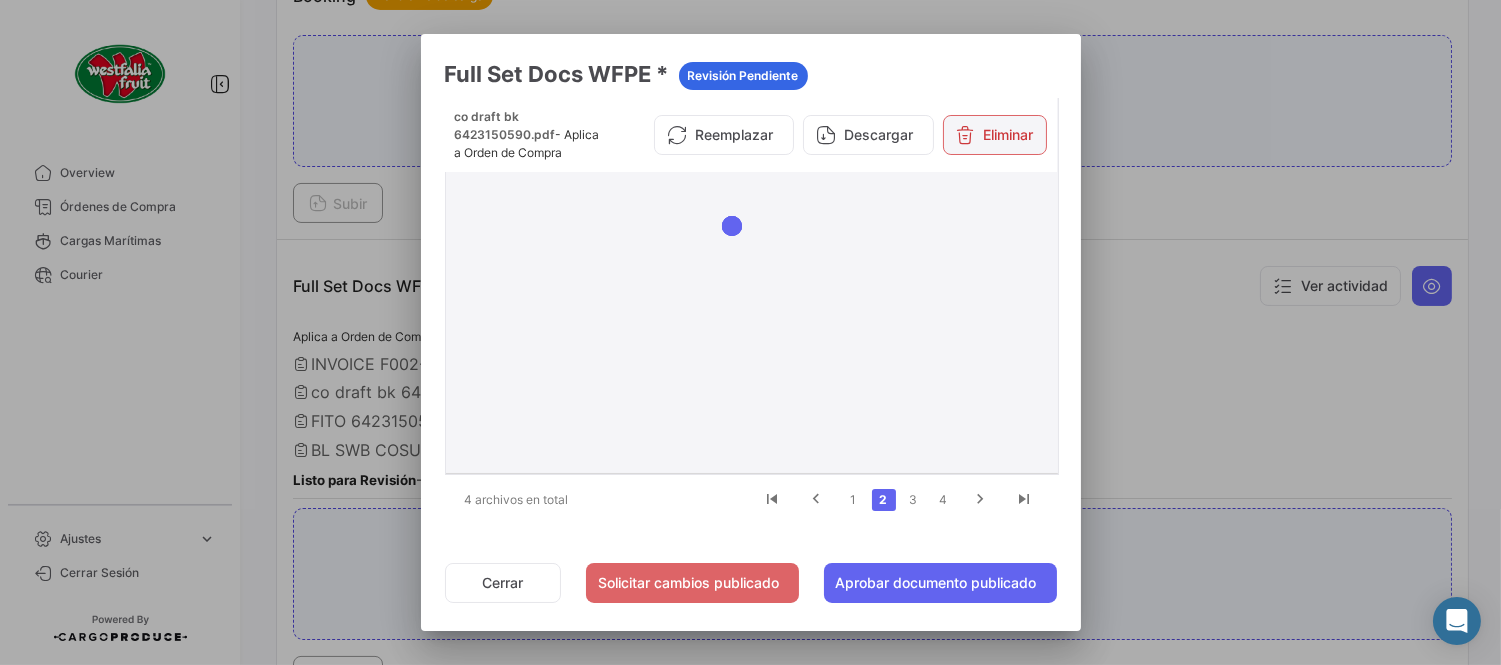 click on "Eliminar" at bounding box center (995, 135) 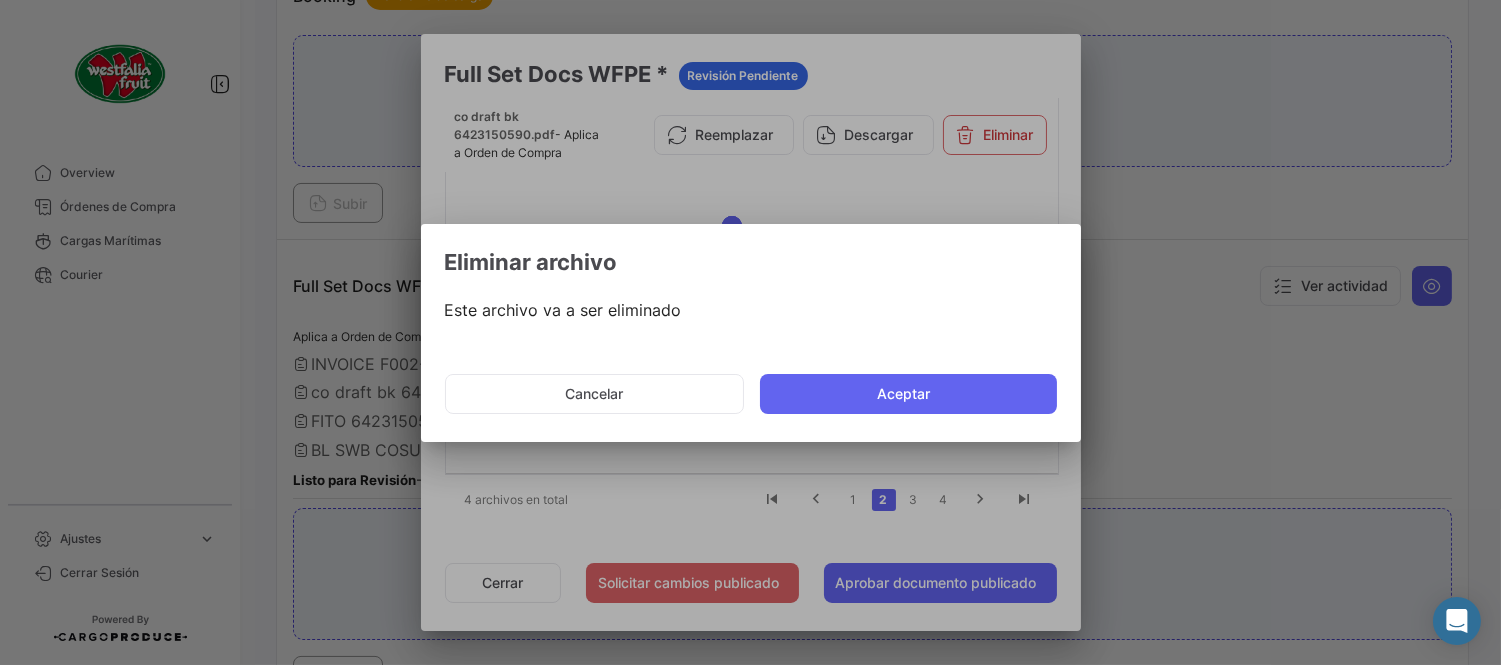 drag, startPoint x: 865, startPoint y: 407, endPoint x: 884, endPoint y: 403, distance: 19.416489 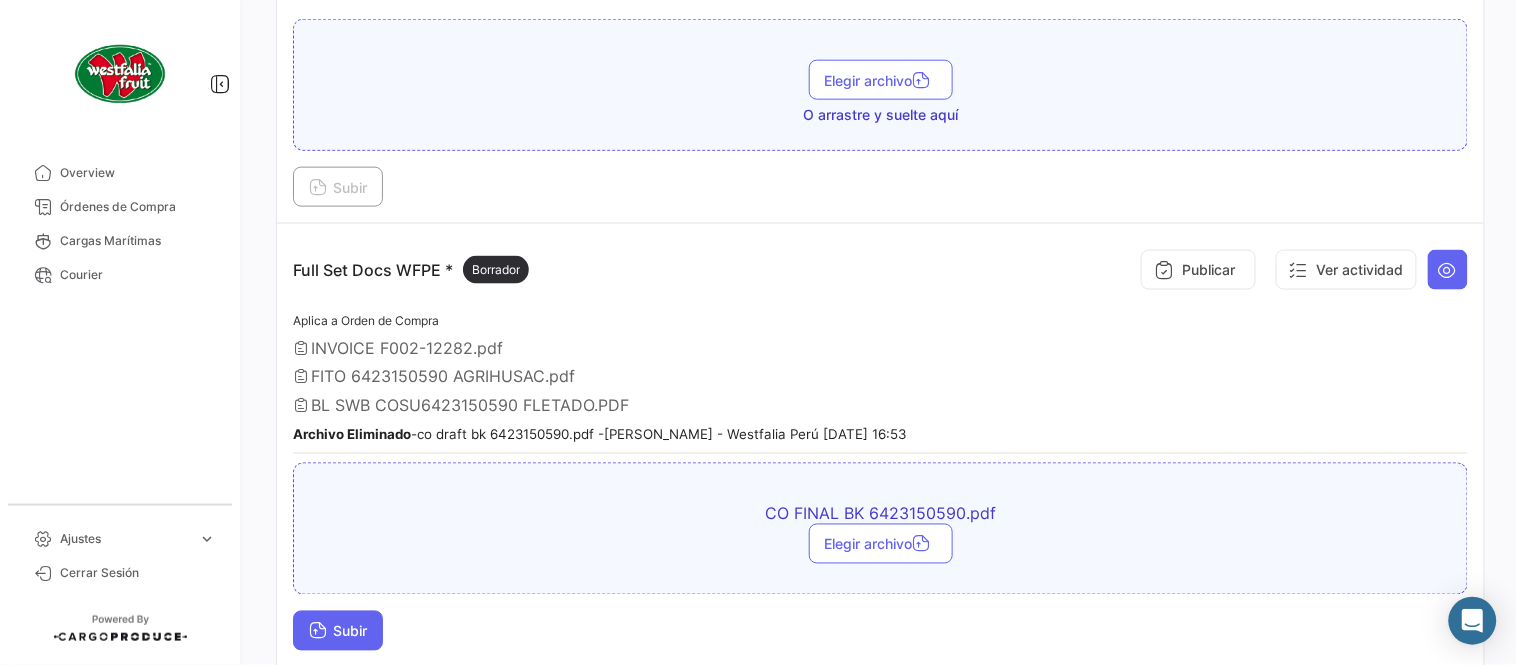 click on "Subir" at bounding box center (338, 631) 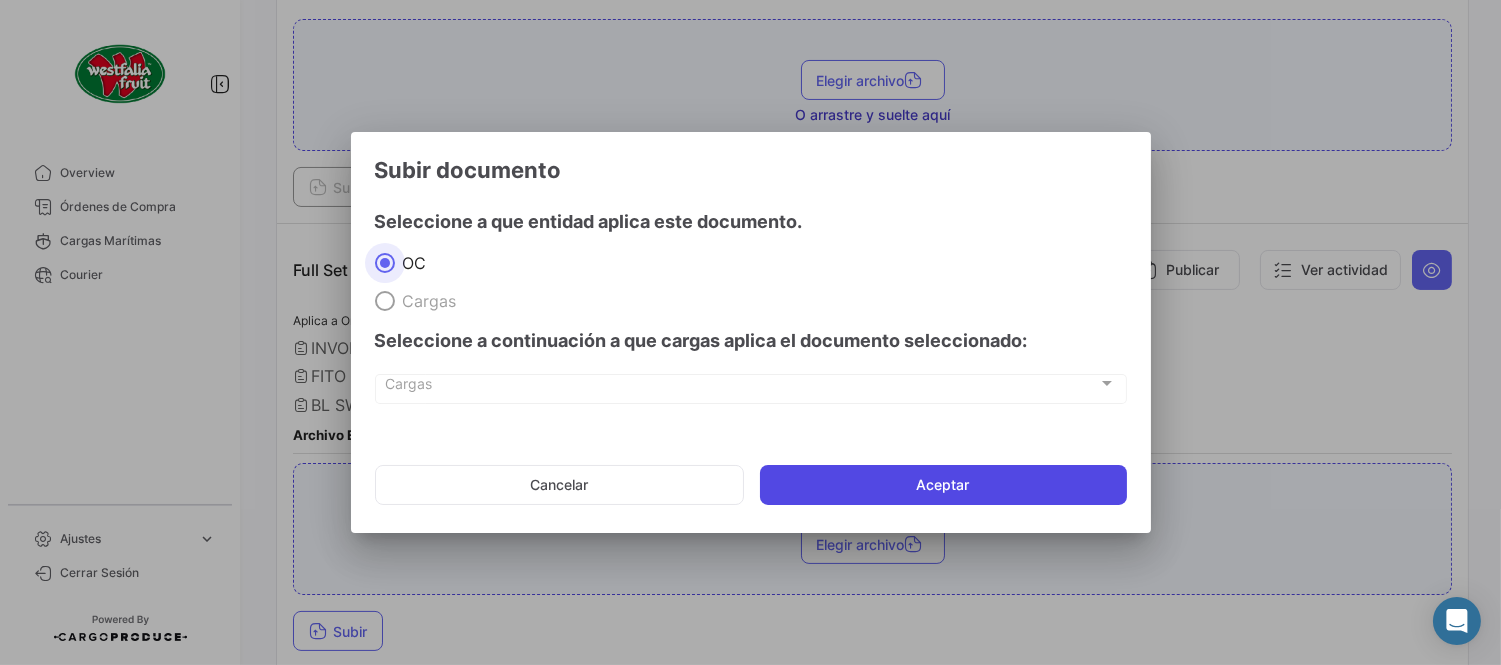 click on "Aceptar" 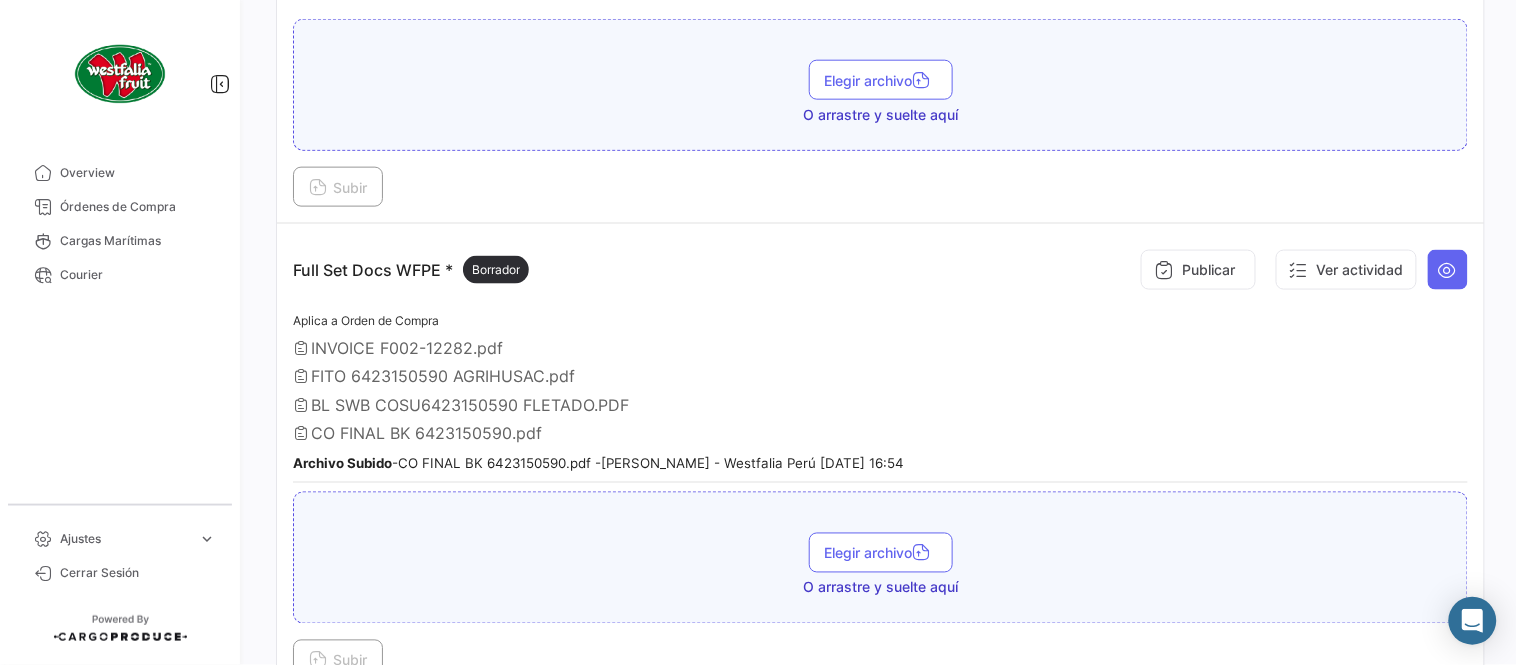 click on "BL SWB COSU6423150590 FLETADO.PDF" at bounding box center [880, 405] 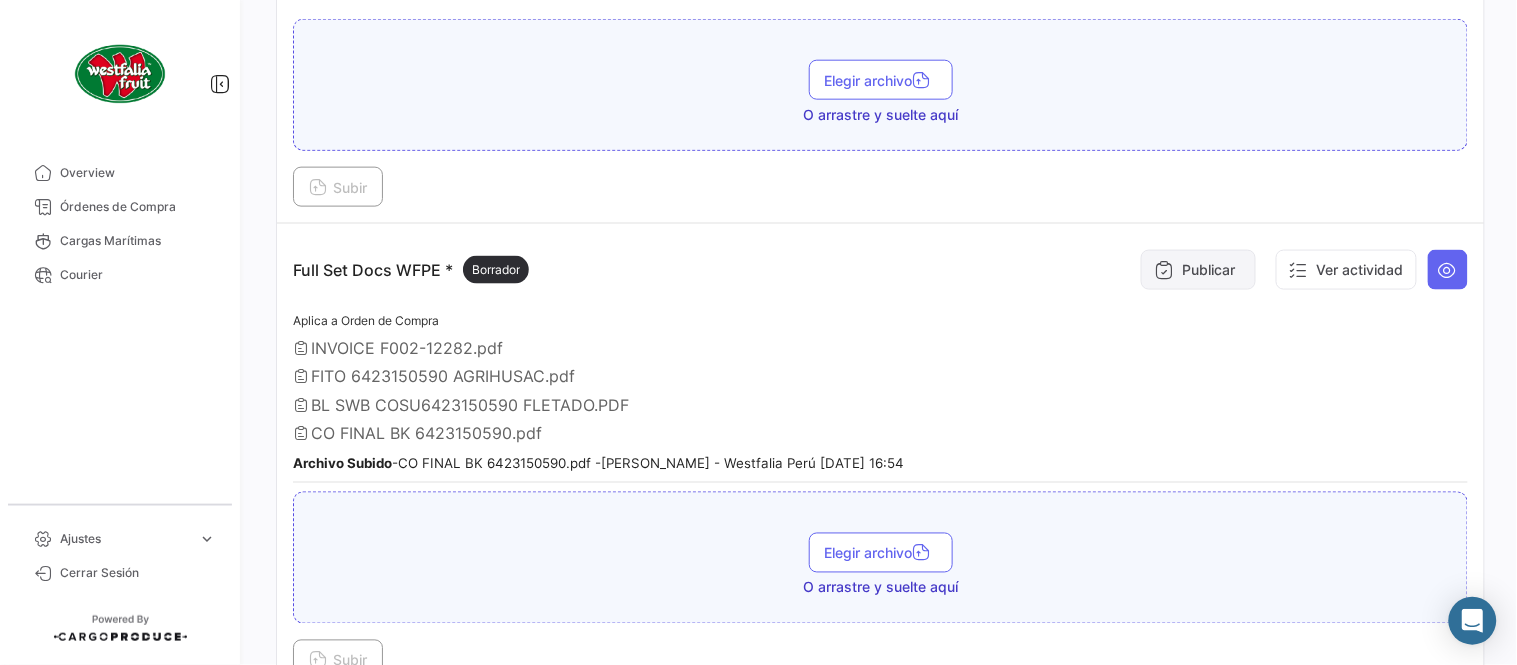 click on "Publicar" at bounding box center [1198, 270] 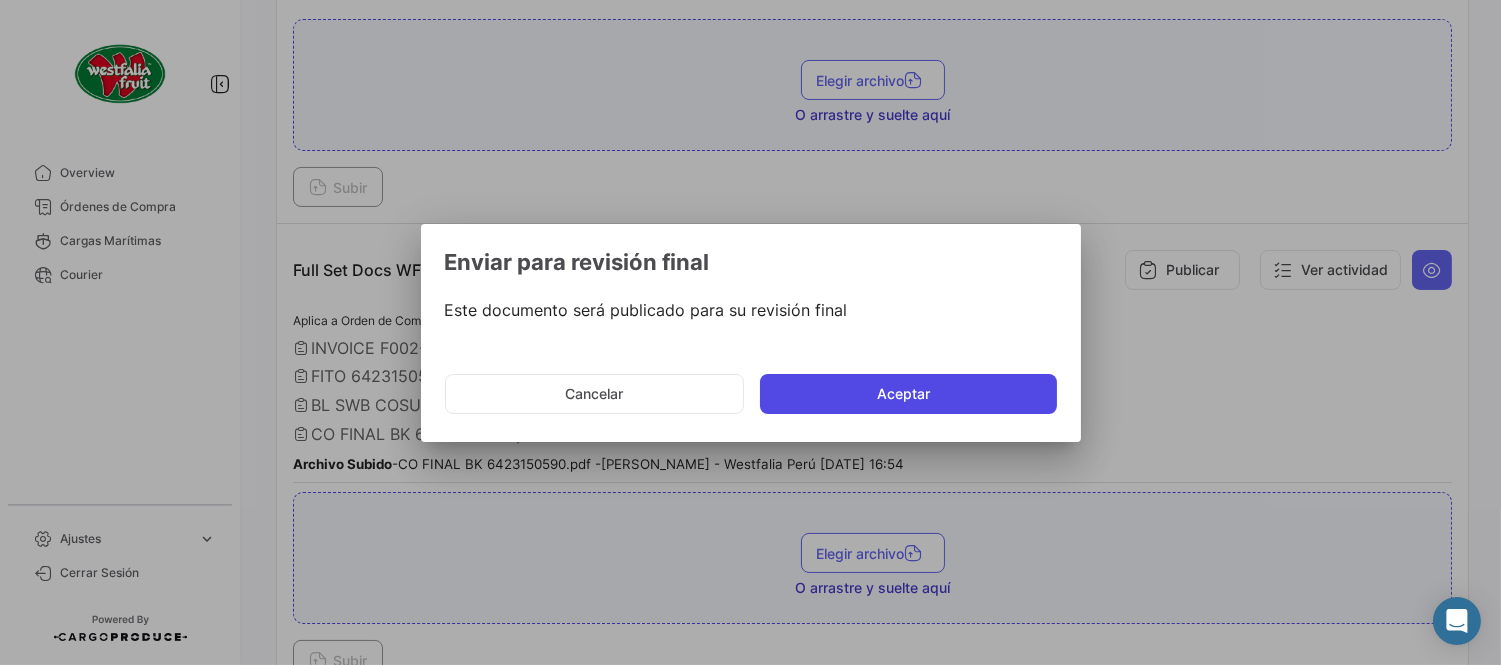 type 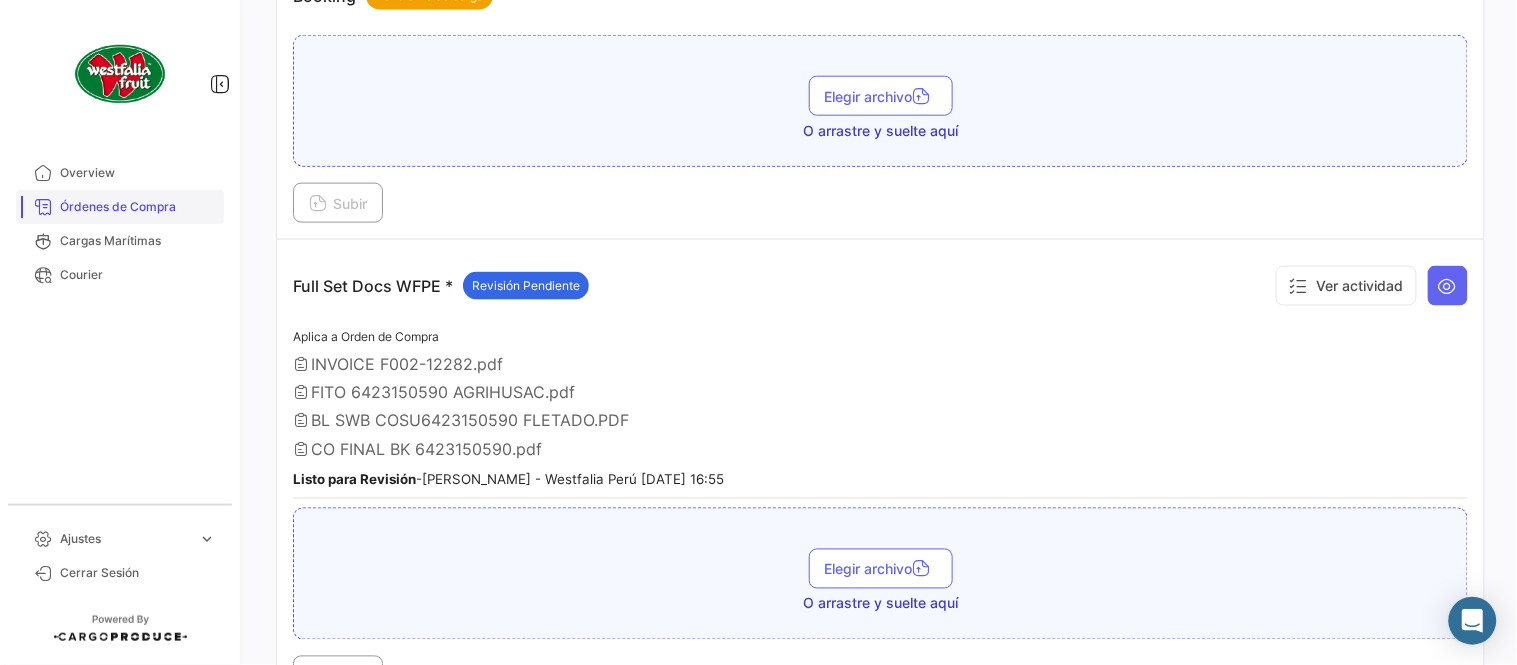 click on "Órdenes de Compra" at bounding box center (138, 207) 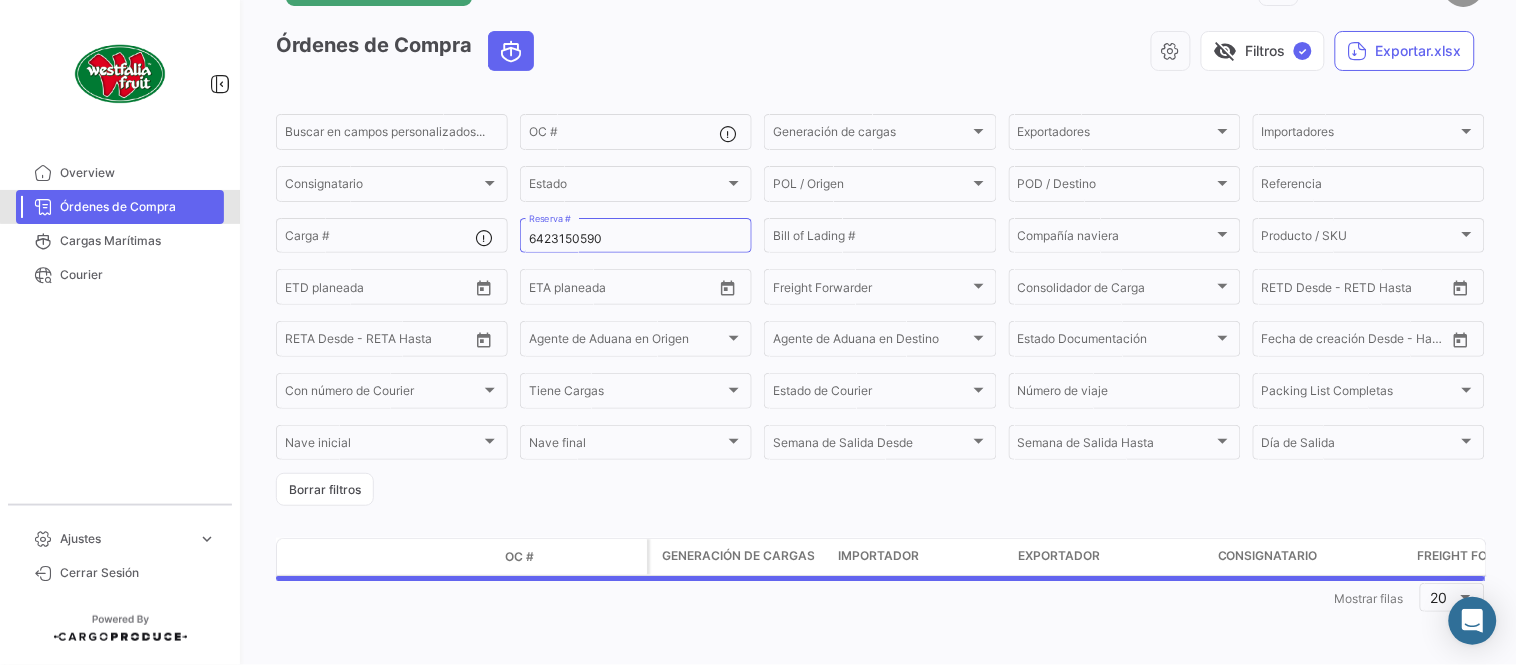 scroll, scrollTop: 0, scrollLeft: 0, axis: both 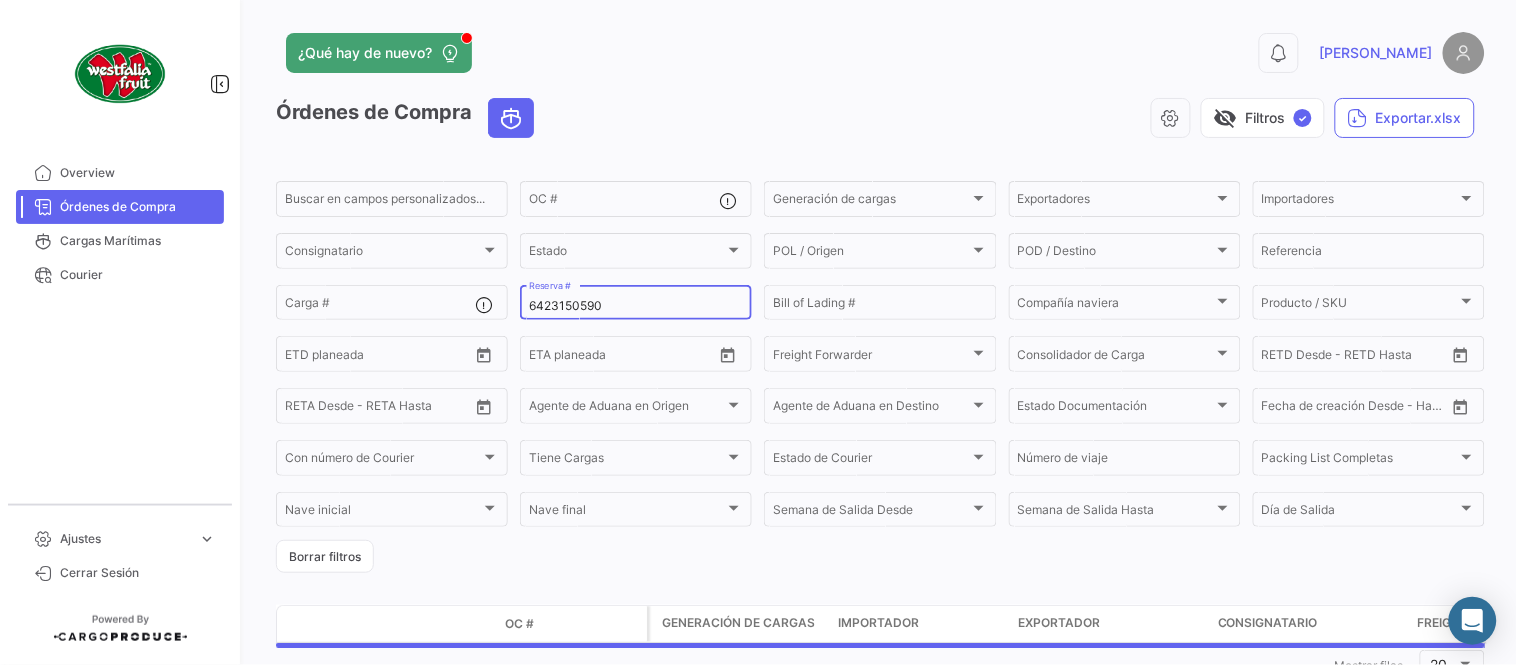 click on "6423150590" at bounding box center (636, 306) 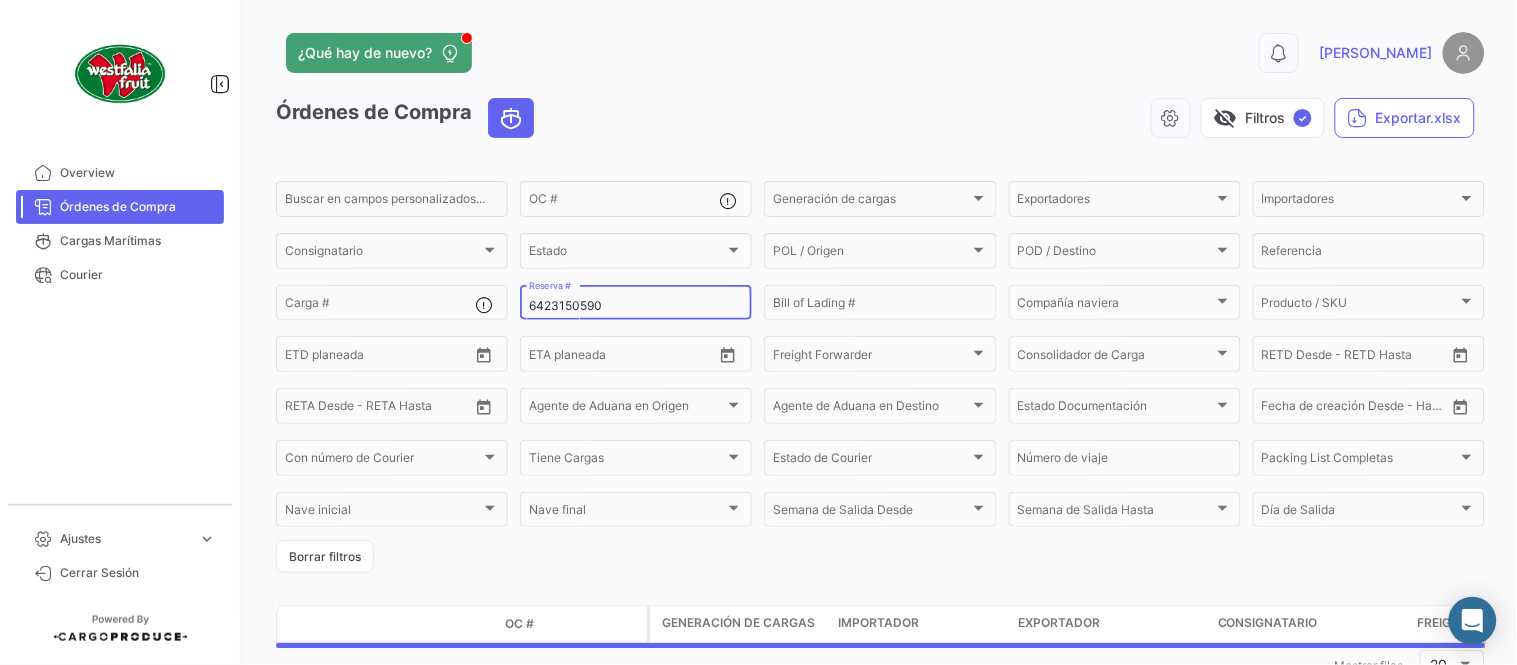 click on "6423150590" at bounding box center (636, 306) 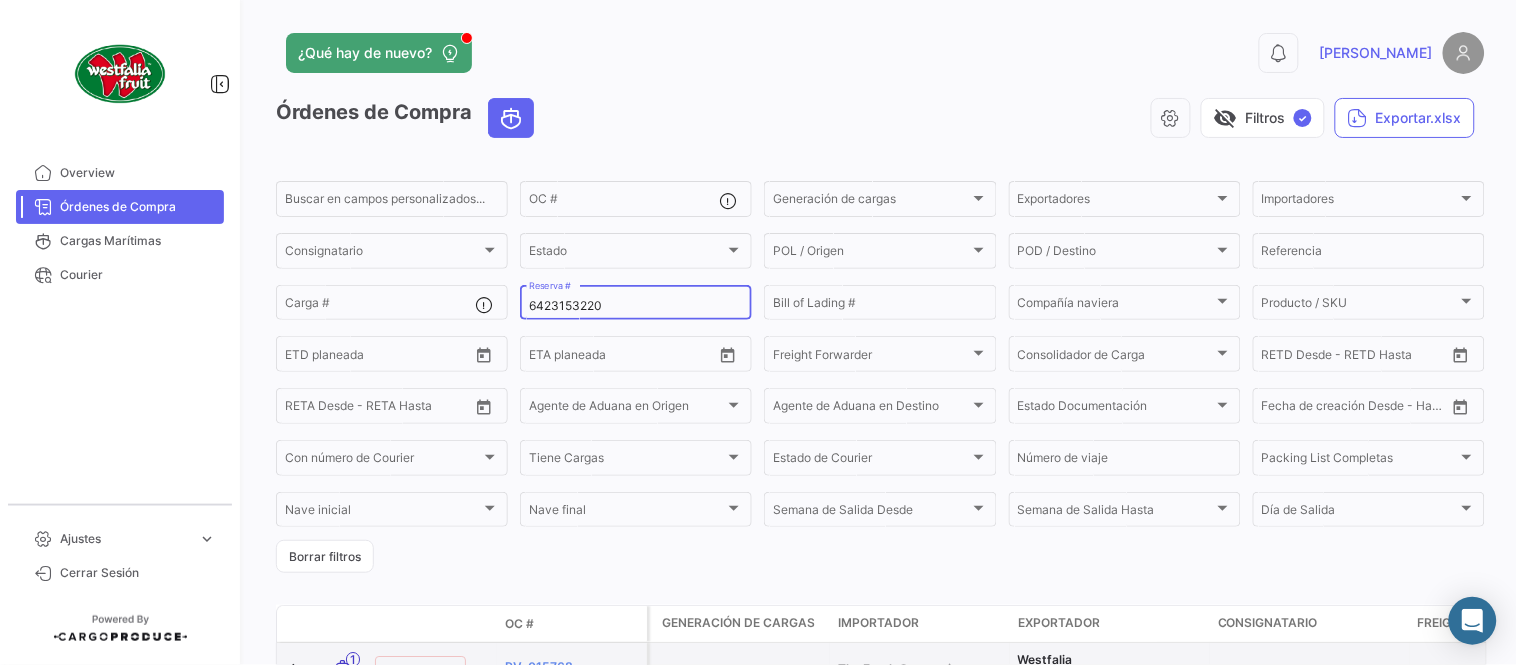 type on "6423153220" 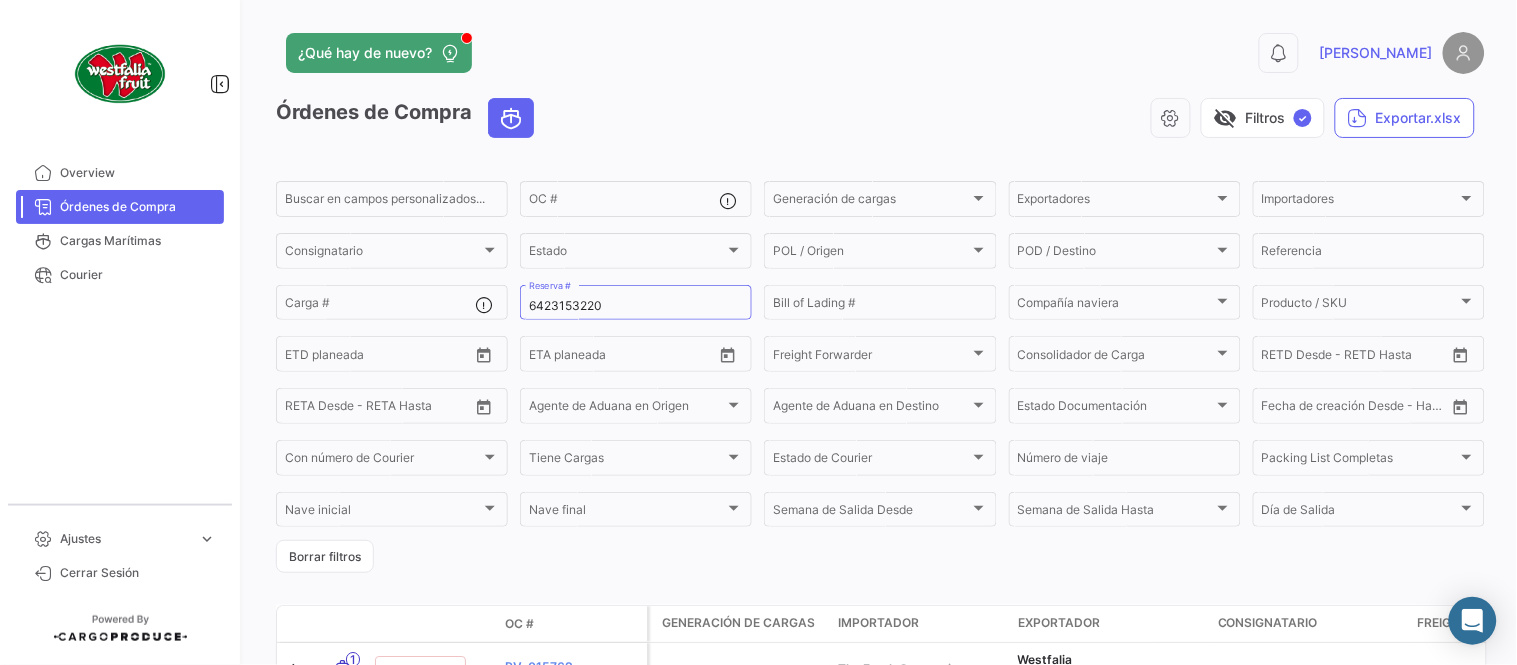 click on "¿Qué hay de nuevo?  0  [PERSON_NAME]" 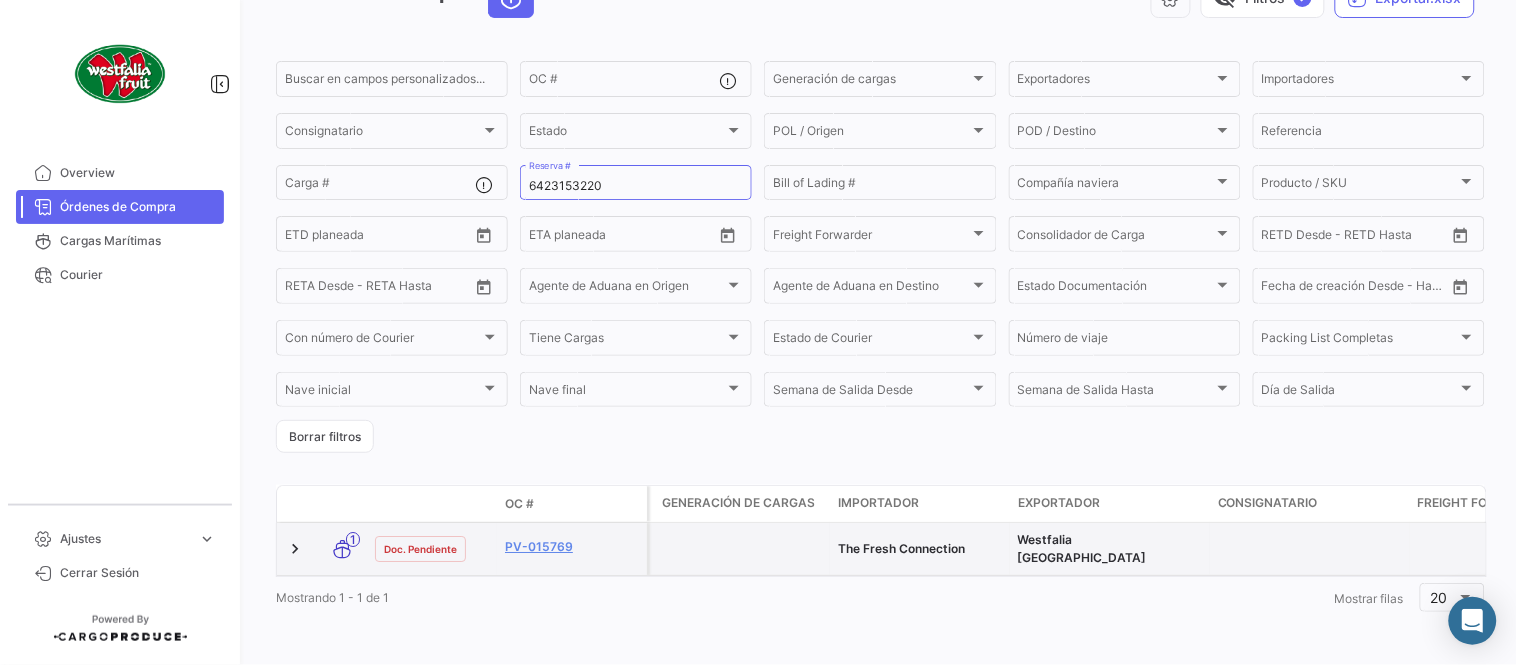 scroll, scrollTop: 128, scrollLeft: 0, axis: vertical 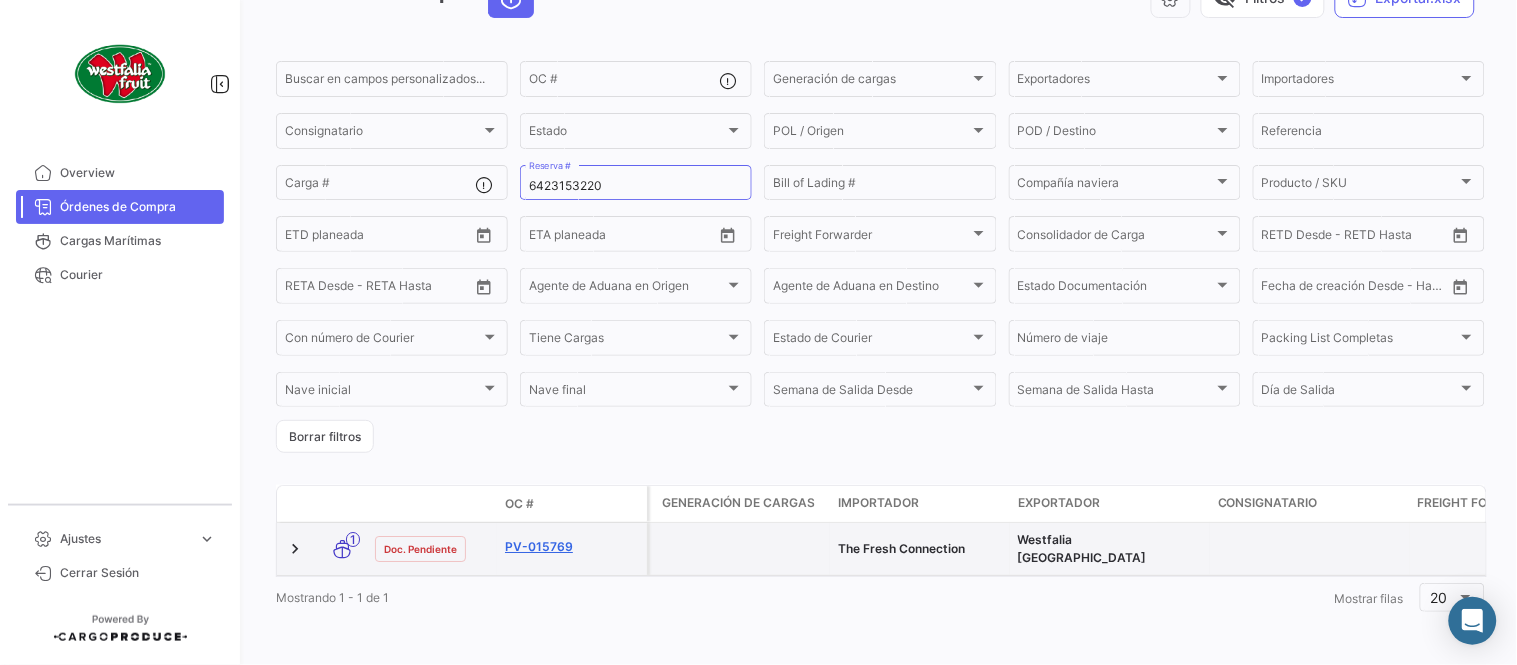 click on "PV-015769" 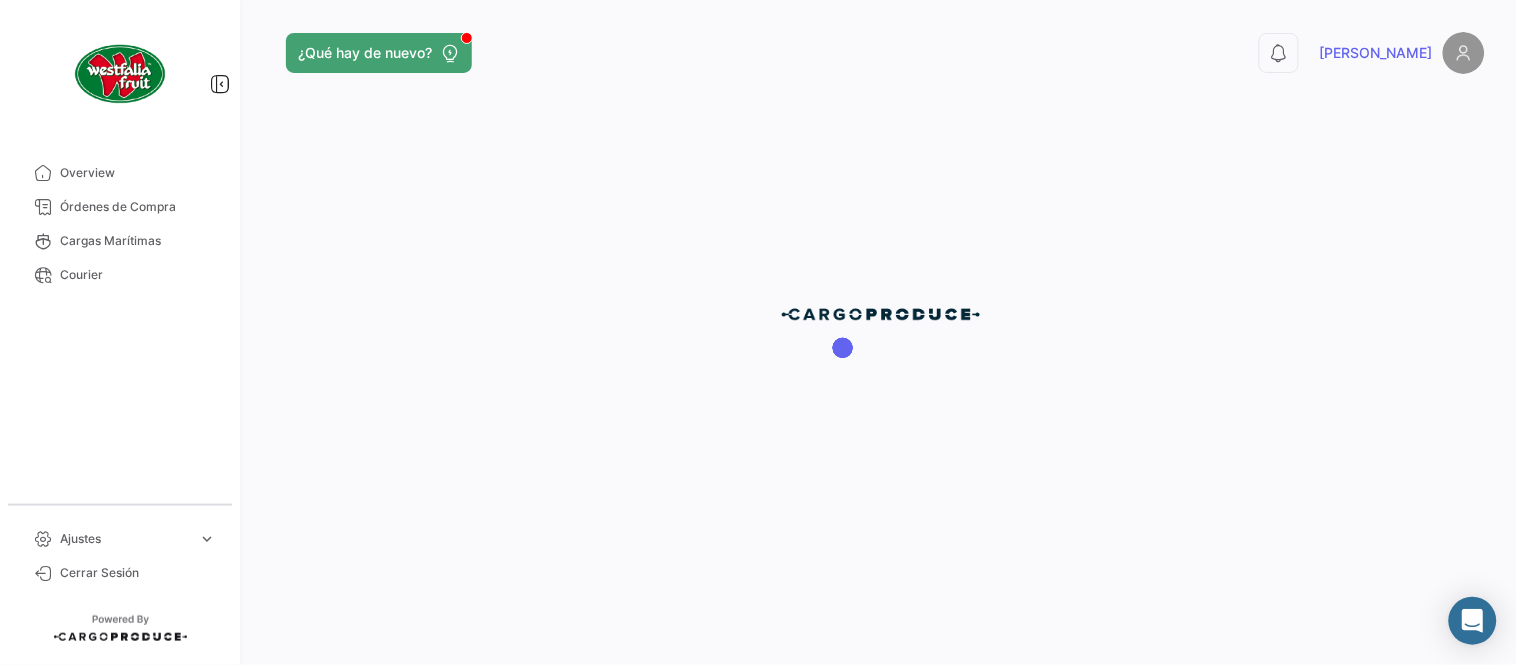 scroll, scrollTop: 0, scrollLeft: 0, axis: both 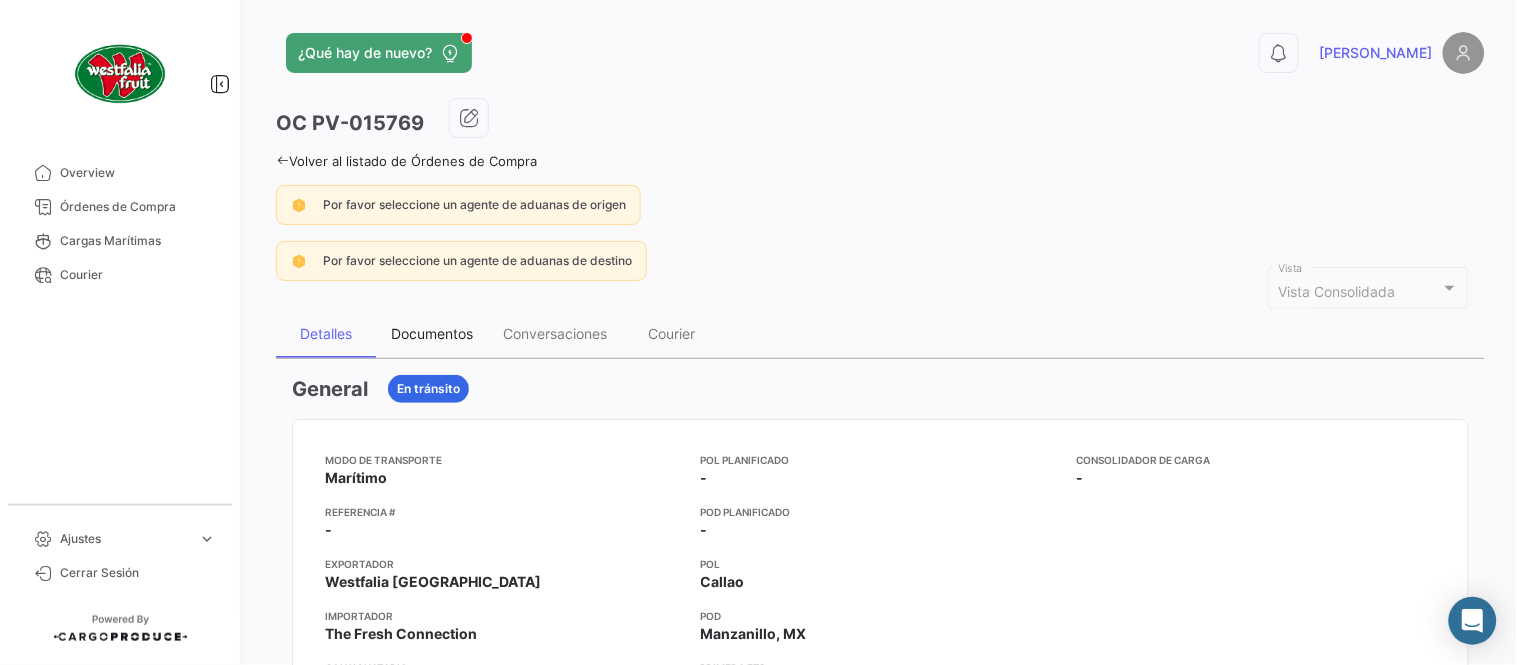 click on "Documentos" at bounding box center [432, 334] 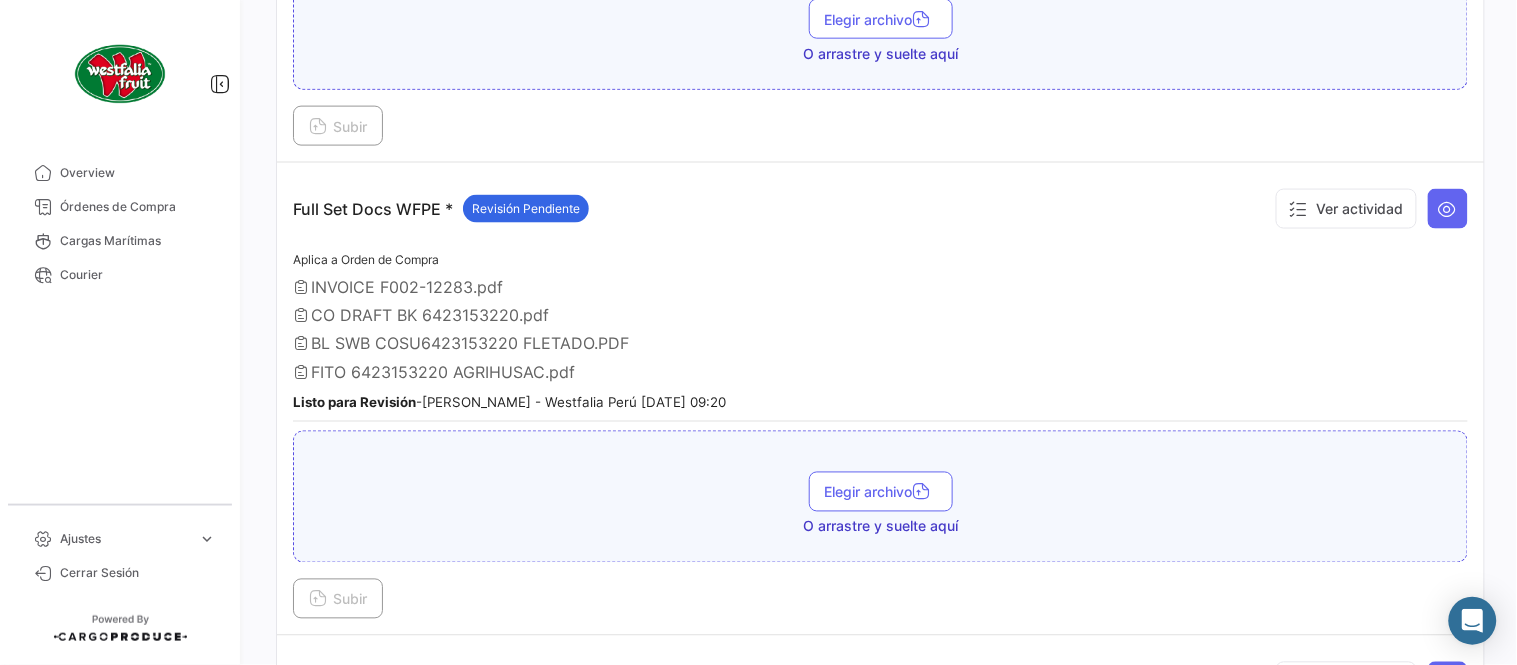 scroll, scrollTop: 665, scrollLeft: 0, axis: vertical 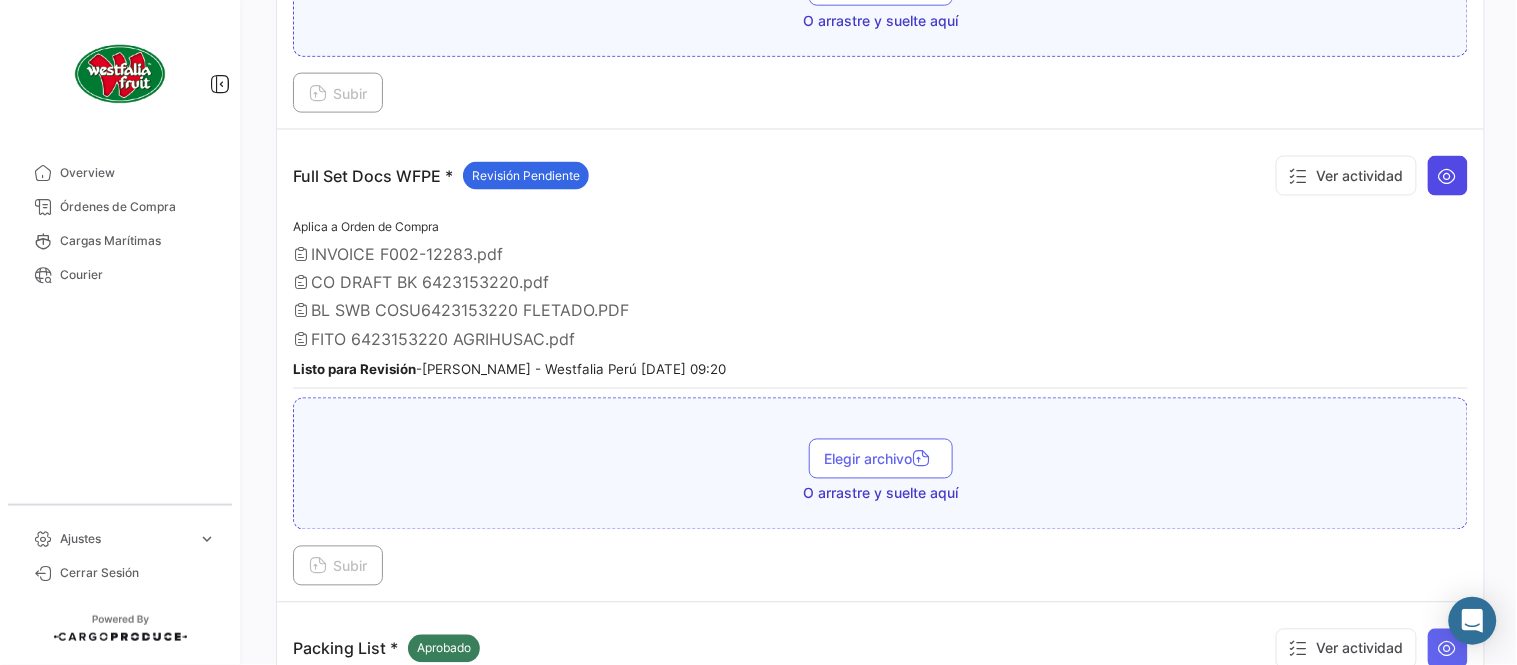 click at bounding box center (1448, 176) 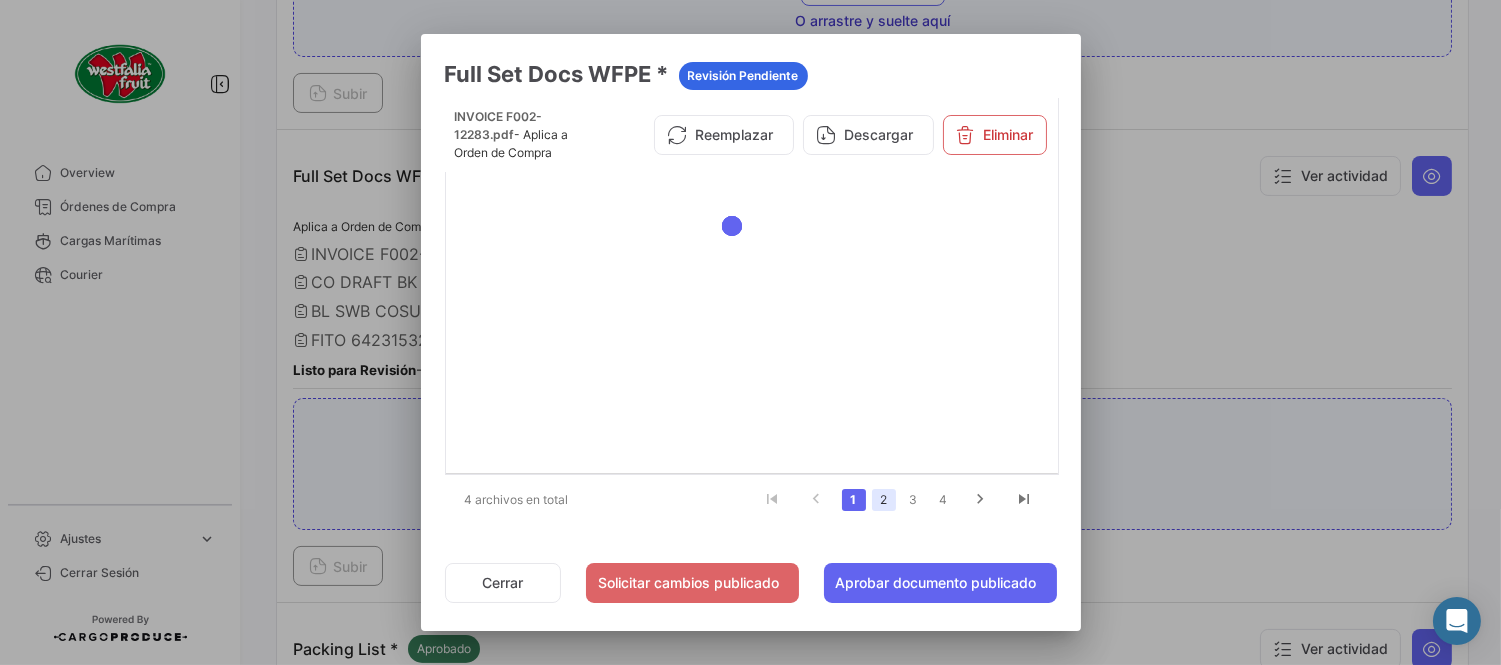 click on "2" 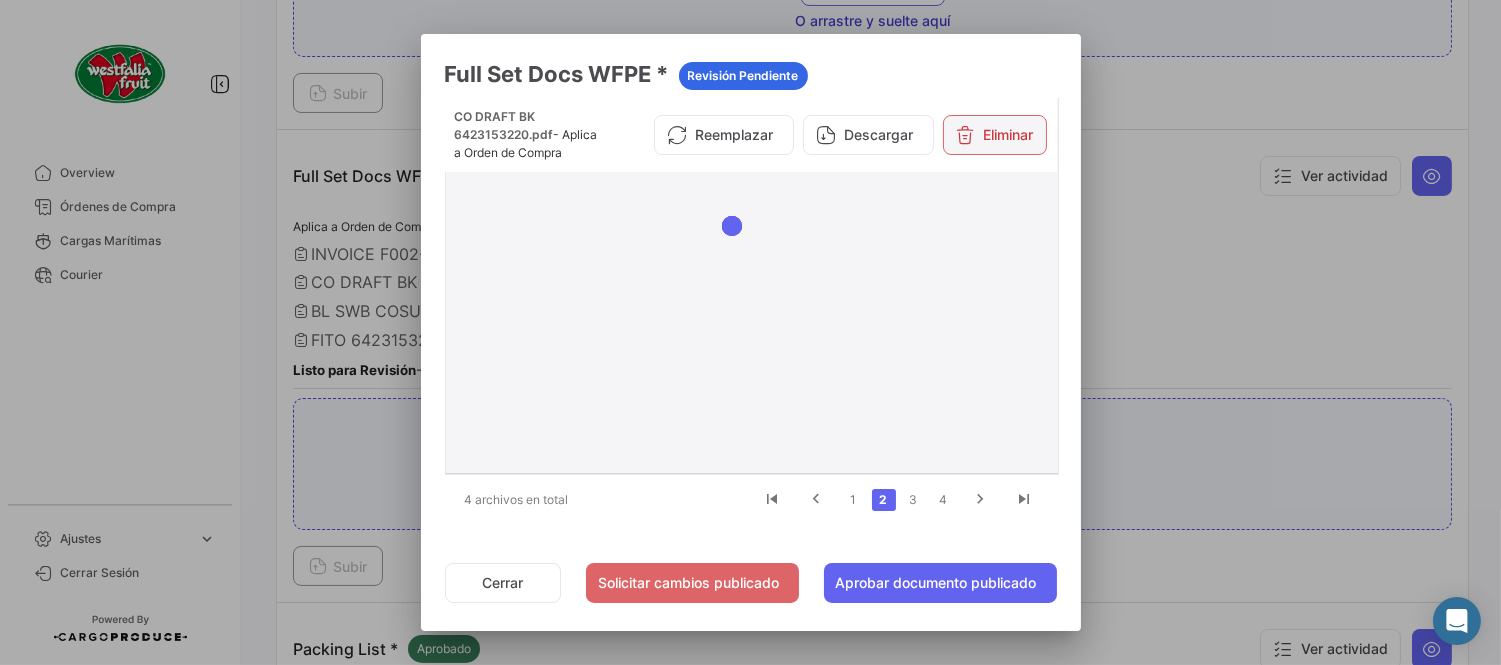 click on "Eliminar" at bounding box center [995, 135] 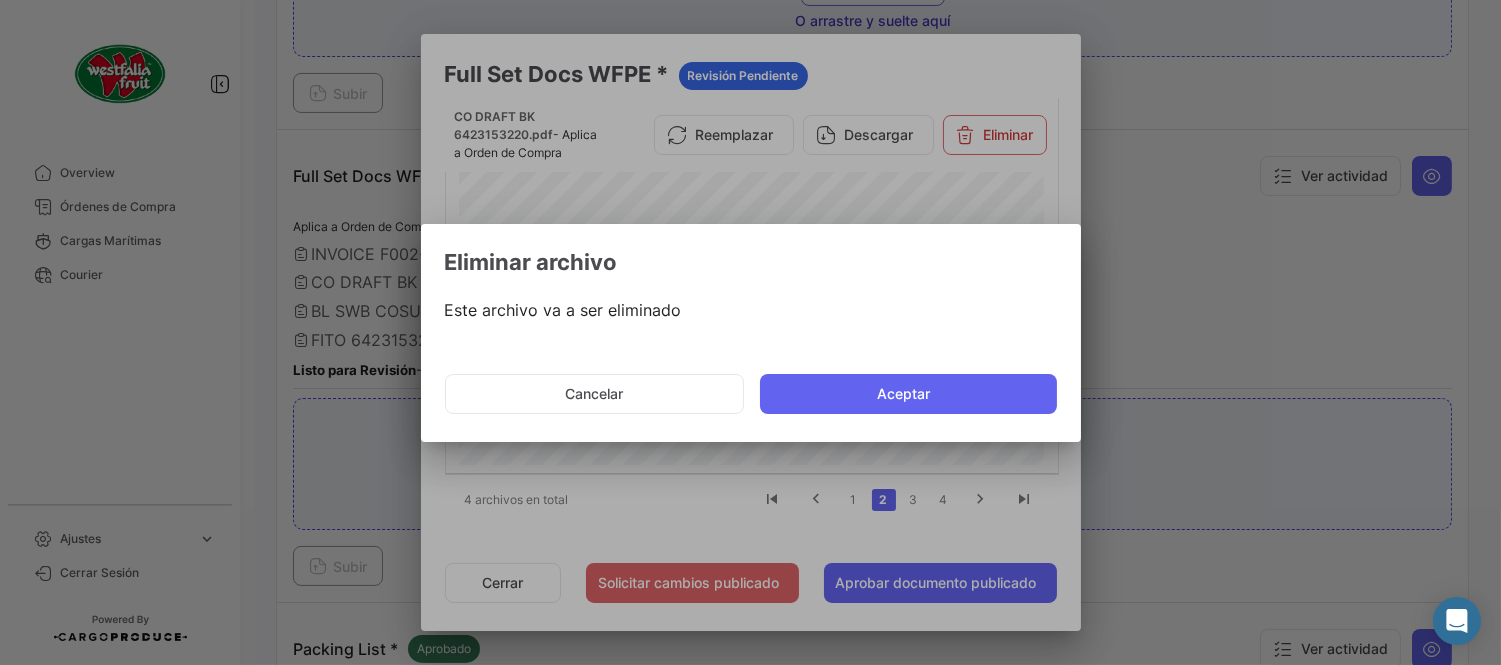 click on "Aceptar" 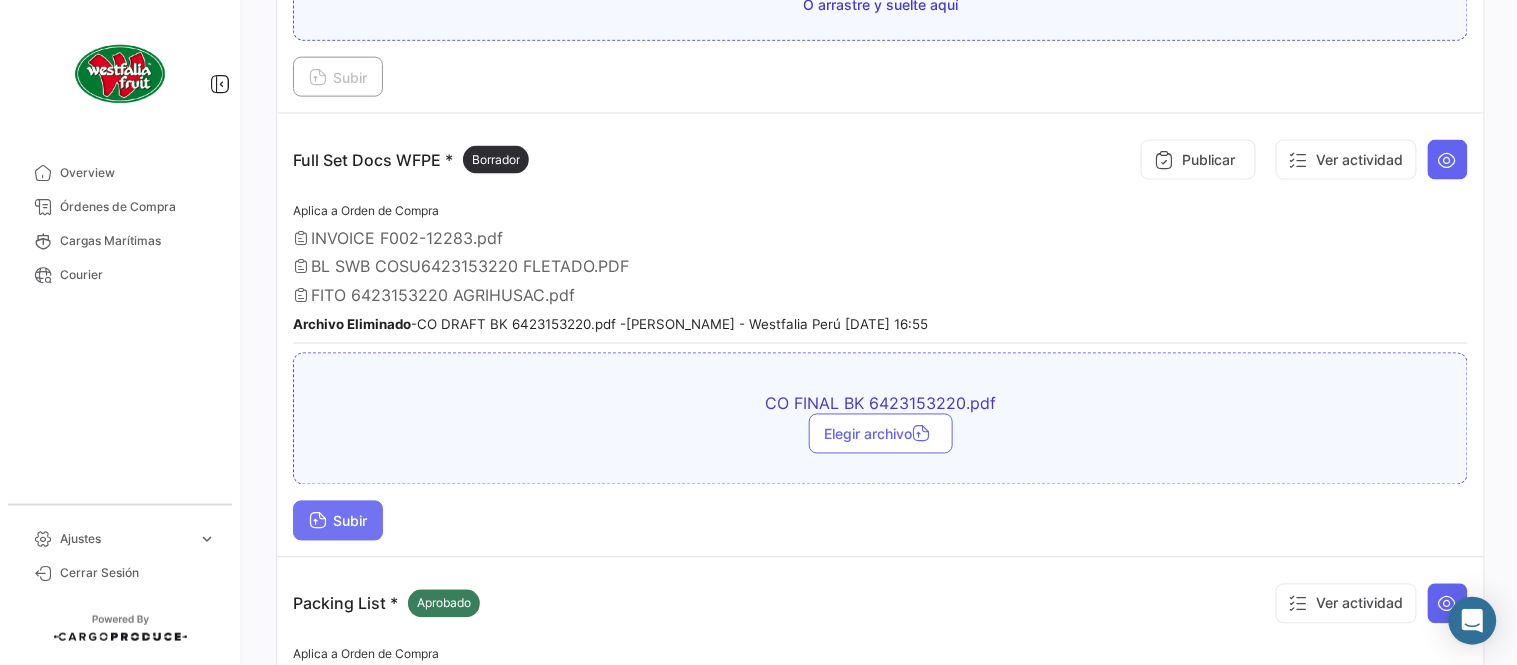 click on "Subir" at bounding box center (338, 521) 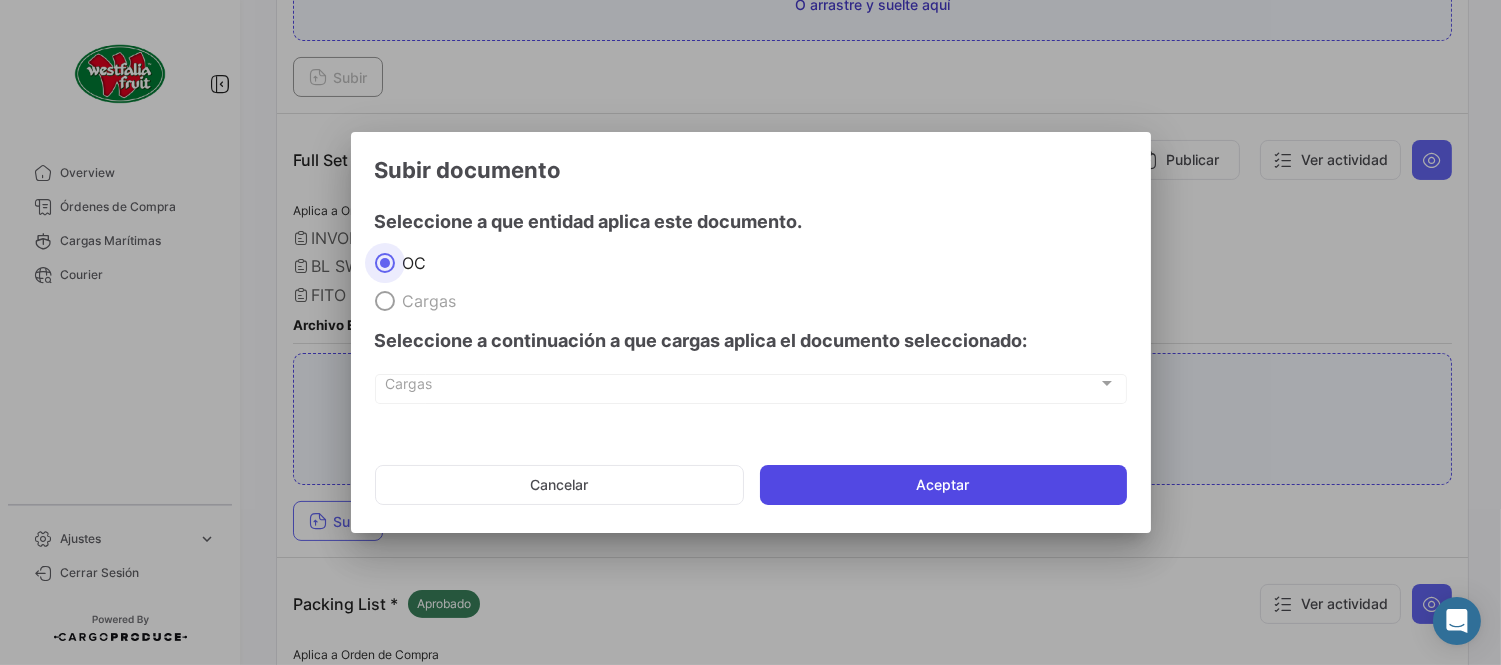 click on "Aceptar" 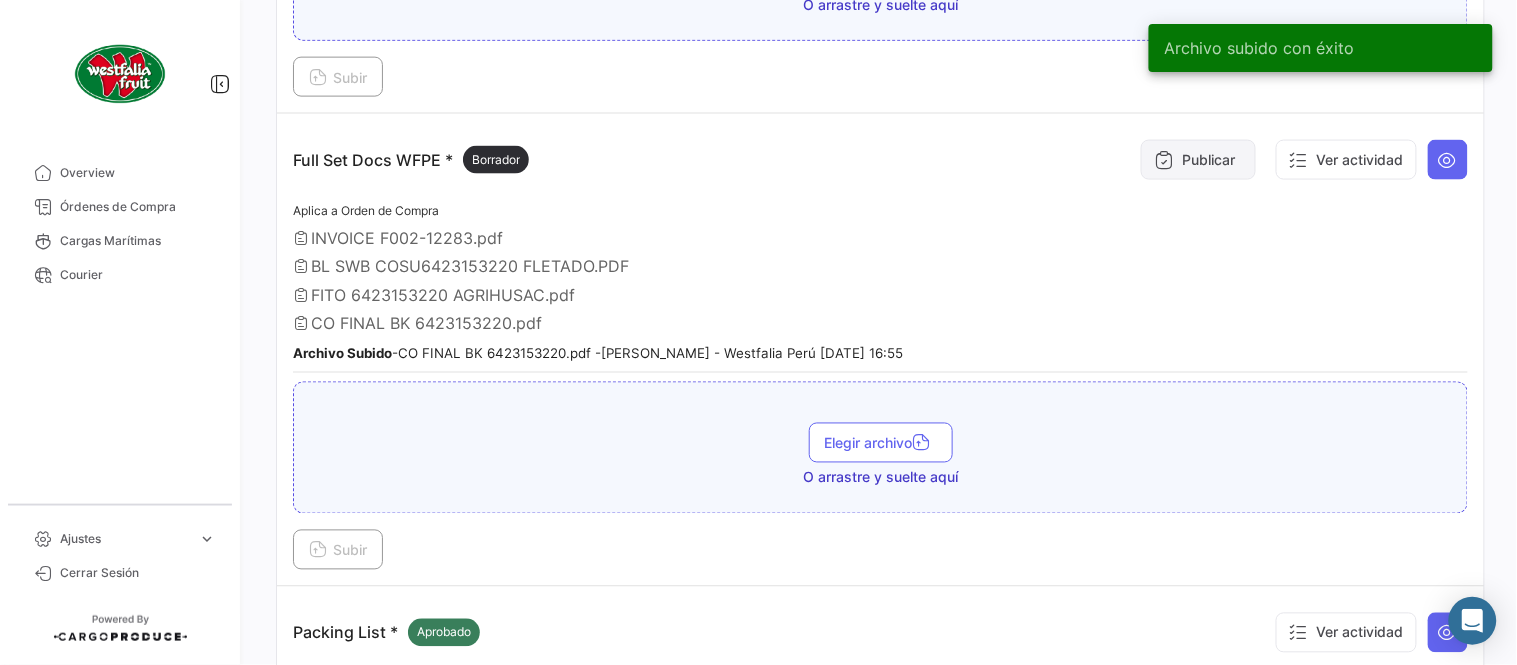 click on "Publicar" at bounding box center [1198, 160] 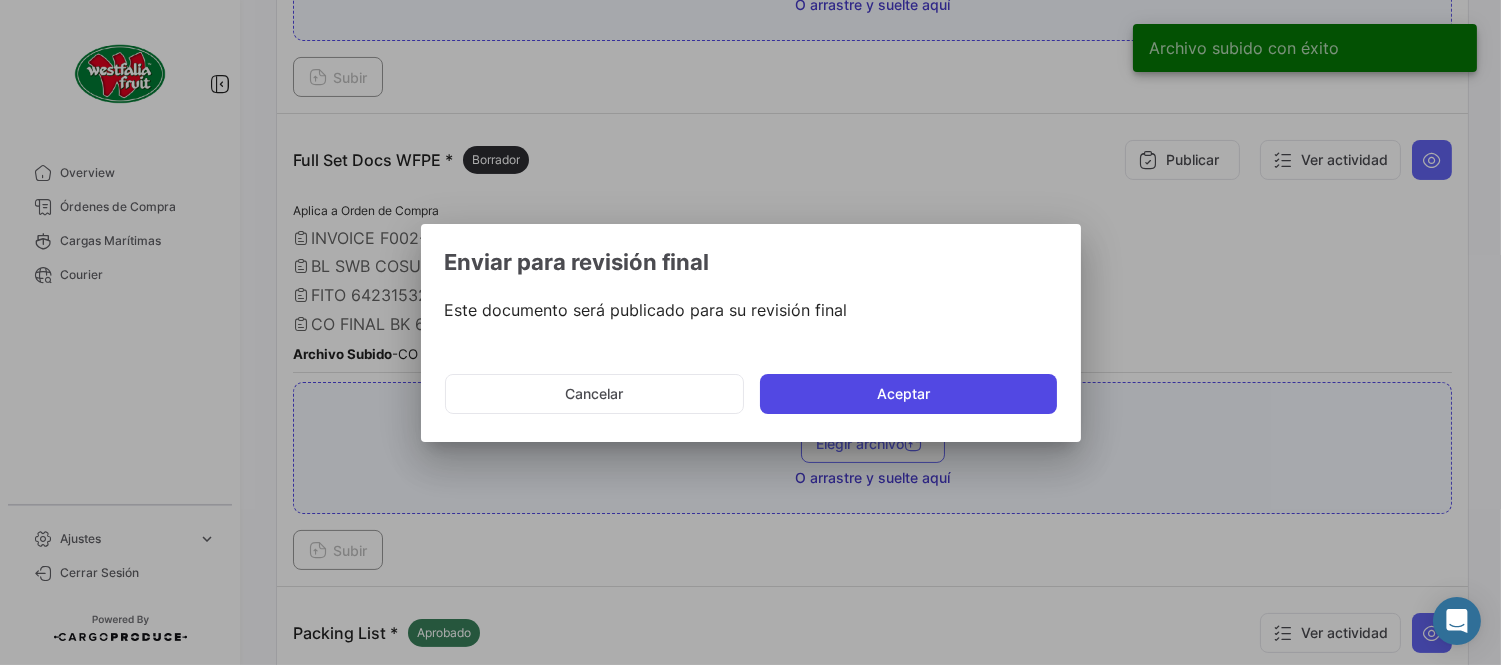 click on "Aceptar" 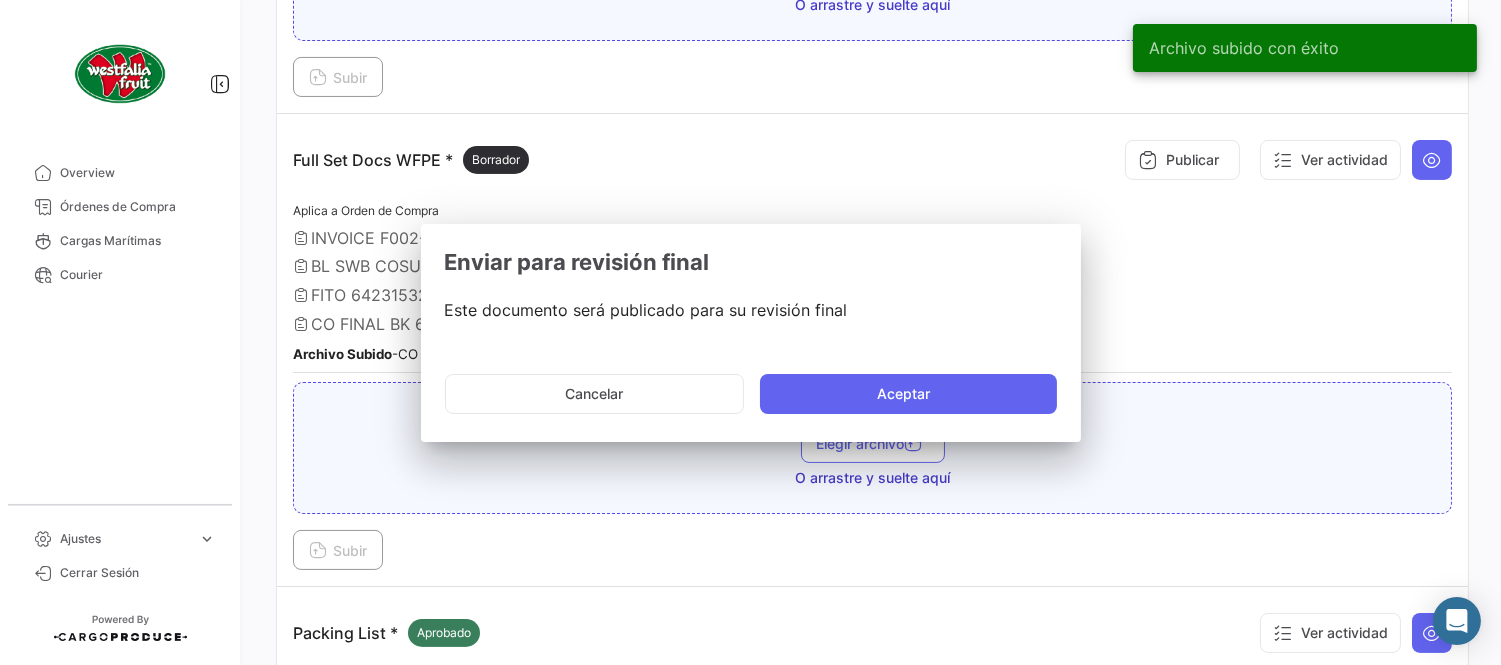 type 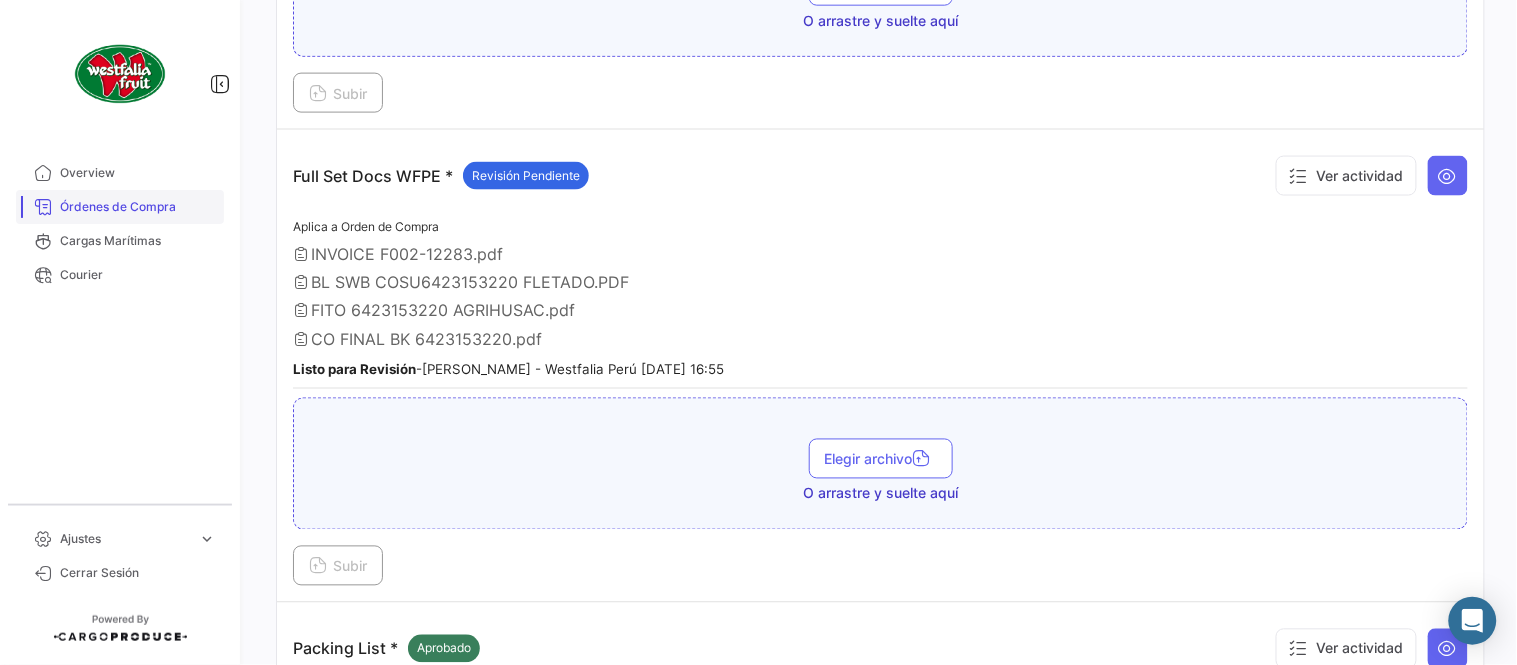click on "Órdenes de Compra" at bounding box center [138, 207] 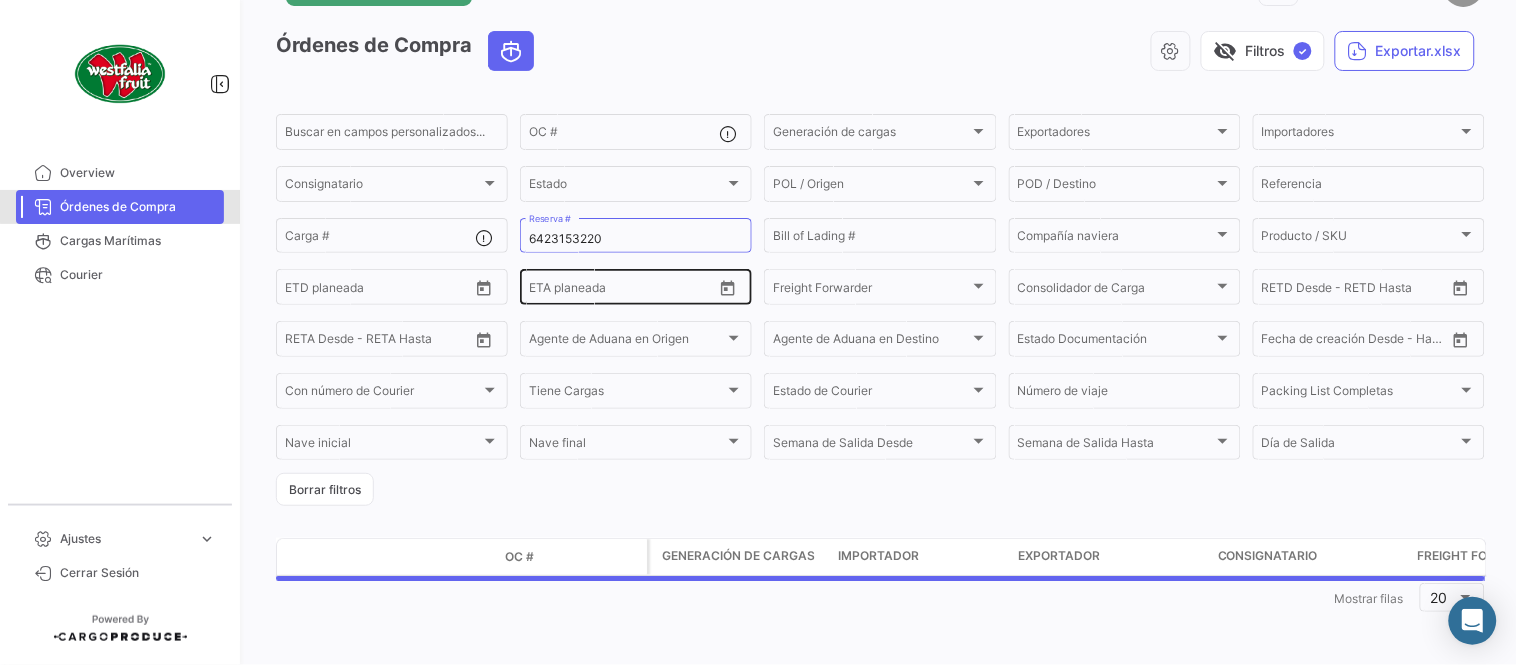 scroll, scrollTop: 0, scrollLeft: 0, axis: both 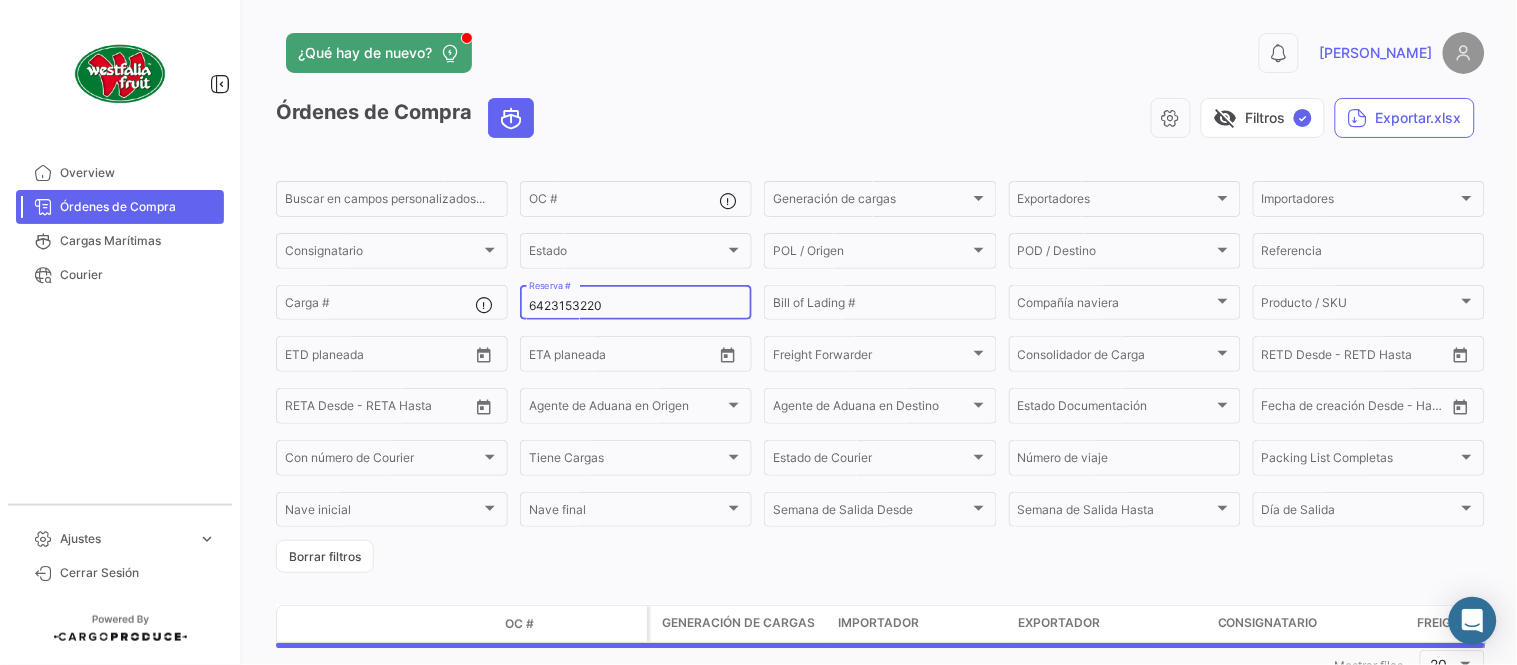 click on "6423153220" at bounding box center (636, 306) 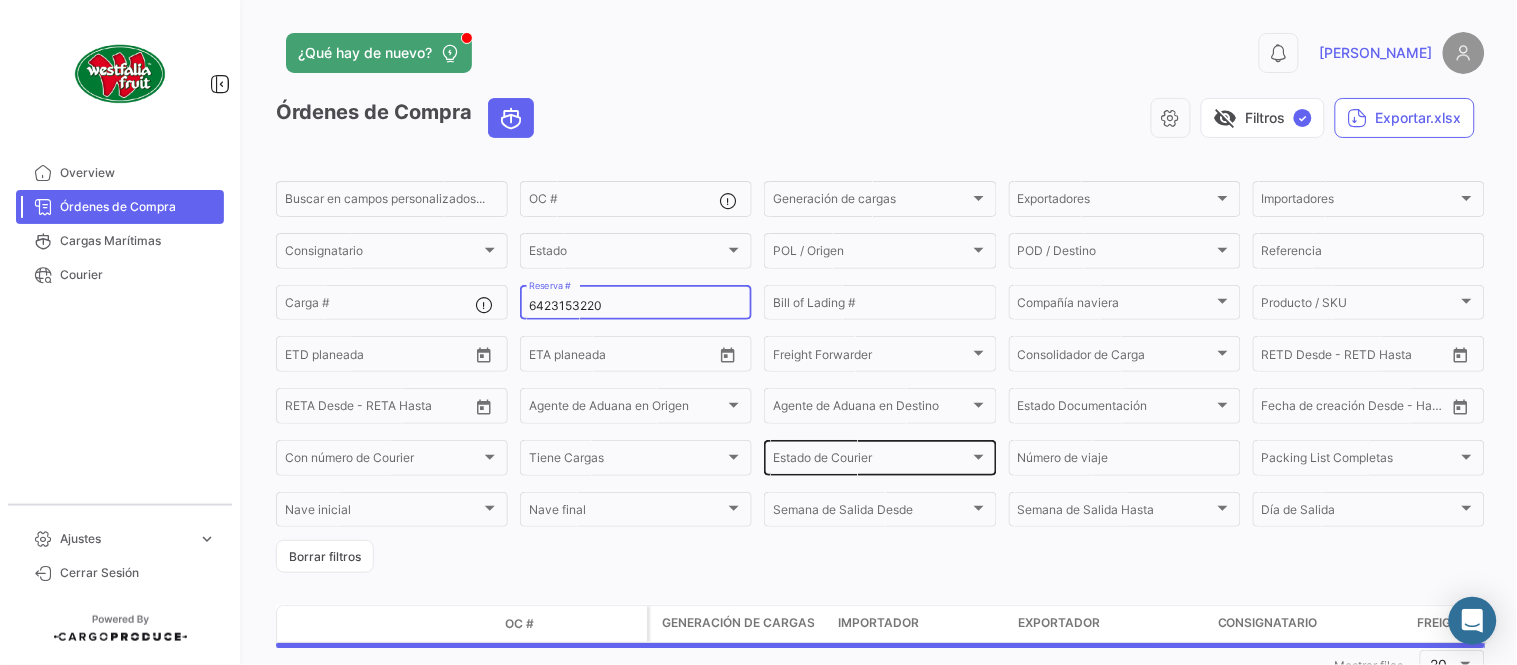 paste on "LIM50024320" 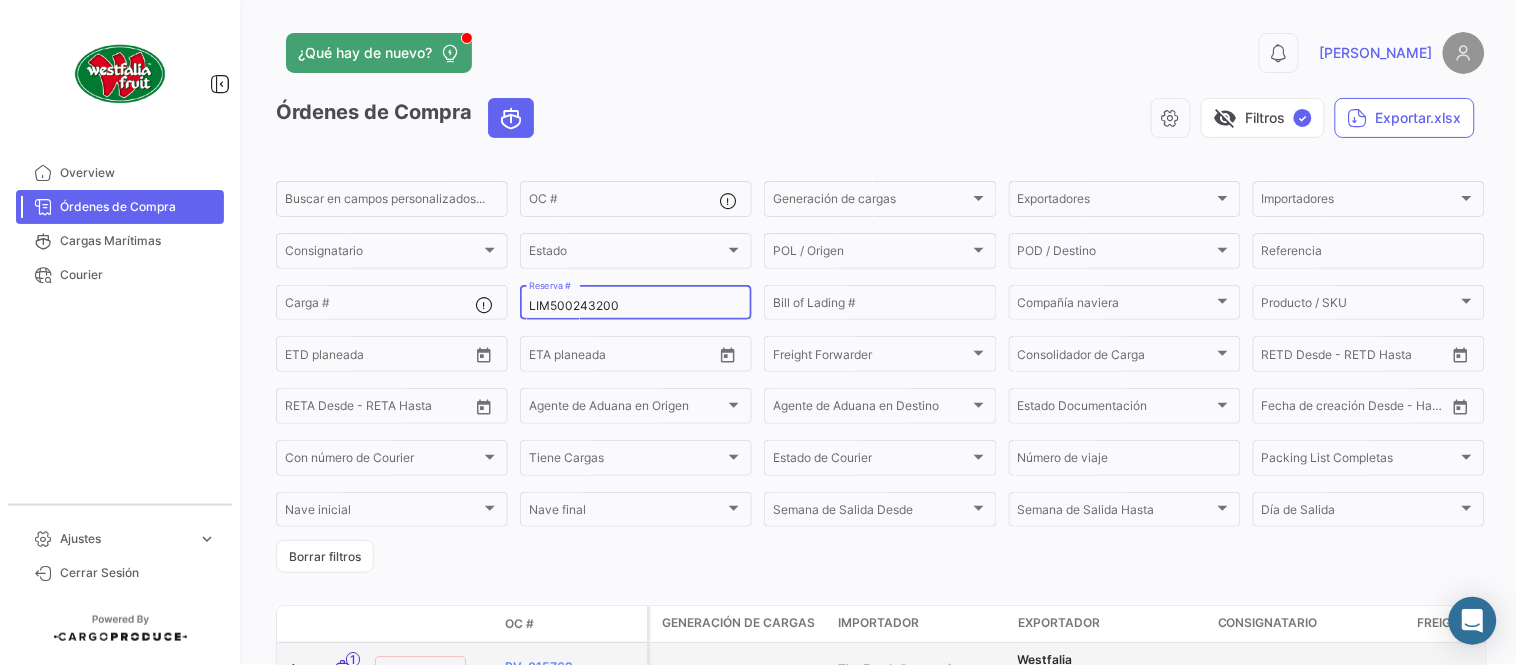 type on "LIM500243200" 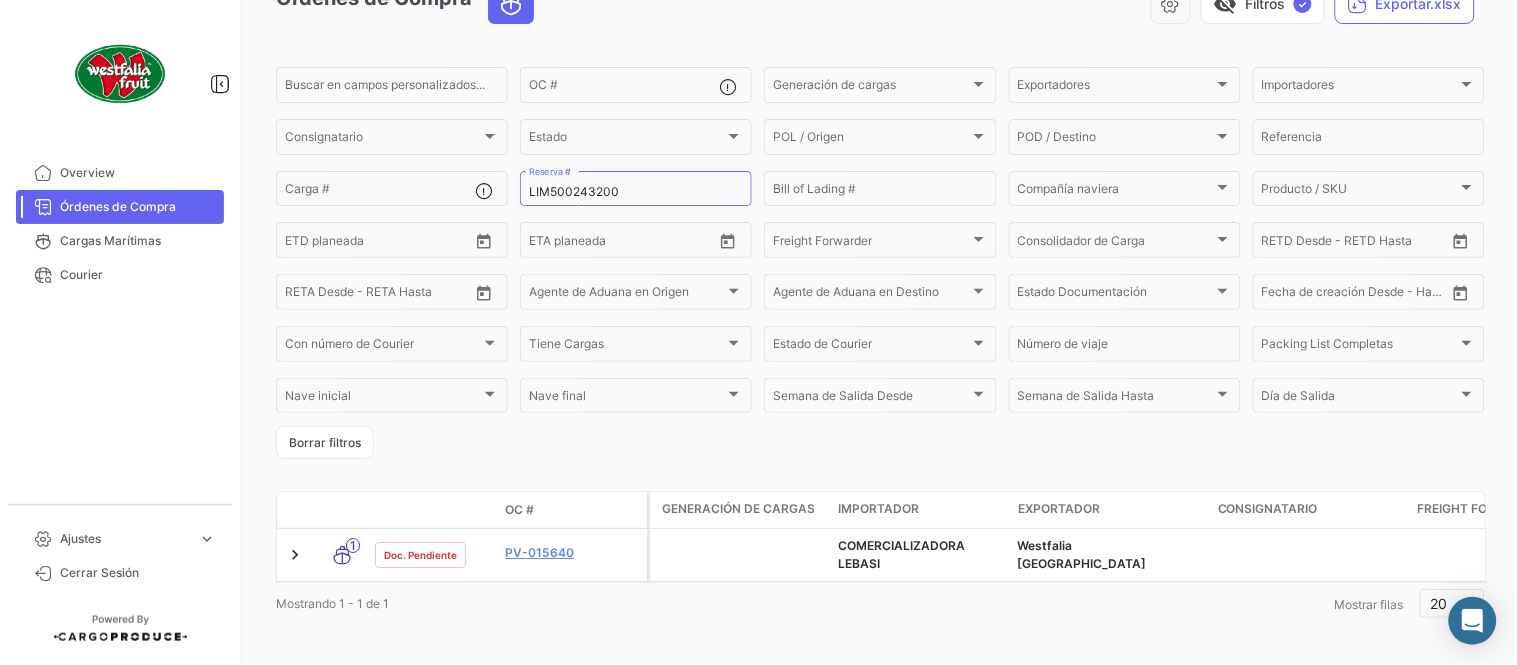 scroll, scrollTop: 136, scrollLeft: 0, axis: vertical 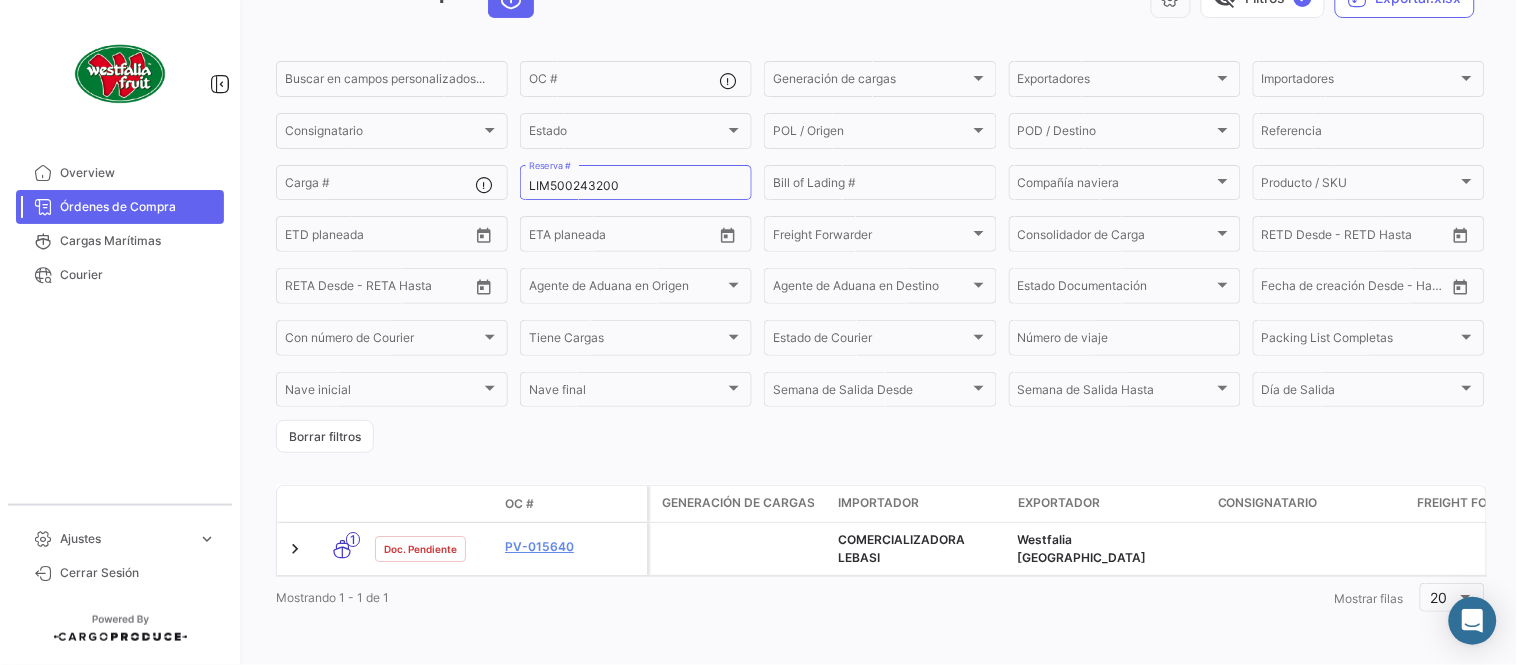click on "Órdenes de Compra   visibility_off   Filtros  ✓  Exportar.xlsx  Buscar en campos personalizados...  OC #  Generación de cargas Generación de cargas Exportadores Exportadores Importadores Importadores Consignatario Consignatario Estado Estado POL / Origen  POL / Origen  POD / Destino POD / Destino  Referencia  Carga # LIM500243200 Reserva # Bill of Lading # Compañía naviera Compañía naviera Producto / SKU Producto / SKU Desde –  ETD planeada  Desde –  ETA planeada  Freight Forwarder Freight Forwarder Consolidador de Carga Consolidador de Carga Desde –  RETD Desde - RETD Hasta  Desde –  RETA Desde - RETA Hasta  Agente de Aduana en Origen Agente de Aduana en Origen Agente de Aduana en Destino Agente de Aduana en Destino Estado Documentación Estado Documentación Desde –  Fecha de creación Desde - Hasta  Con número de Courier Con número de Courier Tiene Cargas Tiene Cargas Estado de Courier Estado de Courier Número de viaje Packing List Completas Packing List Completas Nave inicial OC # 1" 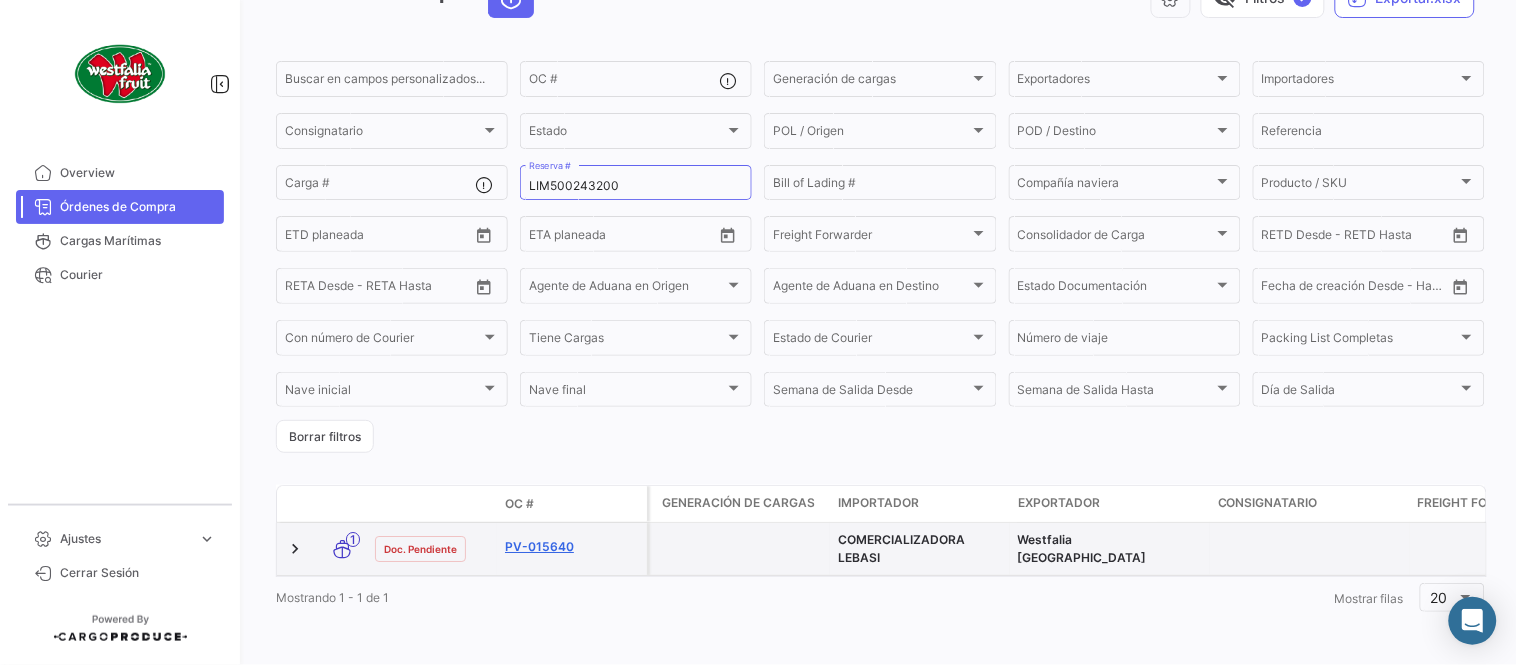 click on "PV-015640" 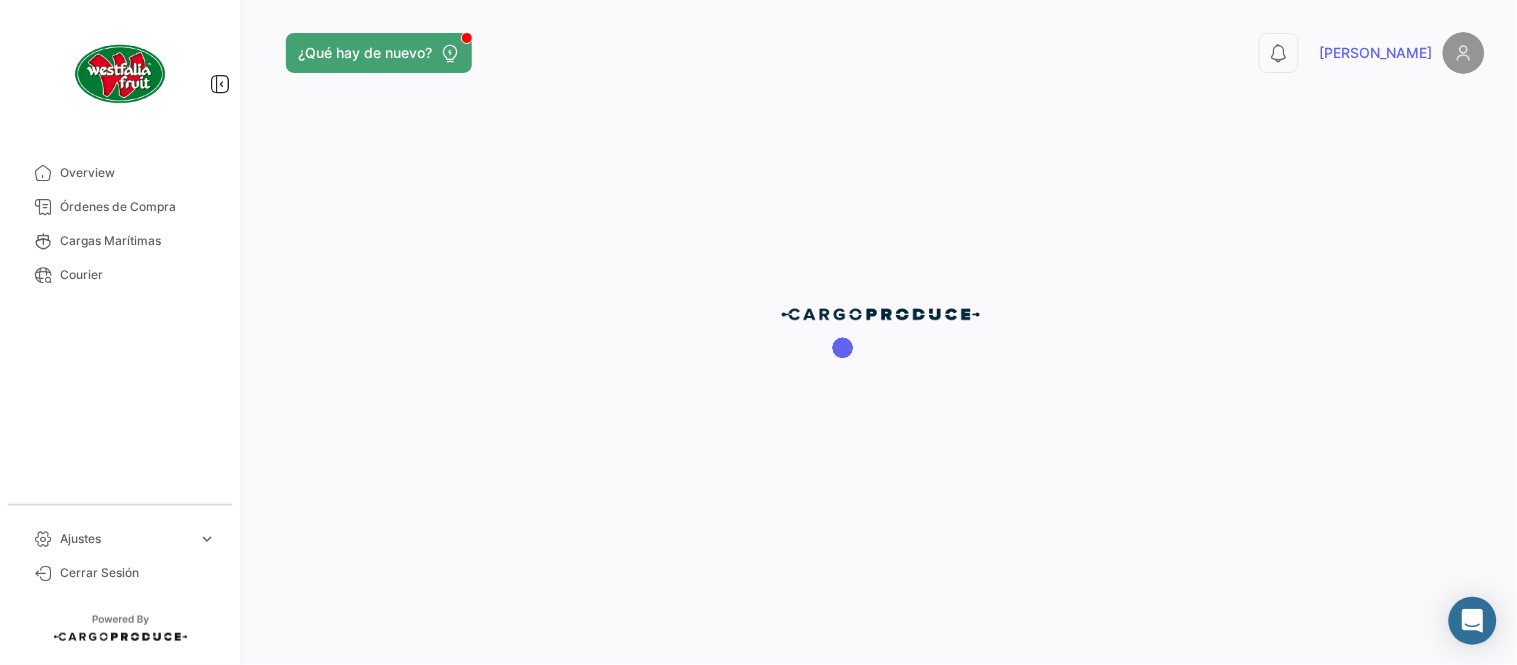 scroll, scrollTop: 0, scrollLeft: 0, axis: both 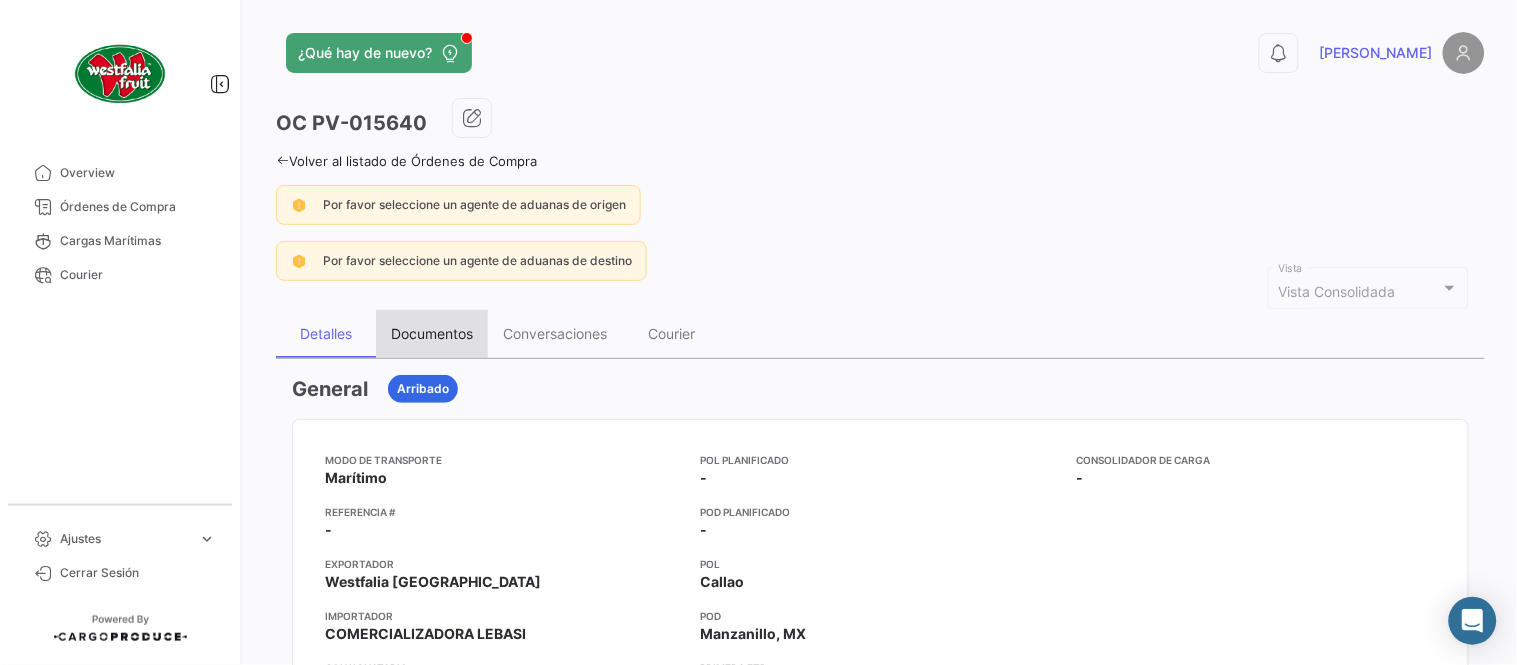 click on "Documentos" at bounding box center [432, 334] 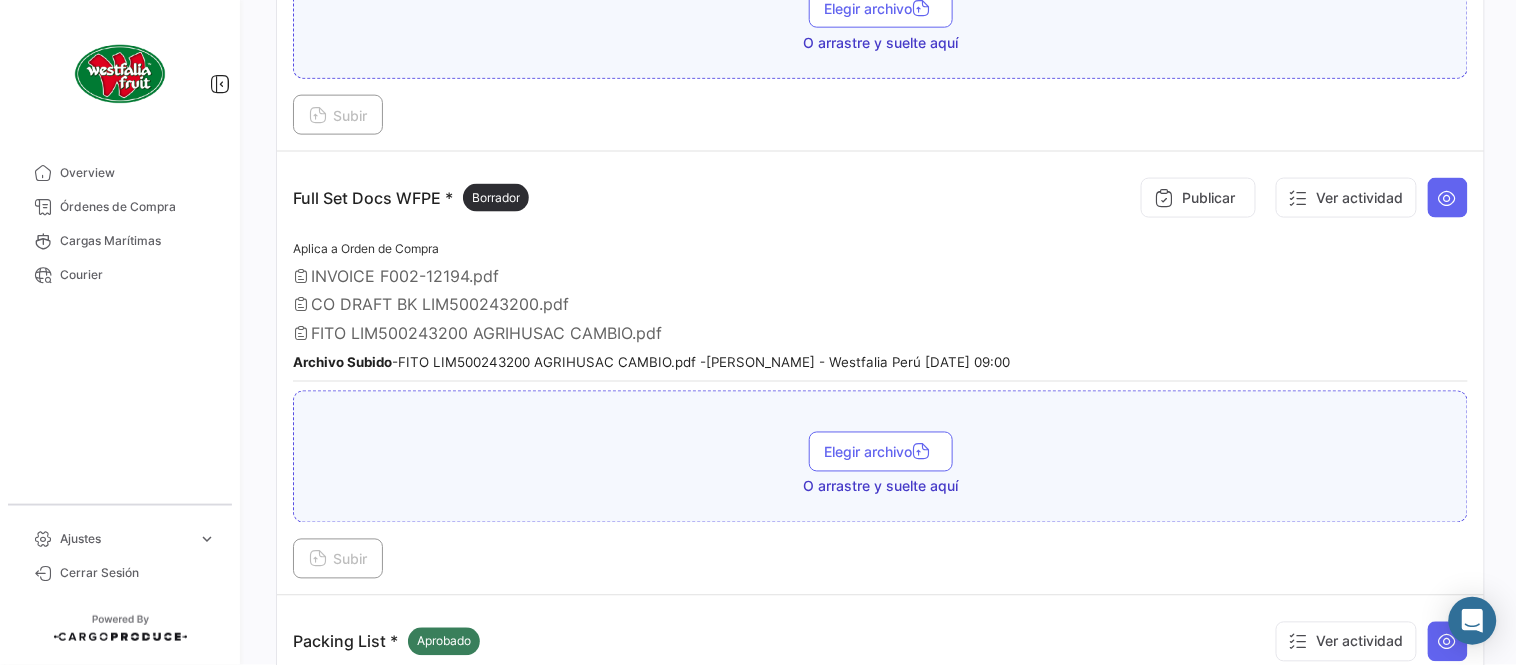 scroll, scrollTop: 666, scrollLeft: 0, axis: vertical 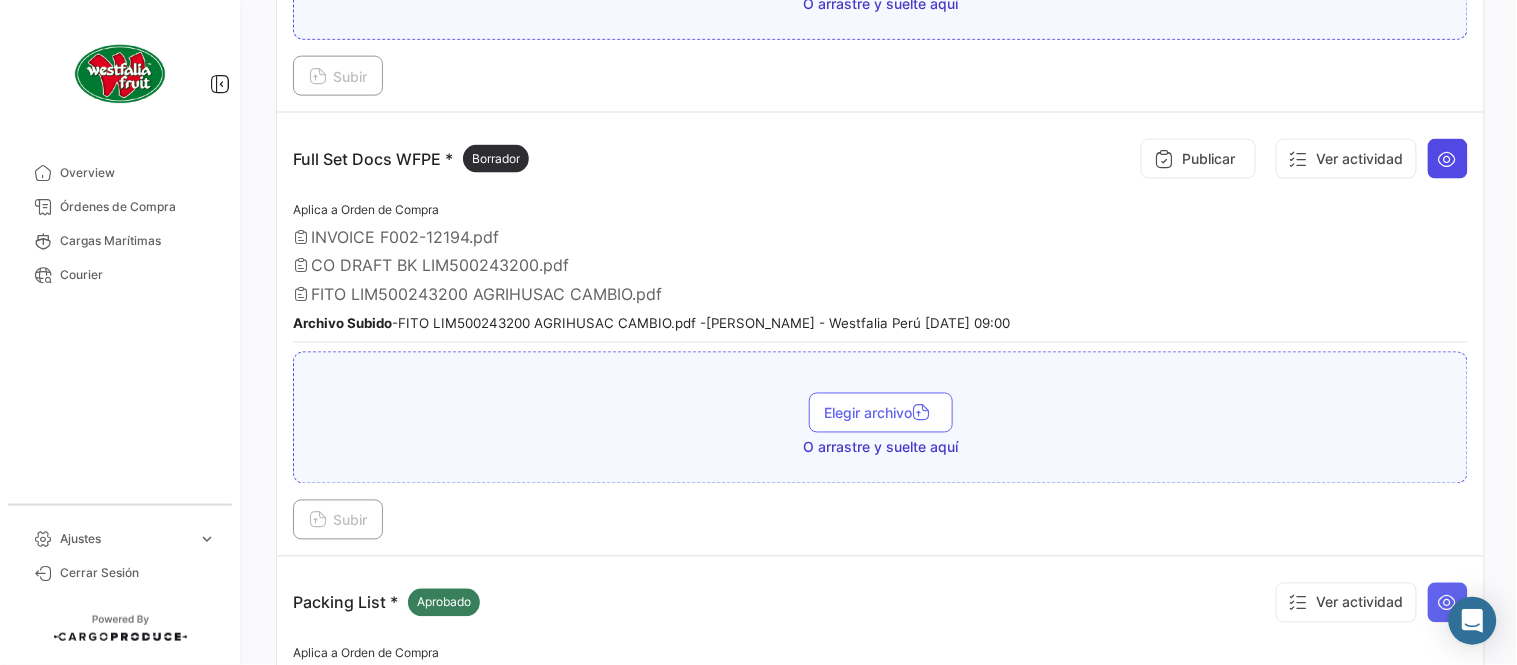 click at bounding box center (1448, 159) 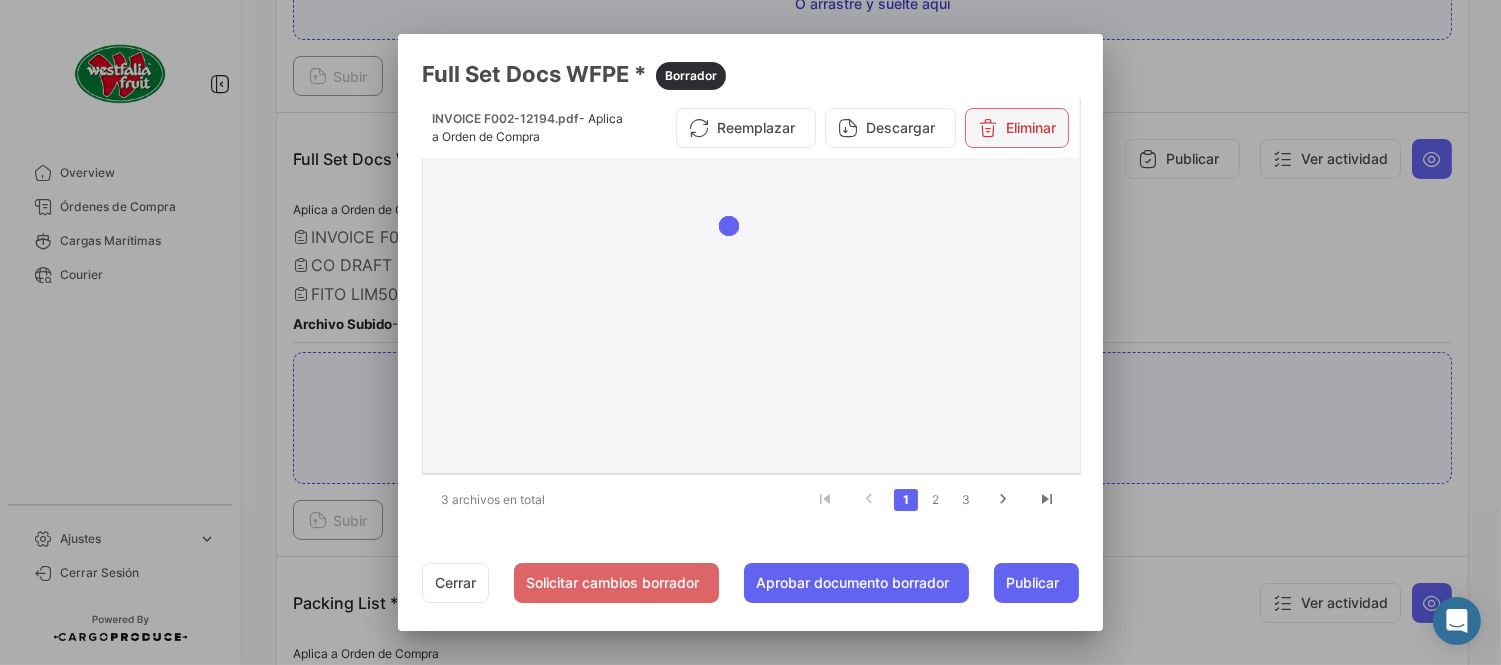 click at bounding box center (988, 128) 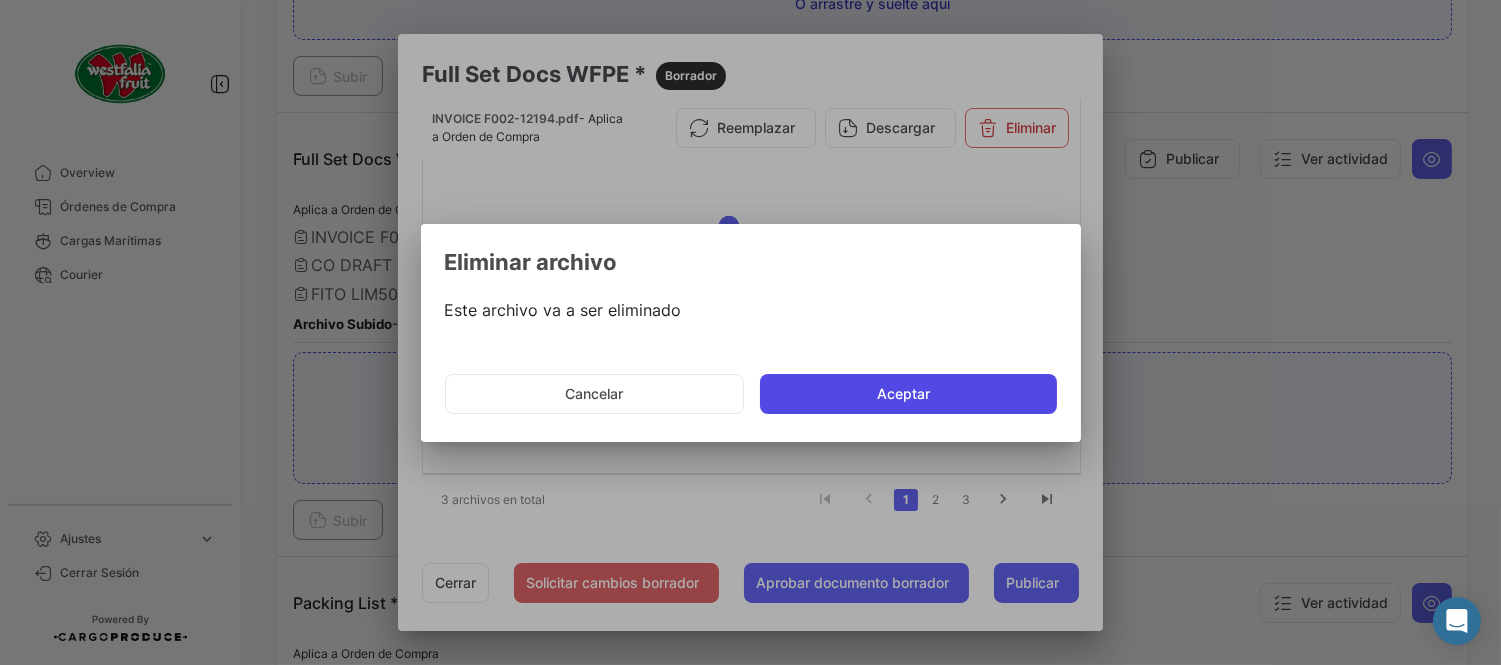 click on "Aceptar" 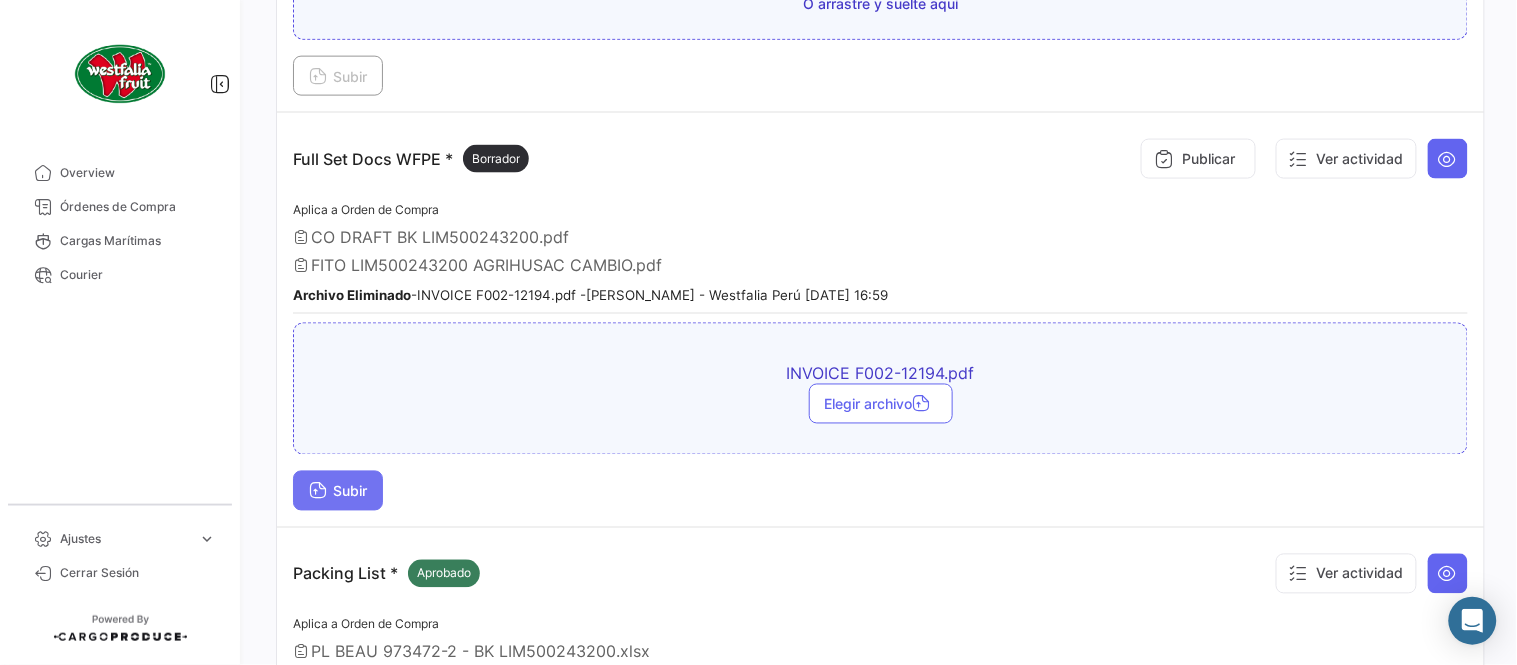 click on "Subir" at bounding box center (338, 491) 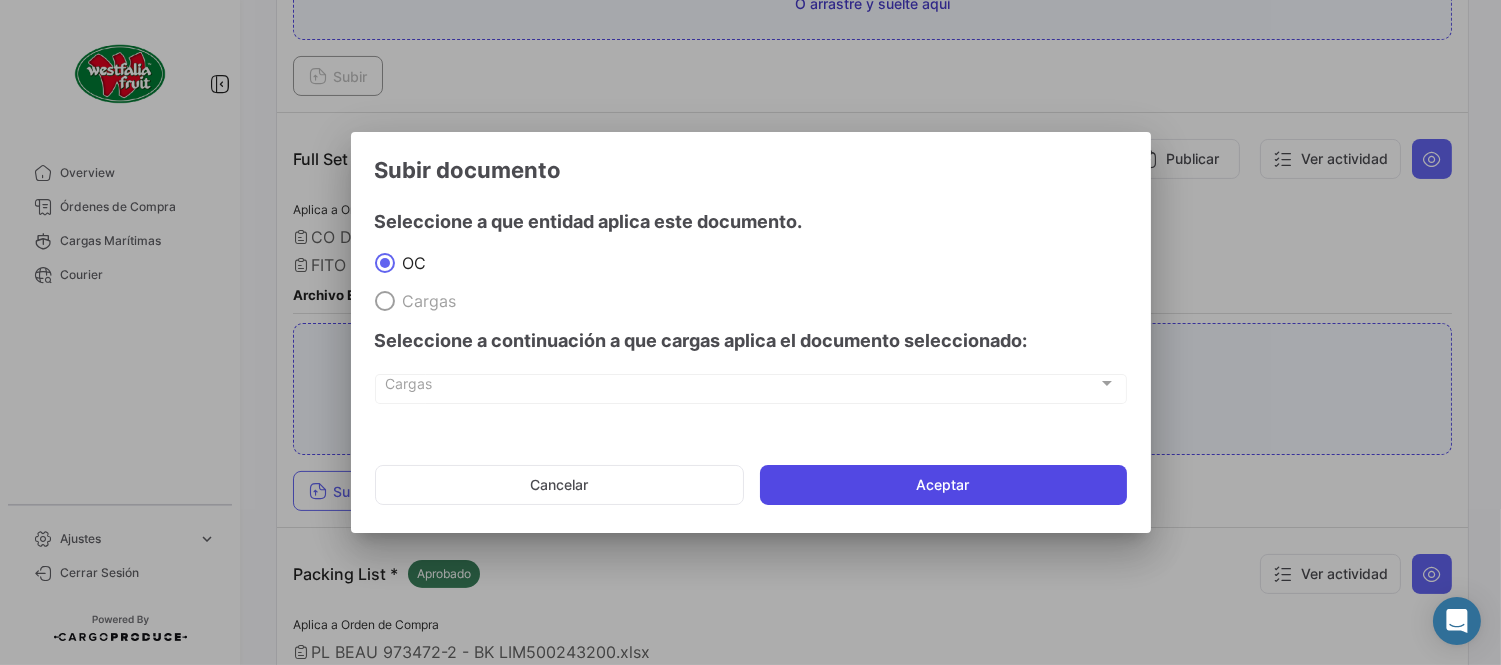 drag, startPoint x: 971, startPoint y: 483, endPoint x: 931, endPoint y: 547, distance: 75.47185 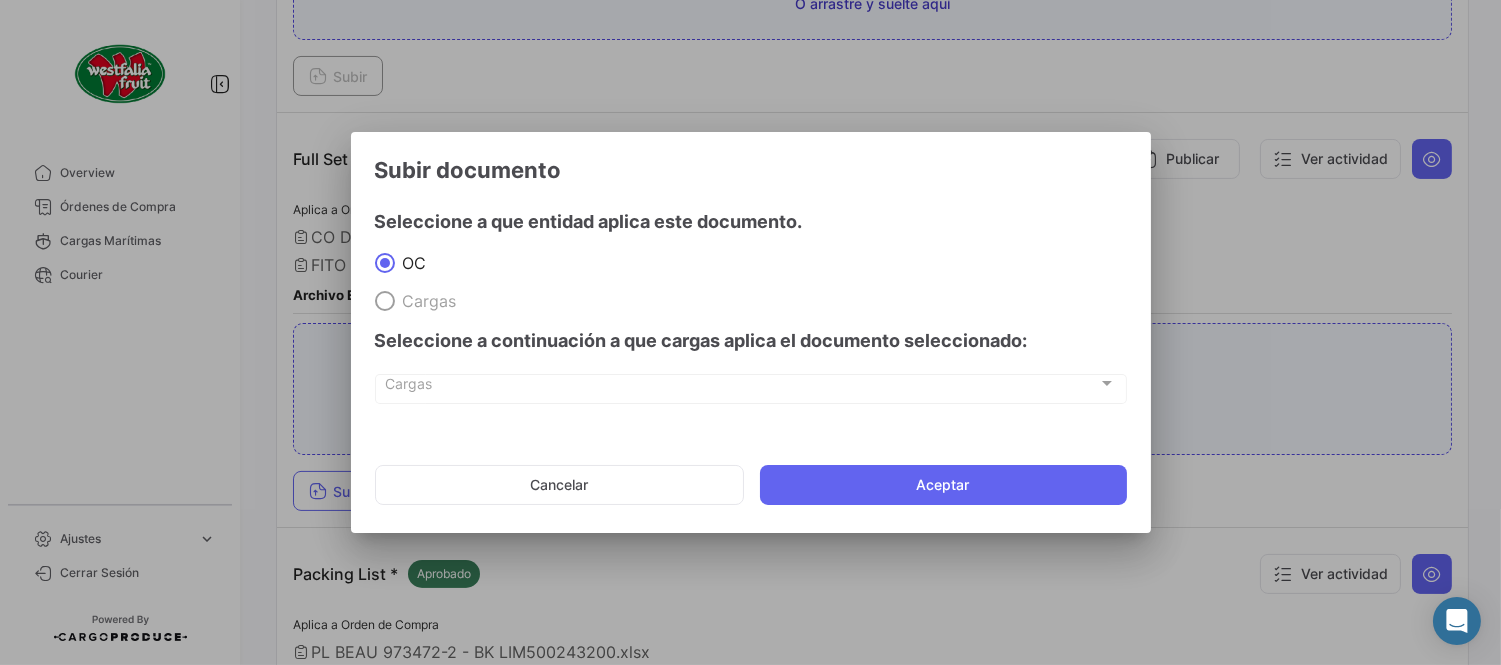 click on "Aceptar" 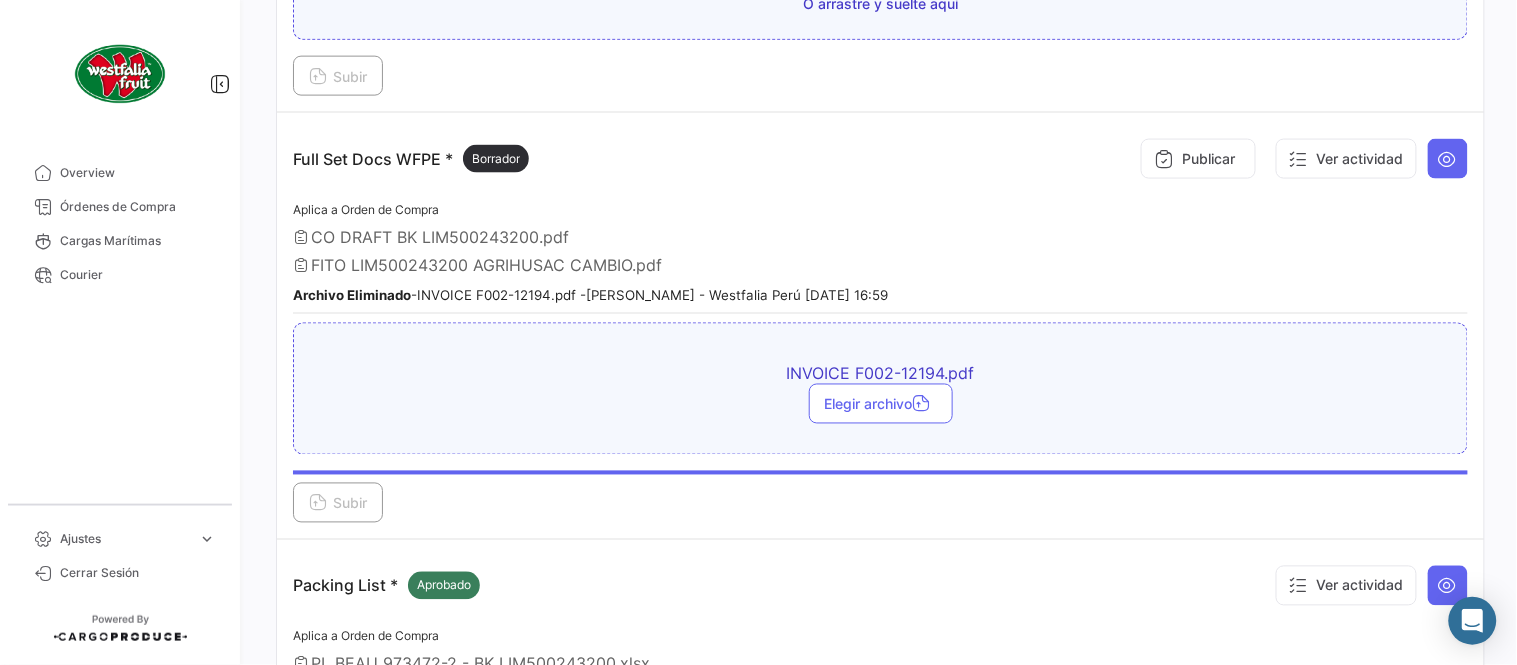 click on "Full Set Docs WFPE *   Borrador   Publicar   Ver actividad" at bounding box center [880, 159] 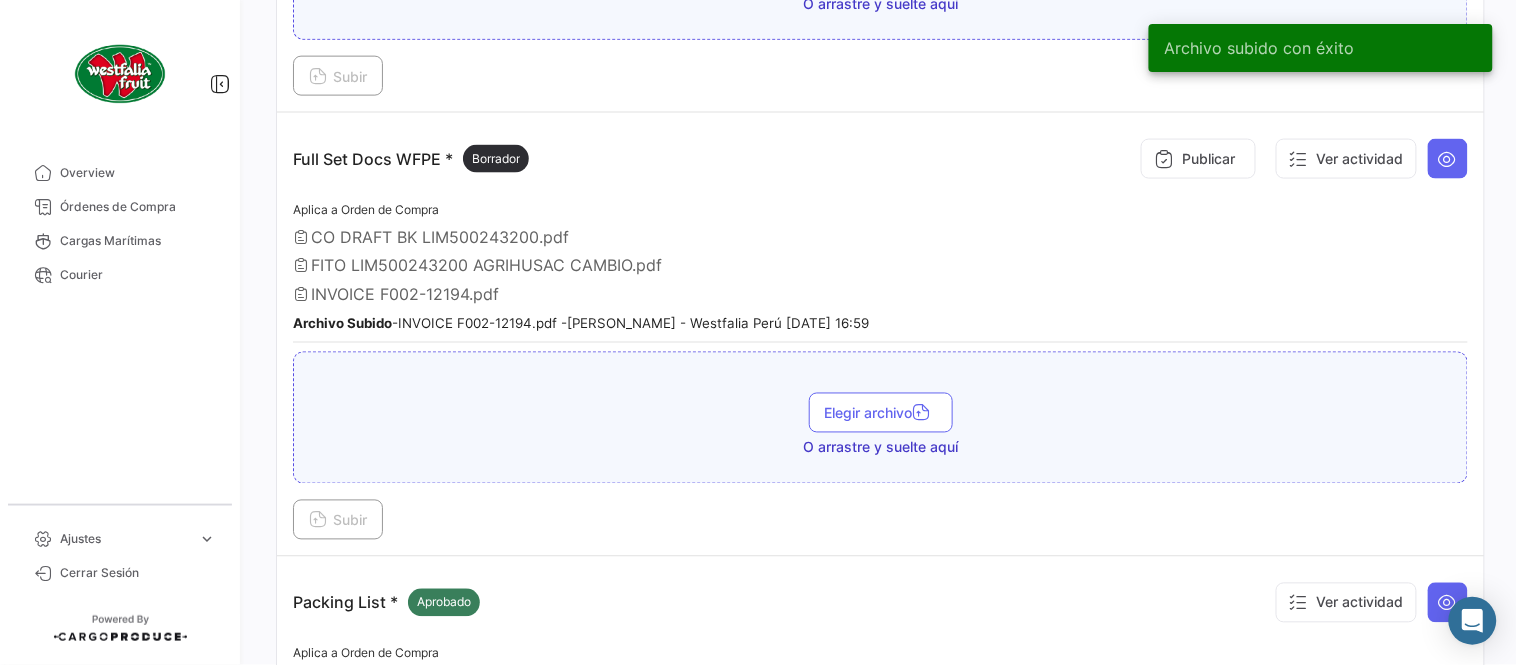 click at bounding box center (1448, 159) 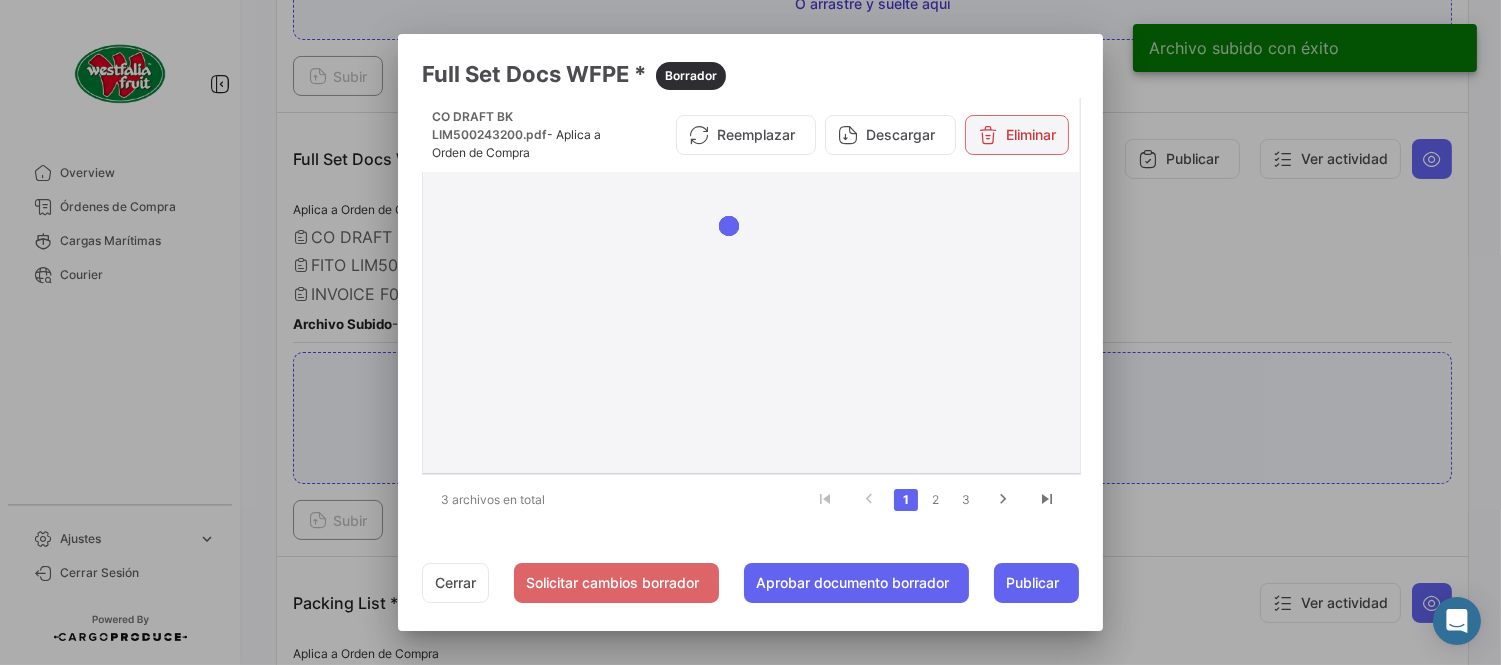 click on "Eliminar" at bounding box center [1017, 135] 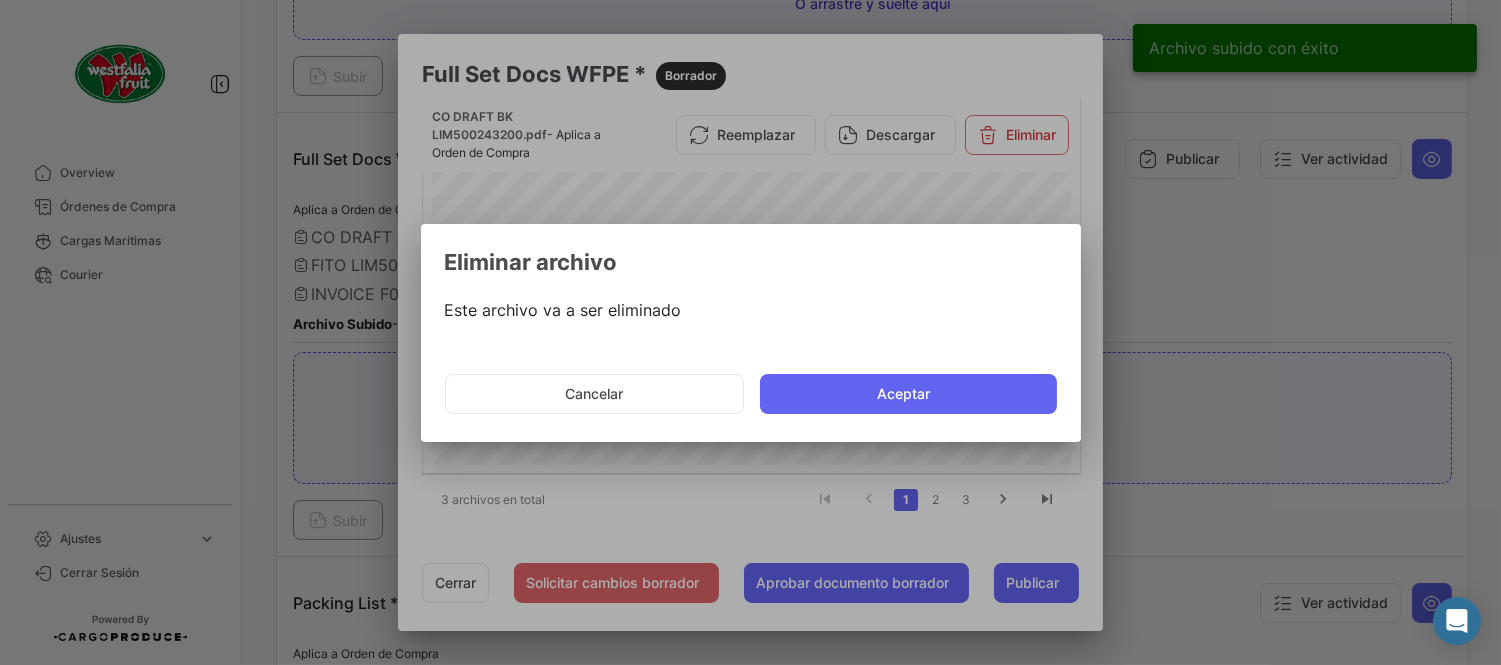 click on "Aceptar" 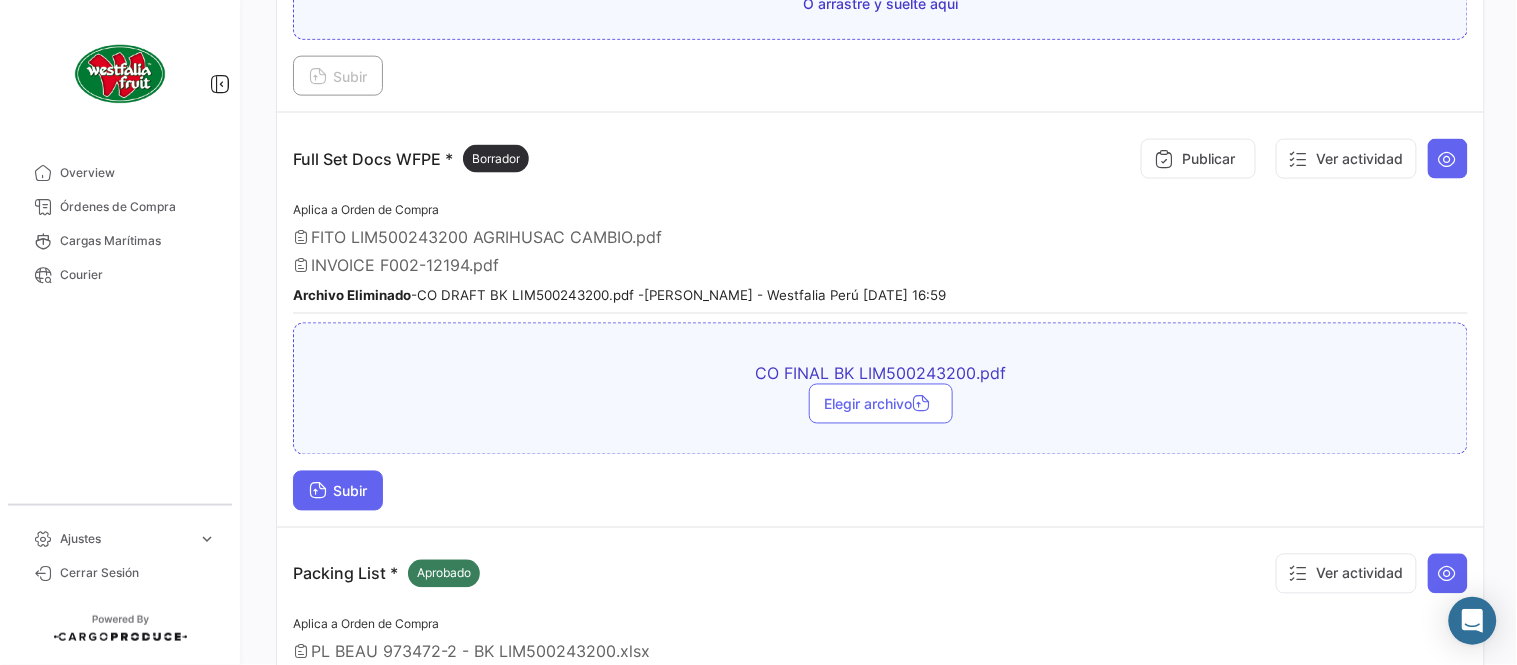 click on "Subir" at bounding box center [338, 491] 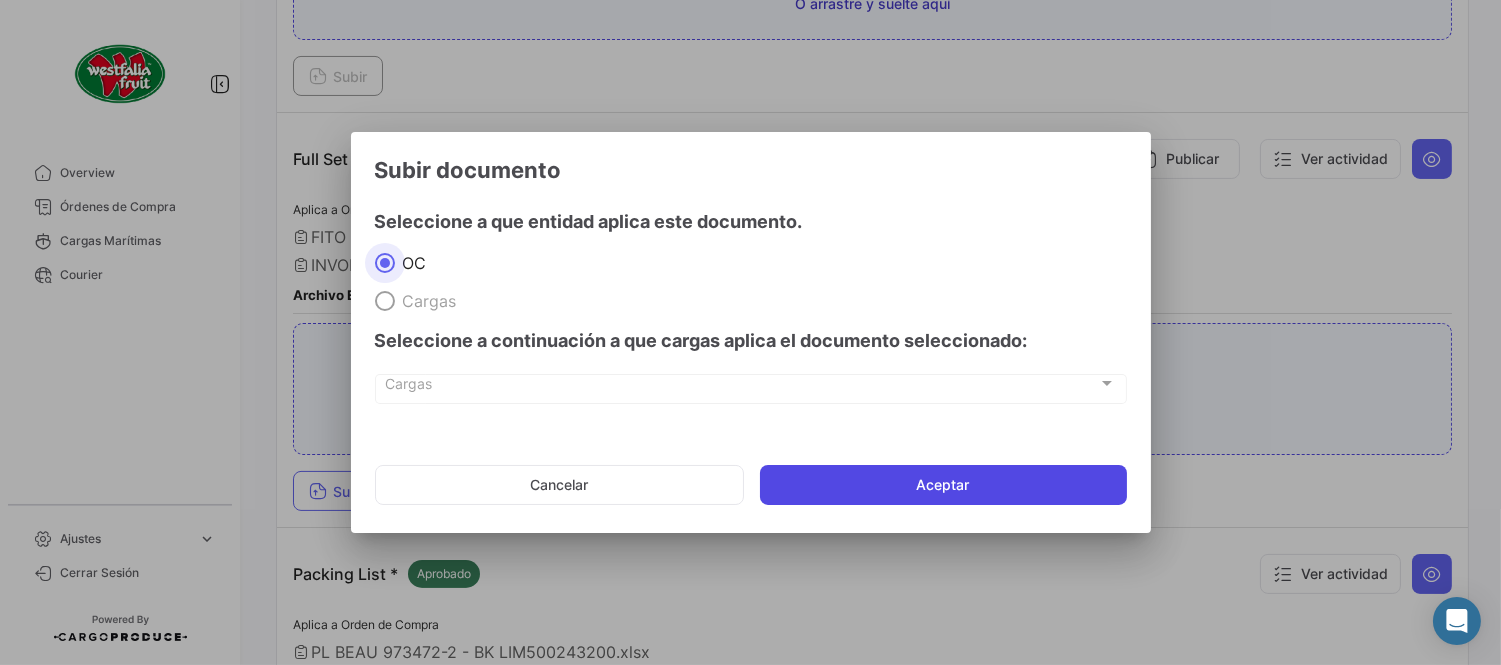 click on "Aceptar" 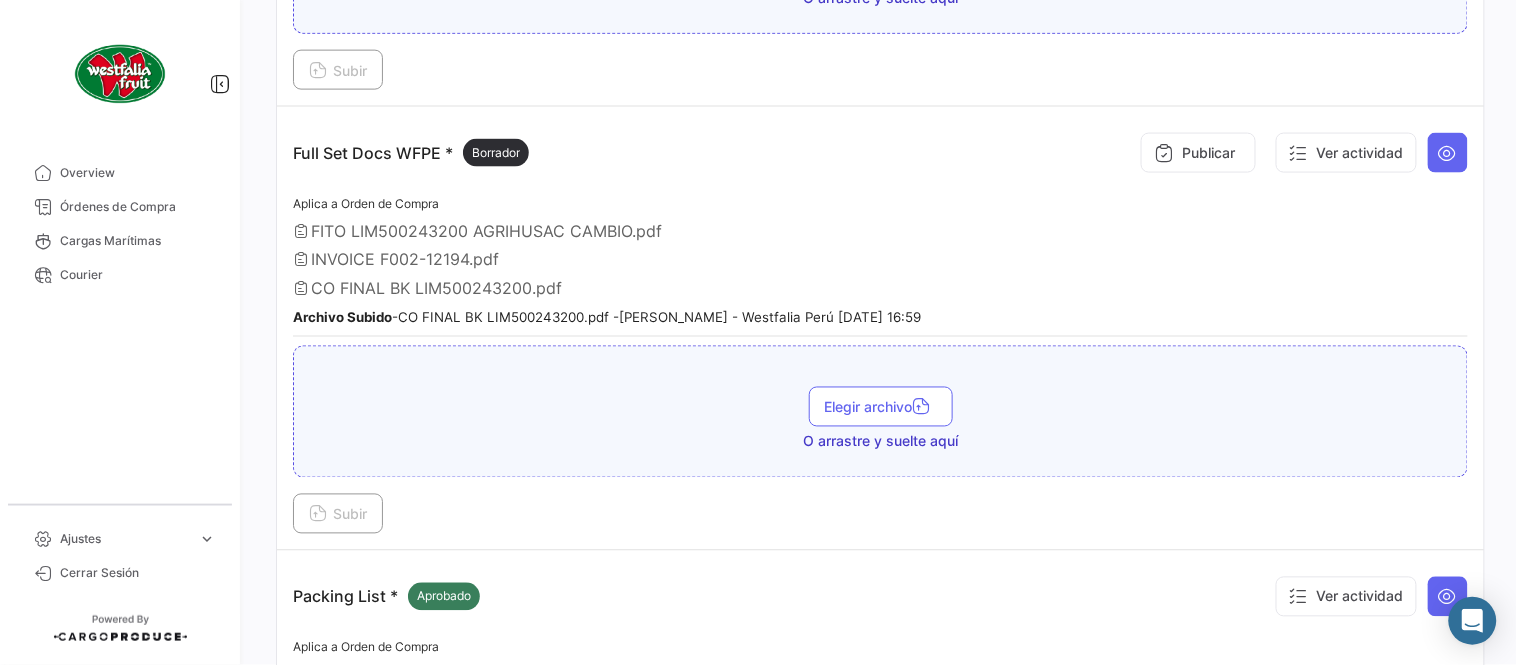 scroll, scrollTop: 666, scrollLeft: 0, axis: vertical 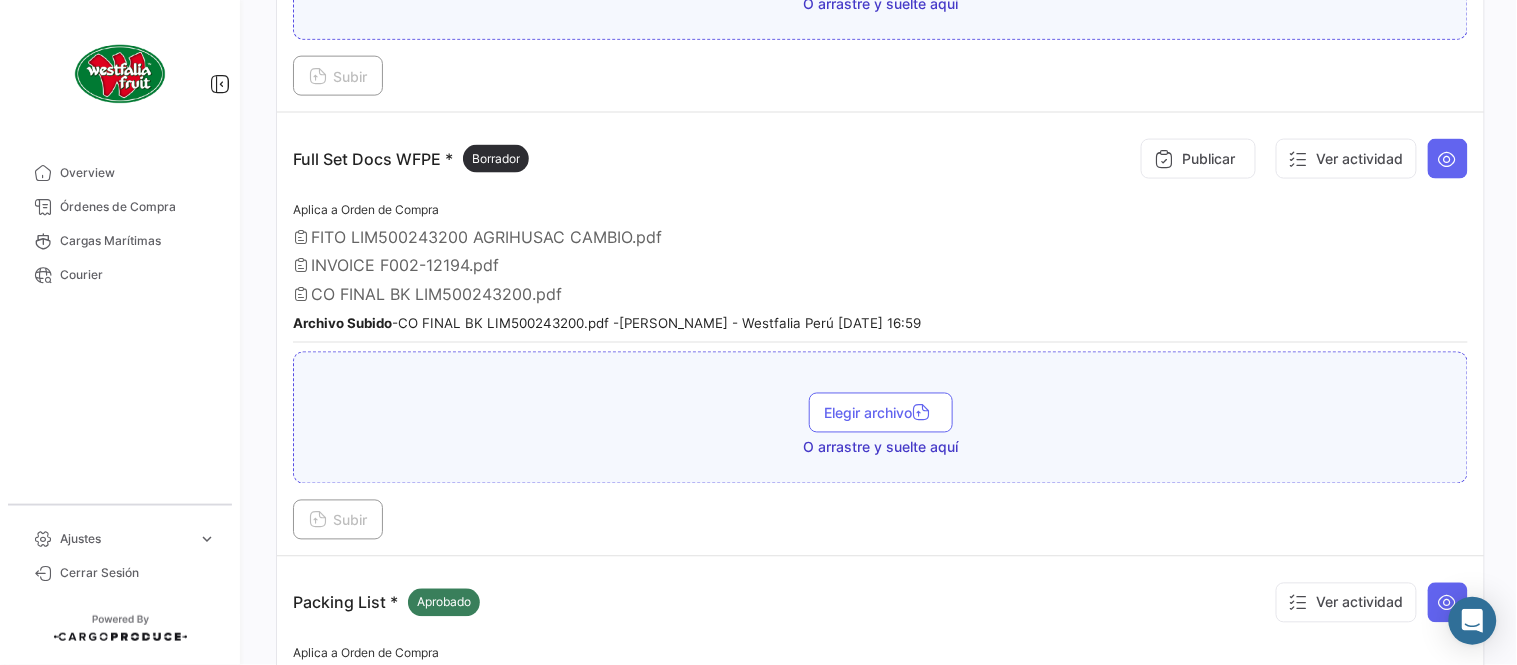 click on "Full Set Docs WFPE *   Borrador   Publicar   Ver actividad" at bounding box center [880, 159] 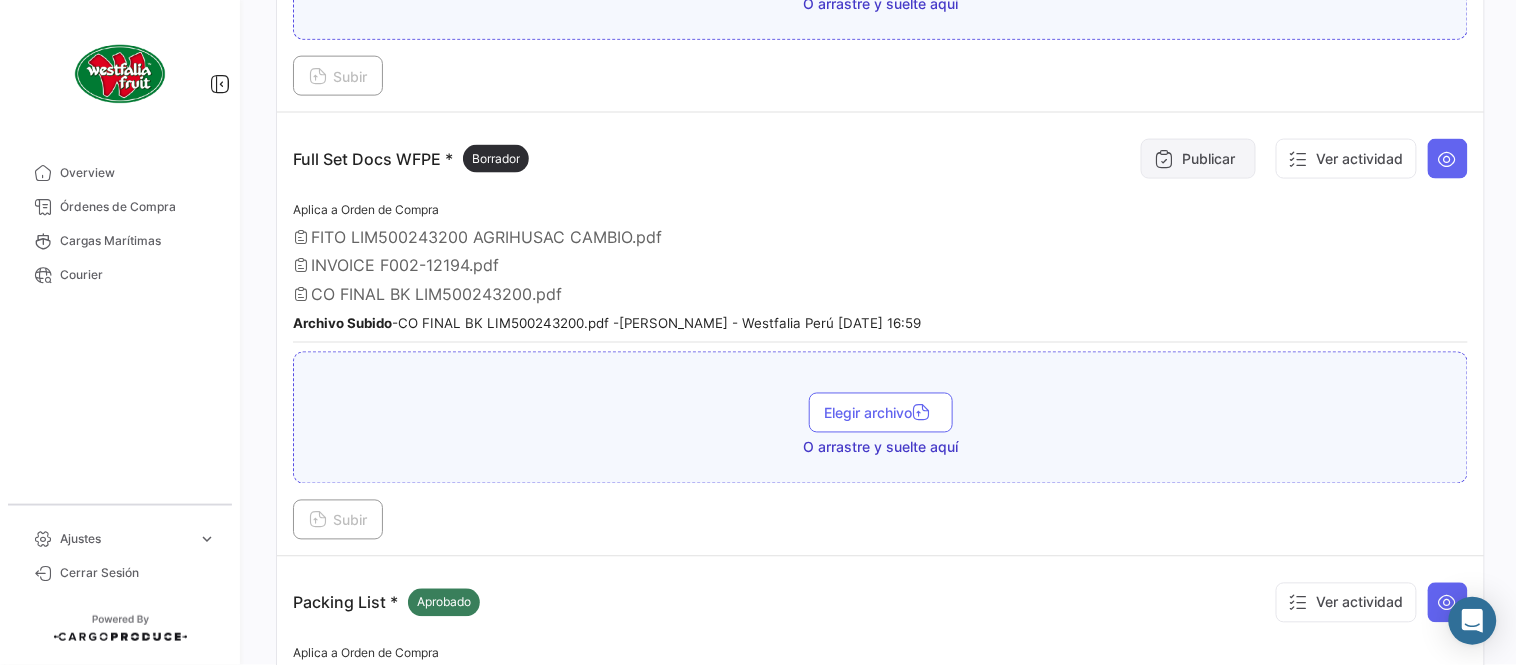 click on "Publicar" at bounding box center (1198, 159) 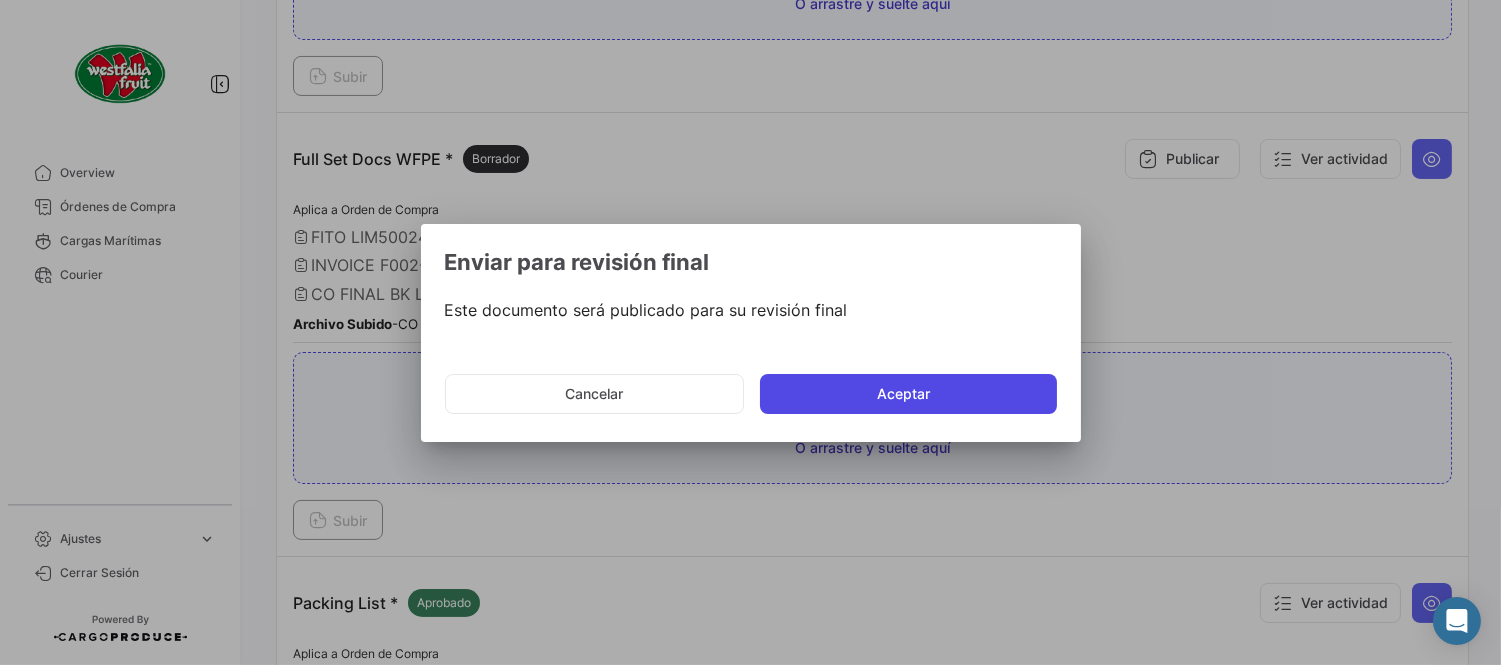 click on "Aceptar" 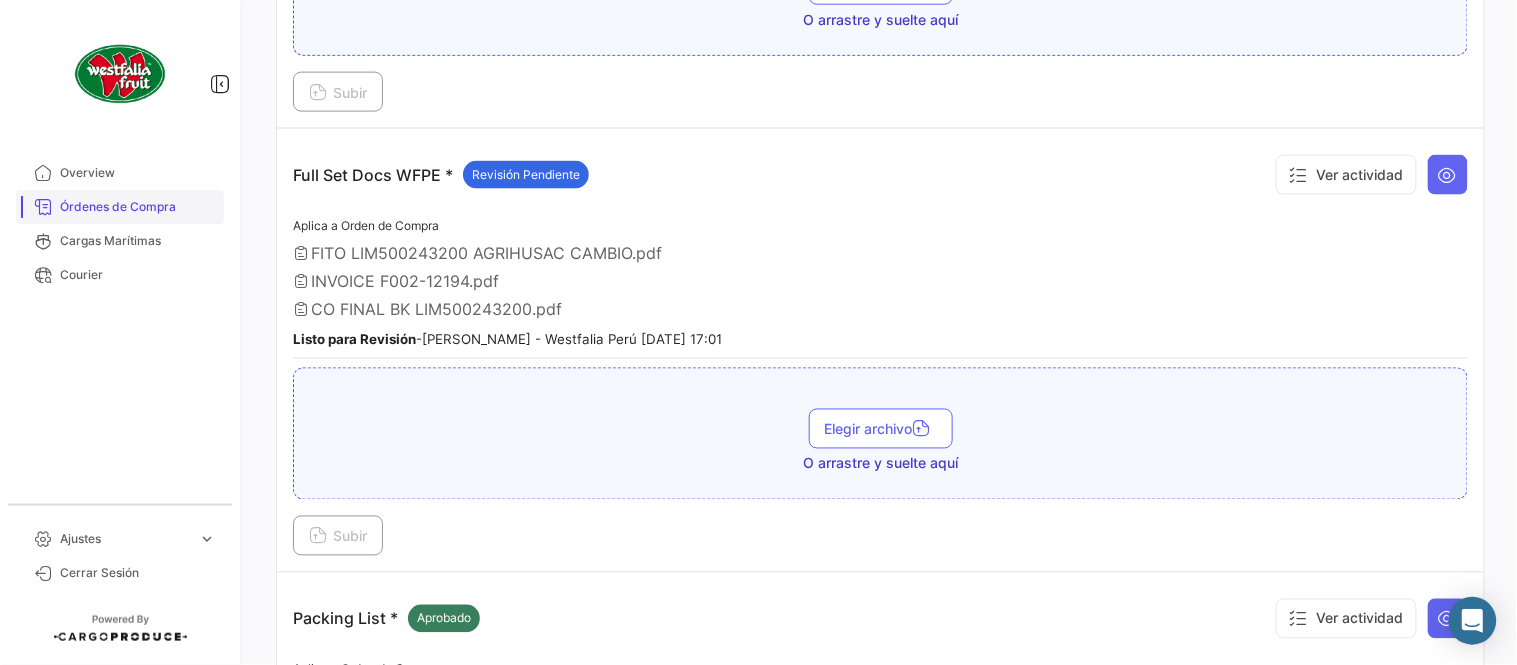 click on "Órdenes de Compra" at bounding box center [120, 207] 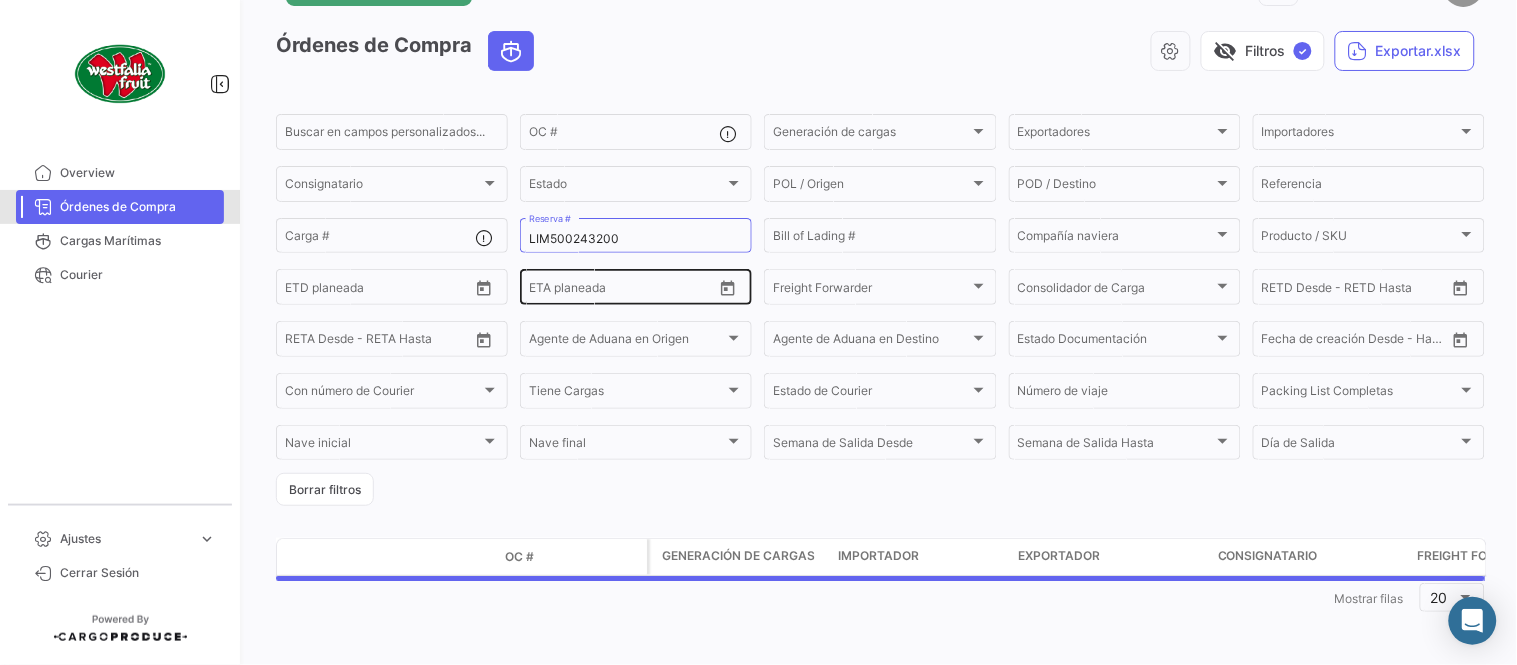 scroll, scrollTop: 0, scrollLeft: 0, axis: both 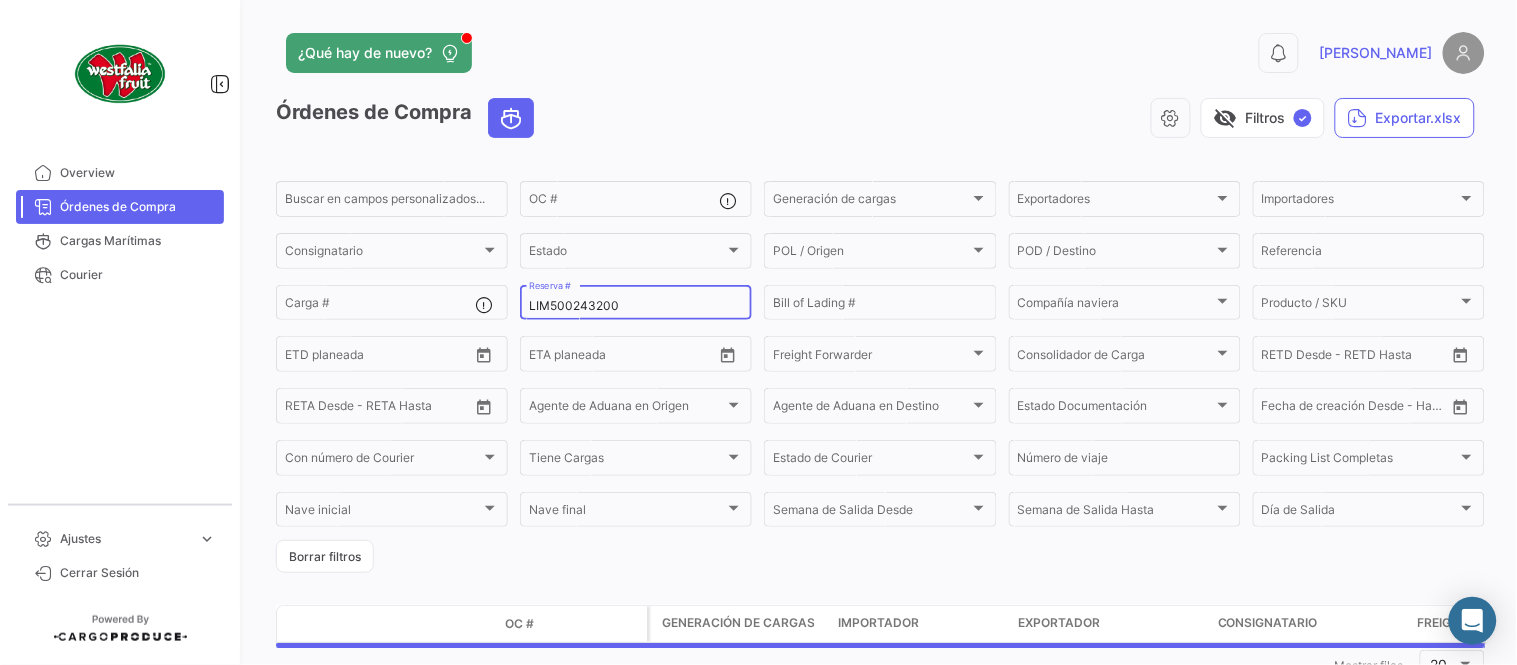 click on "LIM500243200" at bounding box center [636, 306] 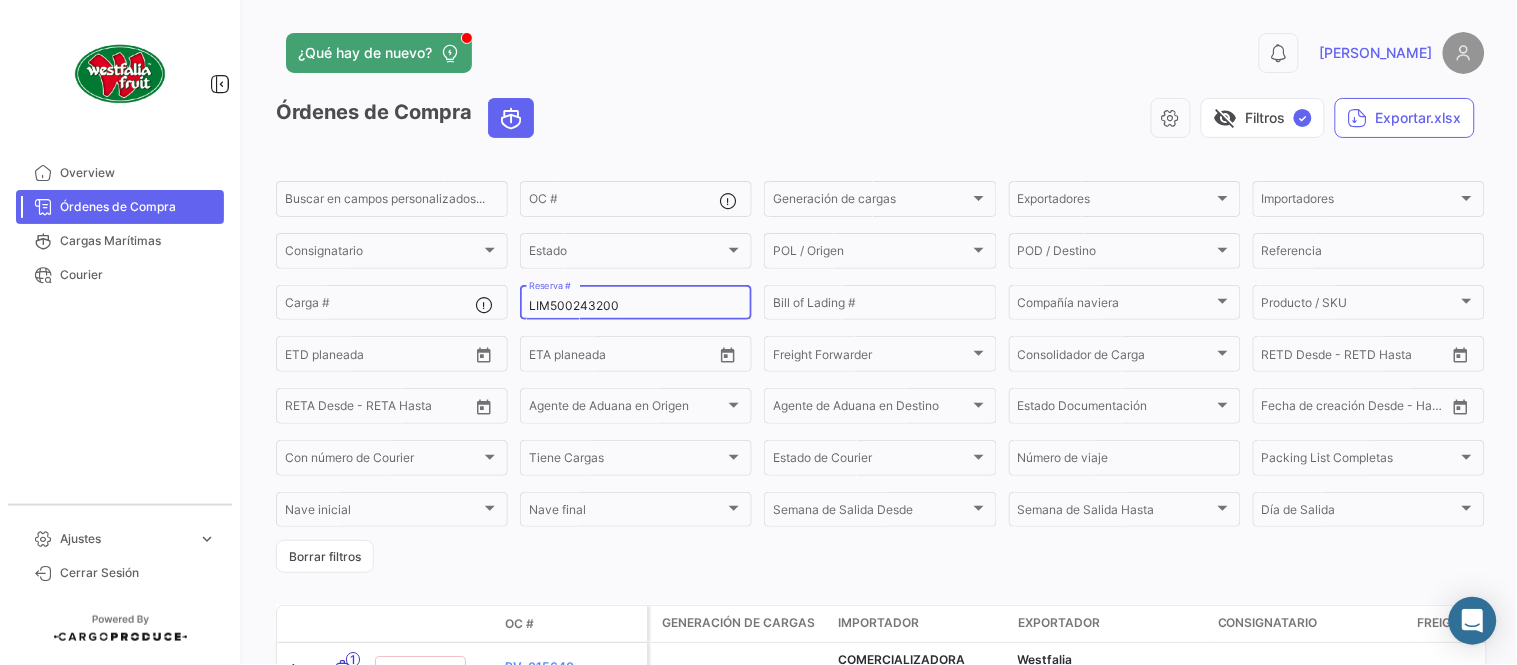 click on "LIM500243200" at bounding box center [636, 306] 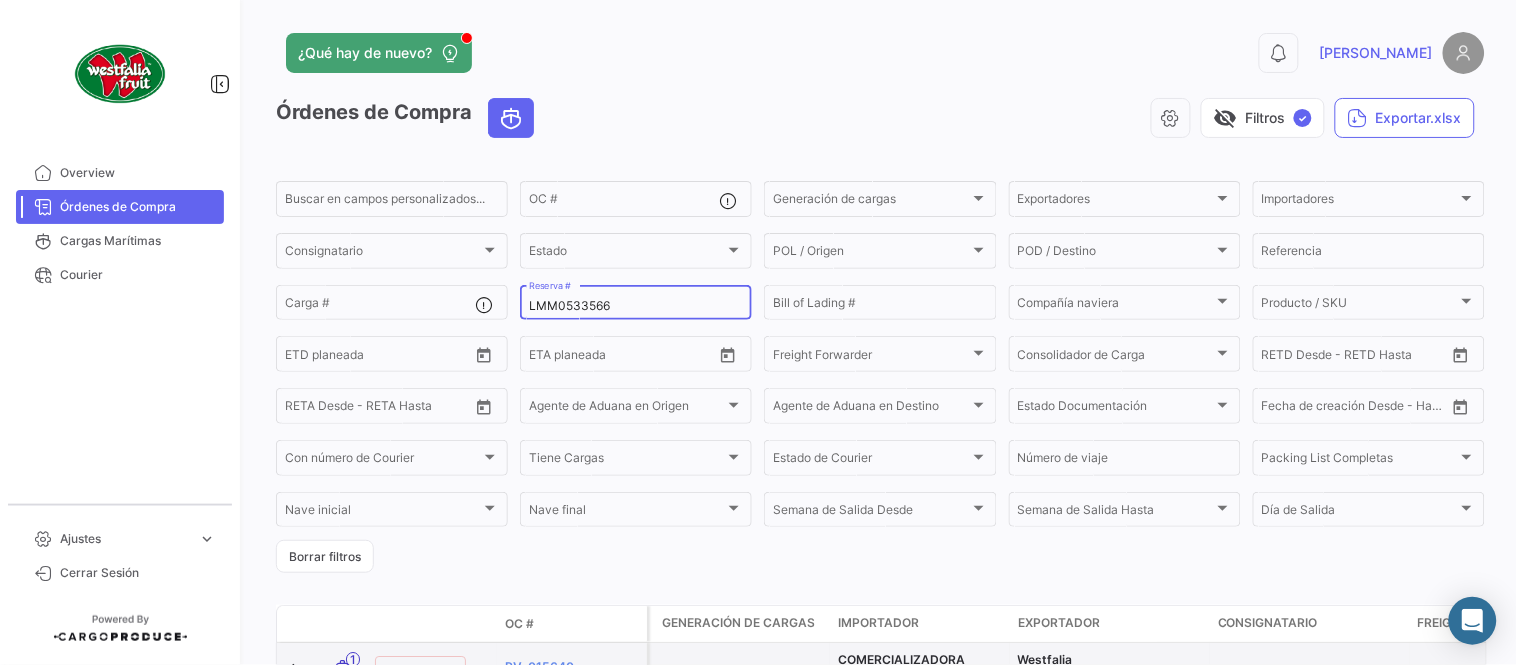 type on "LMM0533566" 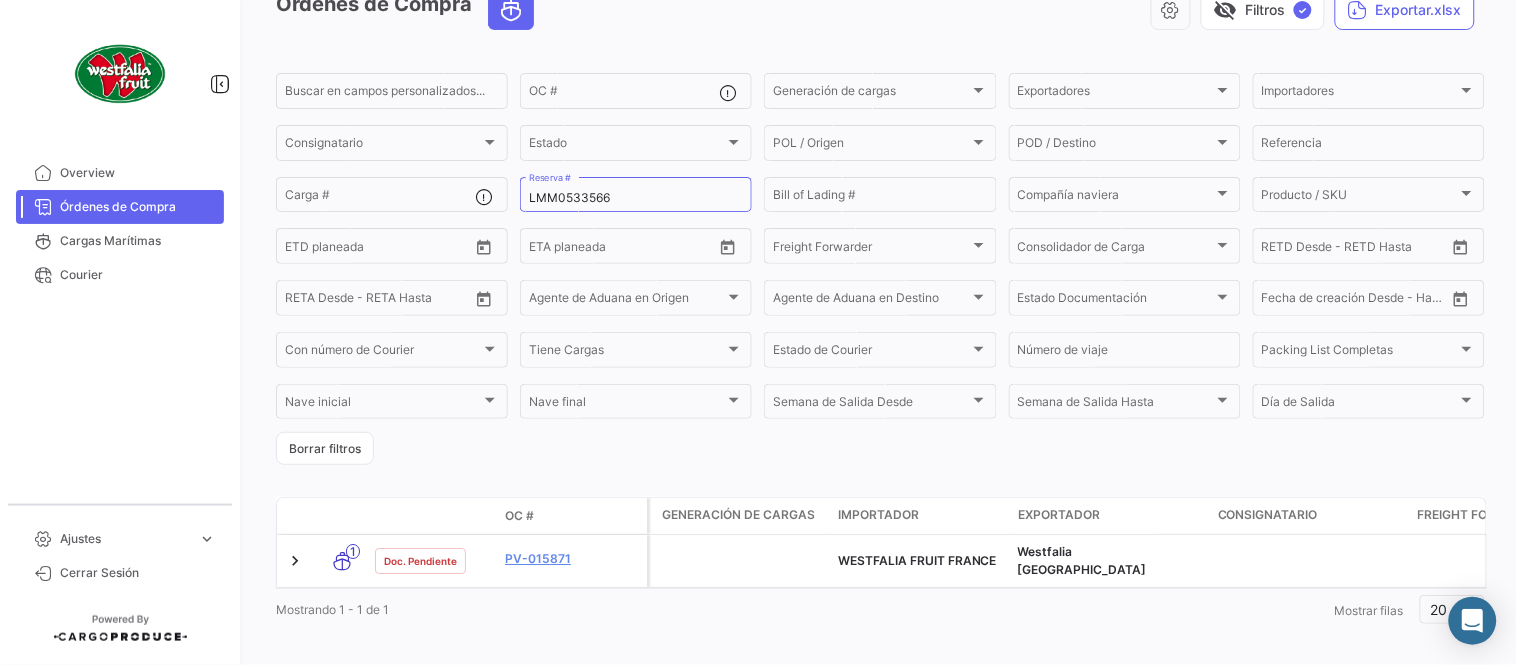 scroll, scrollTop: 128, scrollLeft: 0, axis: vertical 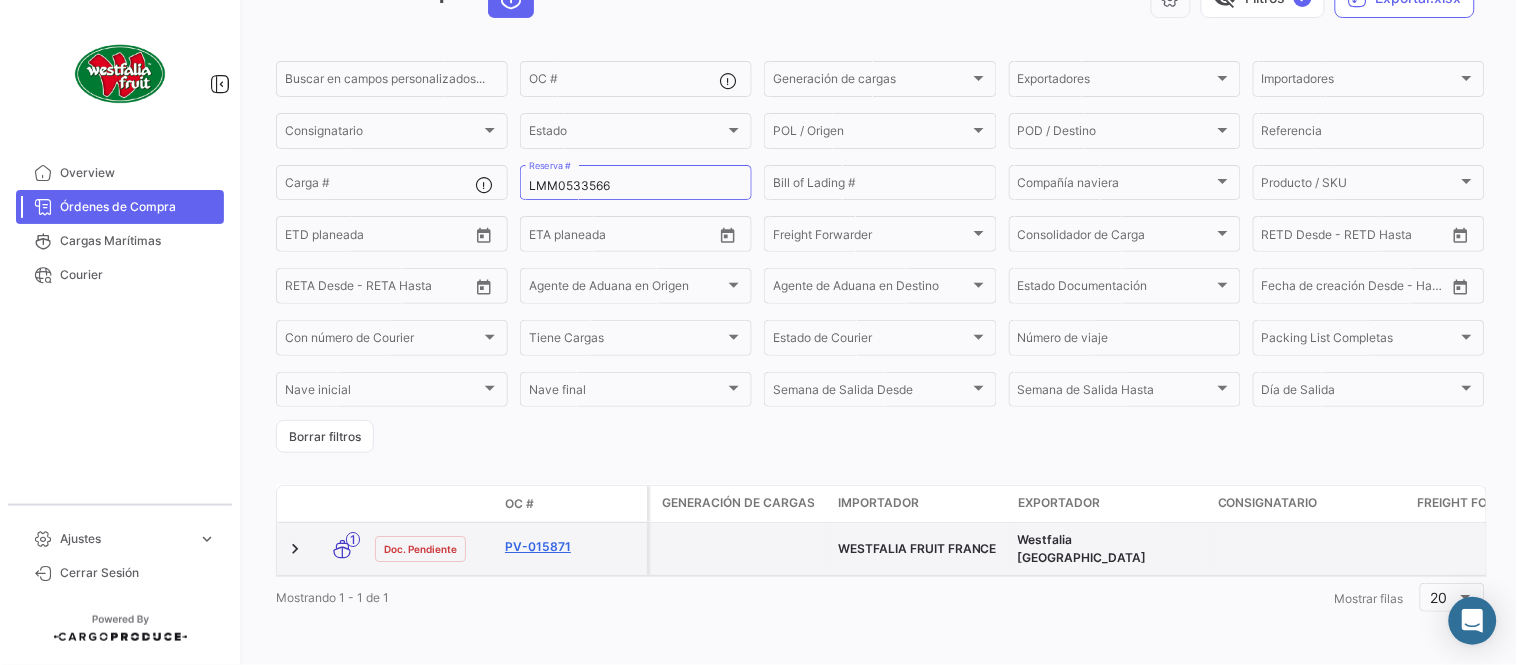 click on "PV-015871" 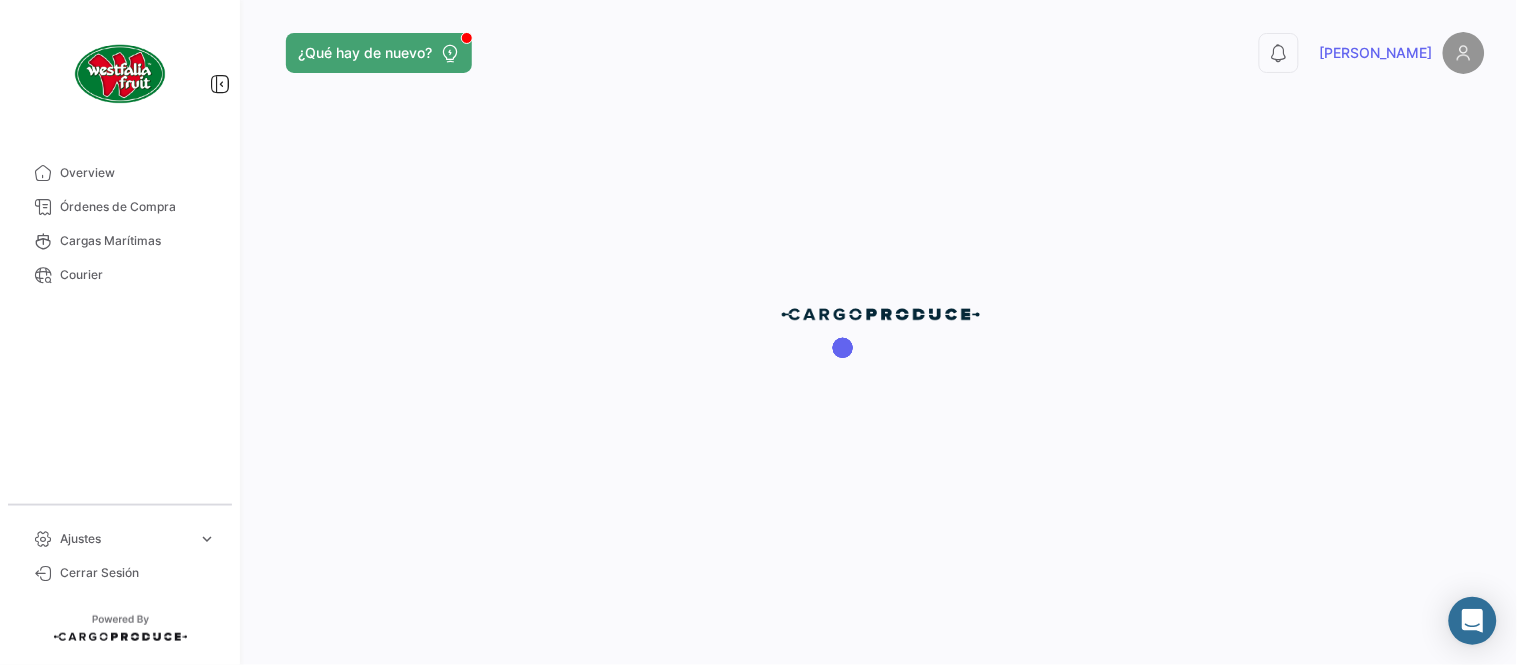 scroll, scrollTop: 0, scrollLeft: 0, axis: both 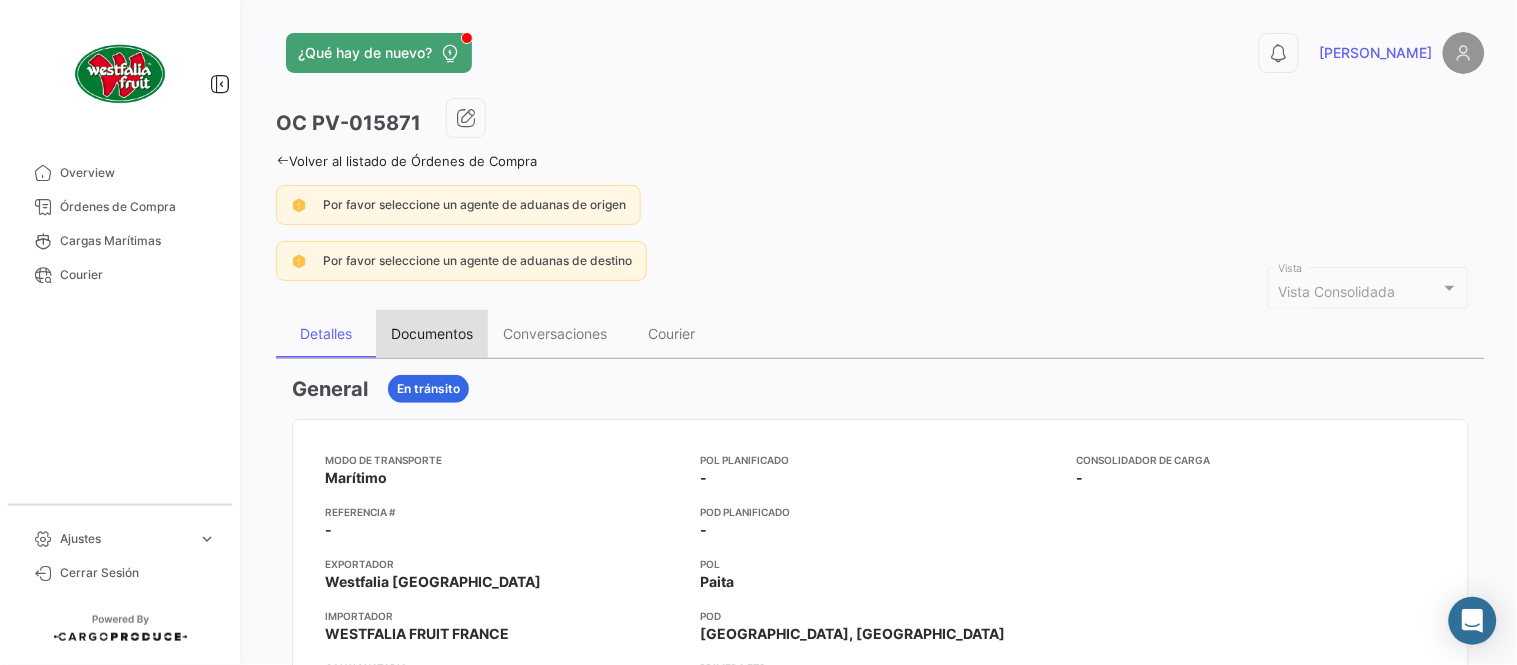 click on "Documentos" at bounding box center [432, 333] 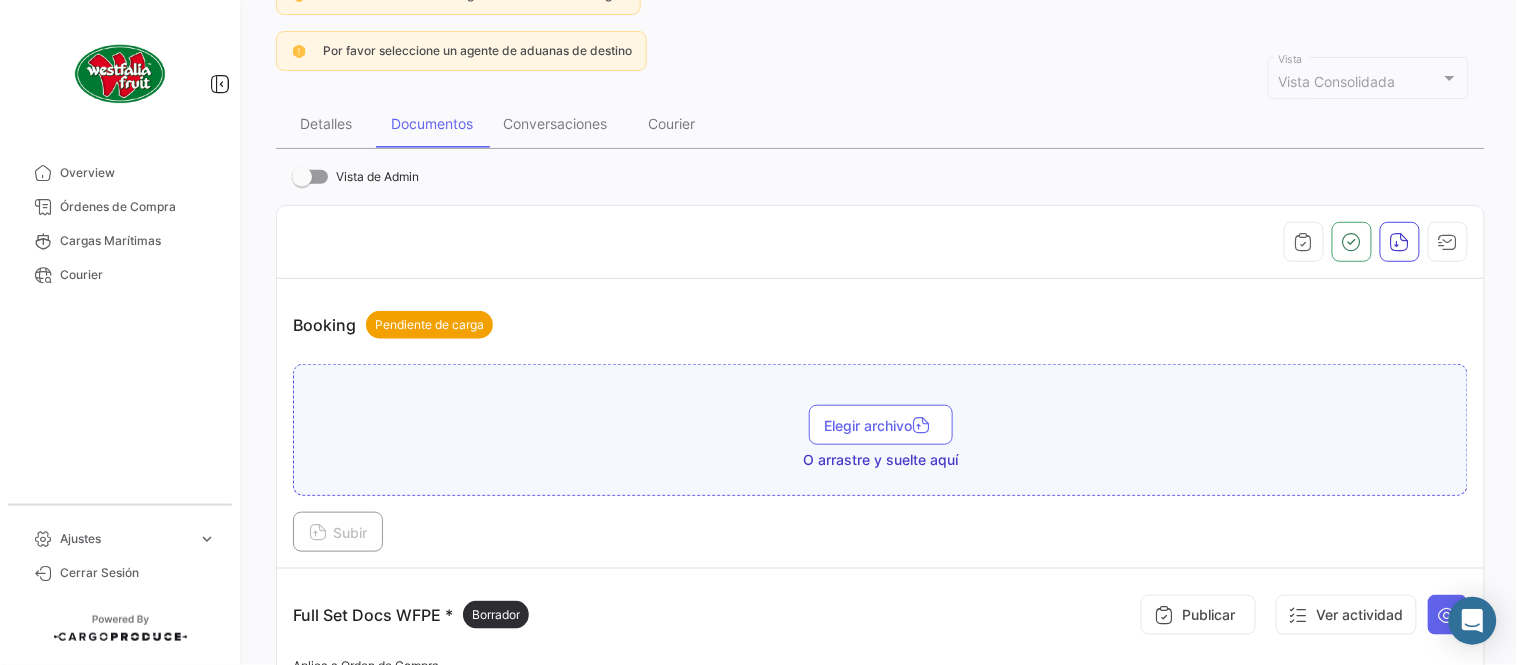 scroll, scrollTop: 444, scrollLeft: 0, axis: vertical 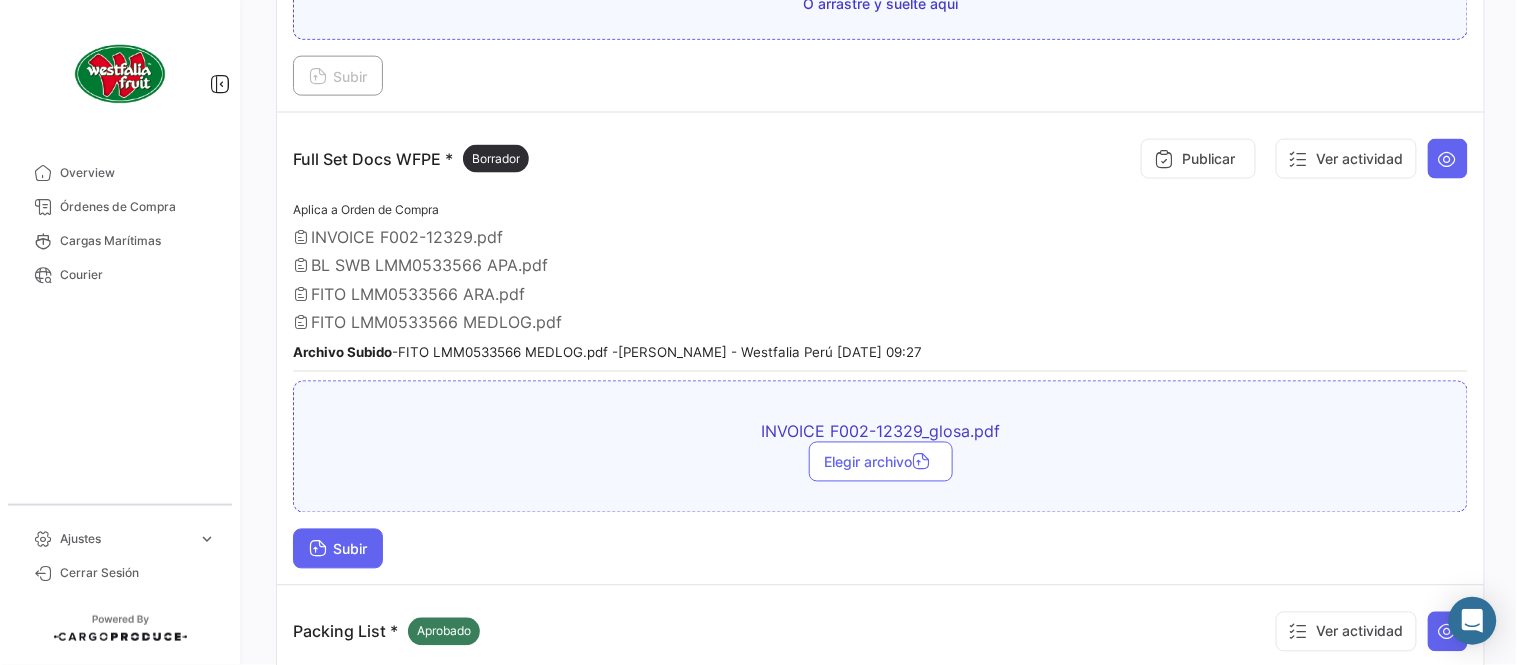 click on "Subir" at bounding box center [338, 549] 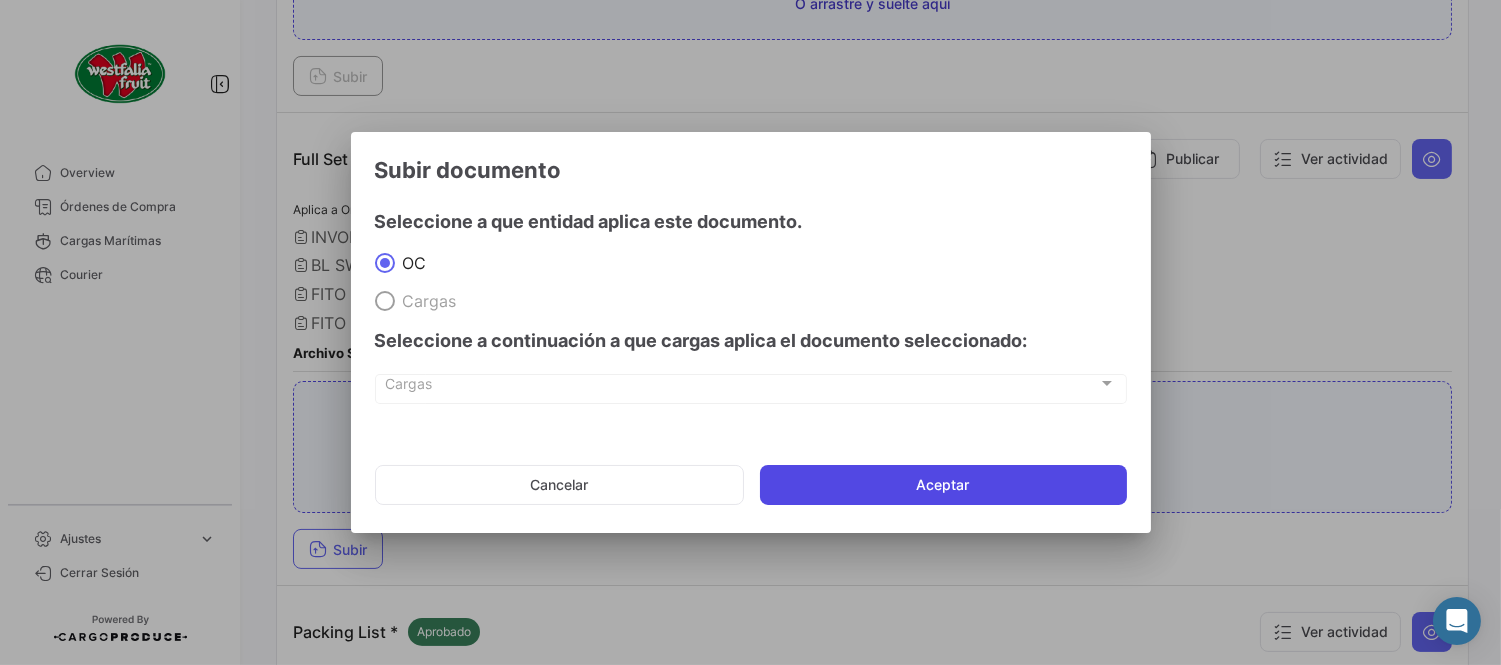 click on "Aceptar" 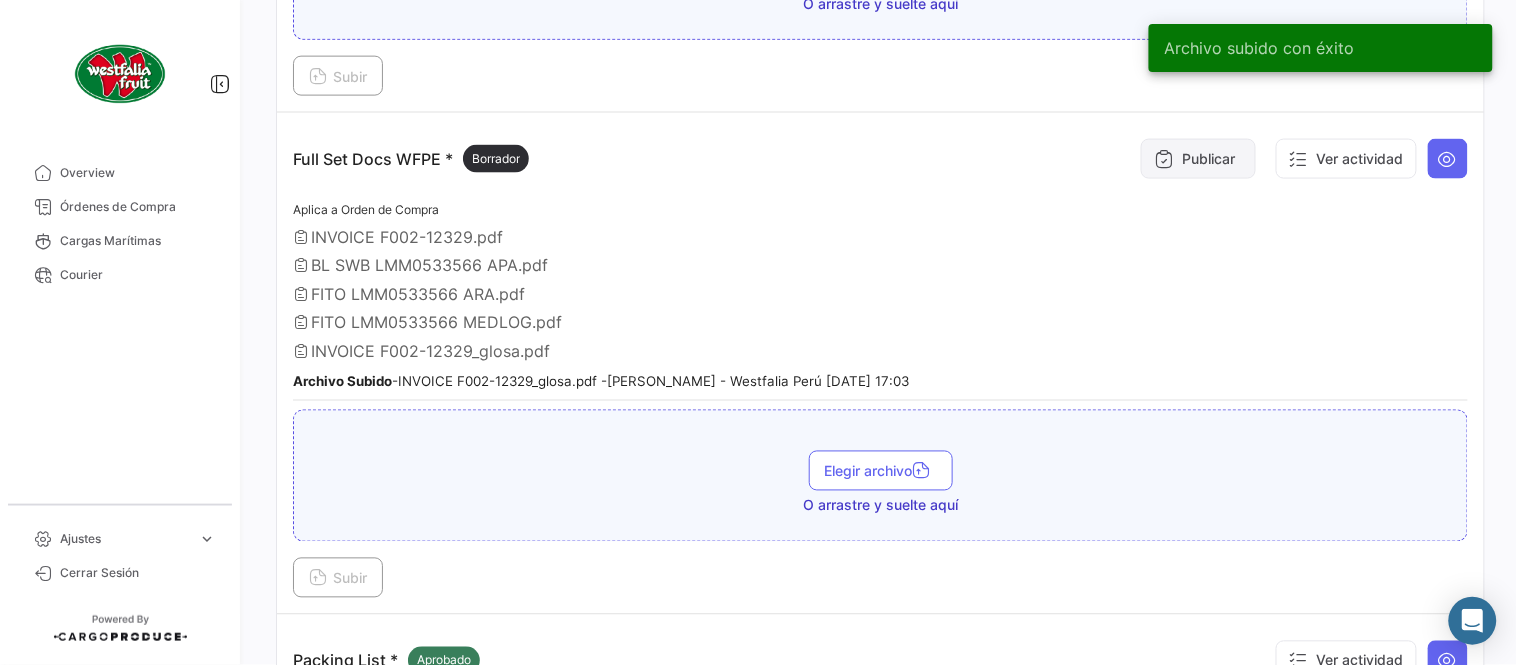 click on "Publicar" at bounding box center [1198, 159] 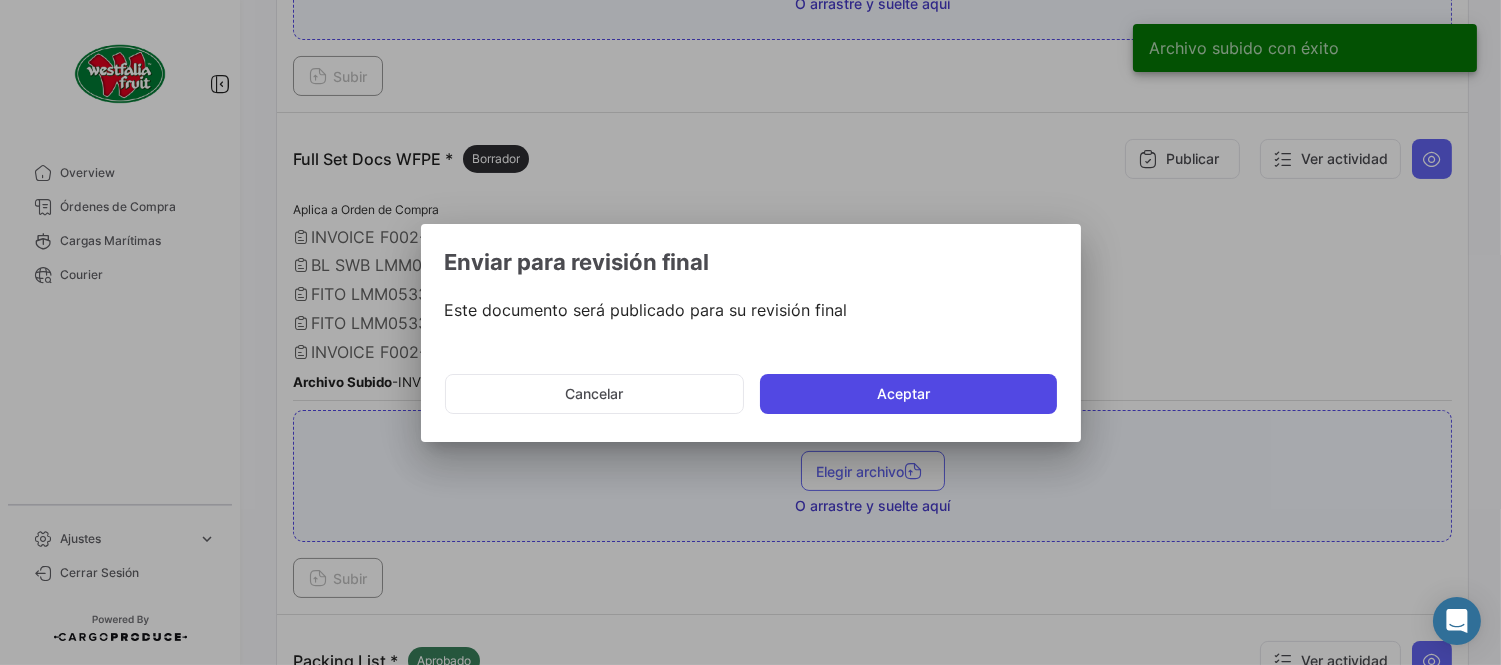 click on "Aceptar" 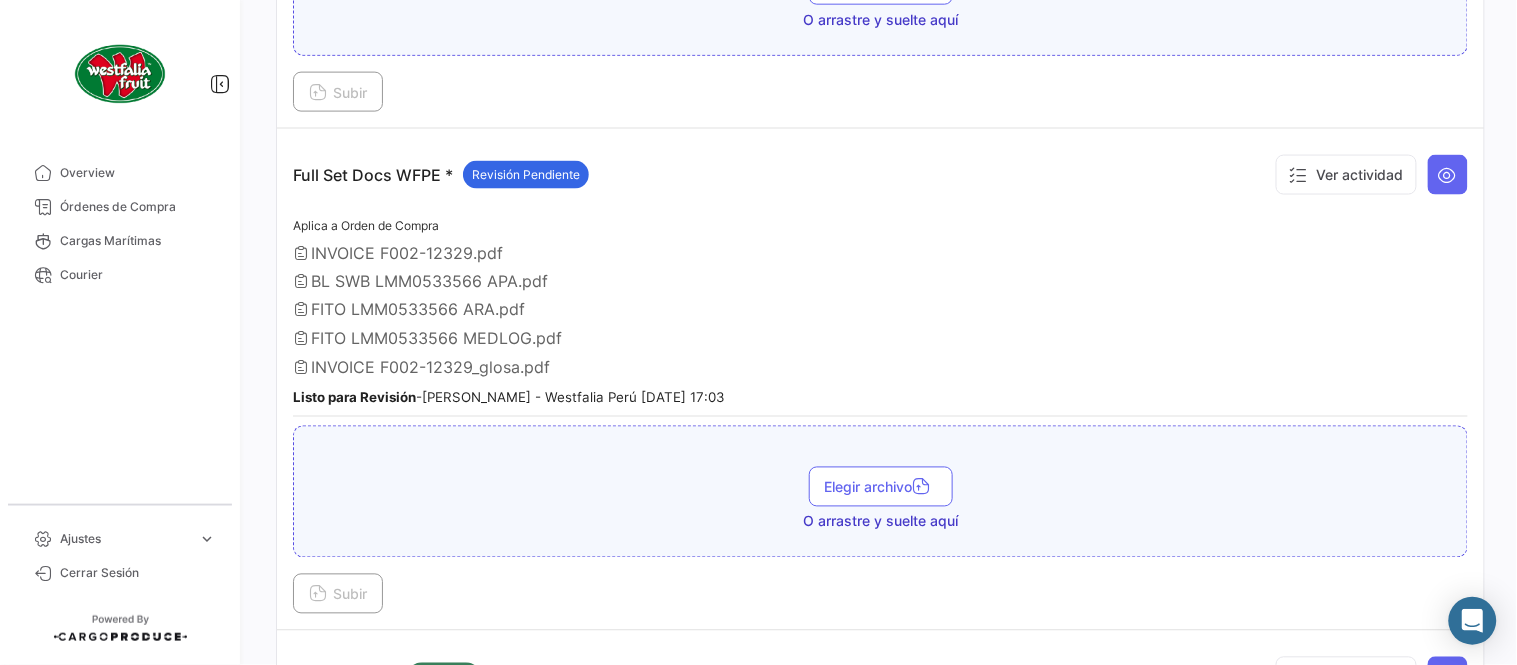 drag, startPoint x: 76, startPoint y: 194, endPoint x: 240, endPoint y: 223, distance: 166.54428 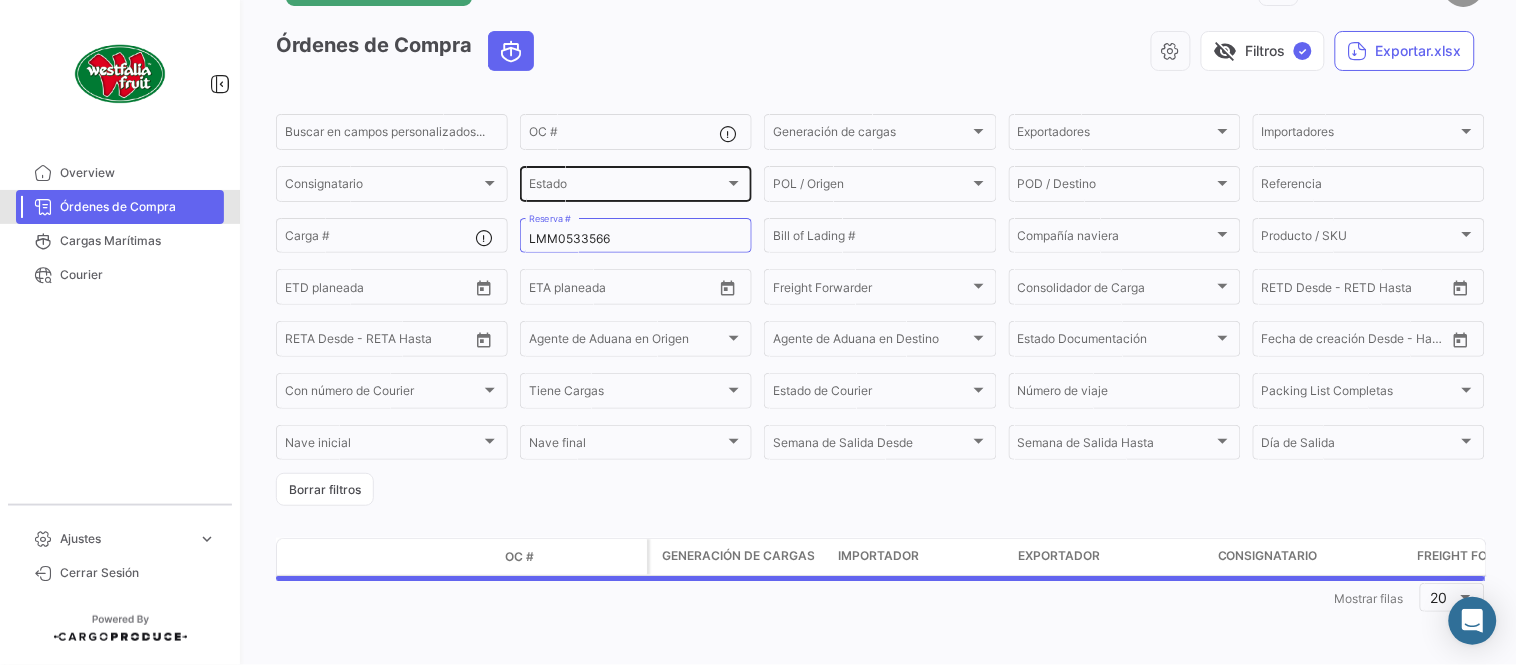 scroll, scrollTop: 0, scrollLeft: 0, axis: both 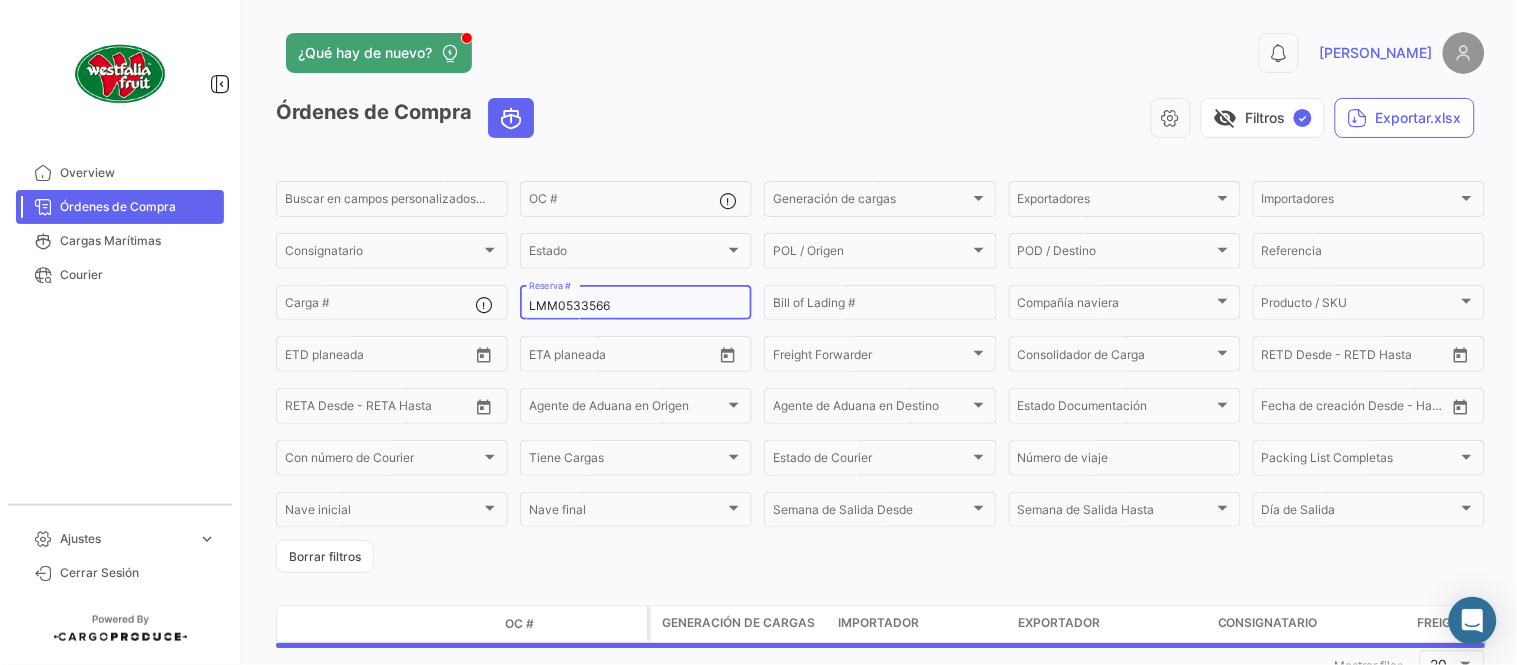 click on "LMM0533566 Reserva #" 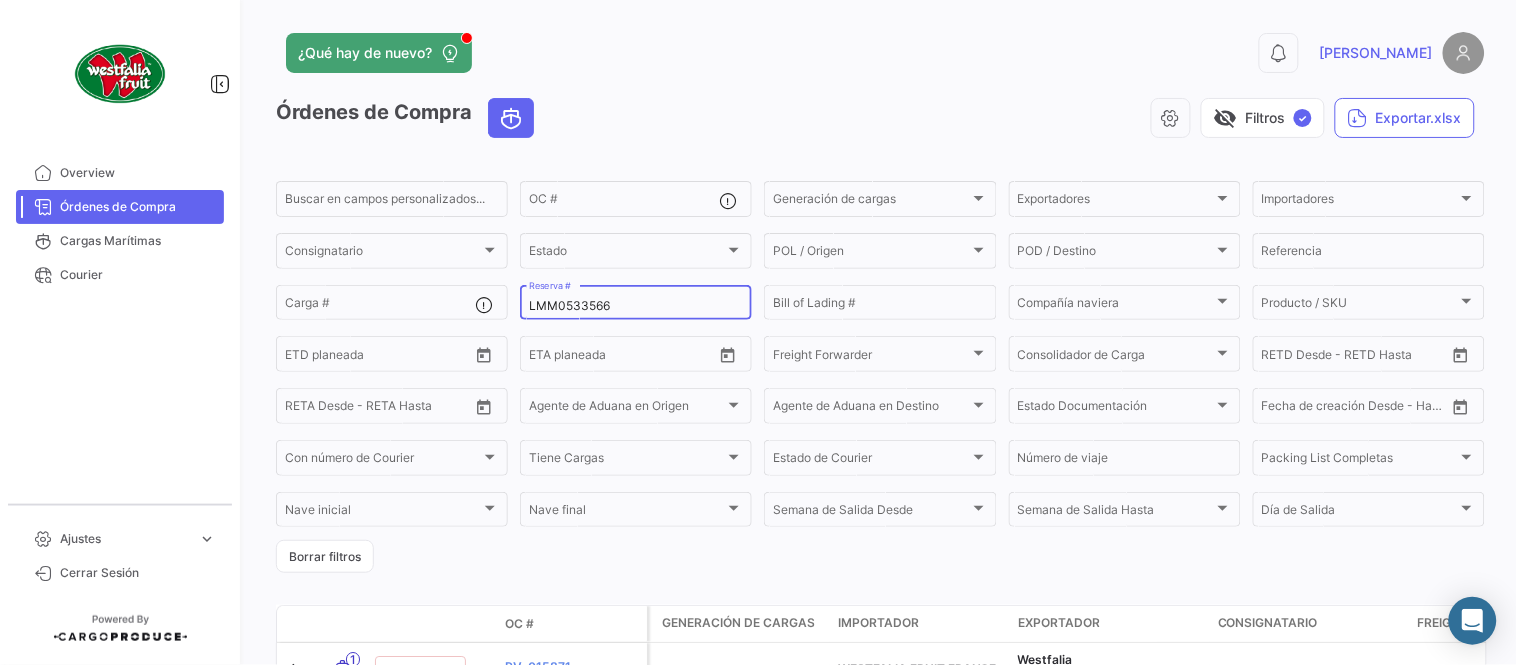 click on "LMM0533566" at bounding box center (636, 306) 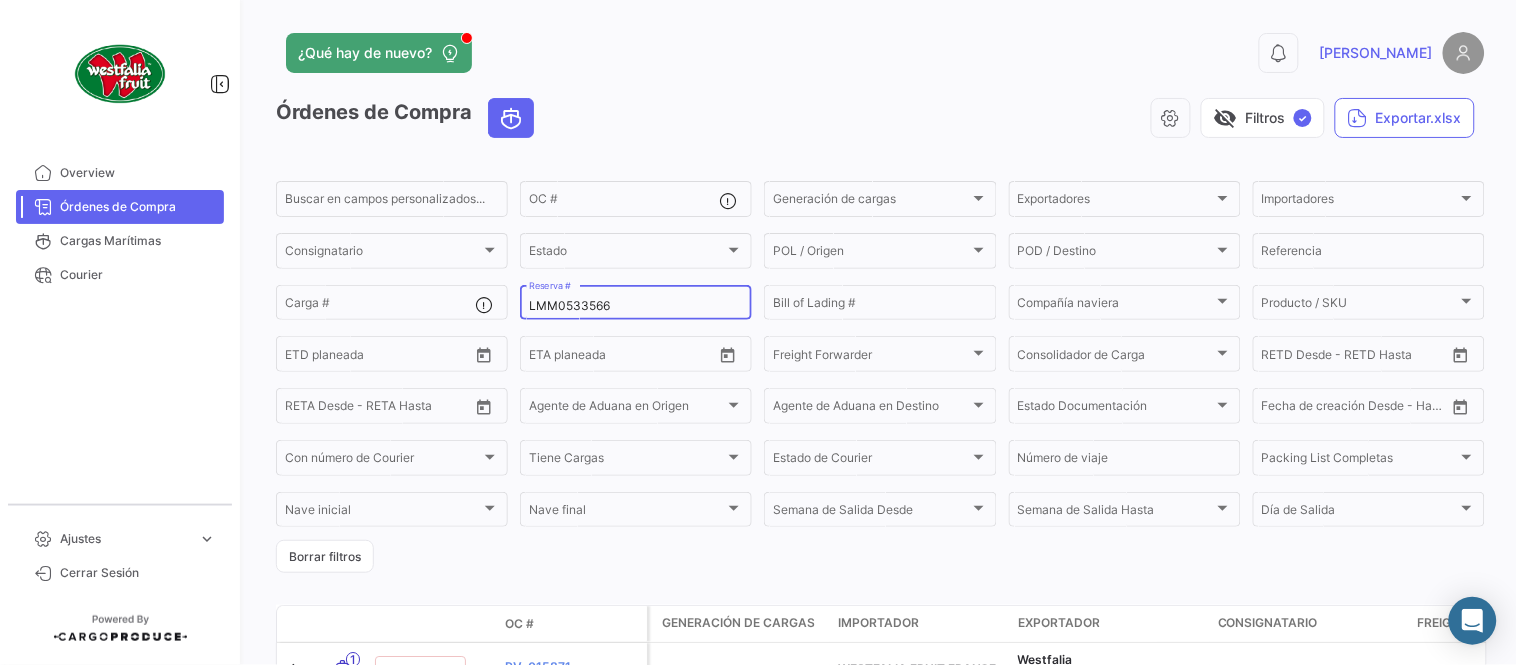 paste on "825" 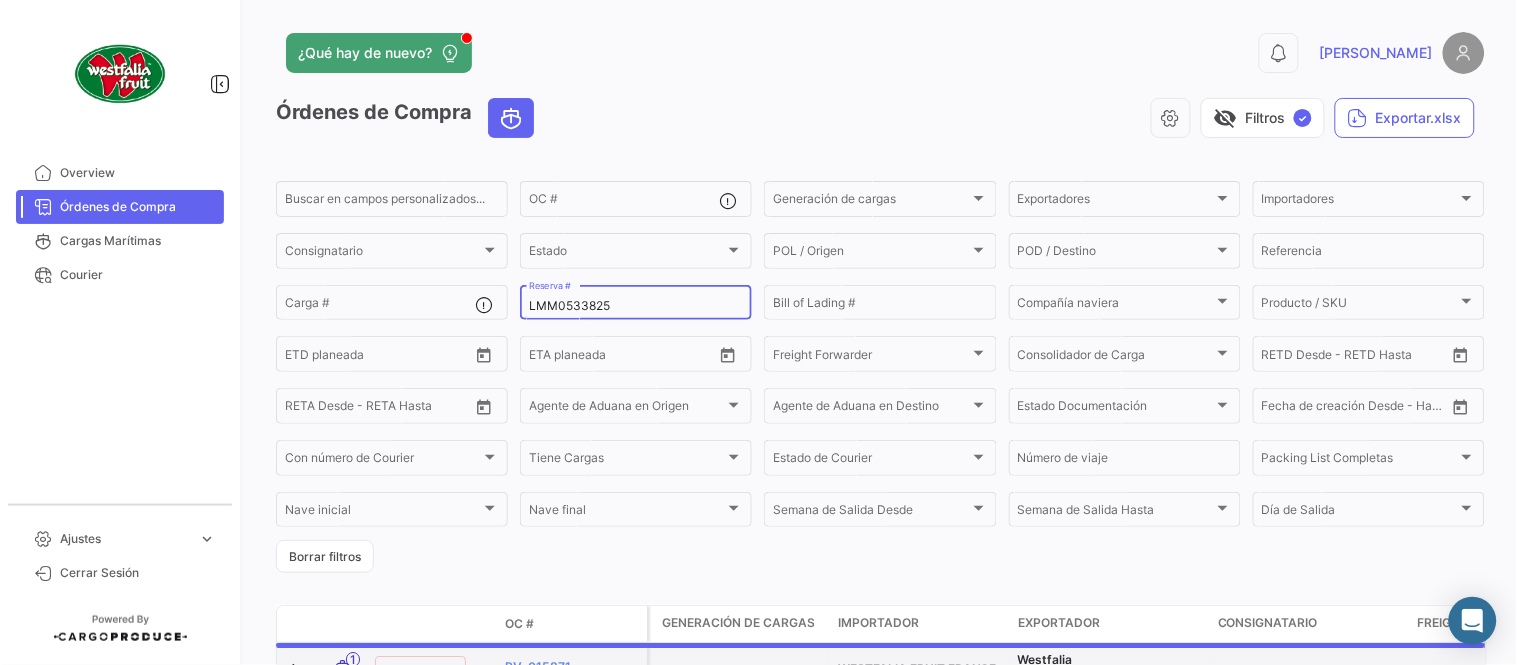 scroll, scrollTop: 111, scrollLeft: 0, axis: vertical 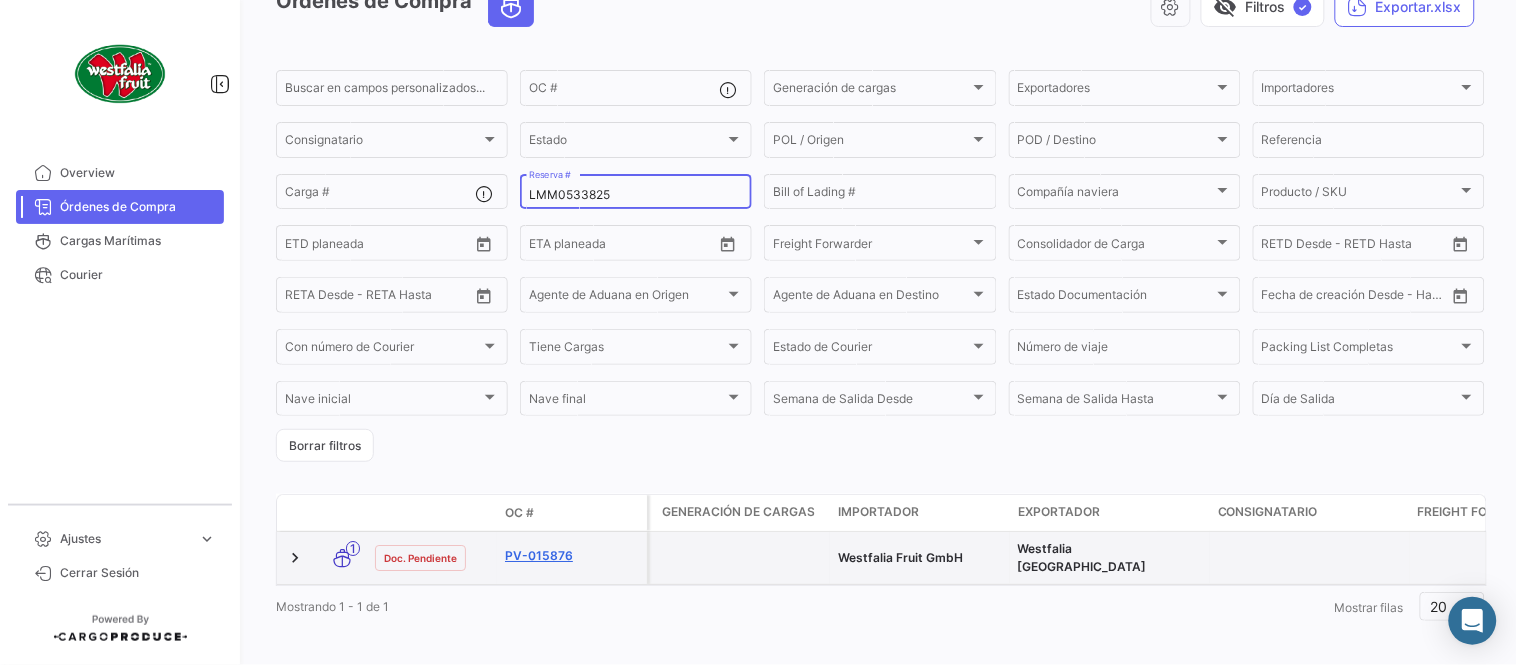 type on "LMM0533825" 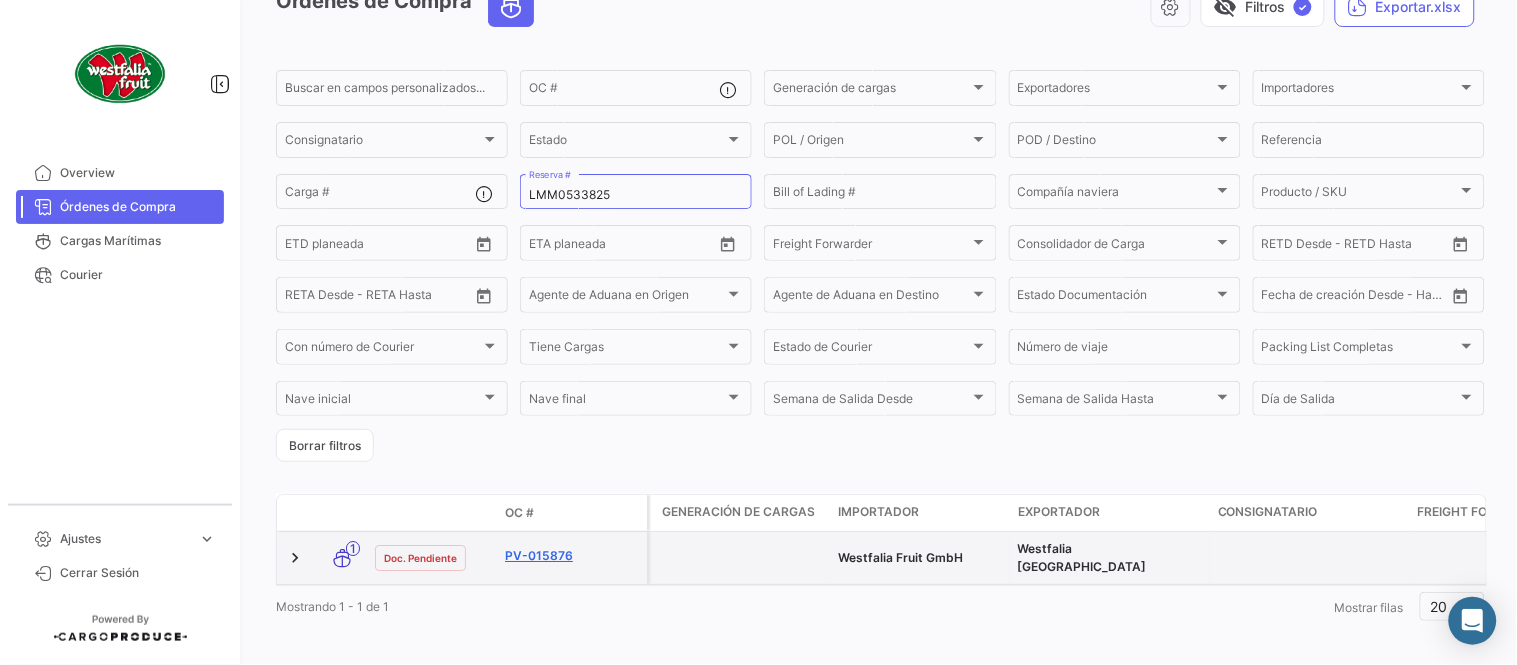 click on "PV-015876" 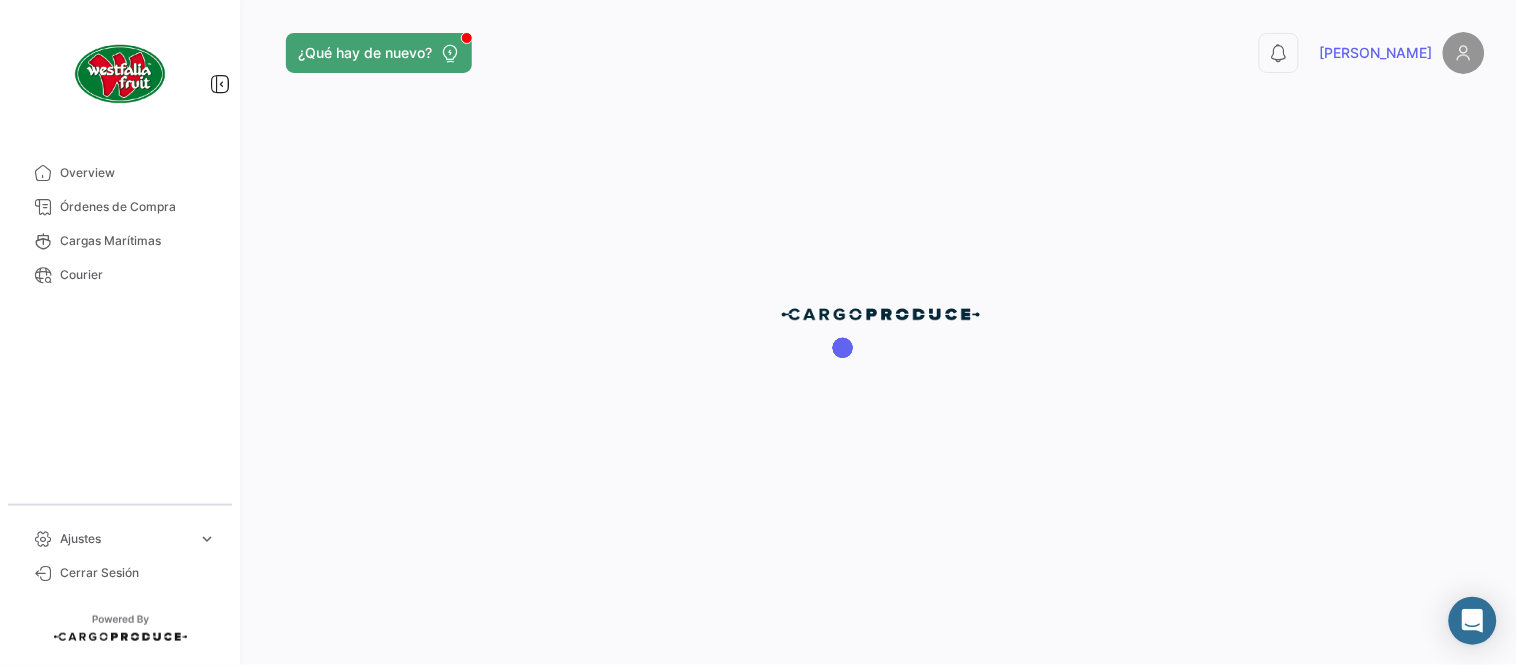 scroll, scrollTop: 0, scrollLeft: 0, axis: both 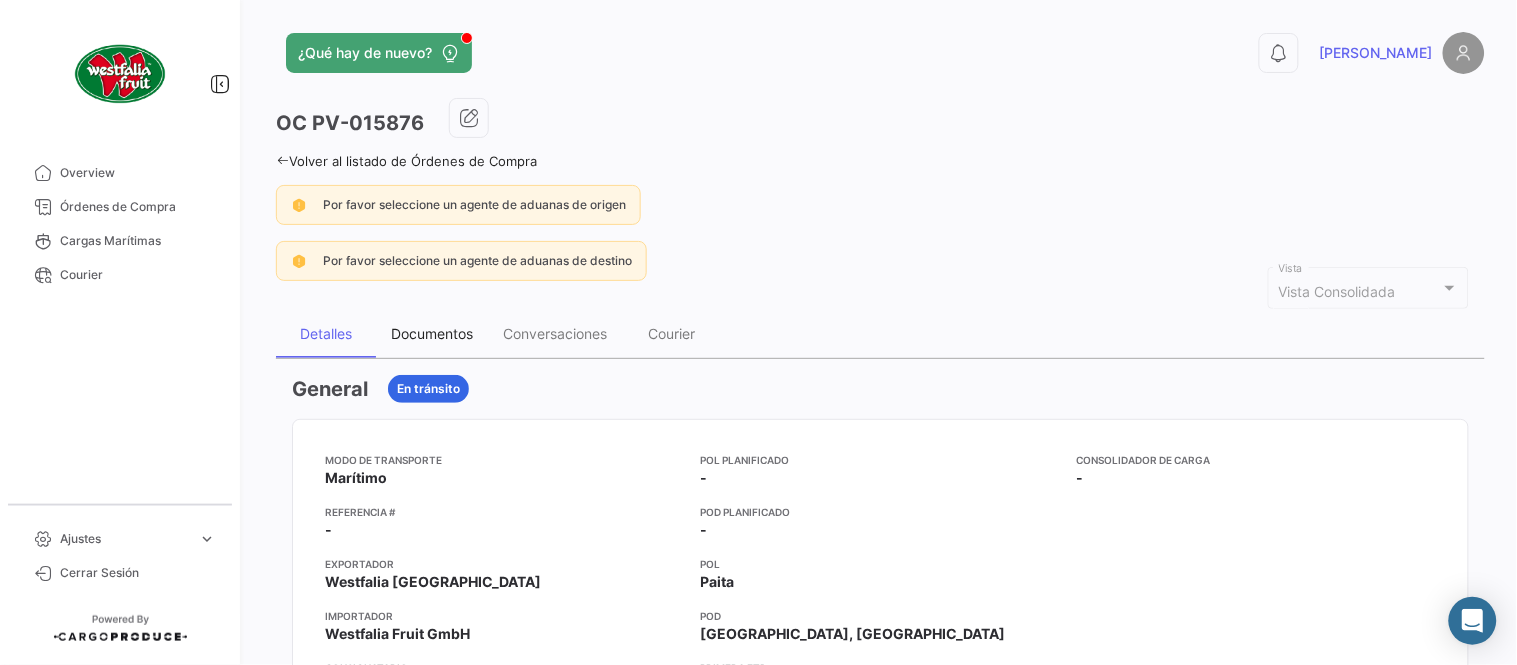 click on "Documentos" at bounding box center [432, 333] 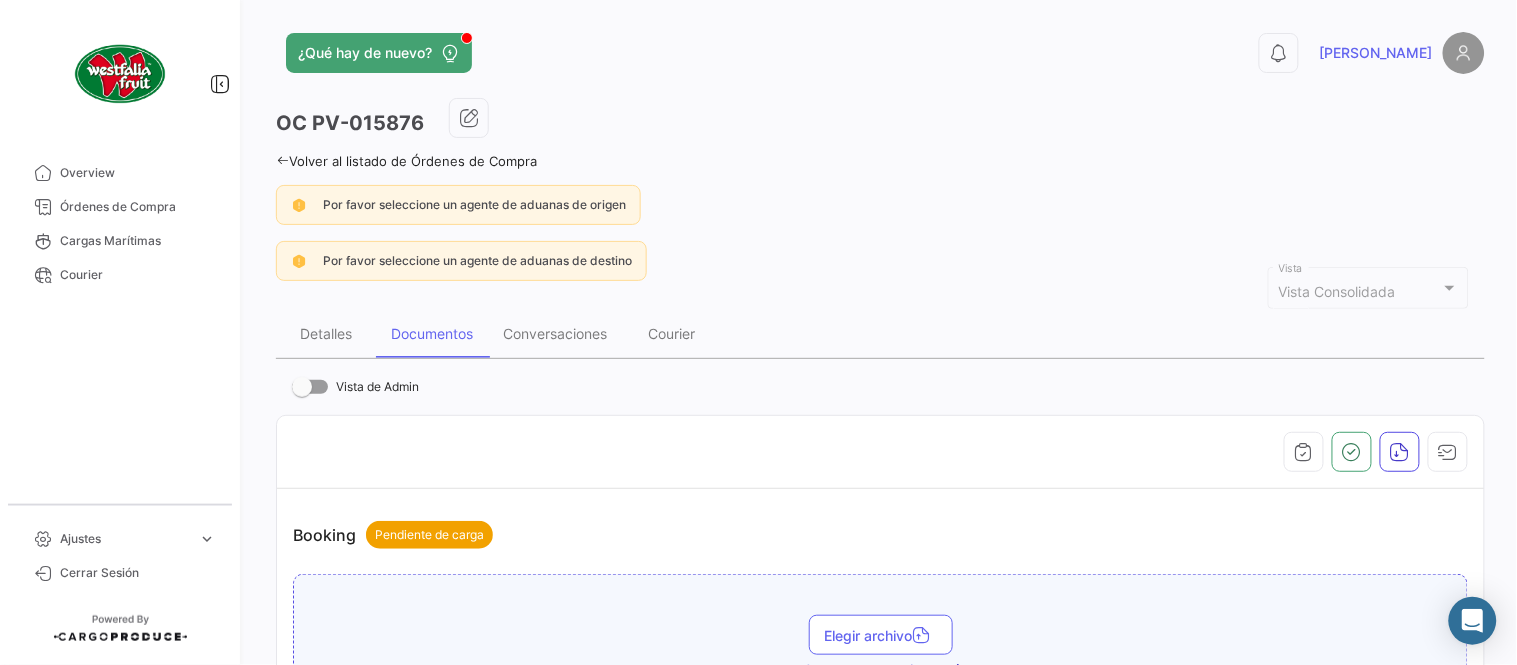 scroll, scrollTop: 666, scrollLeft: 0, axis: vertical 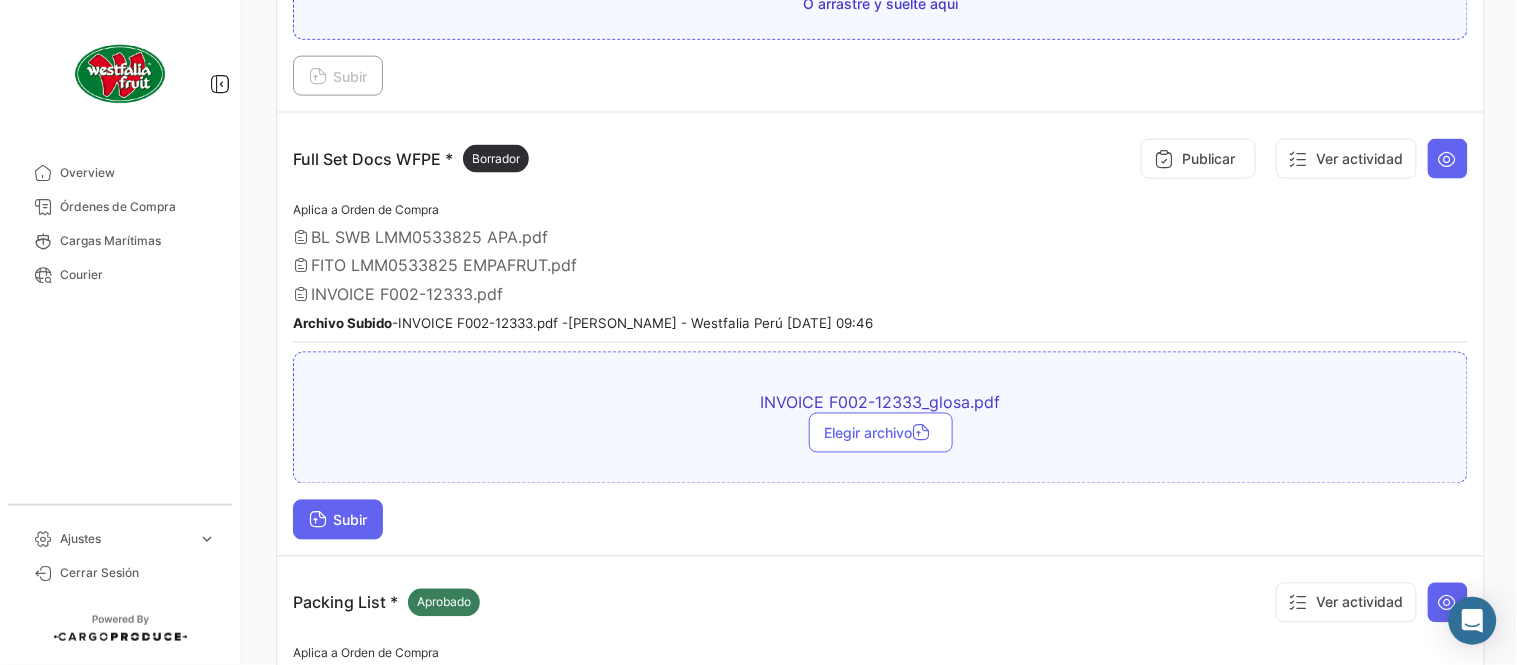 click on "Subir" at bounding box center (338, 520) 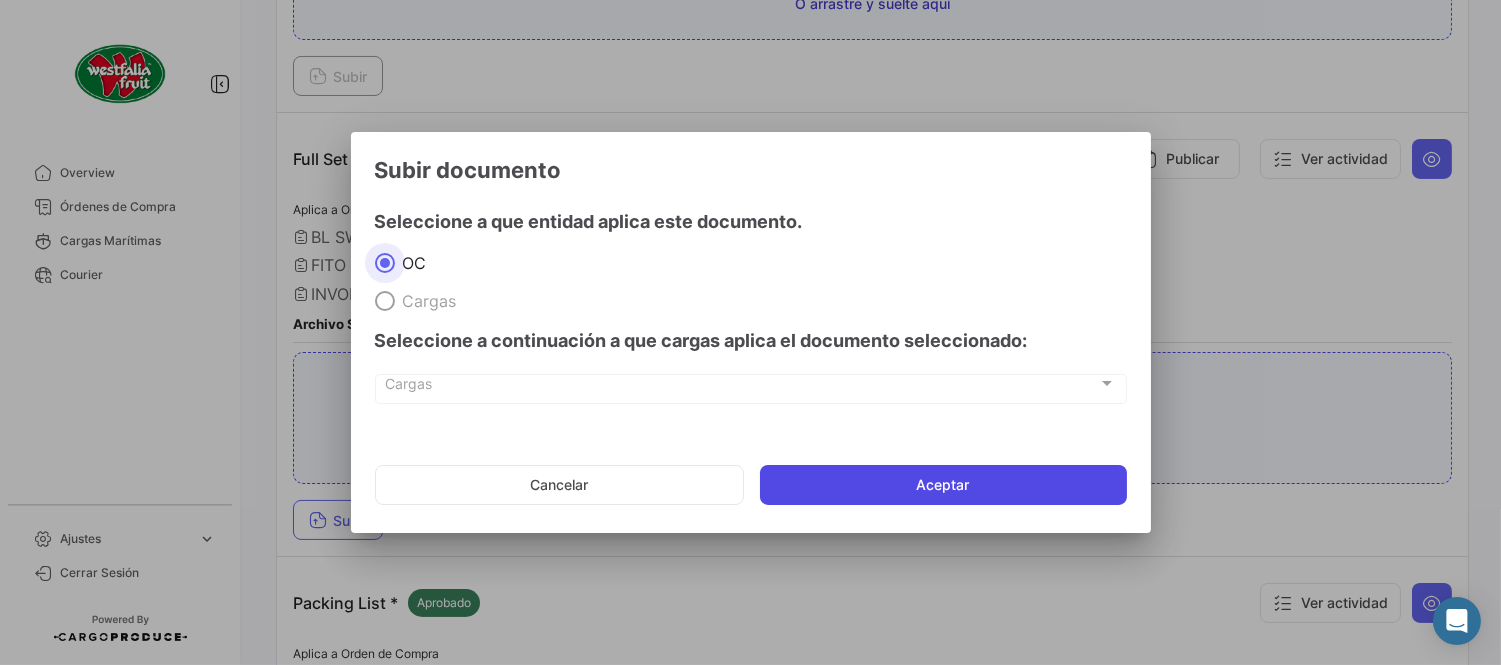 click on "Aceptar" 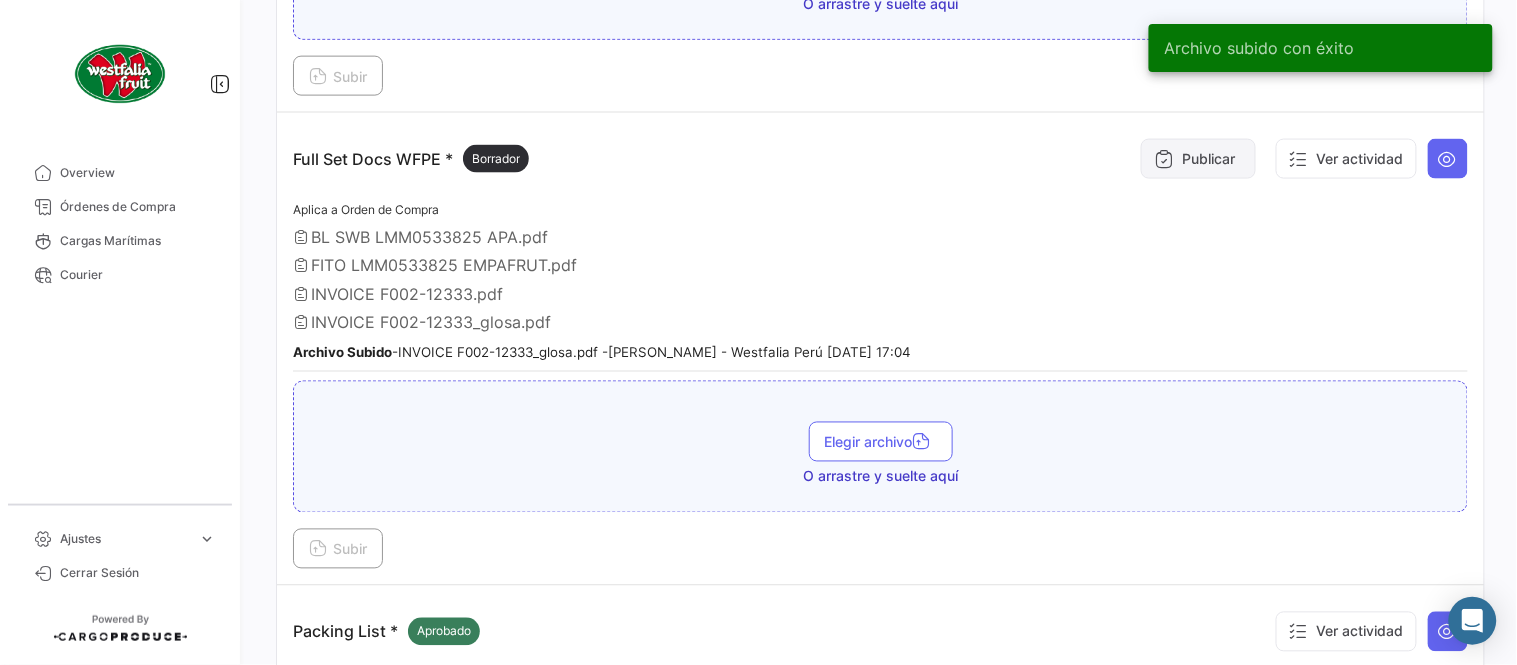 click on "Publicar" at bounding box center [1198, 159] 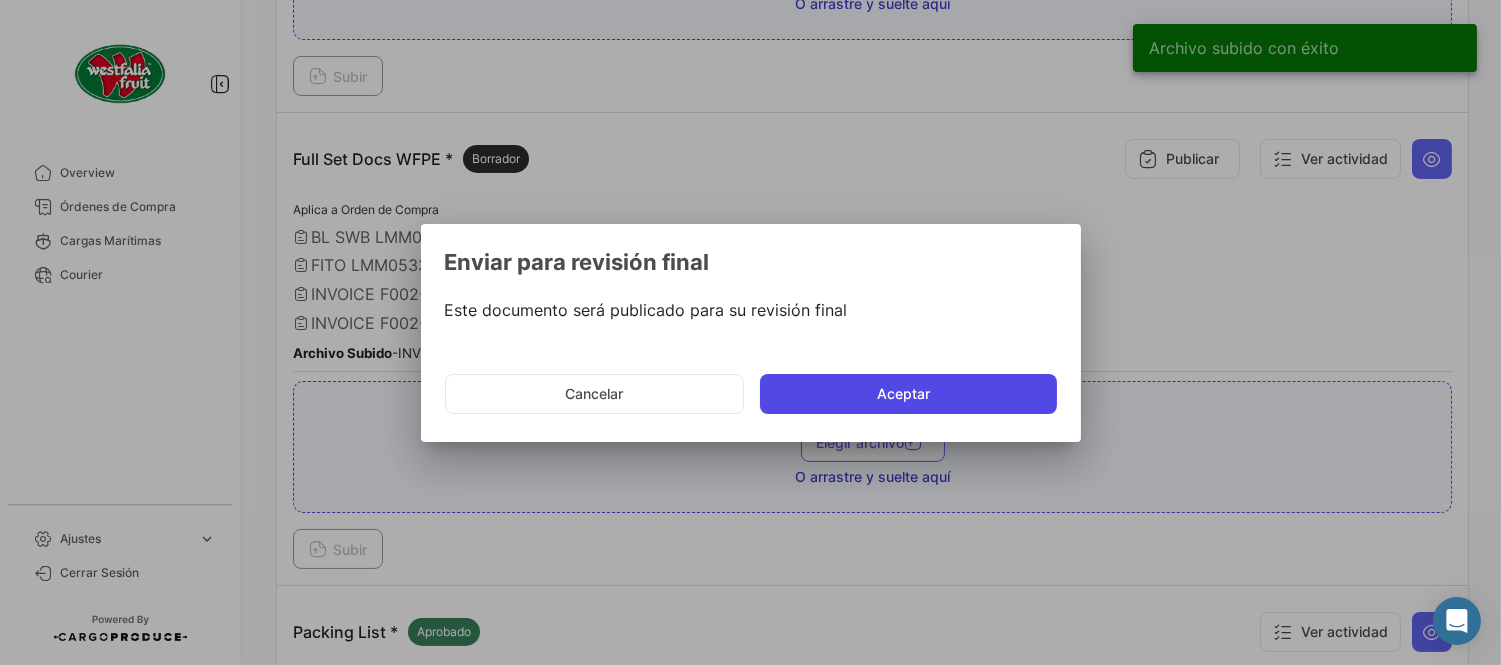 click on "Aceptar" 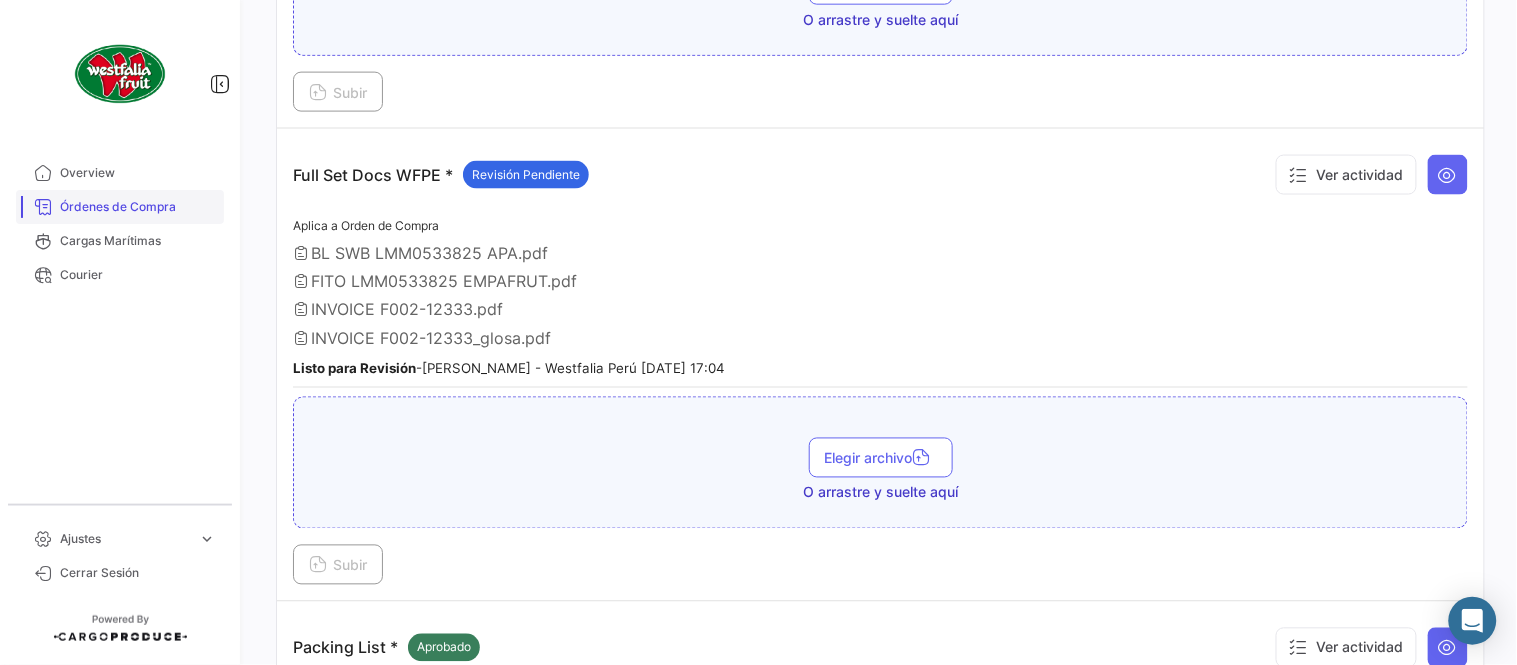 click on "Órdenes de Compra" at bounding box center (138, 207) 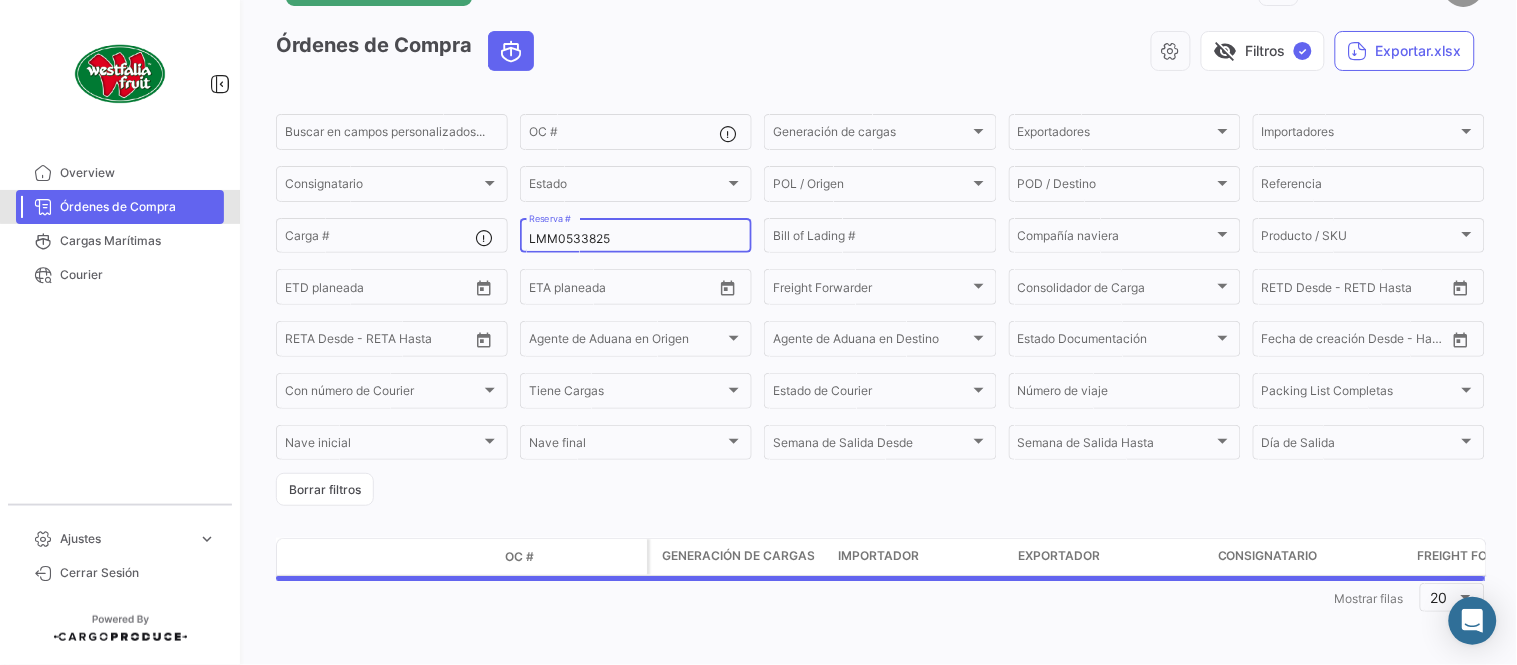scroll, scrollTop: 0, scrollLeft: 0, axis: both 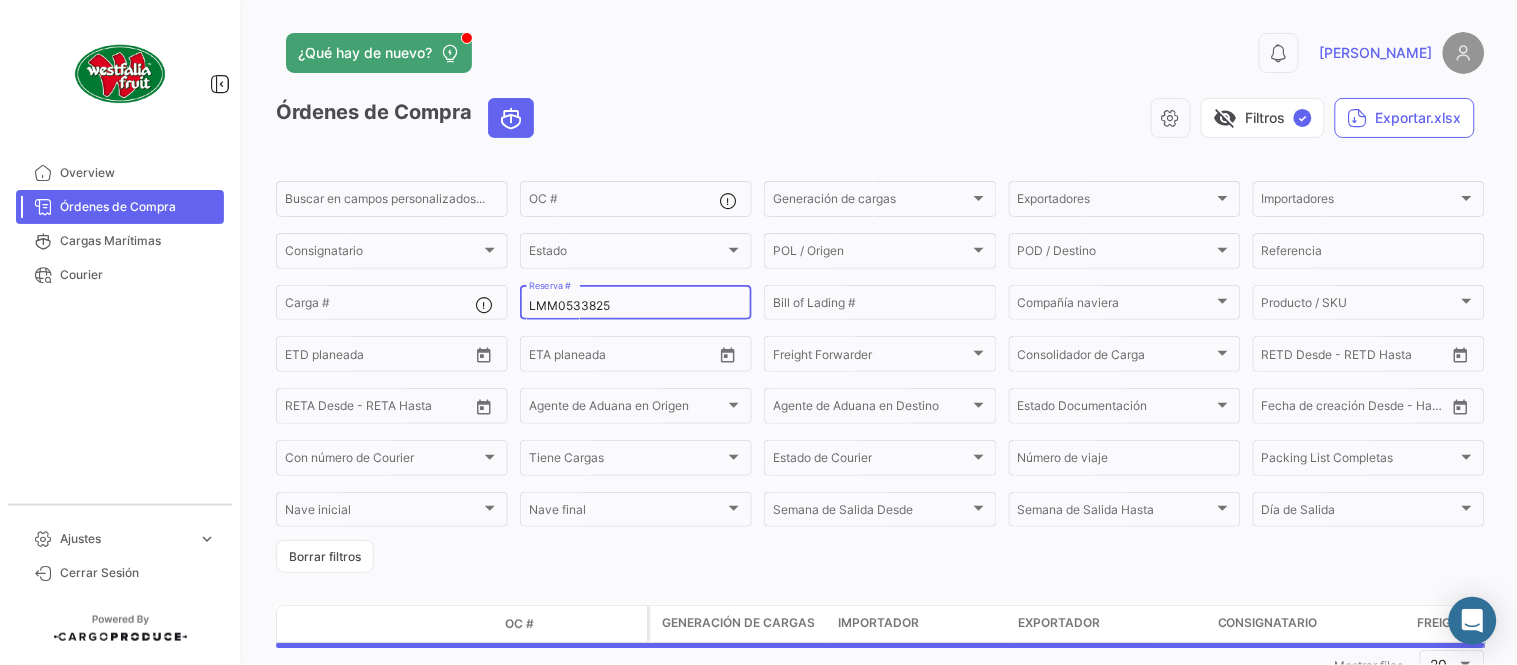 click on "LMM0533825" at bounding box center (636, 306) 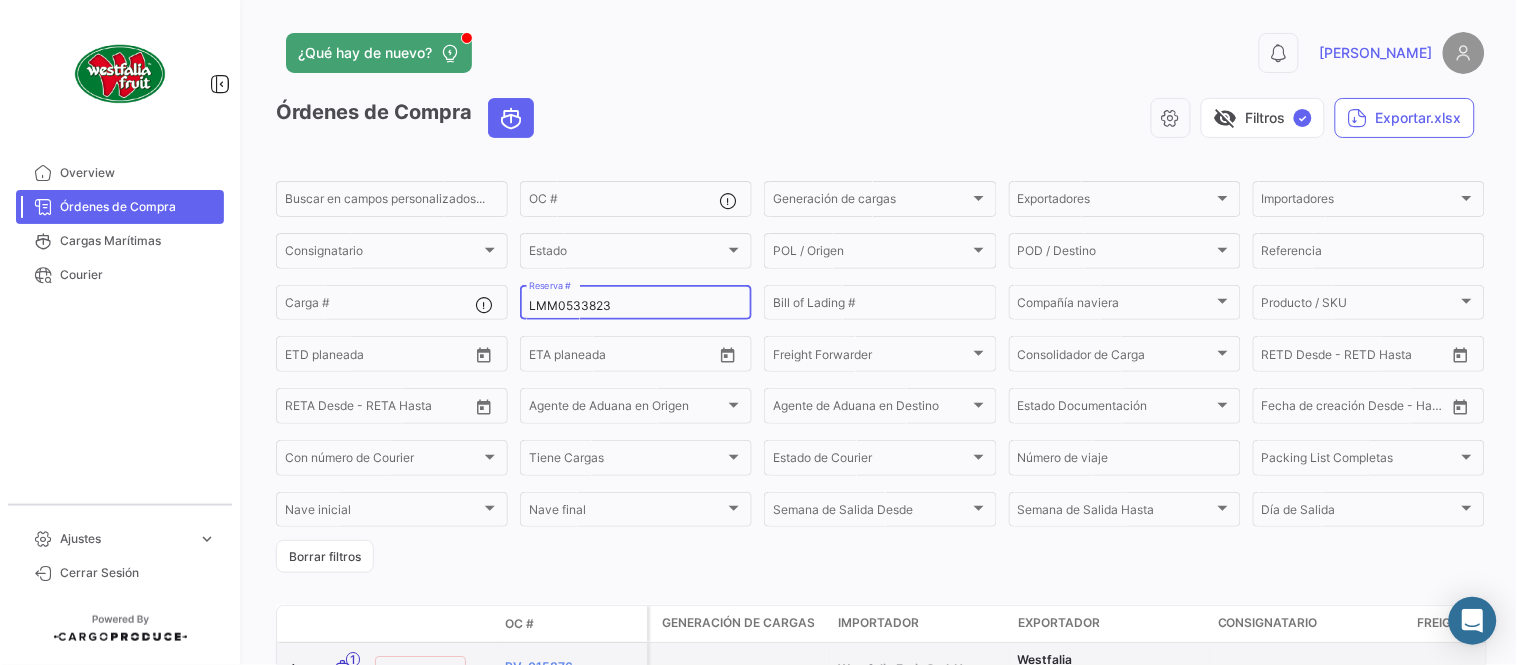 type on "LMM0533823" 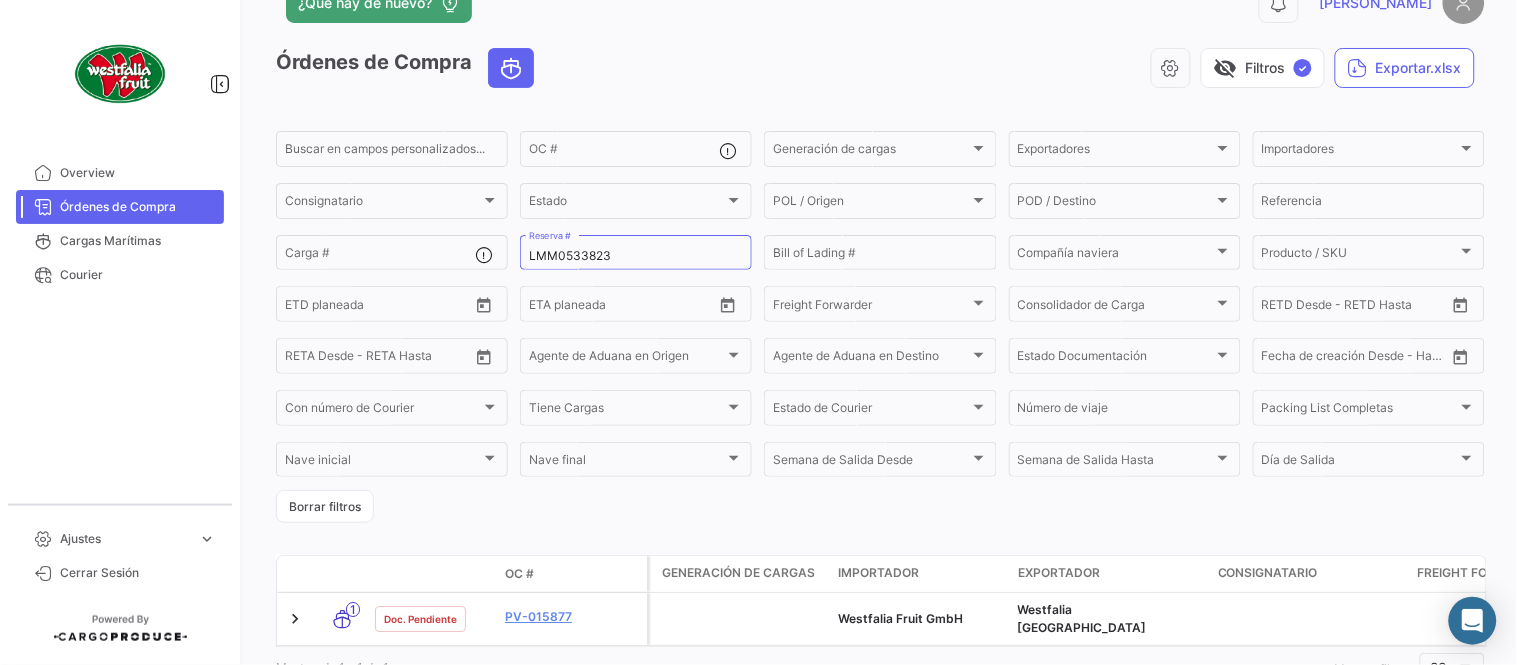 scroll, scrollTop: 128, scrollLeft: 0, axis: vertical 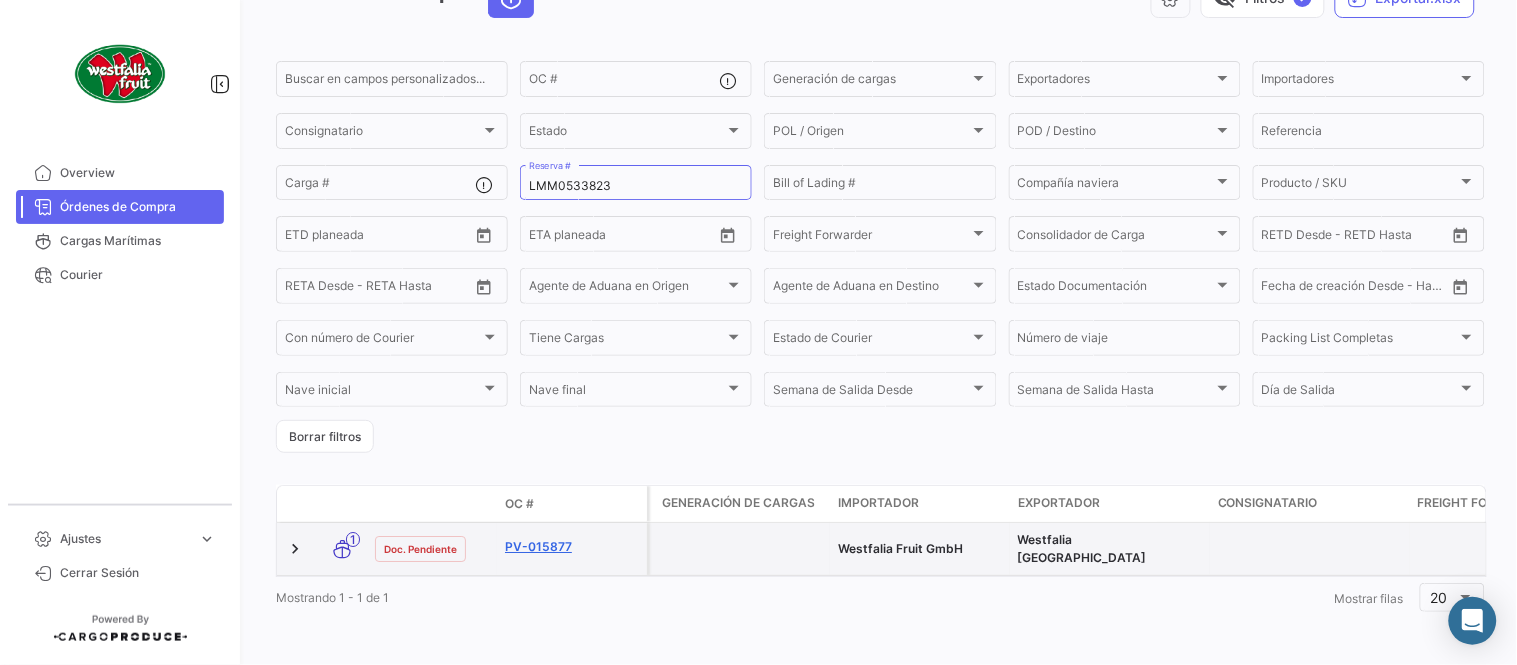 click on "PV-015877" 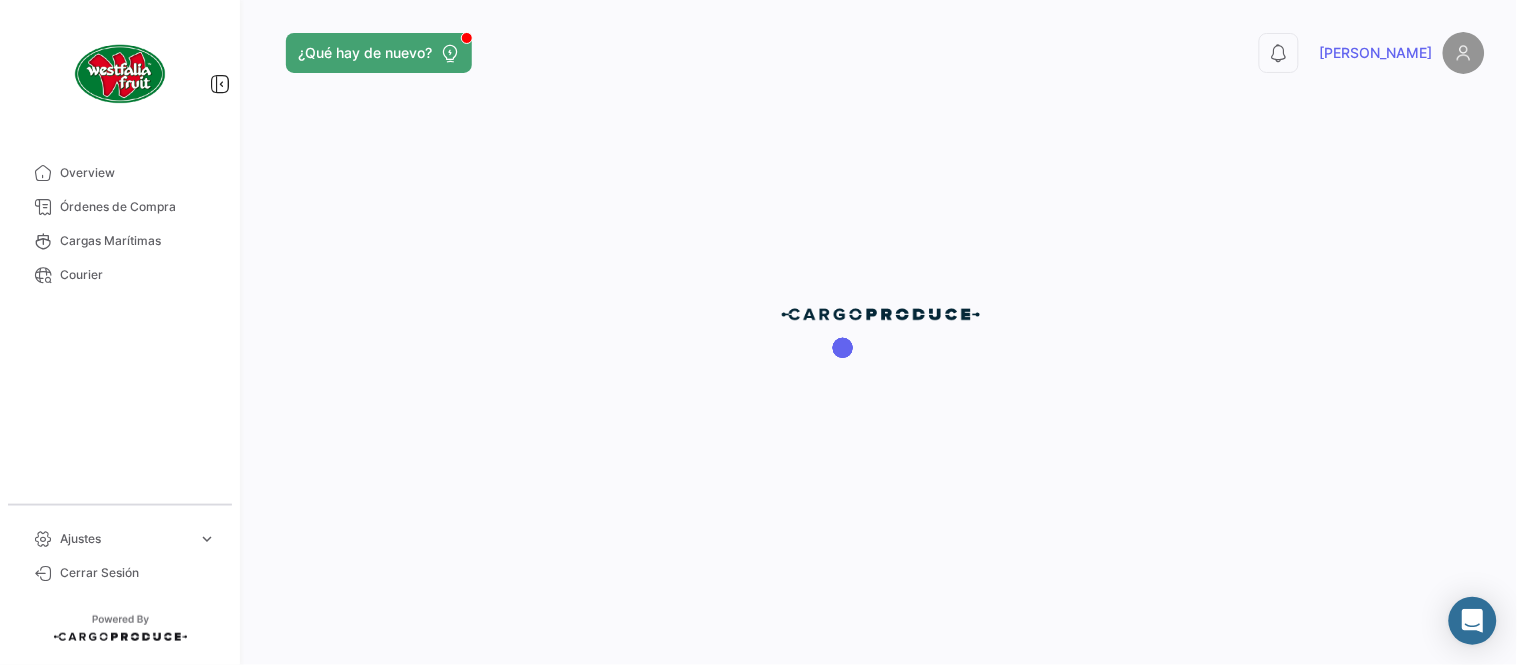 scroll, scrollTop: 0, scrollLeft: 0, axis: both 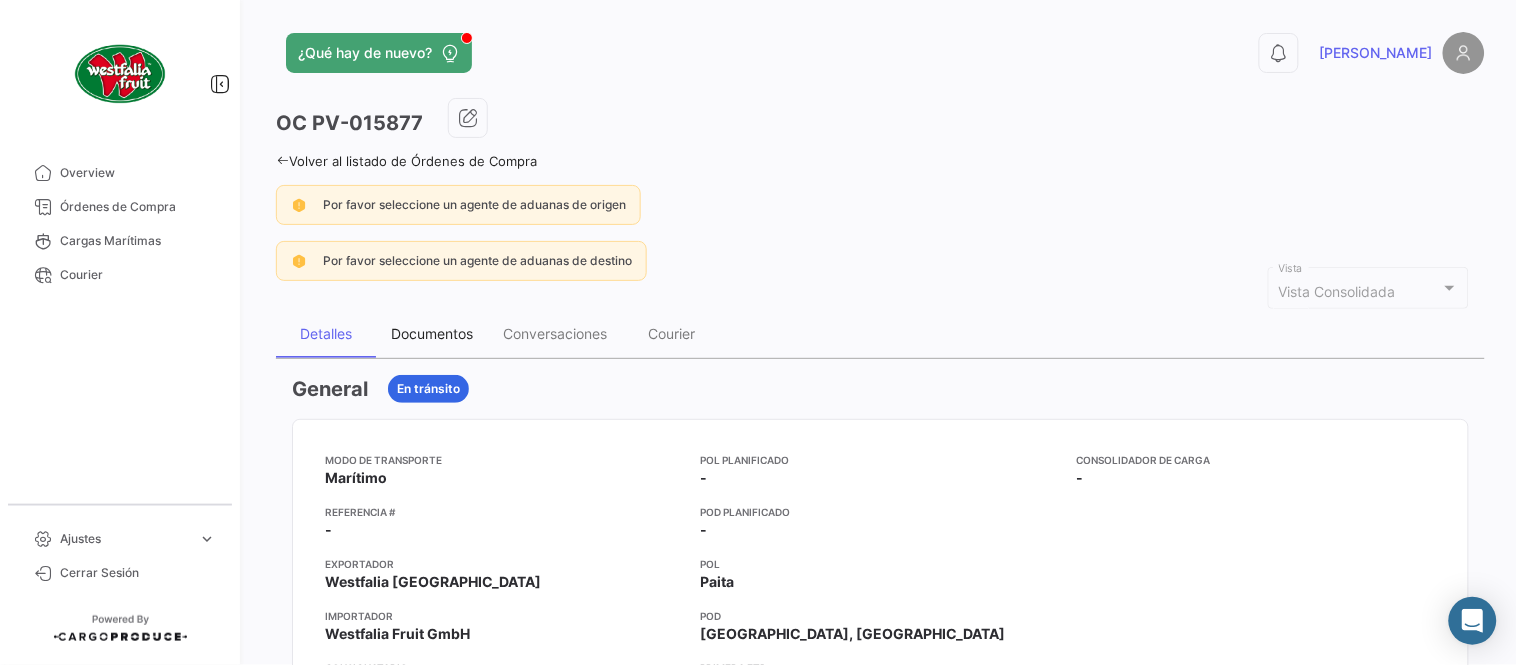 click on "Documentos" at bounding box center (432, 334) 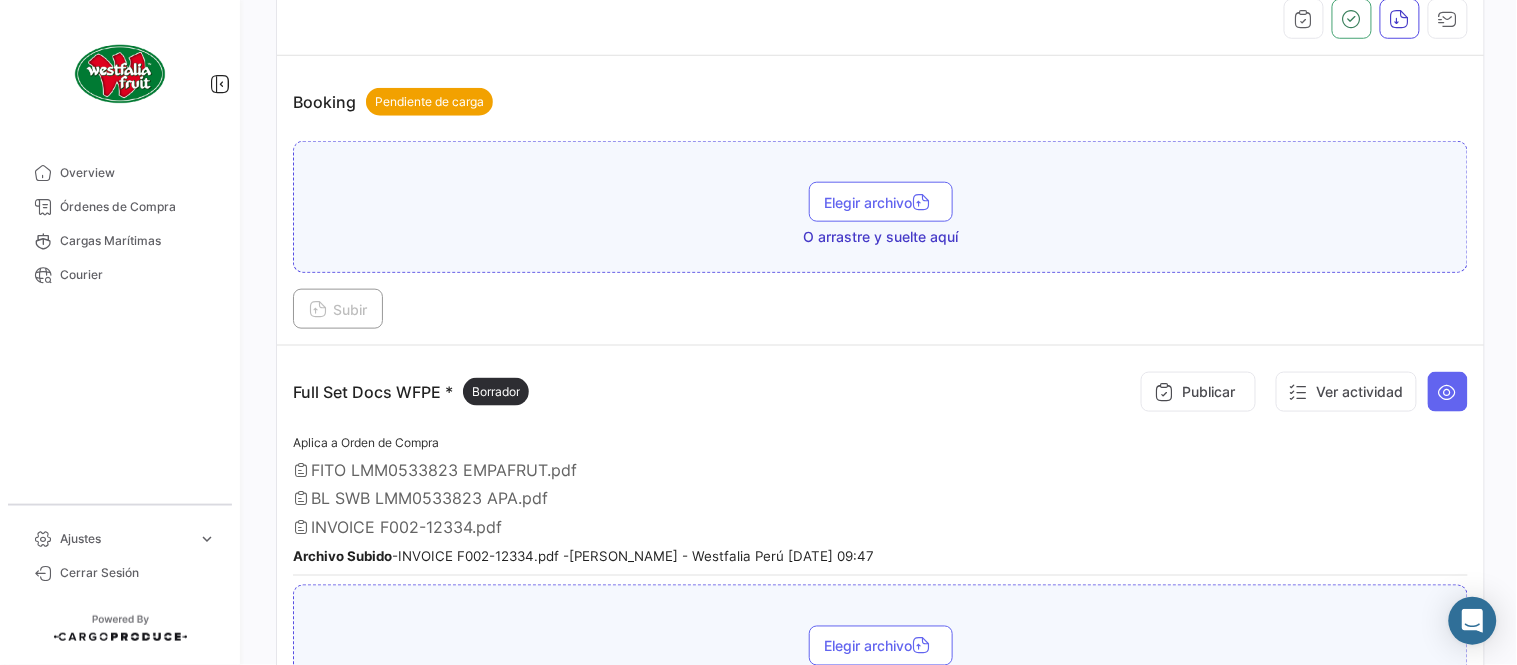 scroll, scrollTop: 554, scrollLeft: 0, axis: vertical 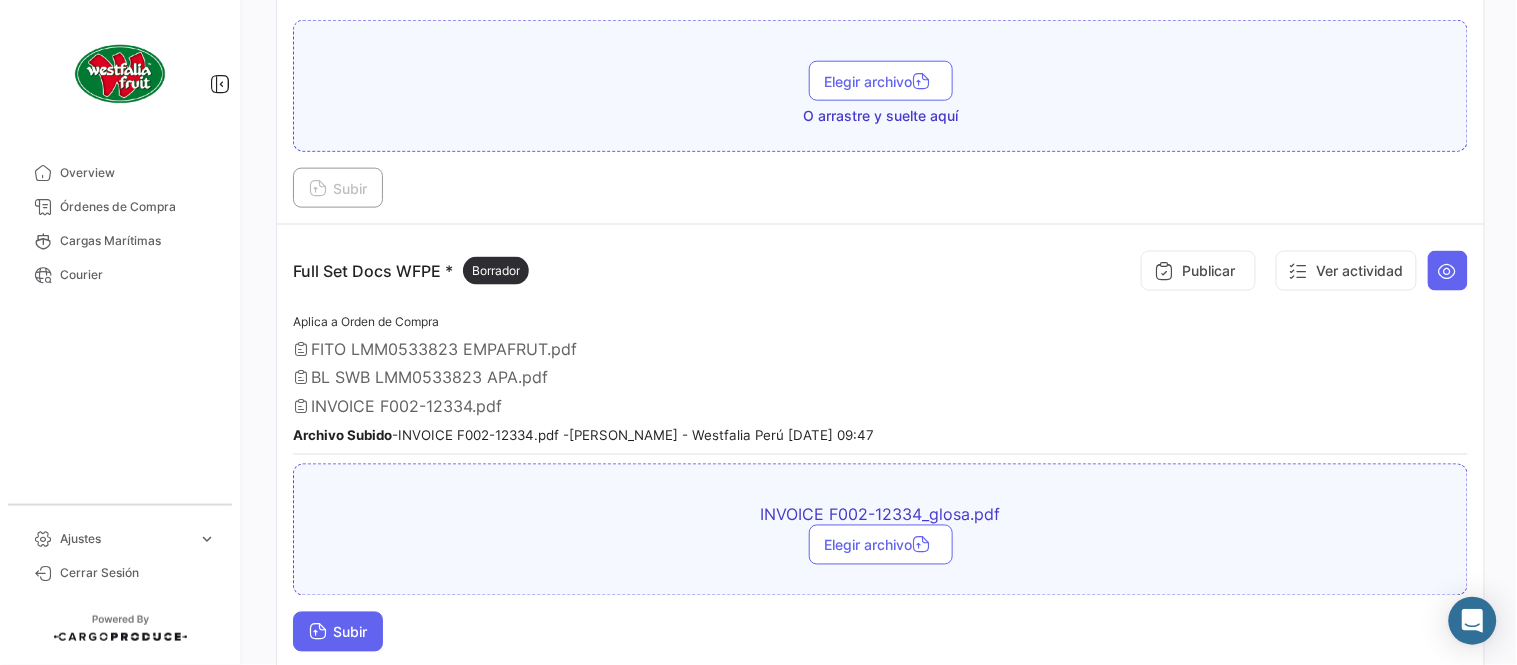 click on "Subir" at bounding box center (338, 632) 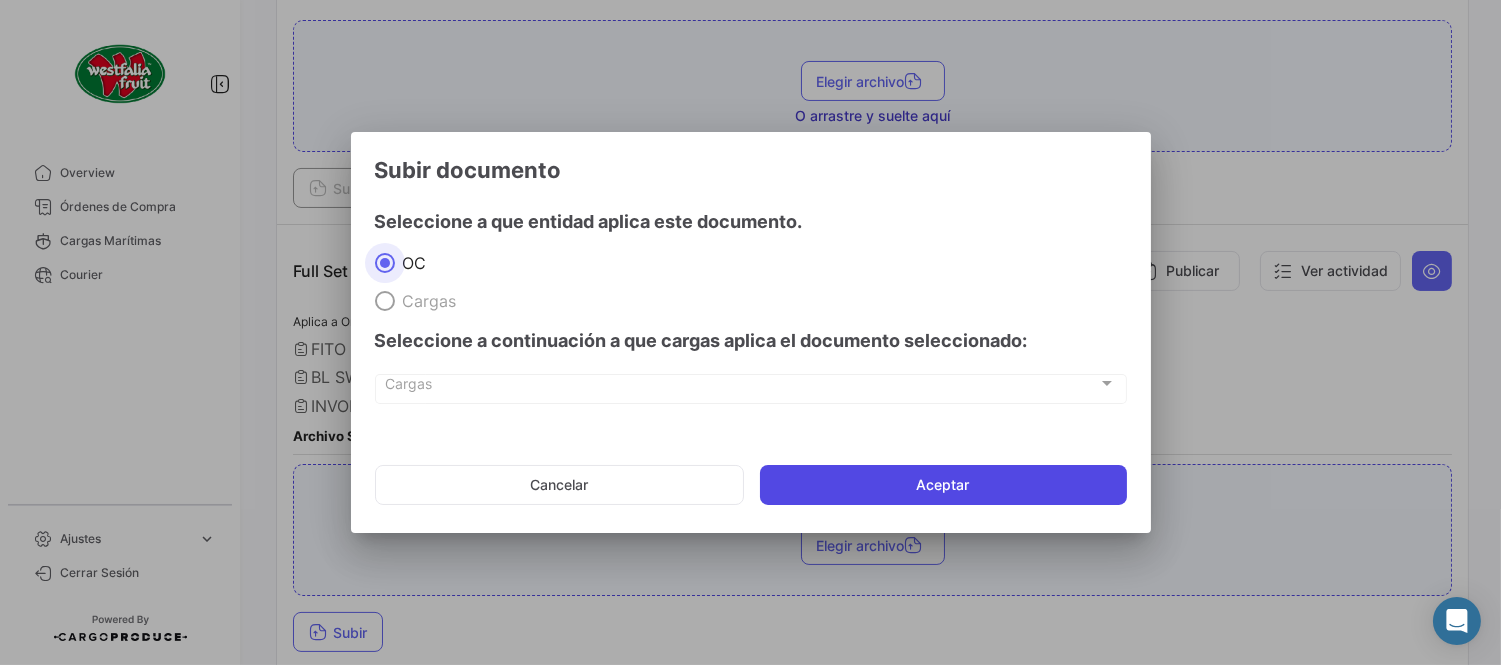 click on "Aceptar" 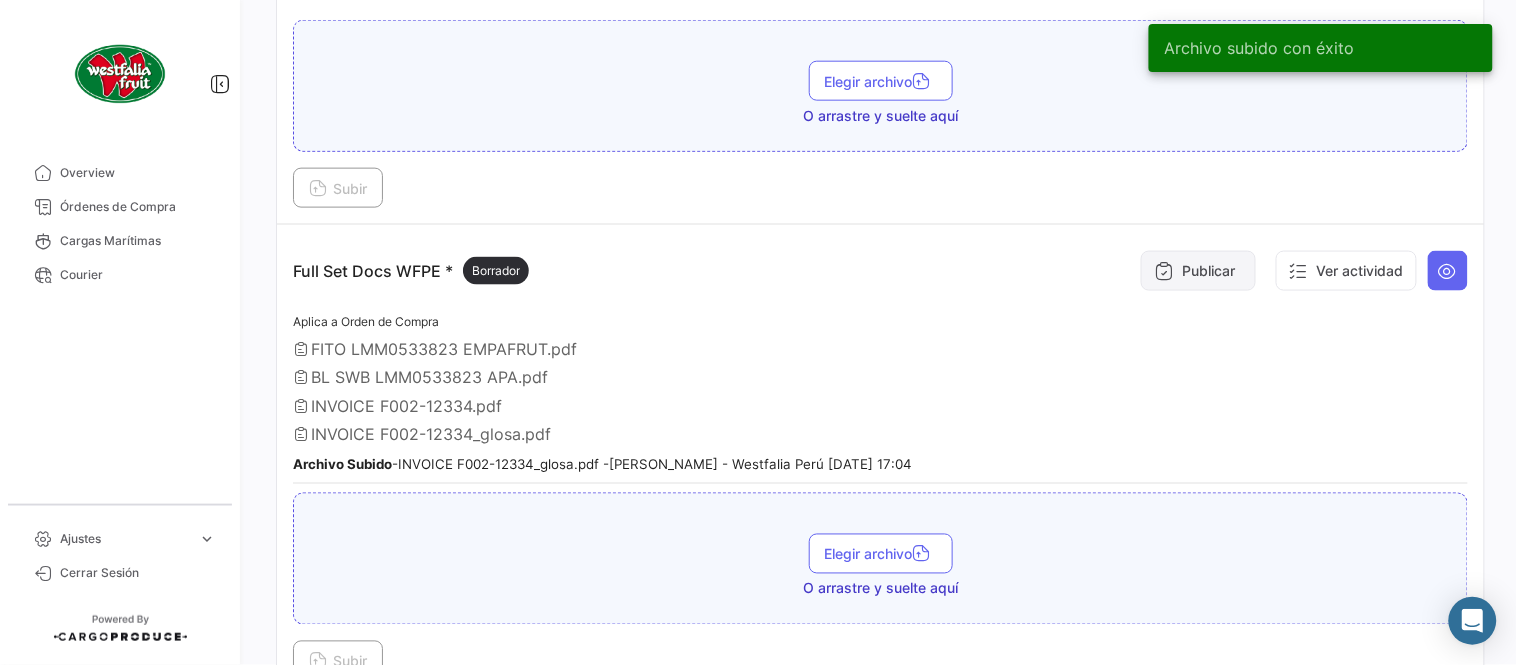 click on "Publicar" at bounding box center (1198, 271) 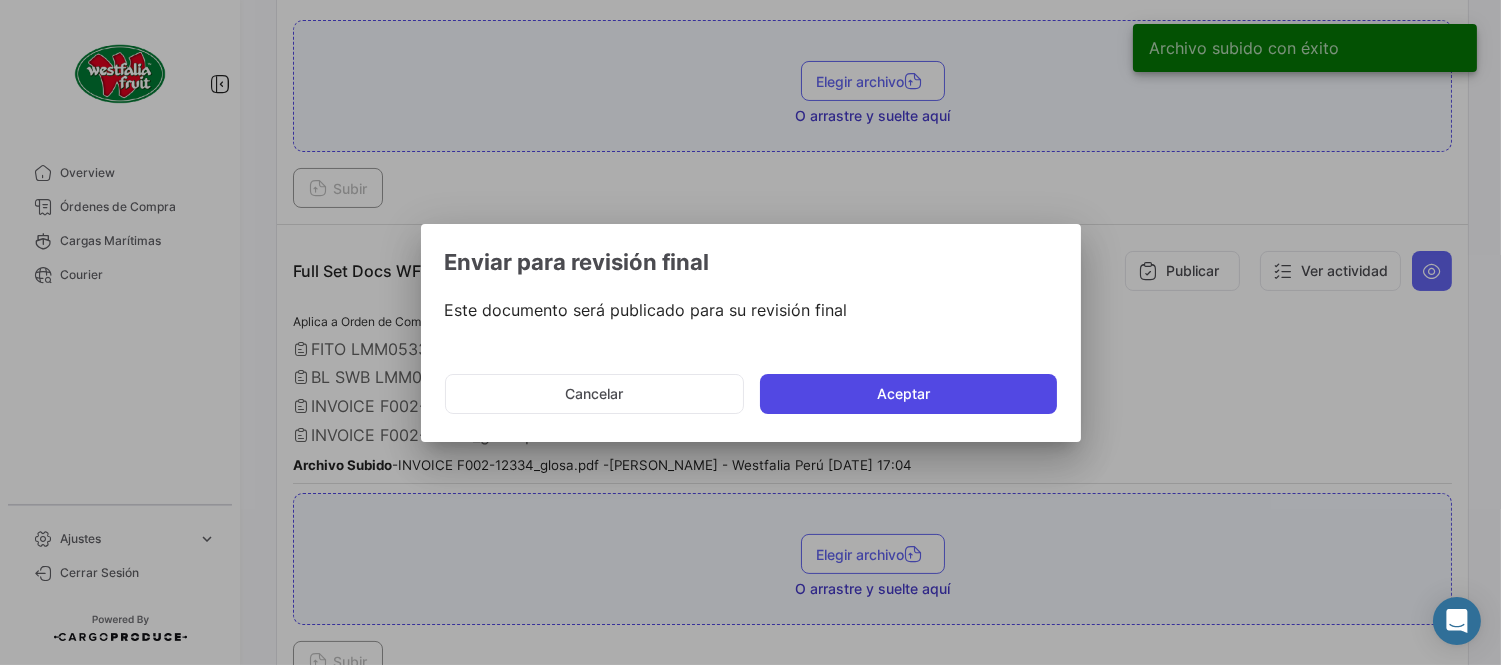 click on "Aceptar" 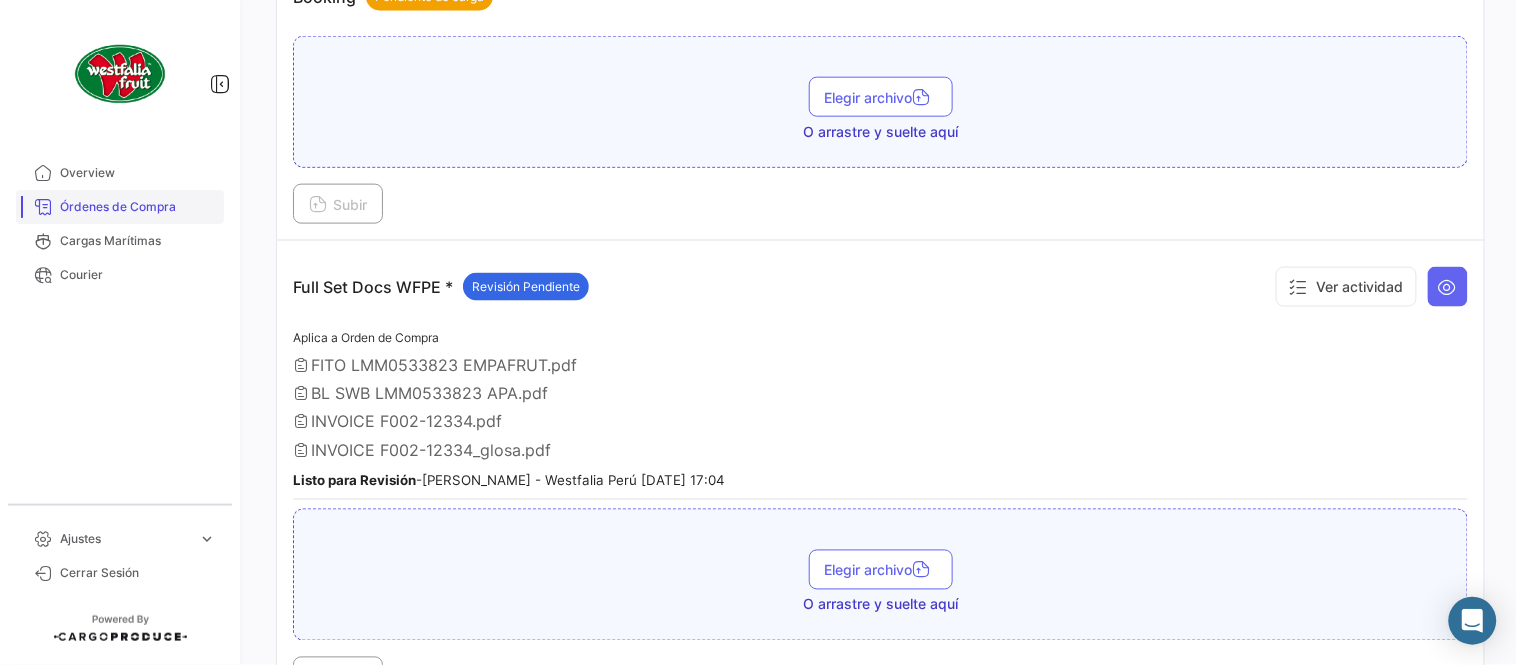 drag, startPoint x: 153, startPoint y: 207, endPoint x: 205, endPoint y: 226, distance: 55.362442 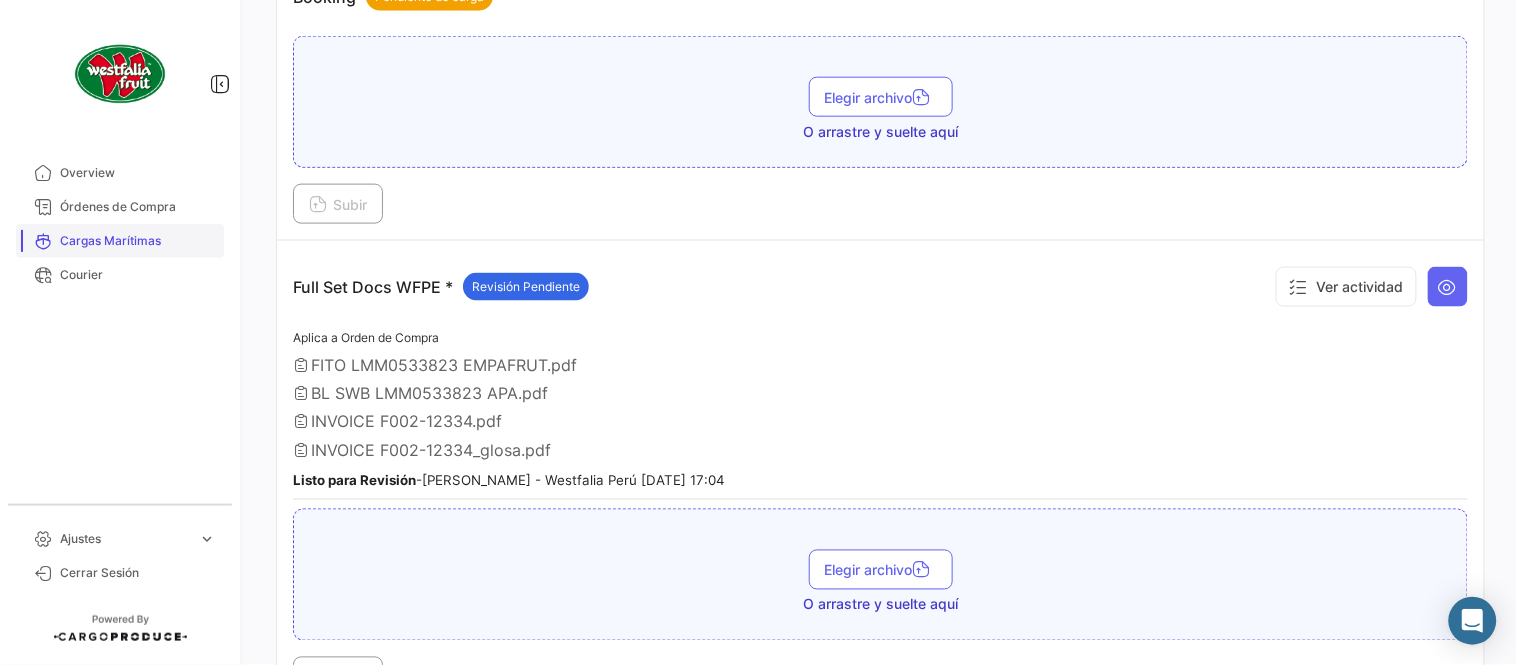 click on "Órdenes de Compra" at bounding box center (138, 207) 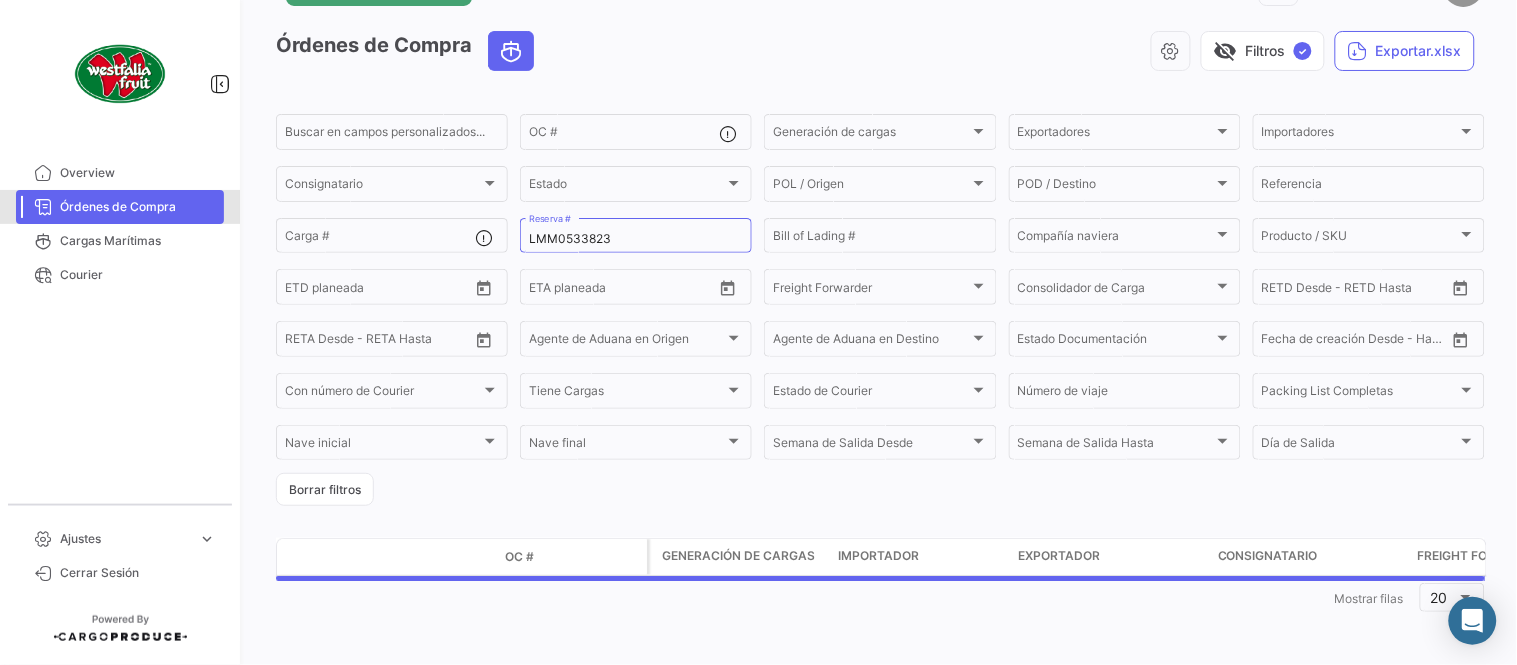 scroll, scrollTop: 0, scrollLeft: 0, axis: both 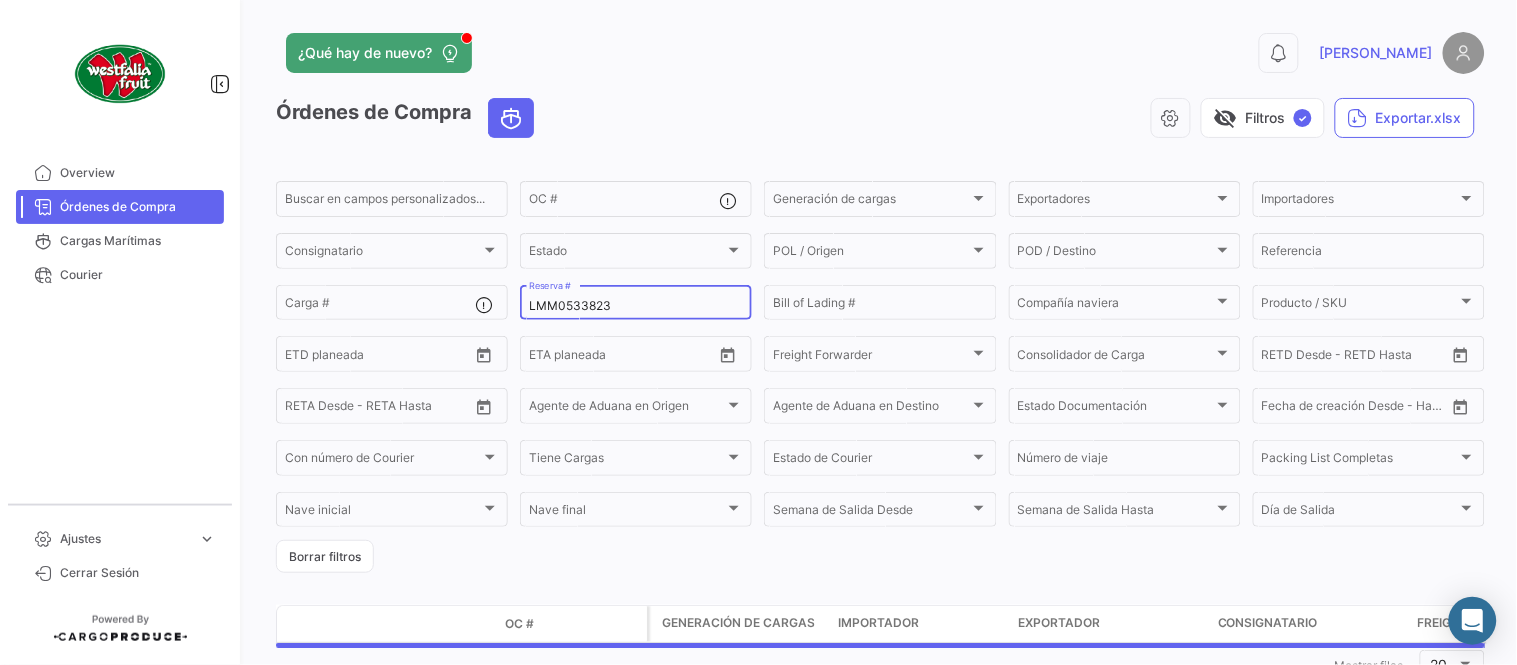 click on "LMM0533823" at bounding box center (636, 306) 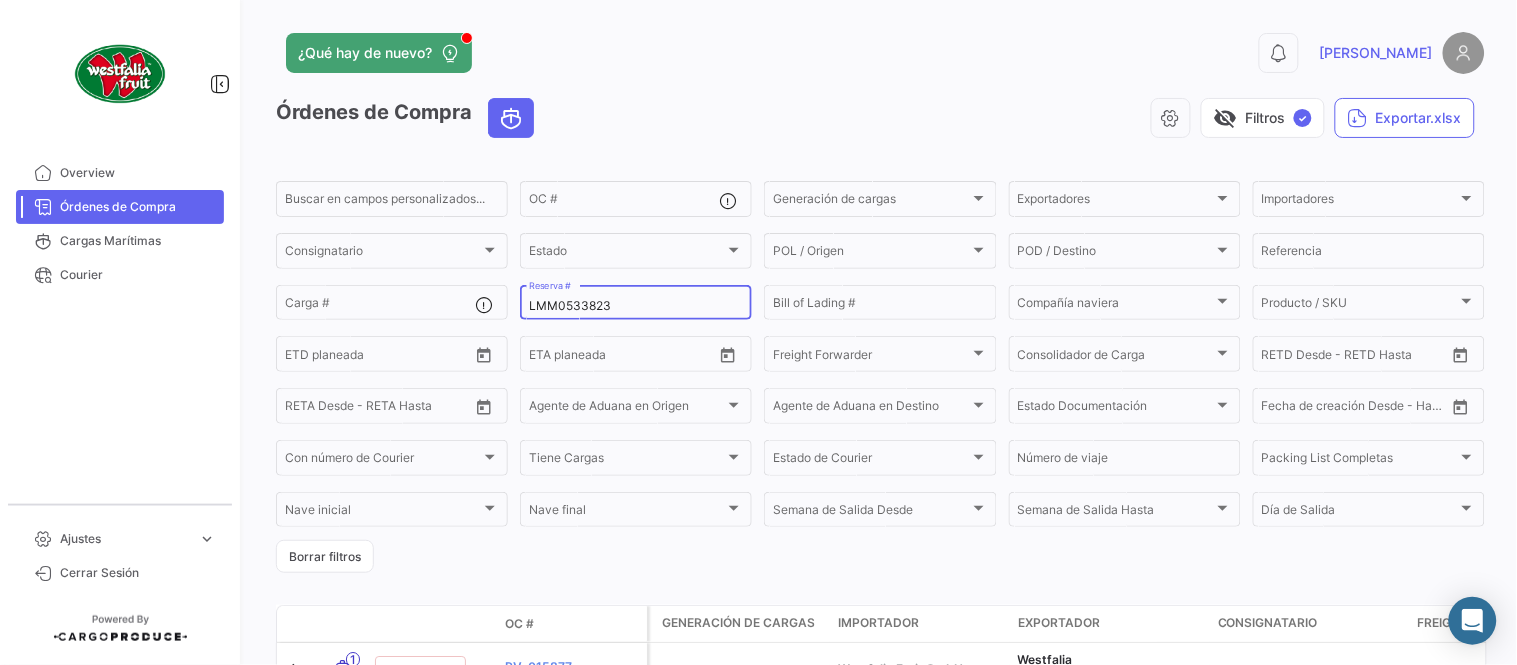 paste on "4445" 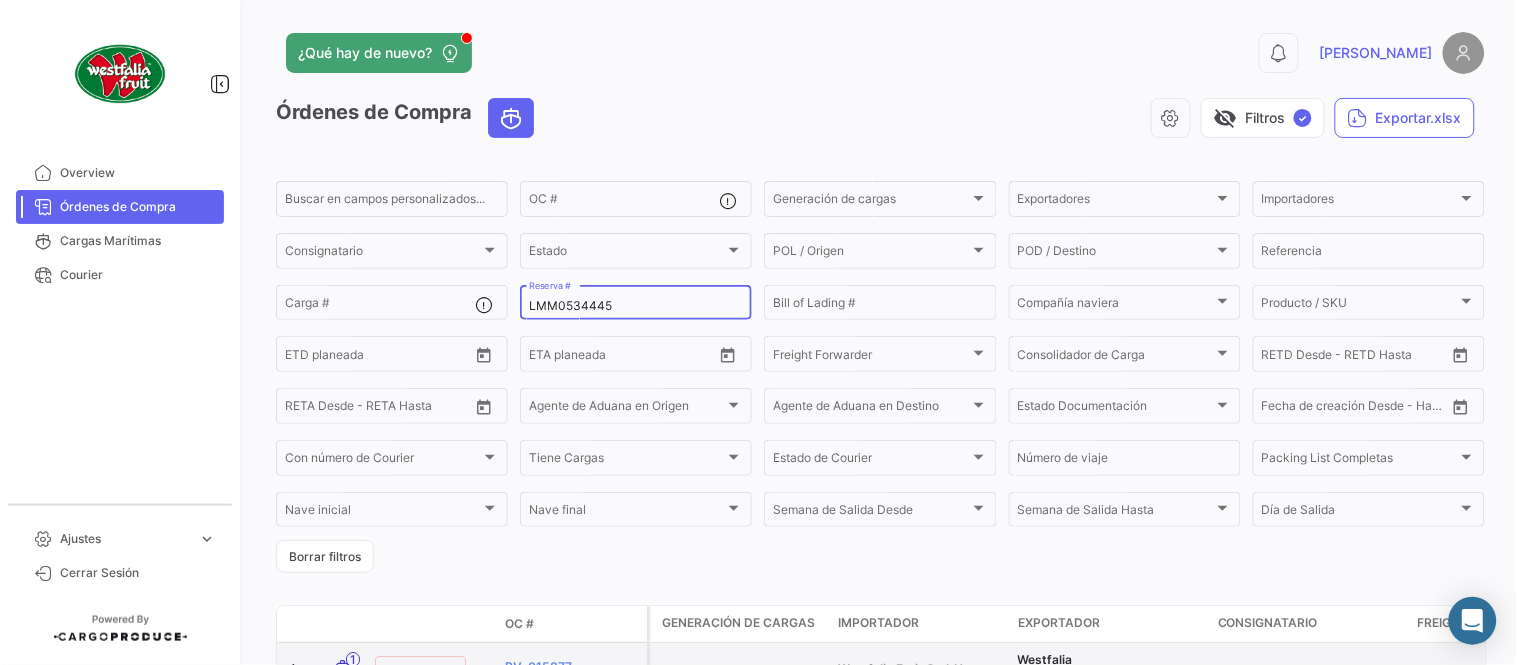 type on "LMM0534445" 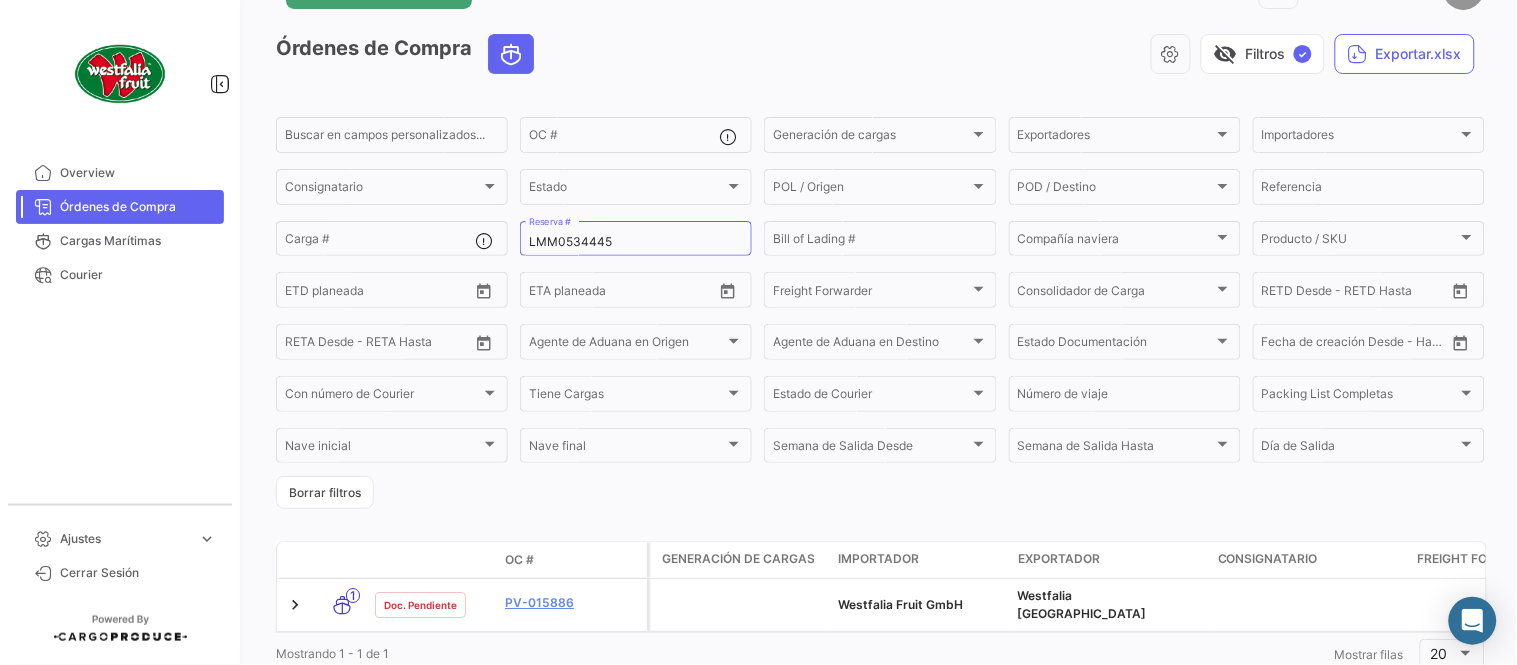 scroll, scrollTop: 128, scrollLeft: 0, axis: vertical 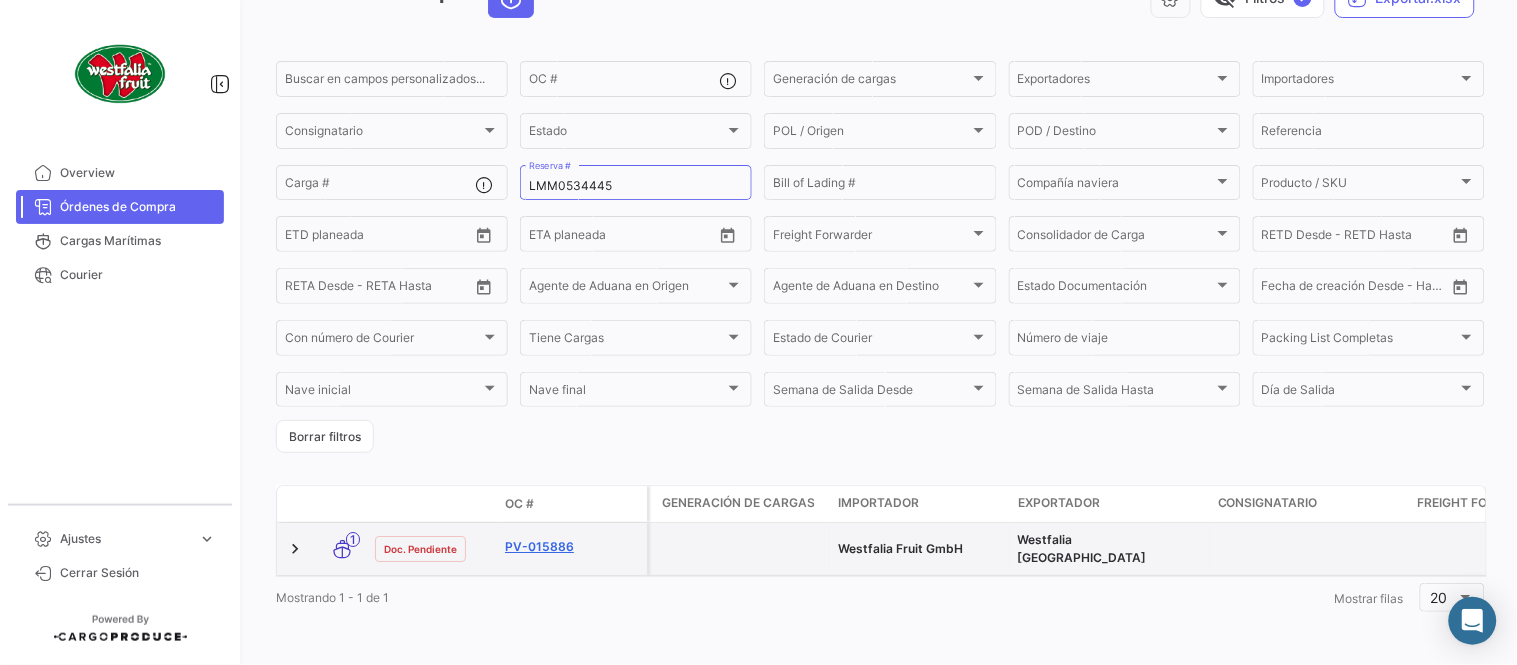 click on "PV-015886" 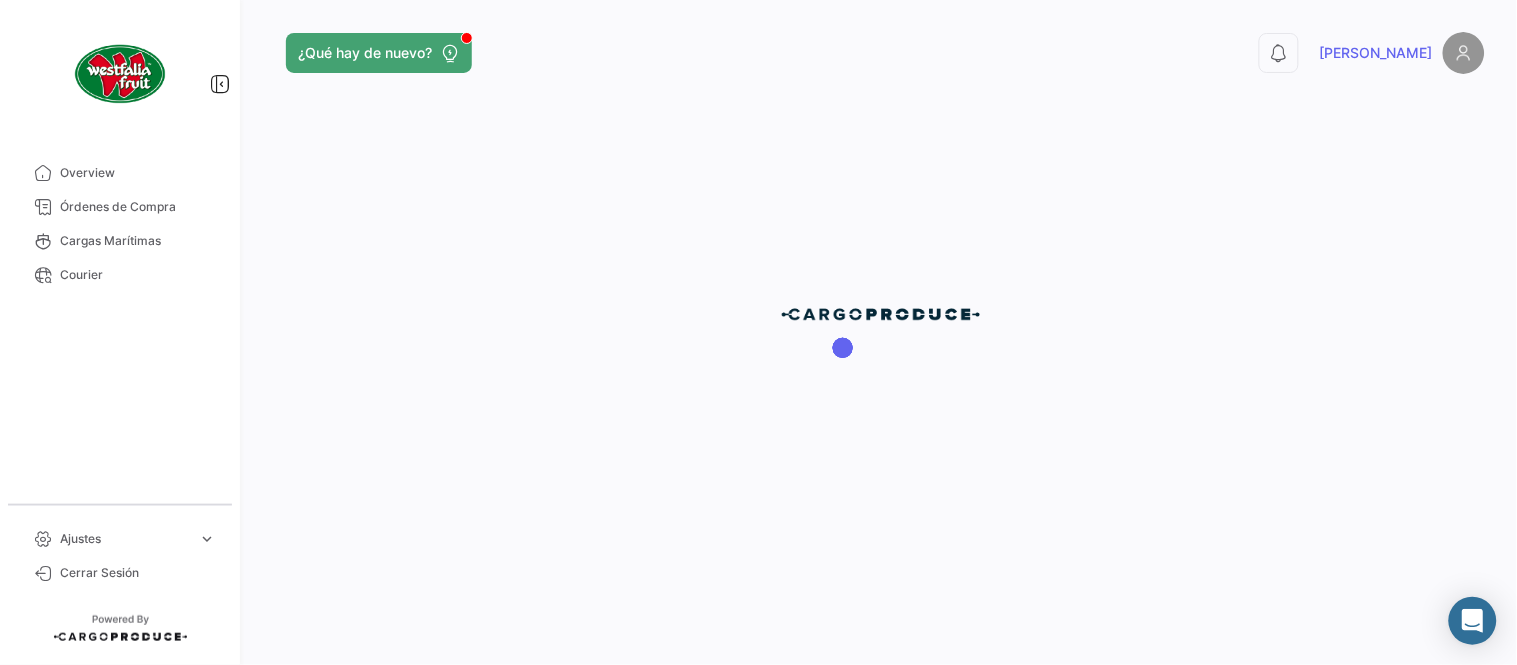 scroll, scrollTop: 0, scrollLeft: 0, axis: both 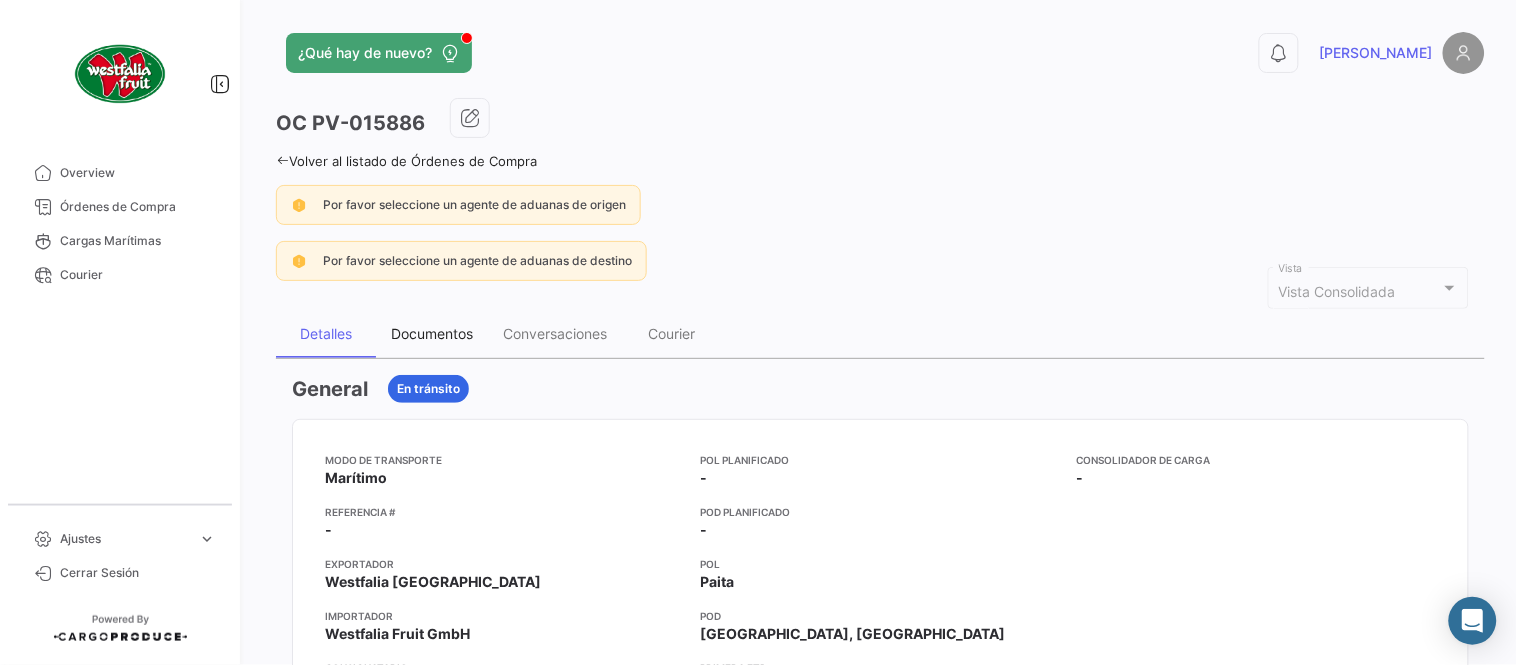 click on "Documentos" at bounding box center [432, 334] 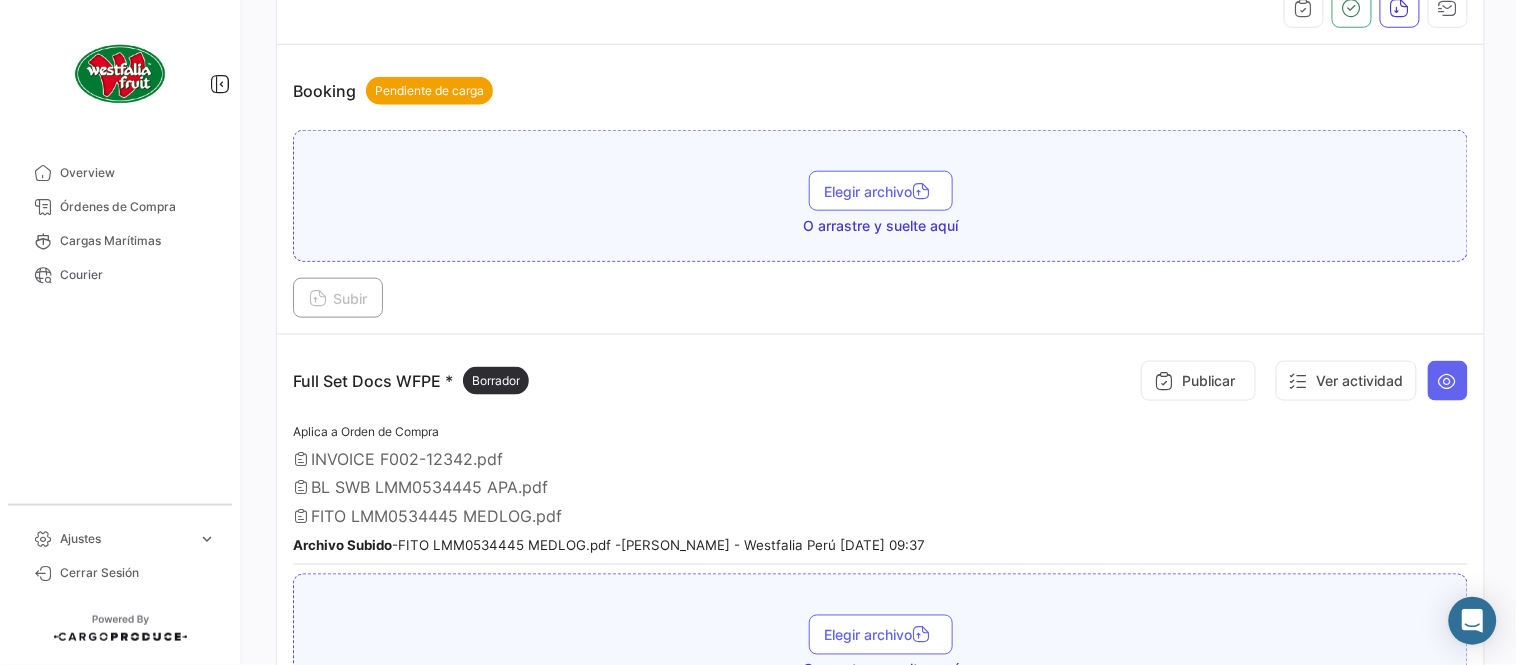 scroll, scrollTop: 555, scrollLeft: 0, axis: vertical 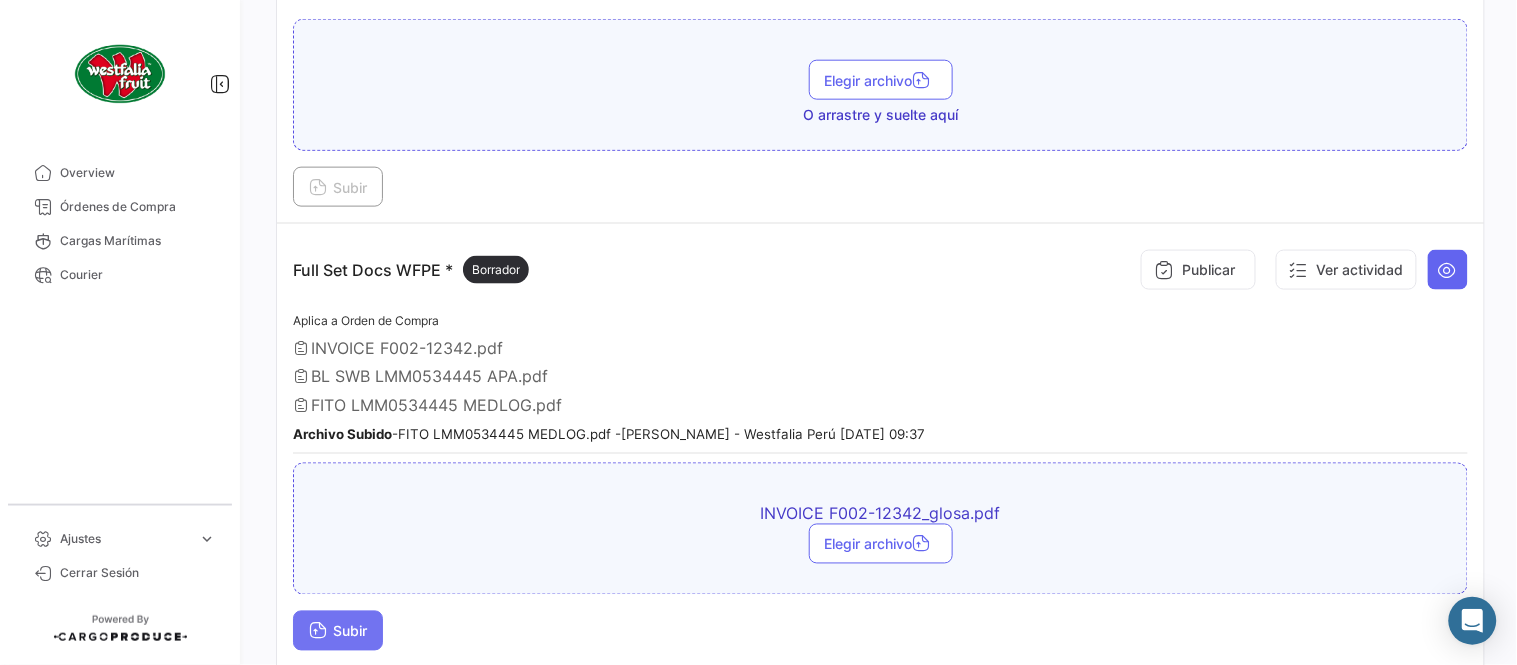 click on "Subir" at bounding box center (338, 631) 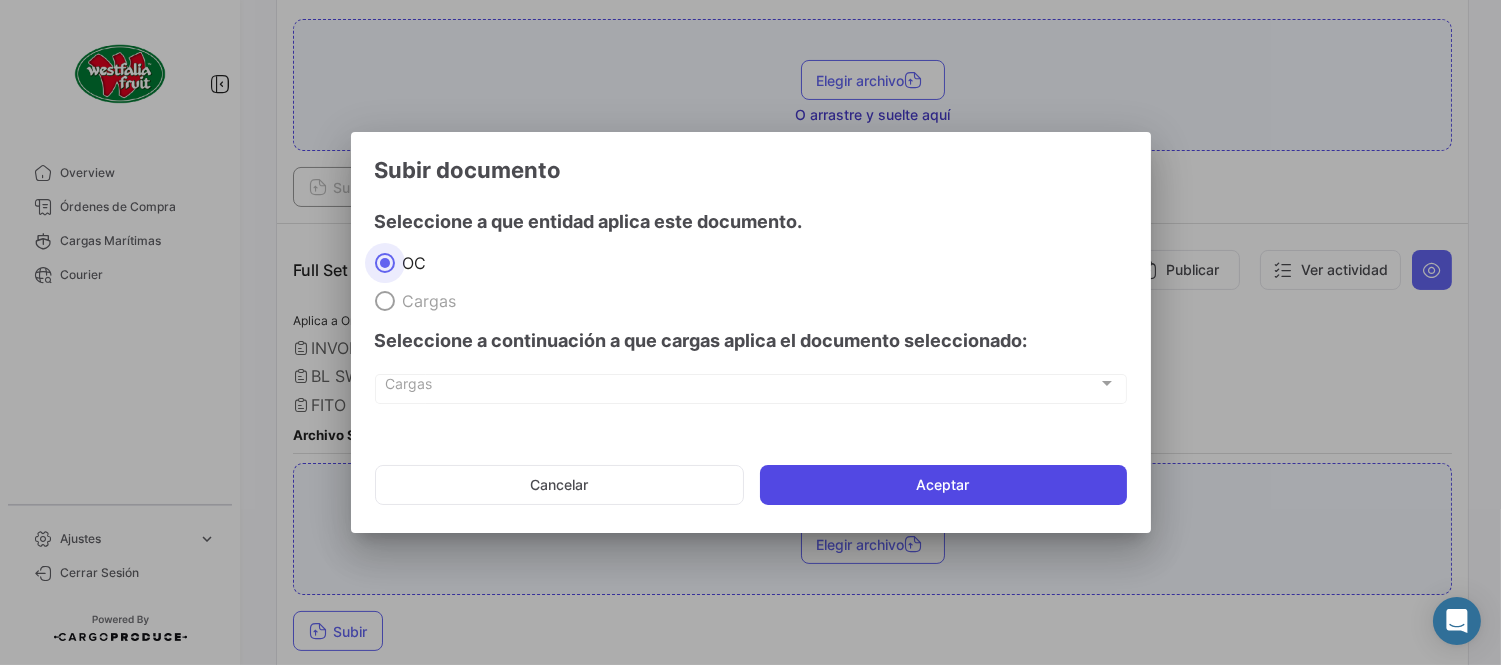 click on "Aceptar" 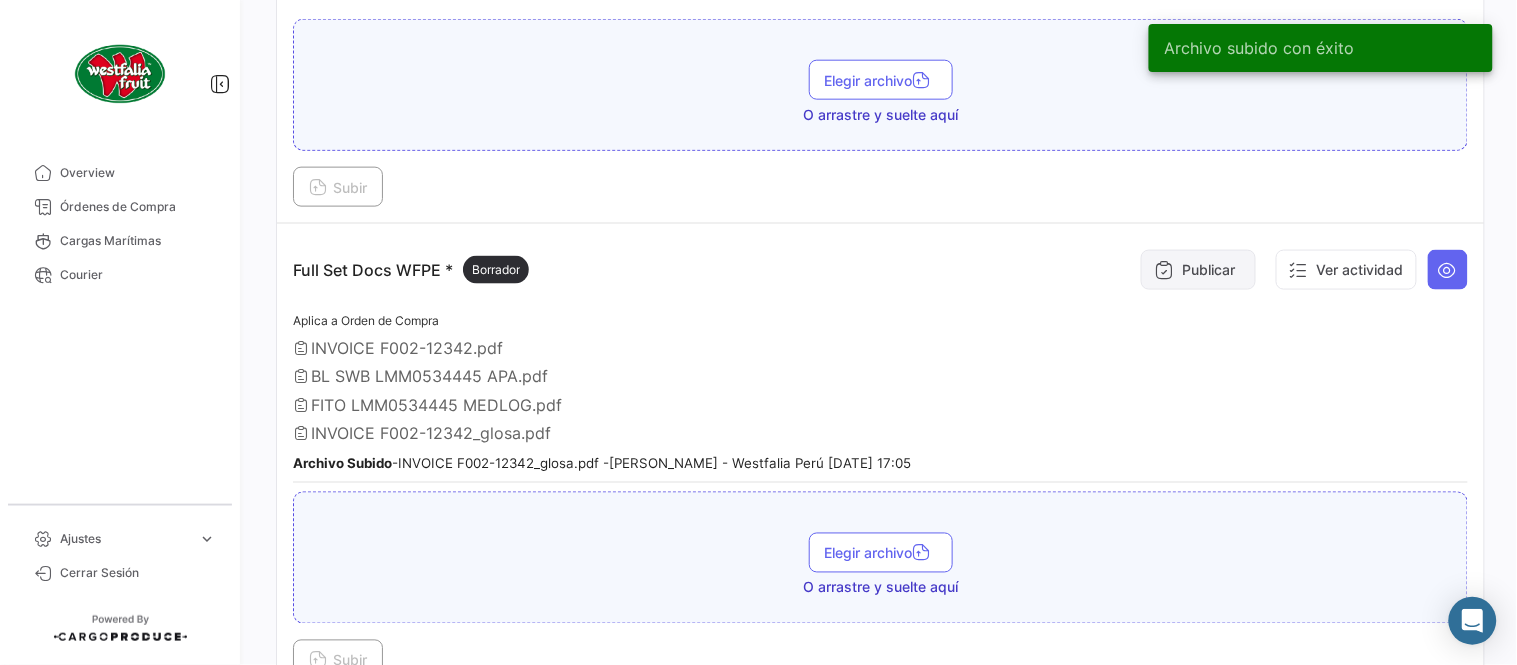 click on "Publicar" at bounding box center (1198, 270) 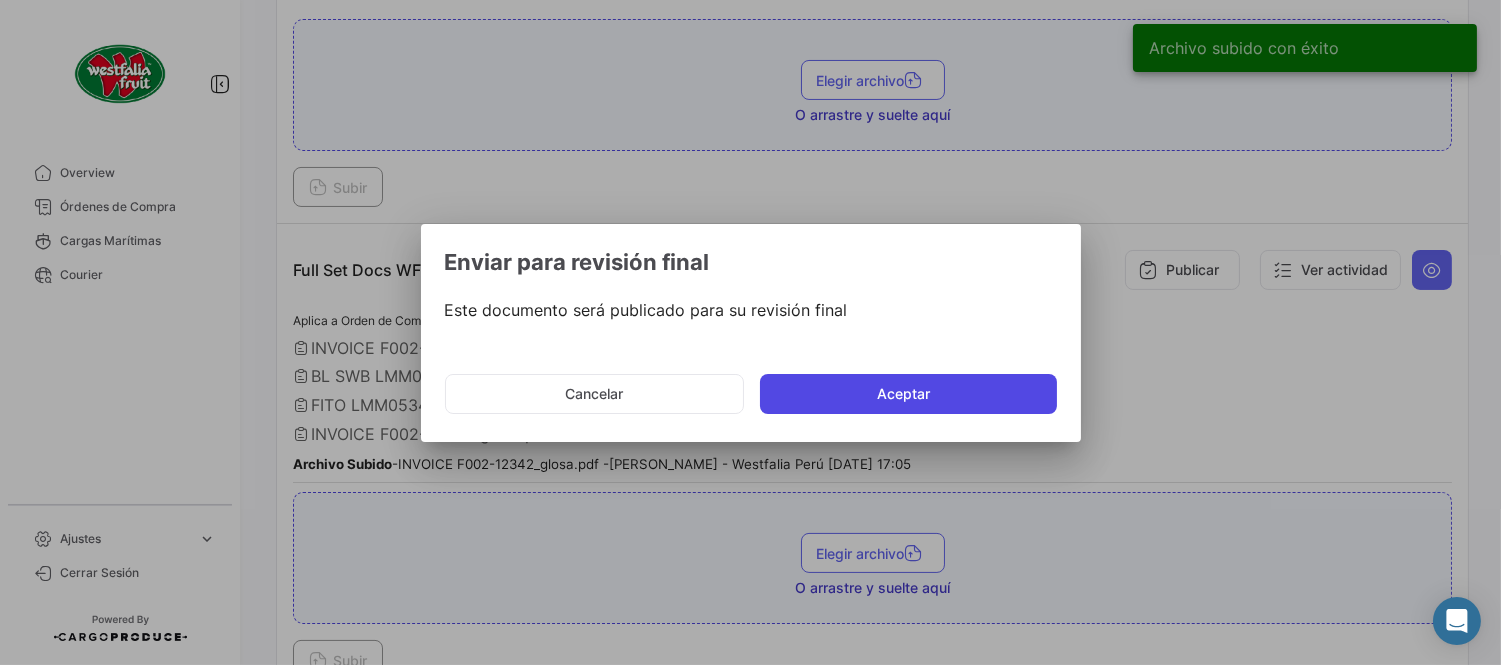 click on "Aceptar" 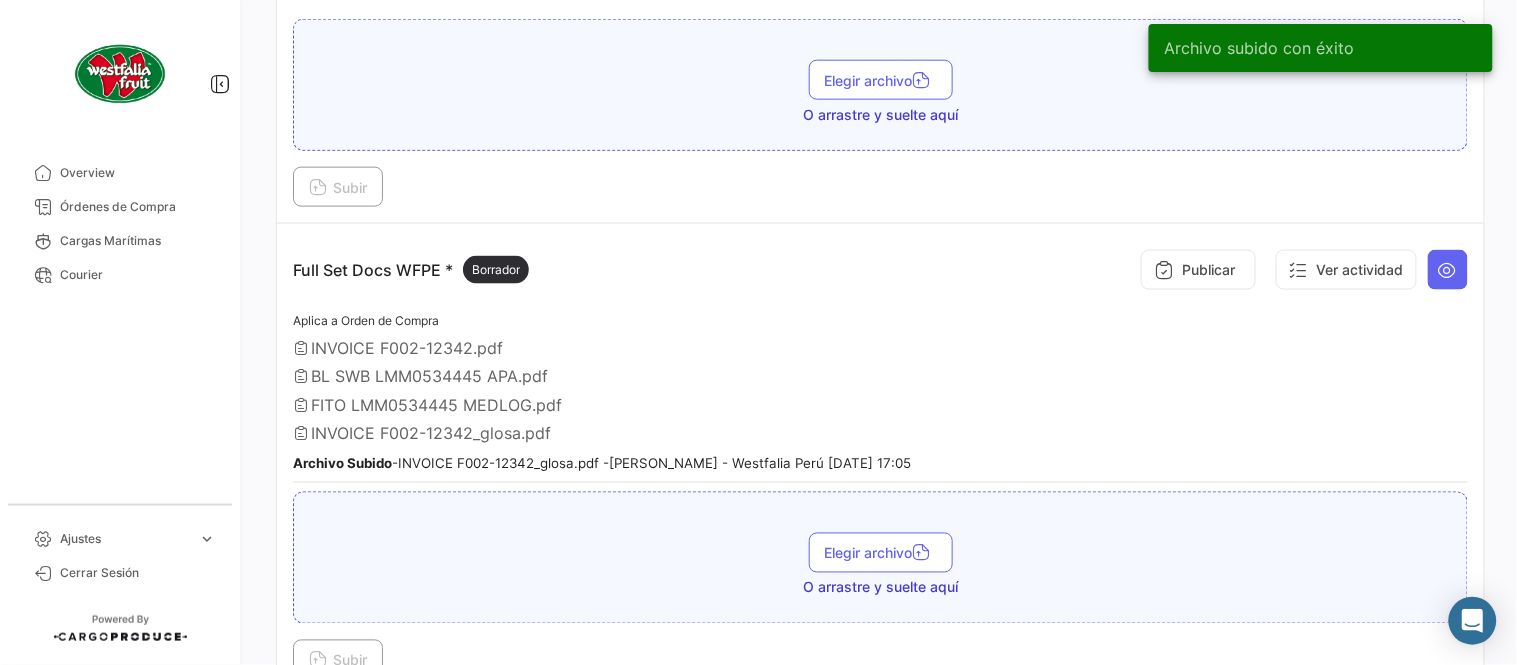 type 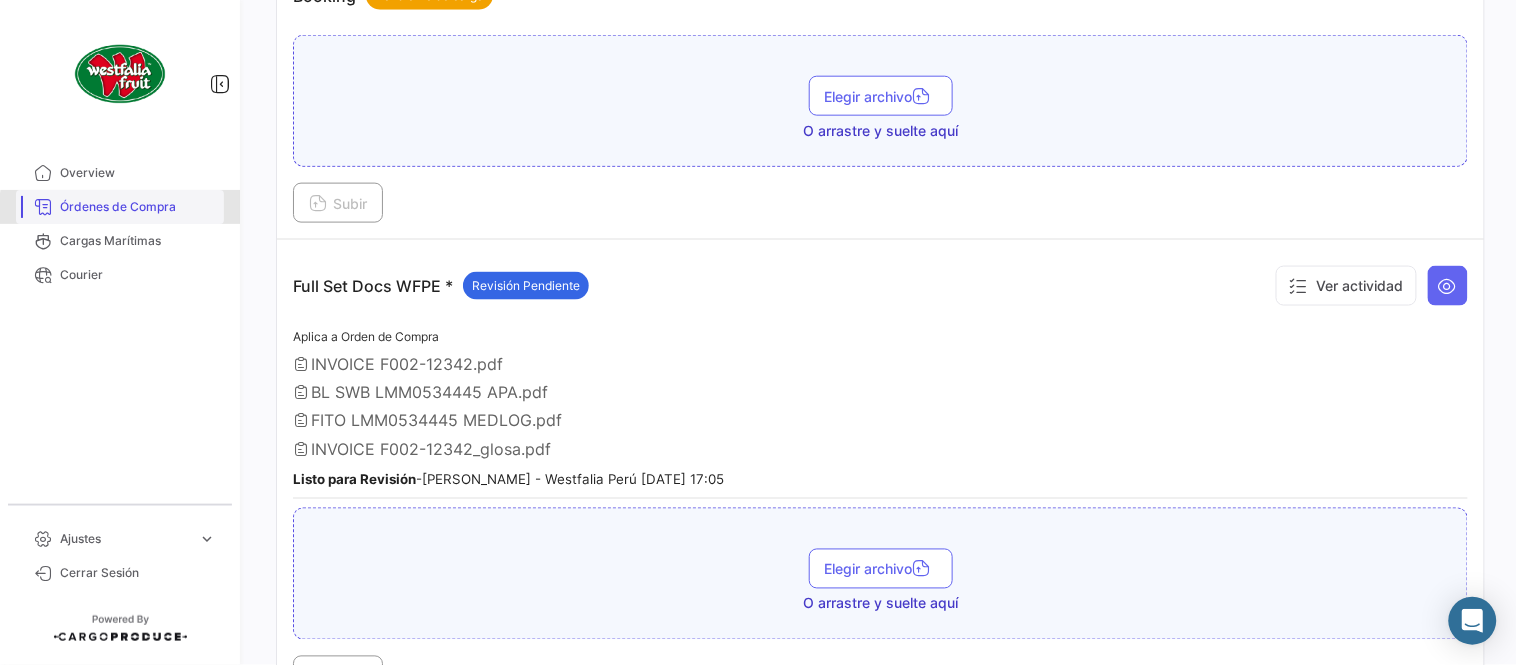 click on "Órdenes de Compra" at bounding box center (138, 207) 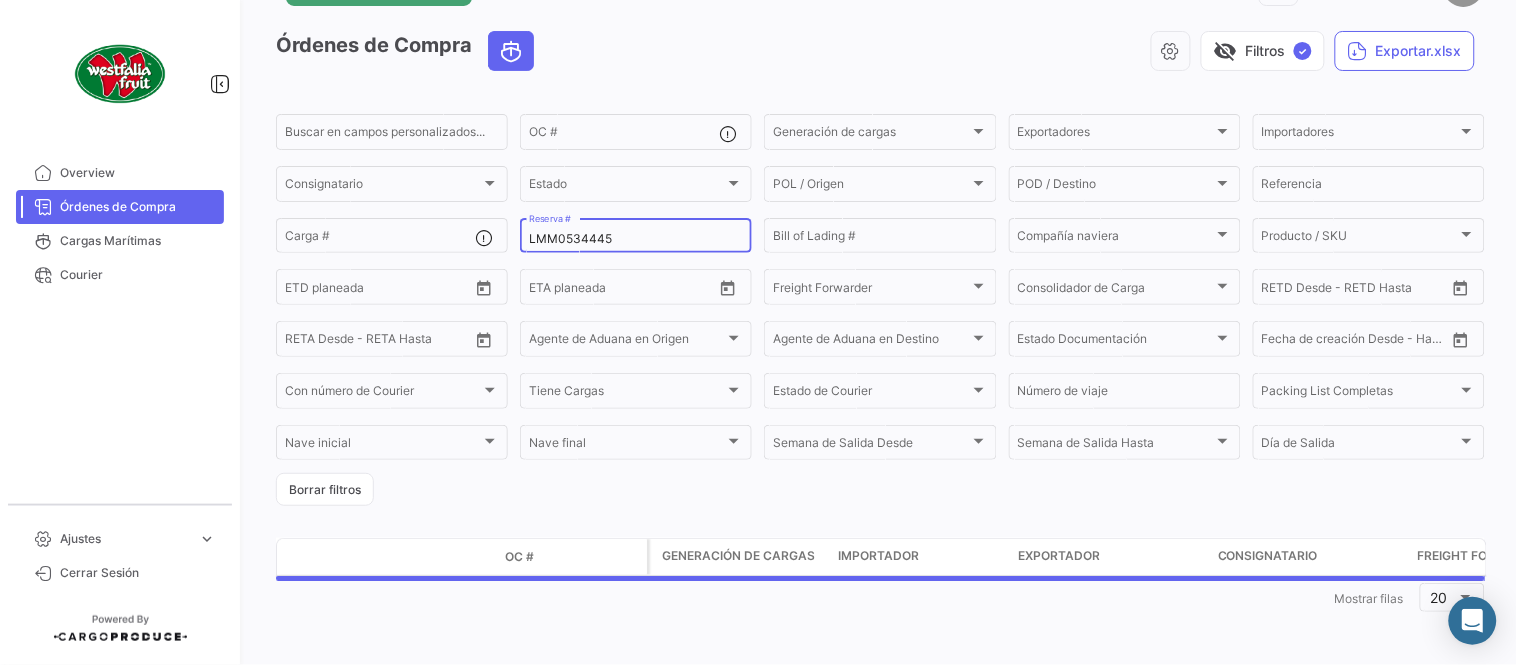 scroll, scrollTop: 0, scrollLeft: 0, axis: both 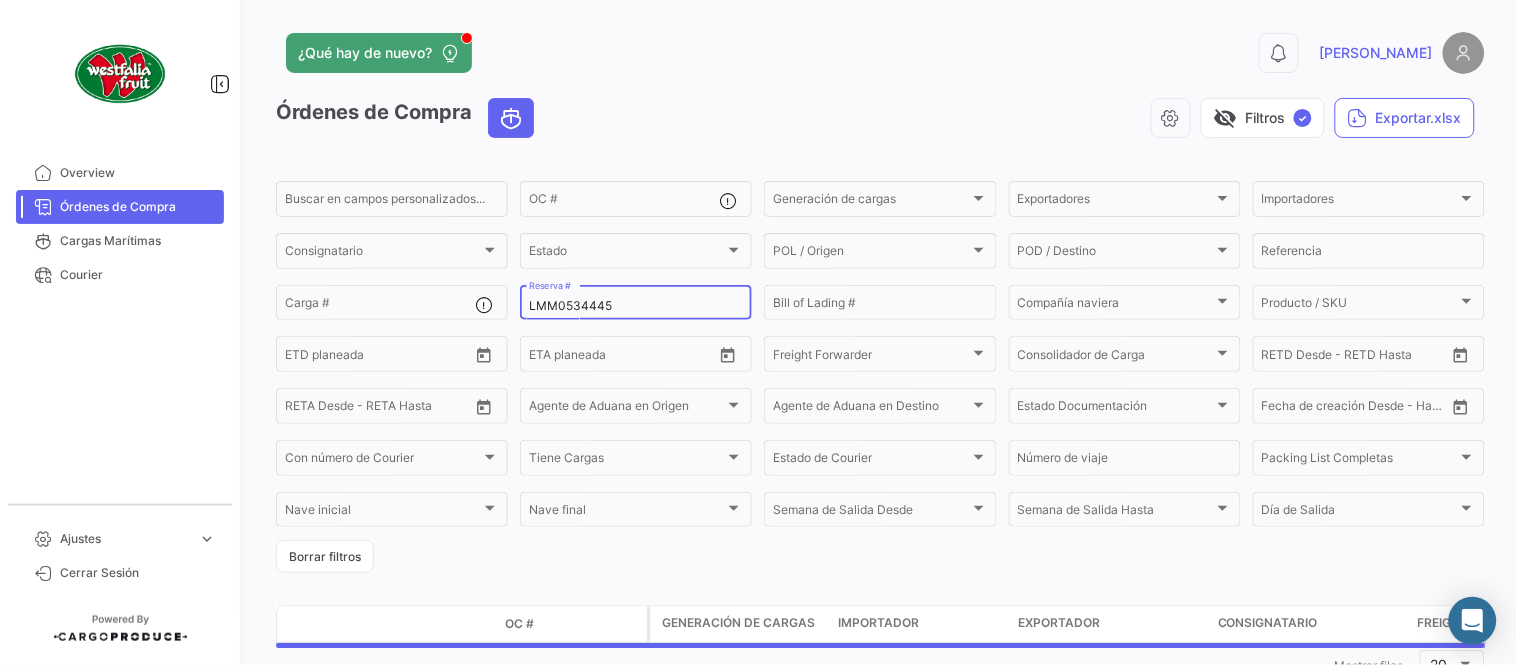 click on "LMM0534445" at bounding box center (636, 306) 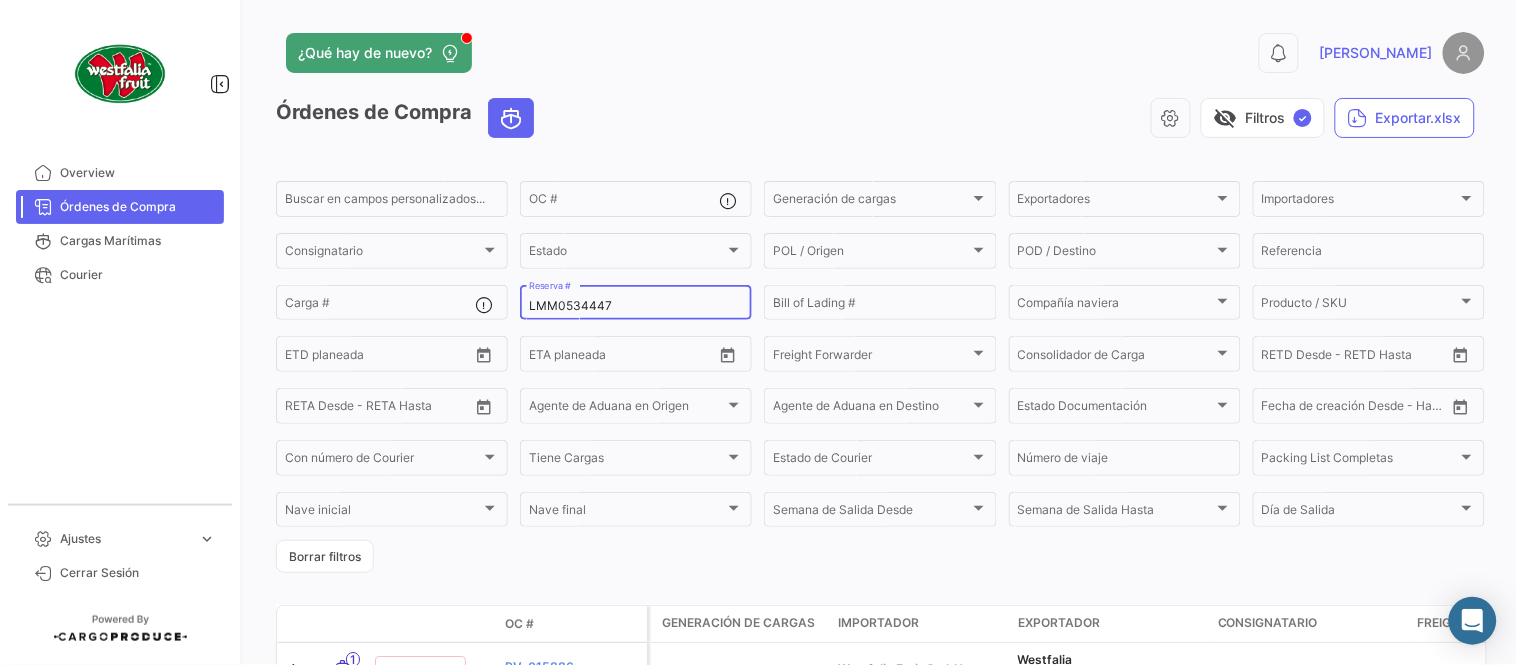 type on "LMM0534447" 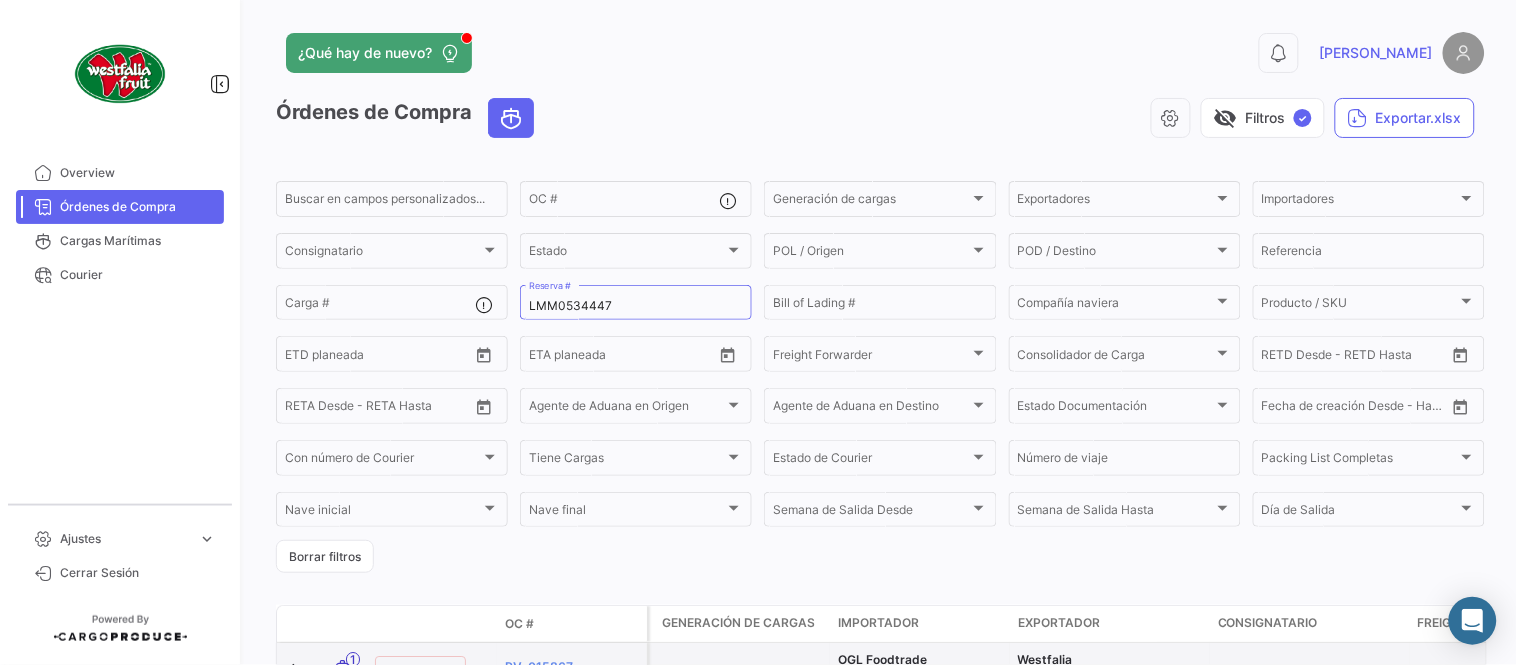 scroll, scrollTop: 136, scrollLeft: 0, axis: vertical 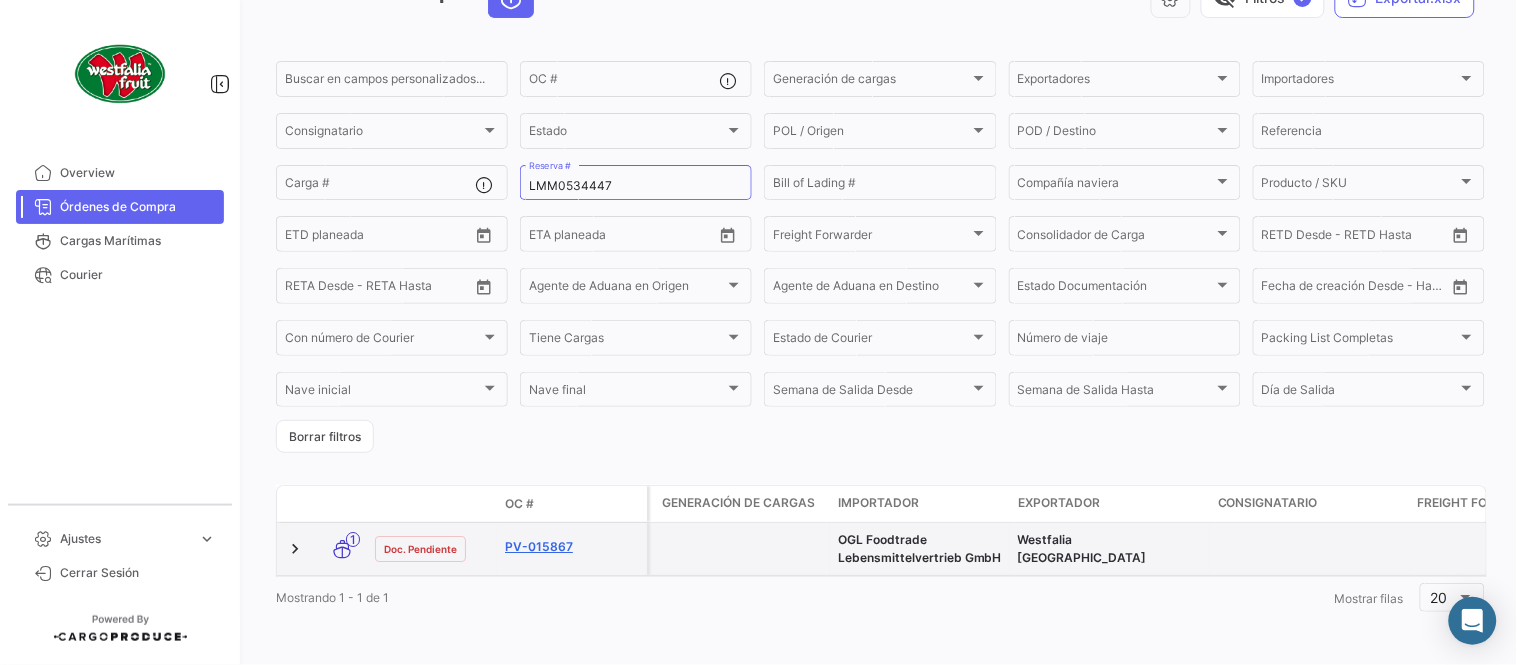 click on "PV-015867" 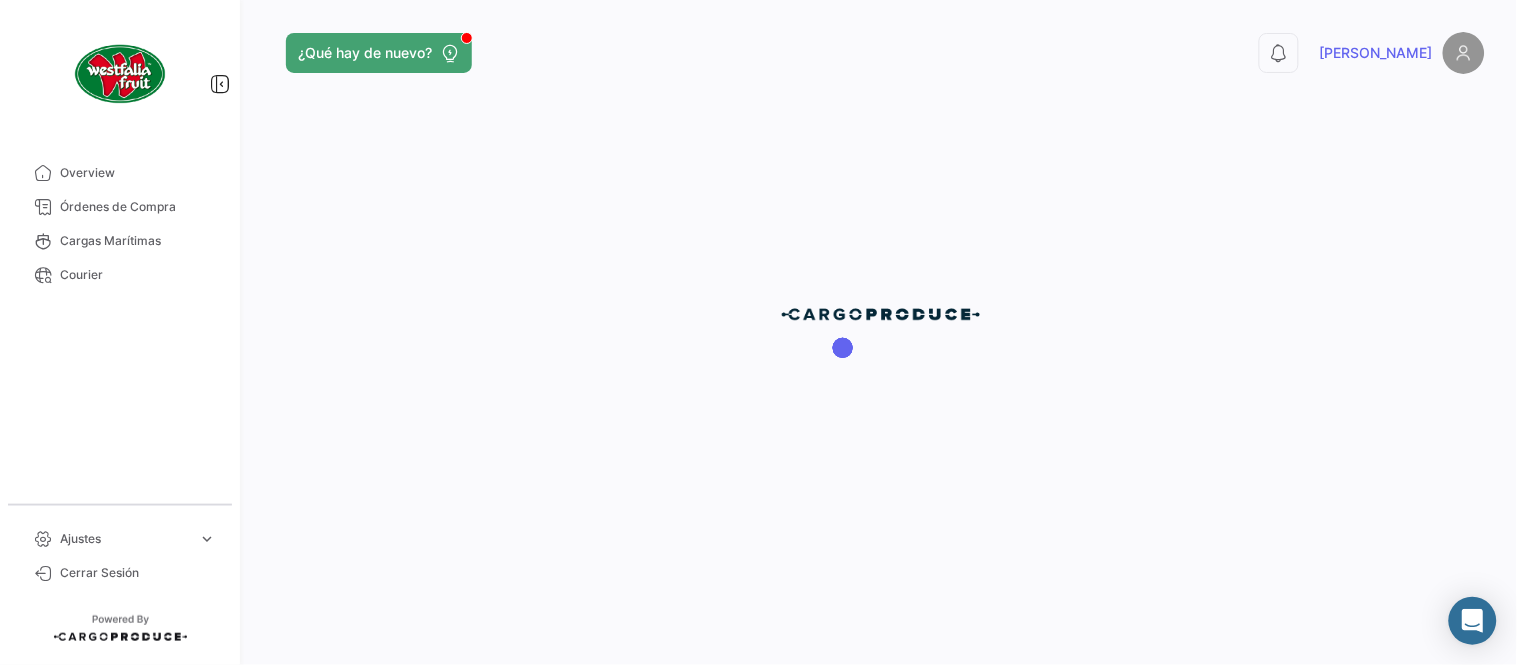 scroll, scrollTop: 0, scrollLeft: 0, axis: both 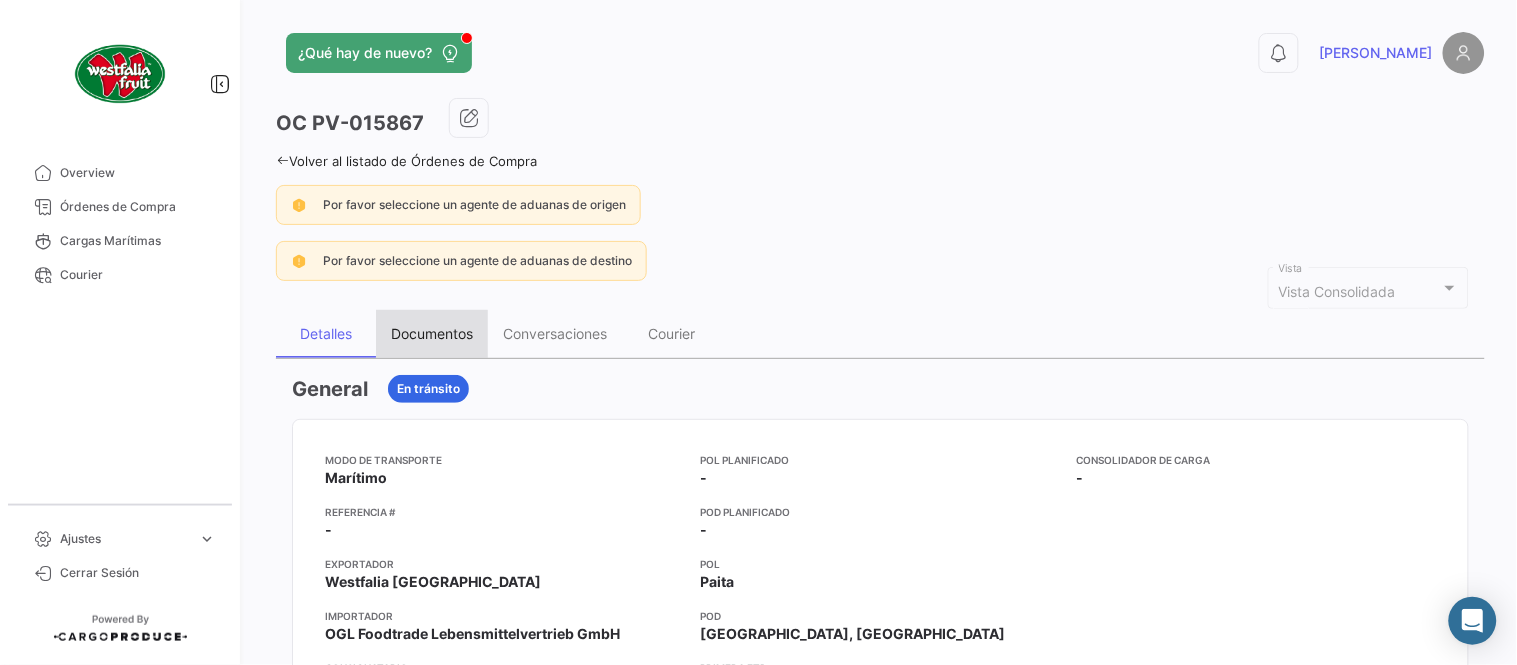 click on "Documentos" at bounding box center [432, 333] 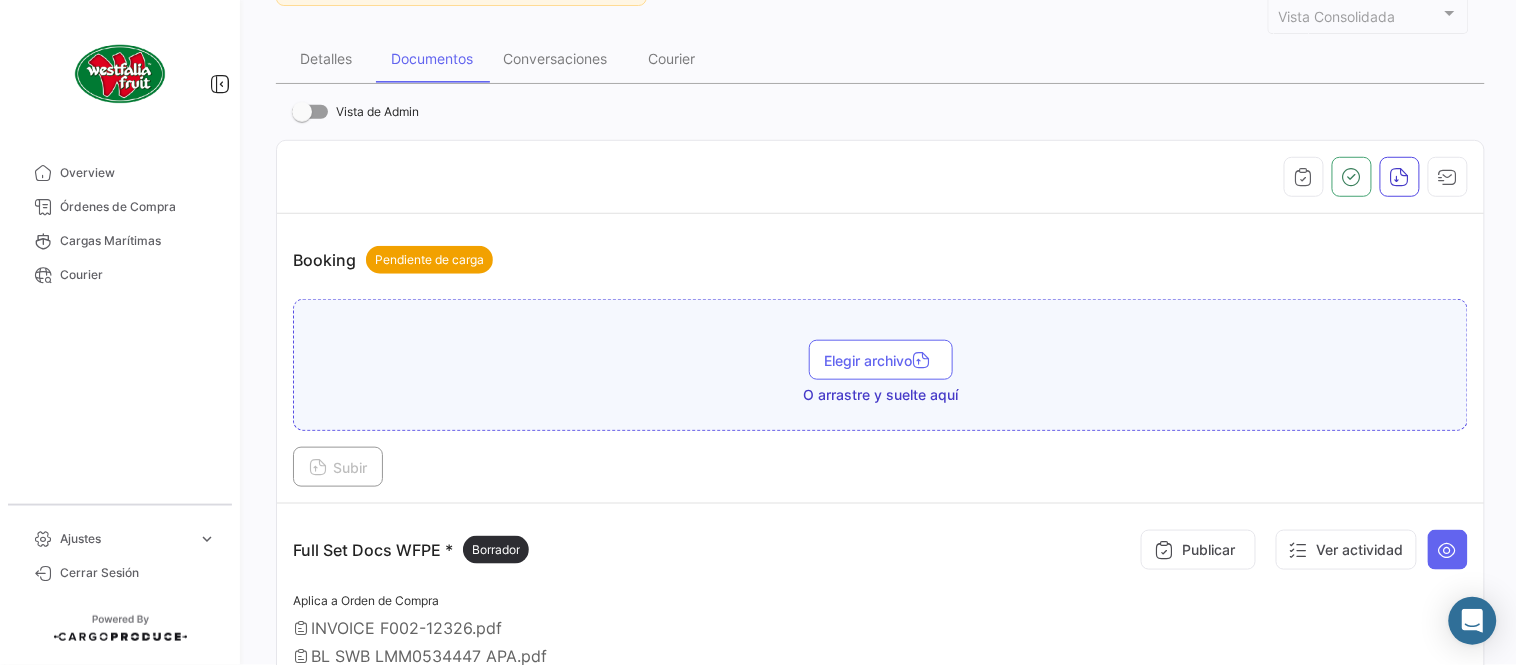 scroll, scrollTop: 444, scrollLeft: 0, axis: vertical 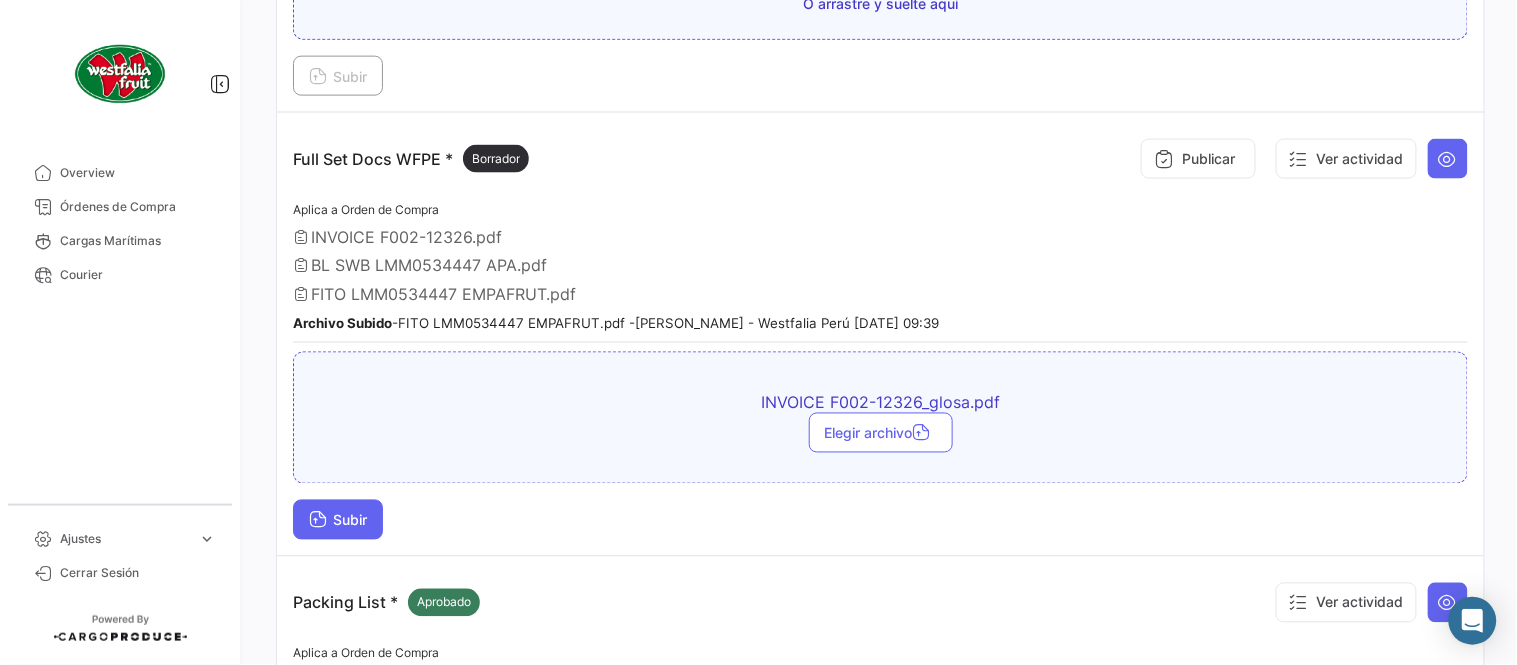 click on "Subir" at bounding box center (338, 520) 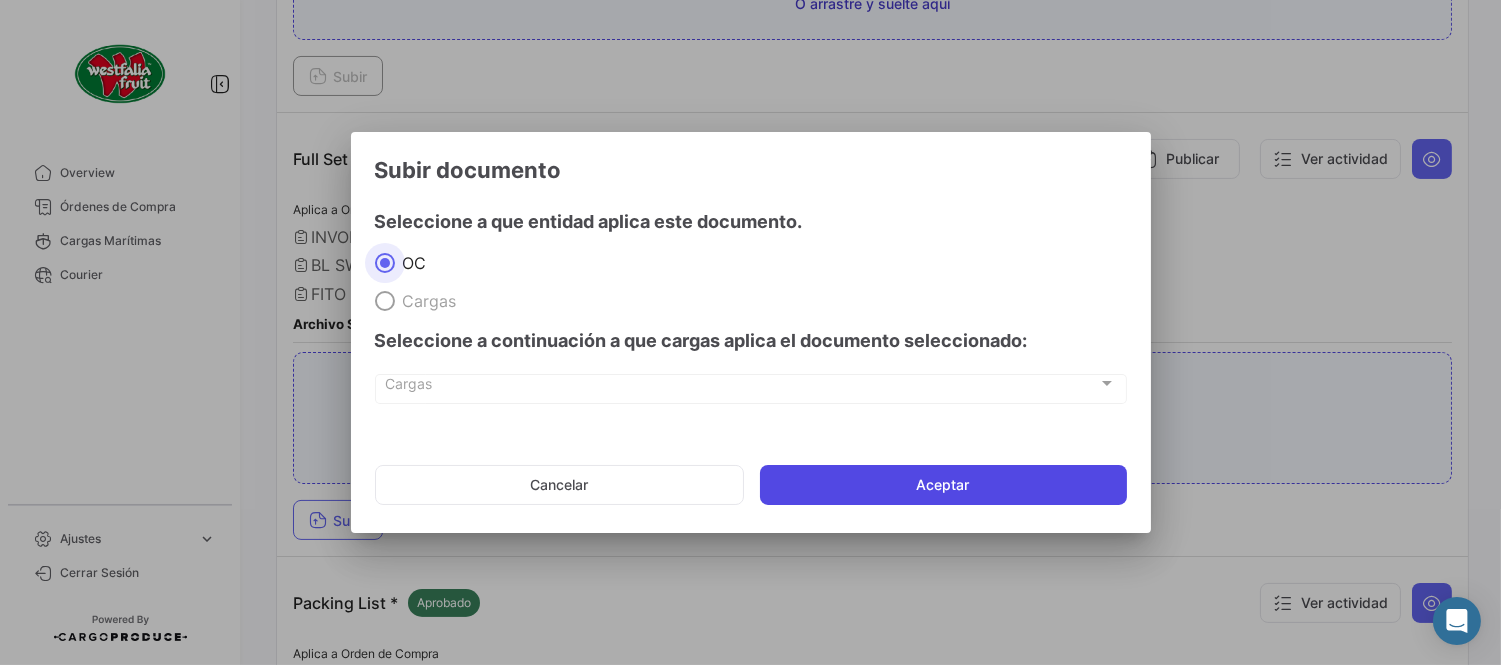 click on "Aceptar" 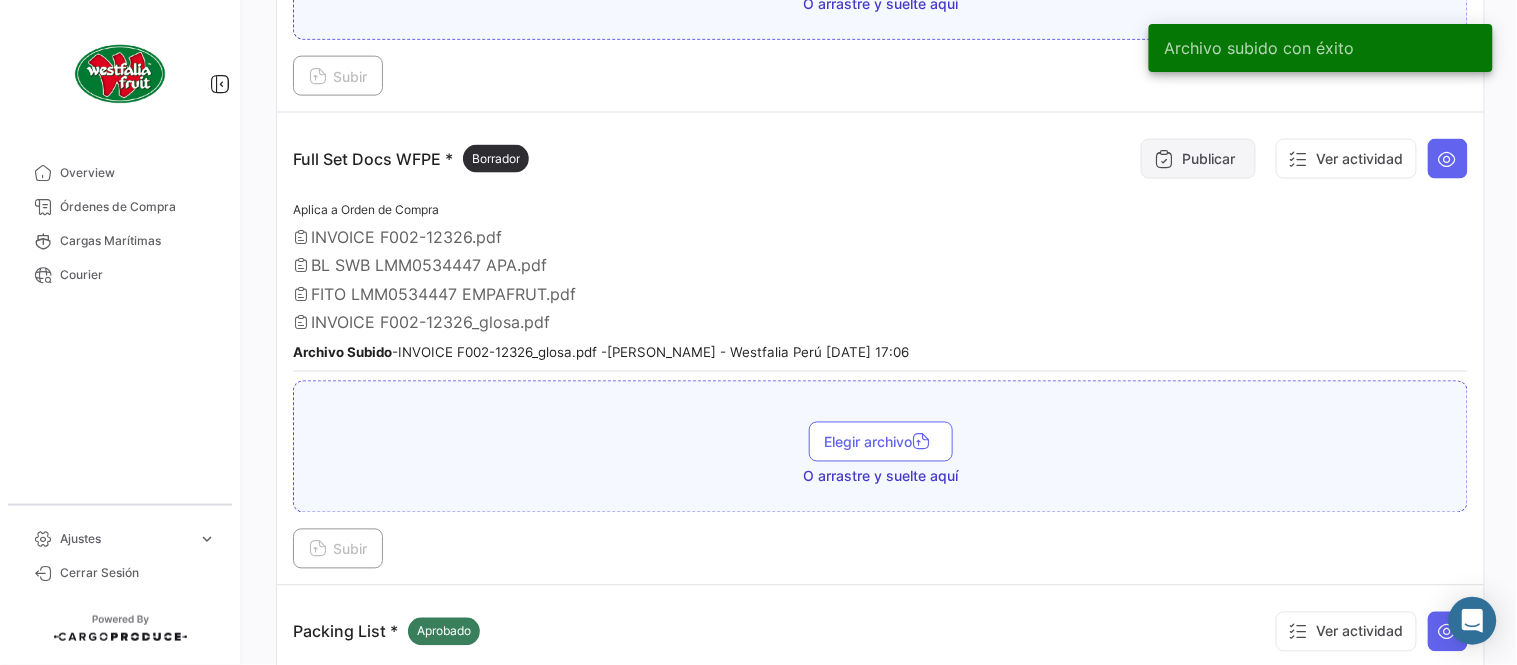 click on "Publicar" at bounding box center (1198, 159) 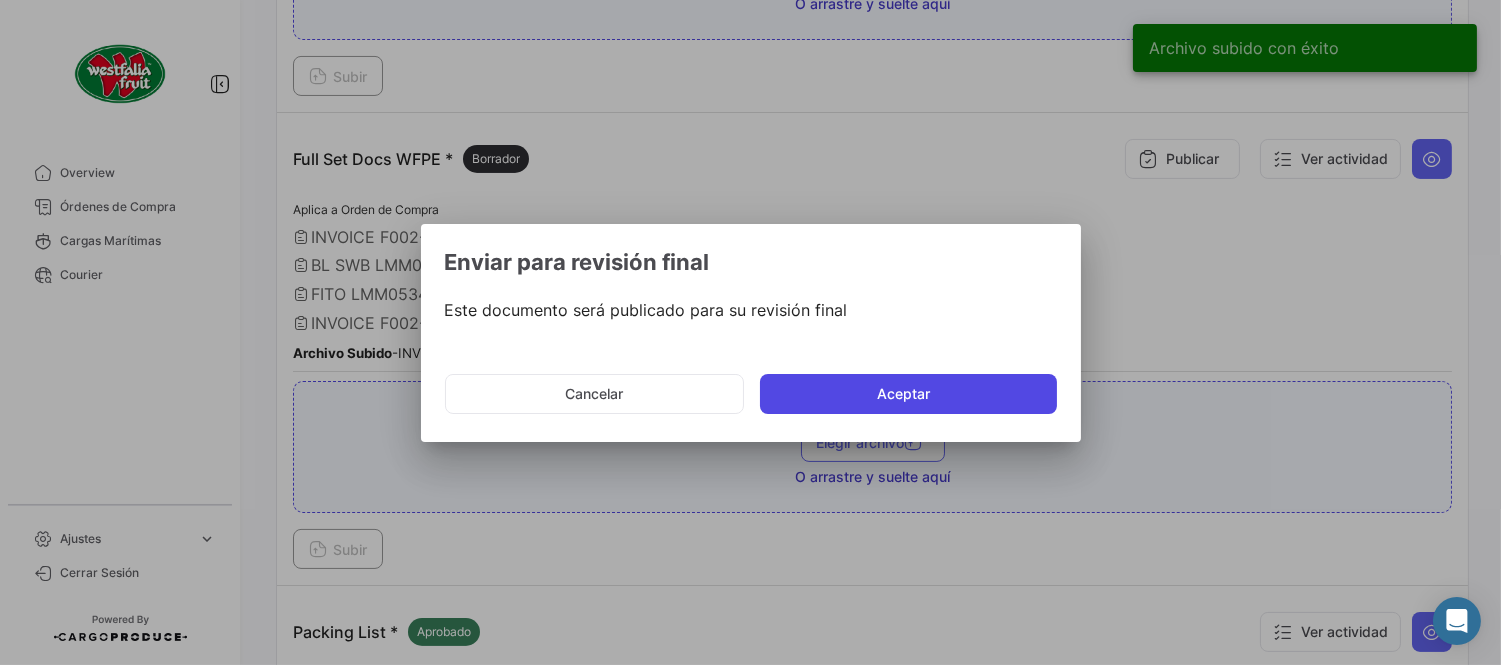 click on "Aceptar" 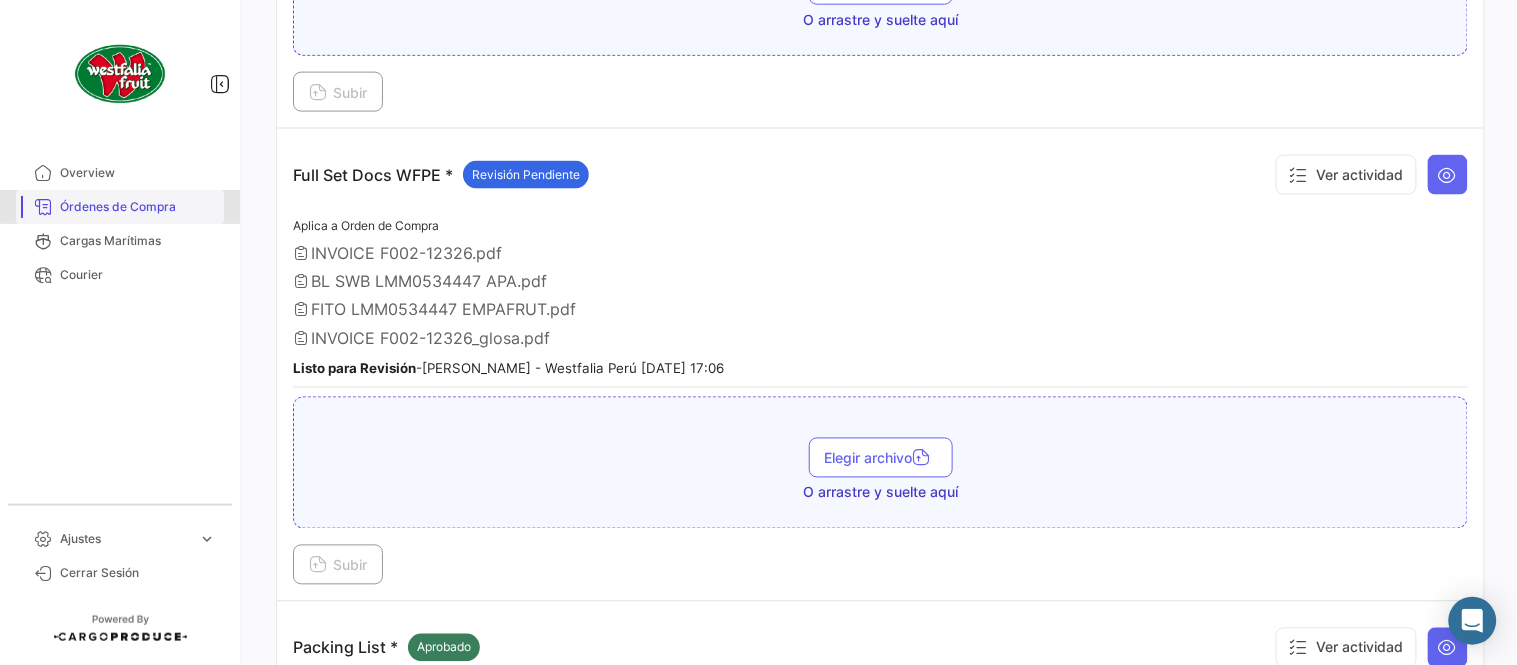 click on "Órdenes de Compra" at bounding box center (120, 207) 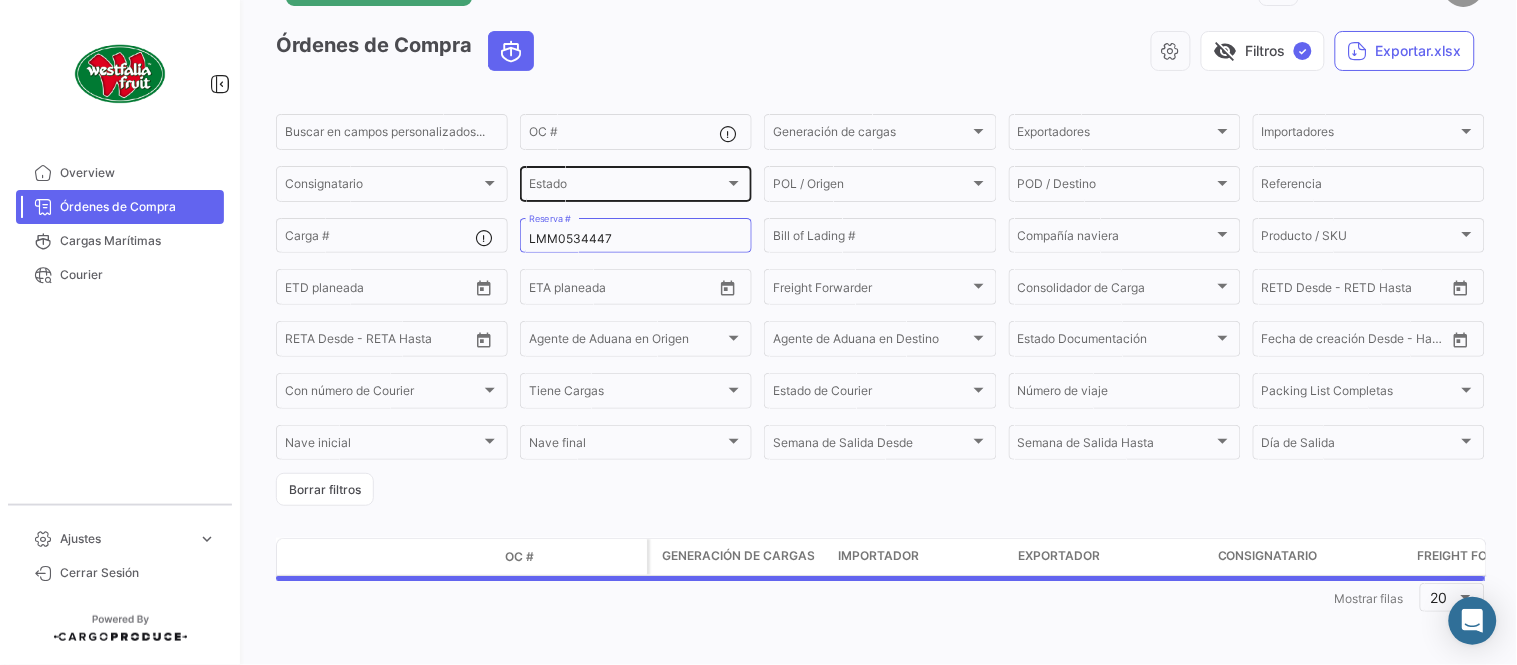 scroll, scrollTop: 0, scrollLeft: 0, axis: both 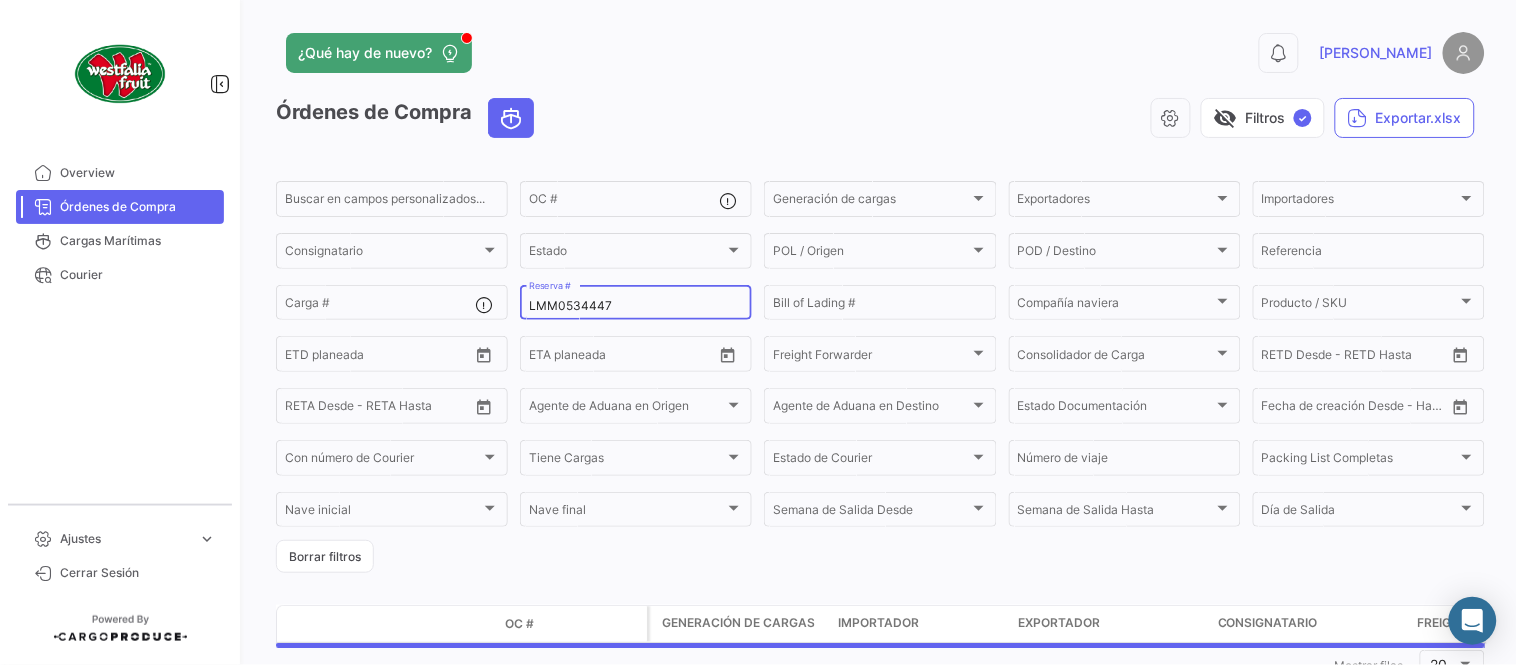 click on "LMM0534447" at bounding box center (636, 306) 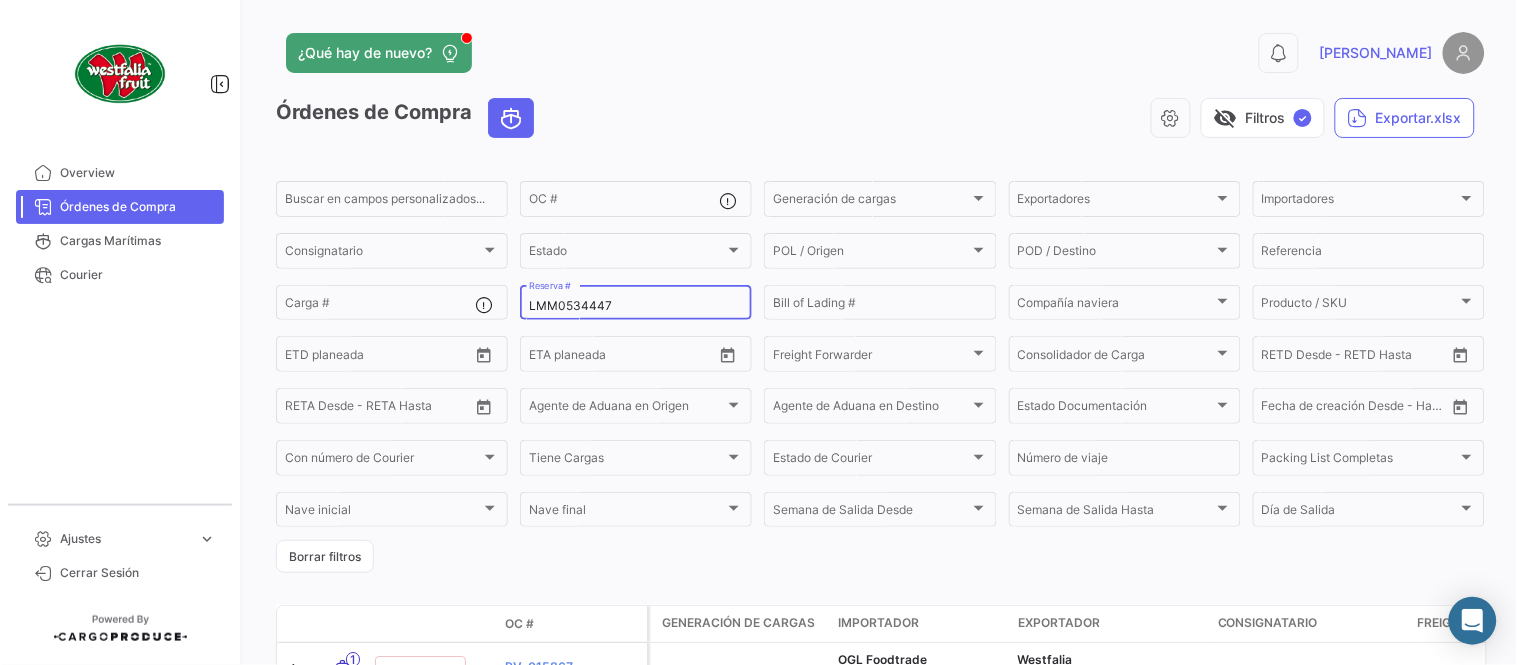 paste on "3829" 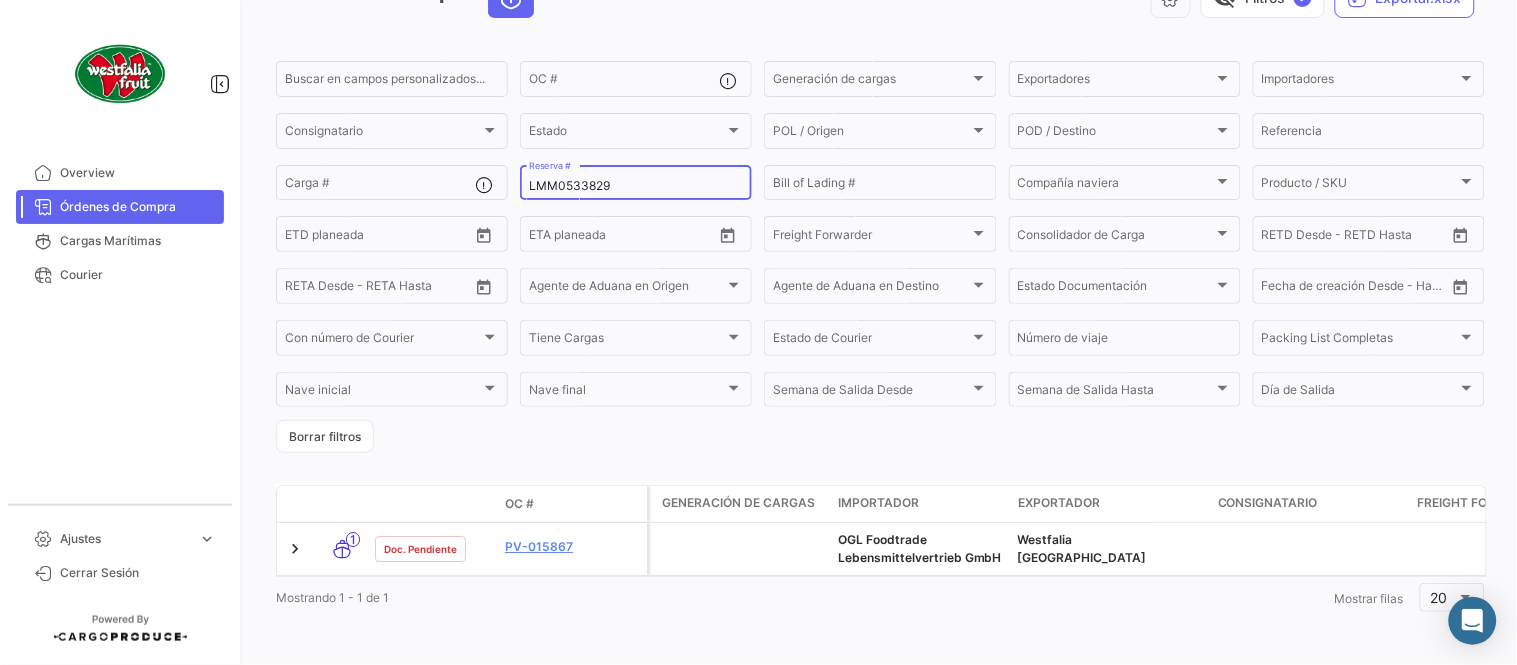 scroll, scrollTop: 136, scrollLeft: 0, axis: vertical 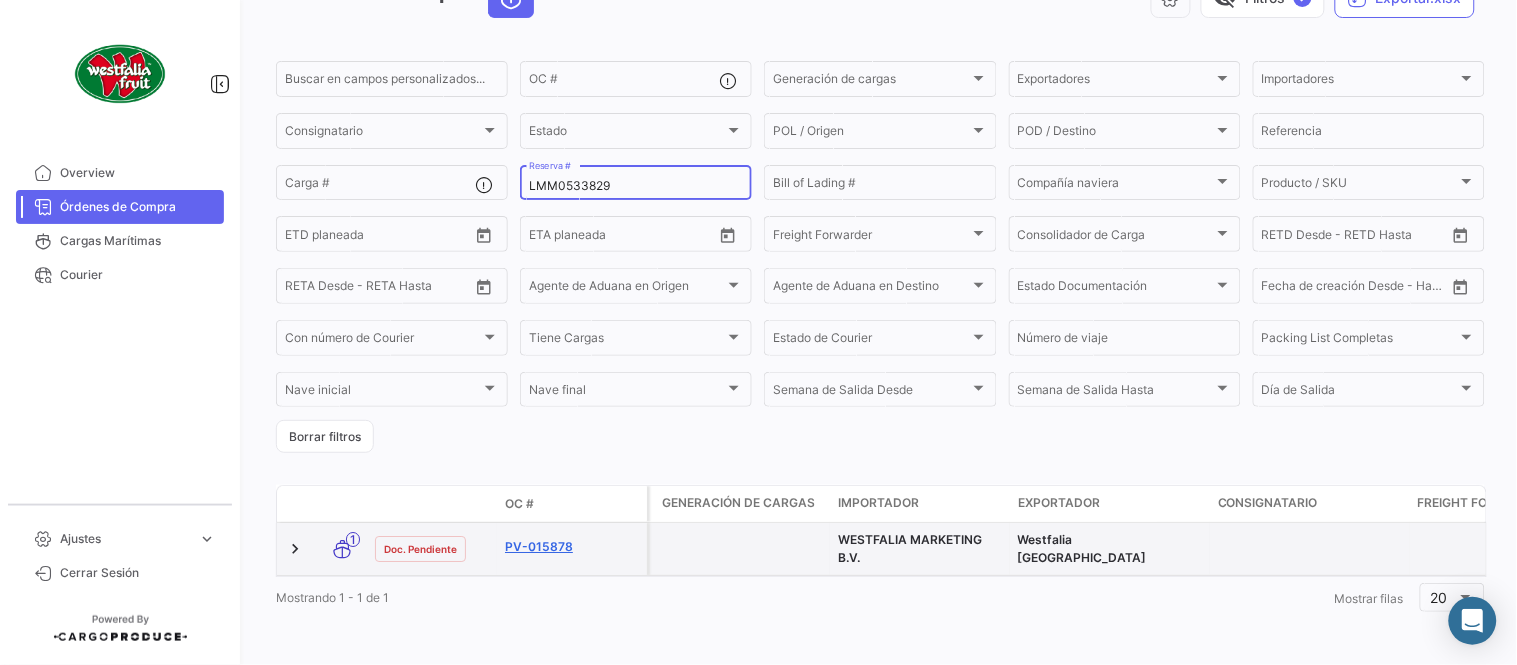 type on "LMM0533829" 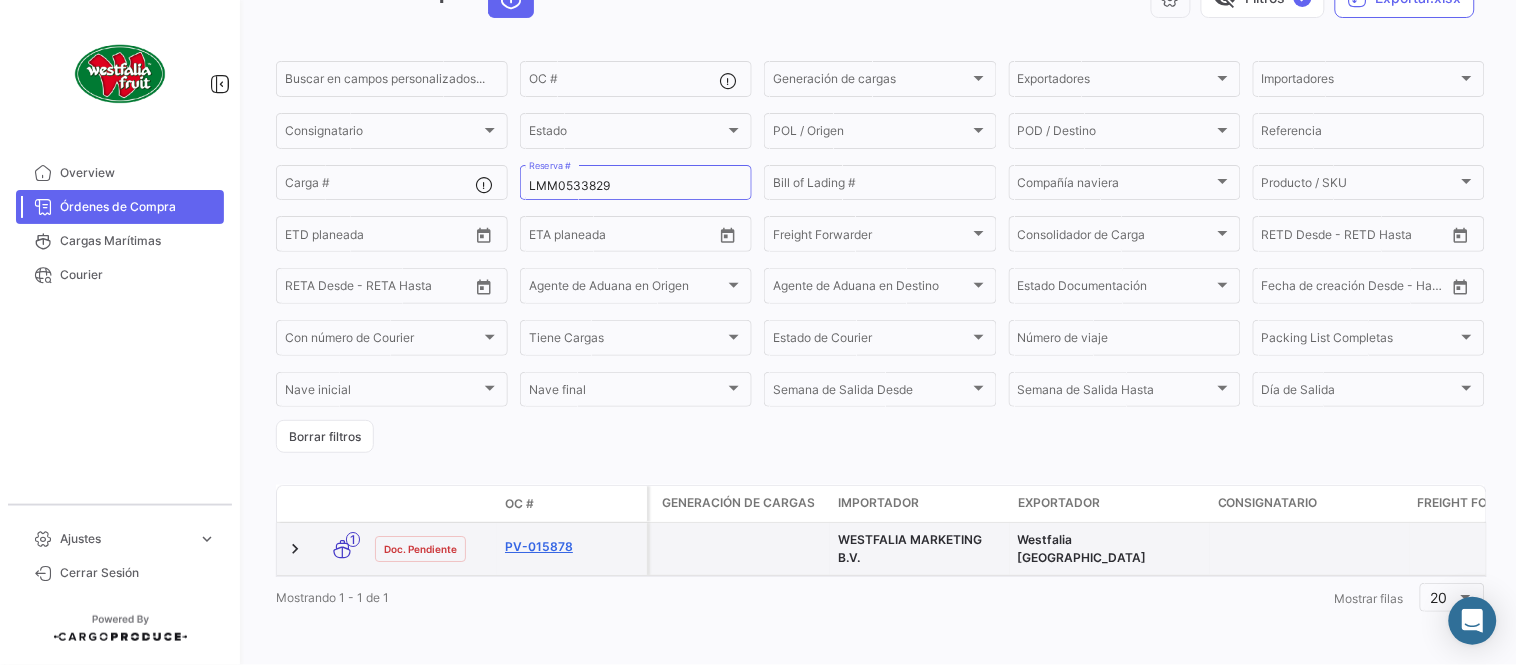 click on "PV-015878" 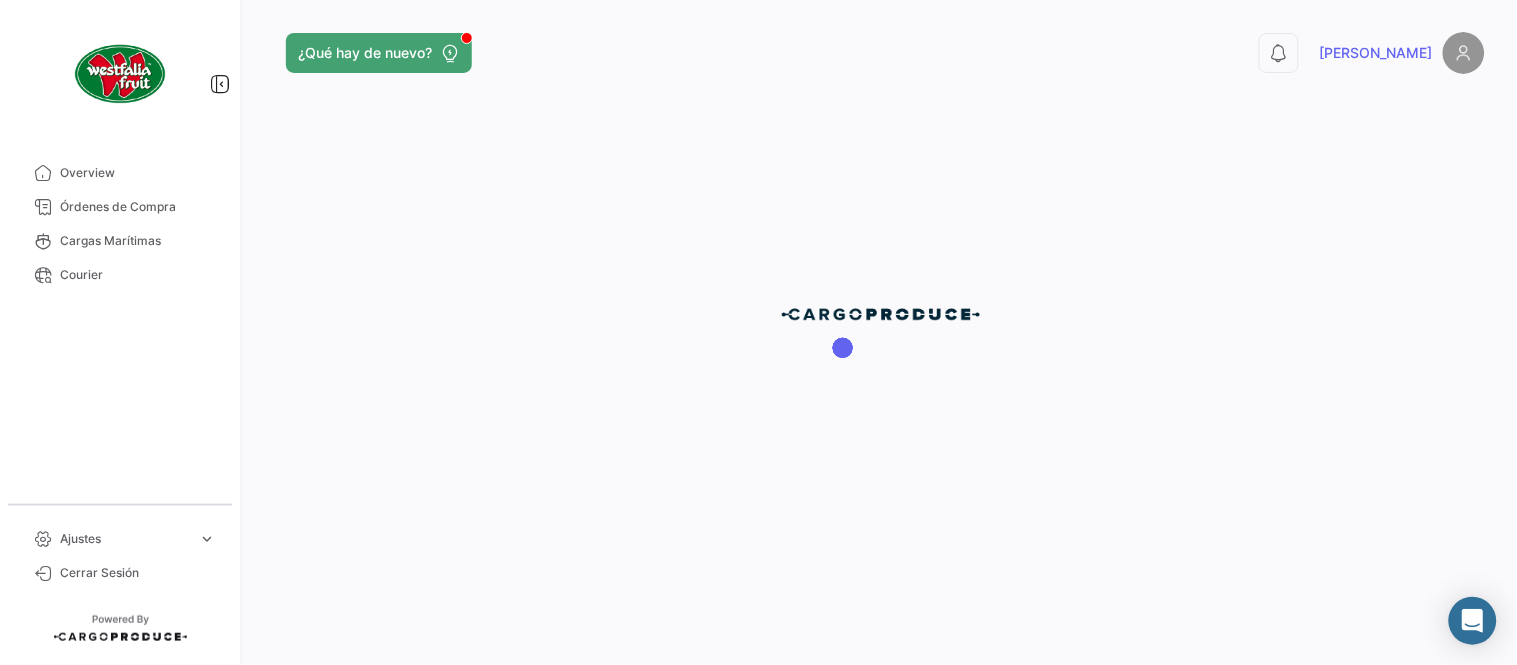 scroll, scrollTop: 0, scrollLeft: 0, axis: both 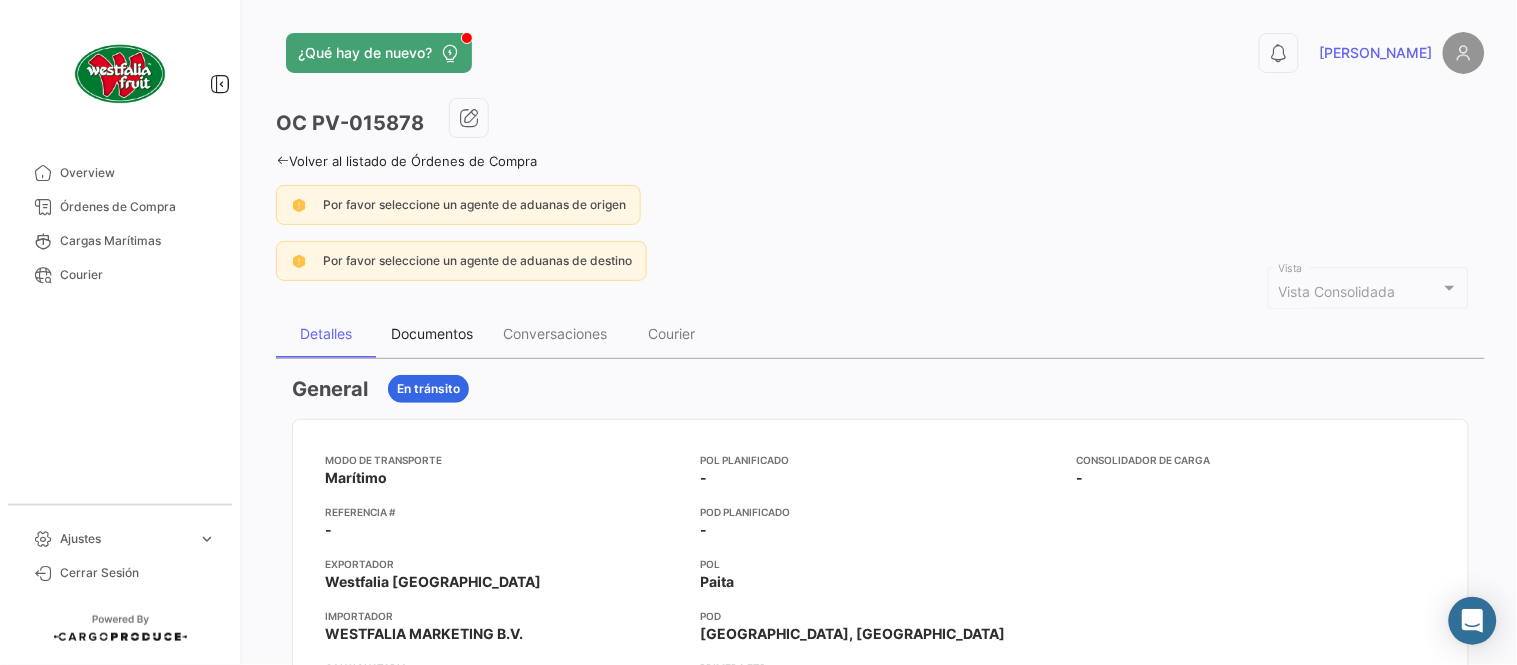 click on "Documentos" at bounding box center [432, 333] 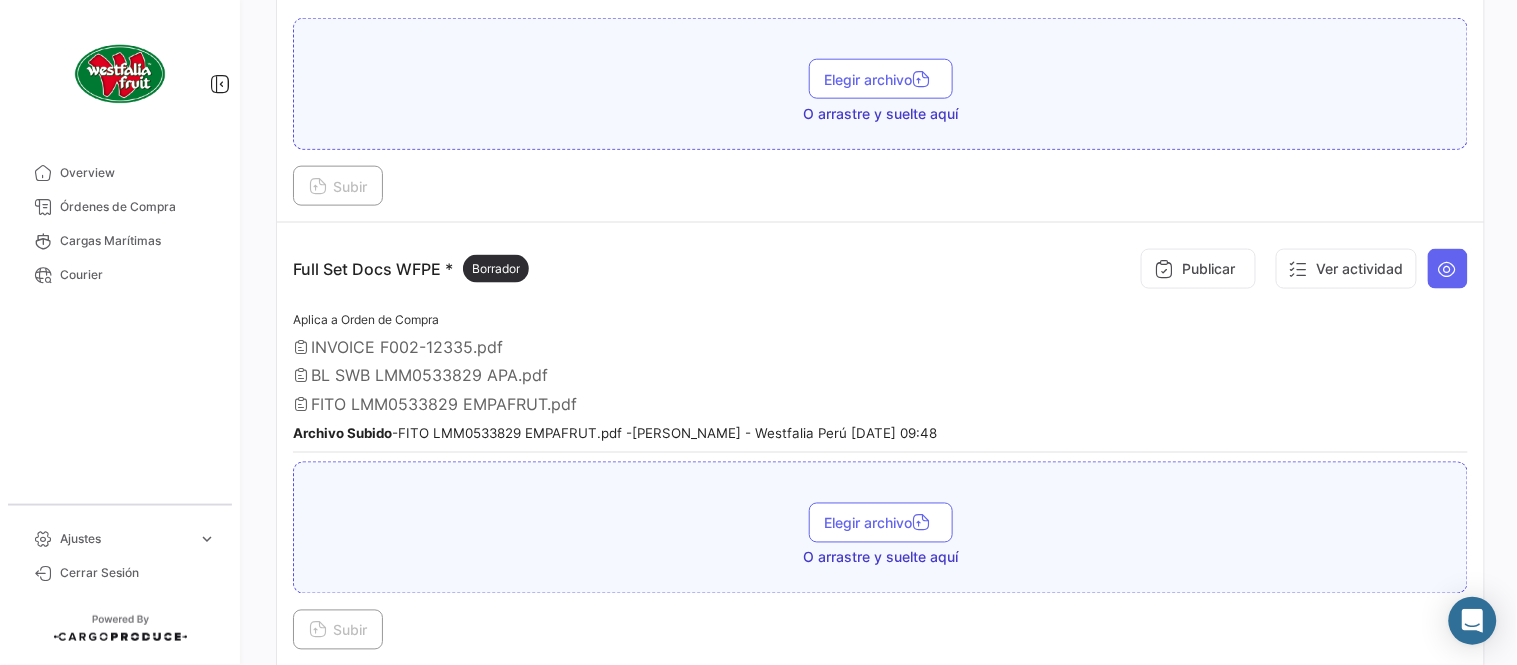 scroll, scrollTop: 555, scrollLeft: 0, axis: vertical 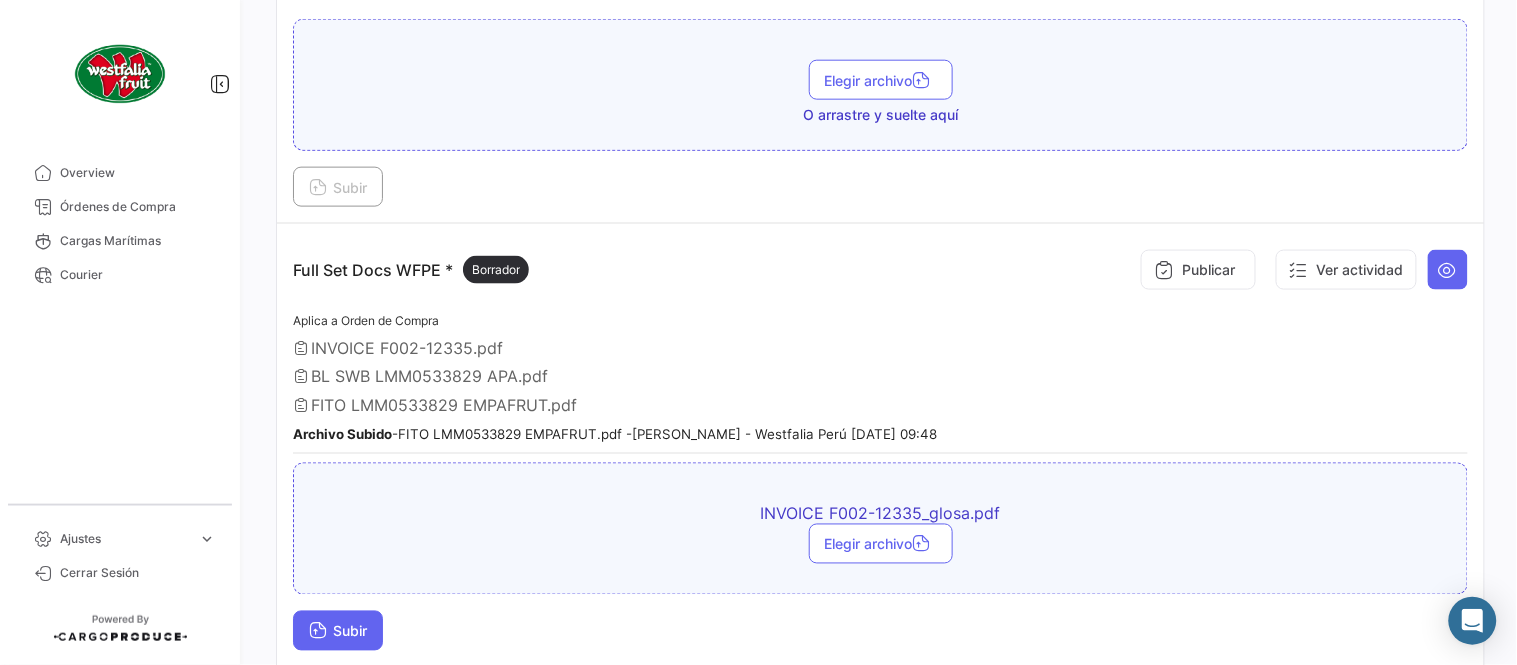 click on "Subir" at bounding box center (338, 631) 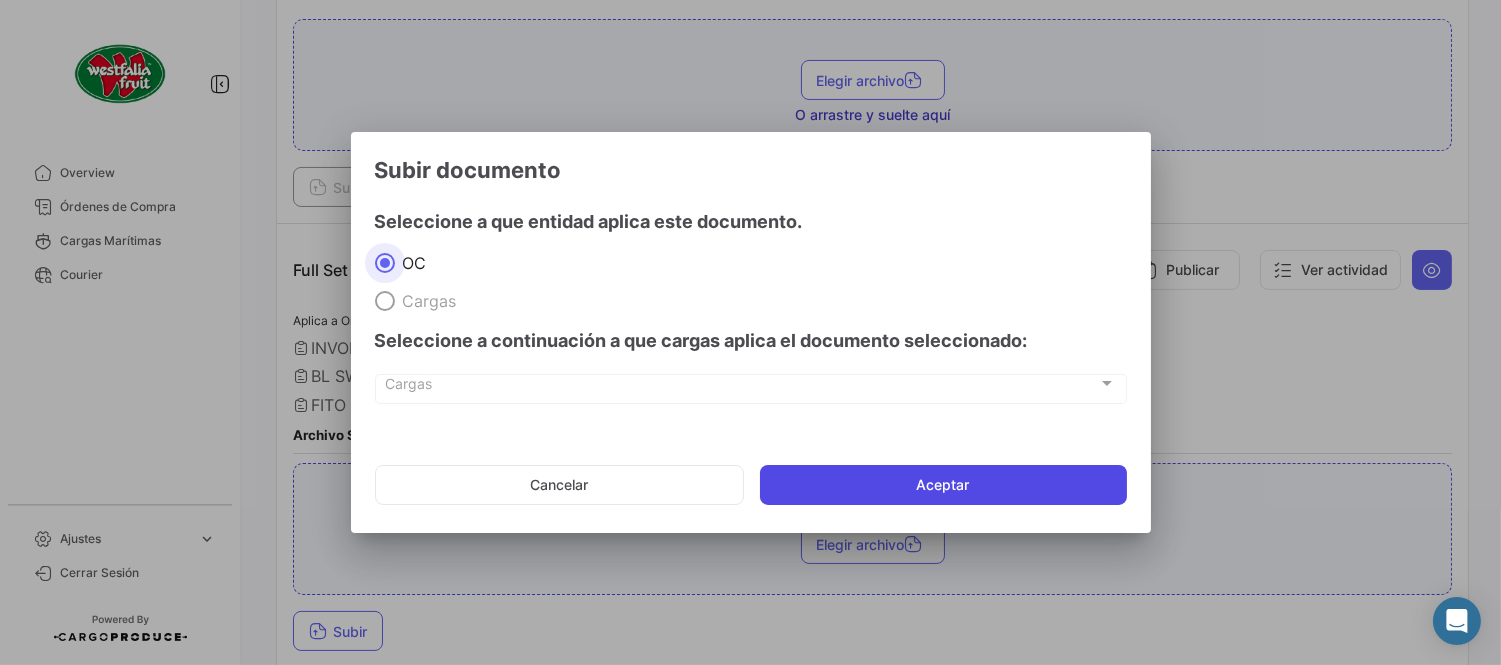 click on "Aceptar" 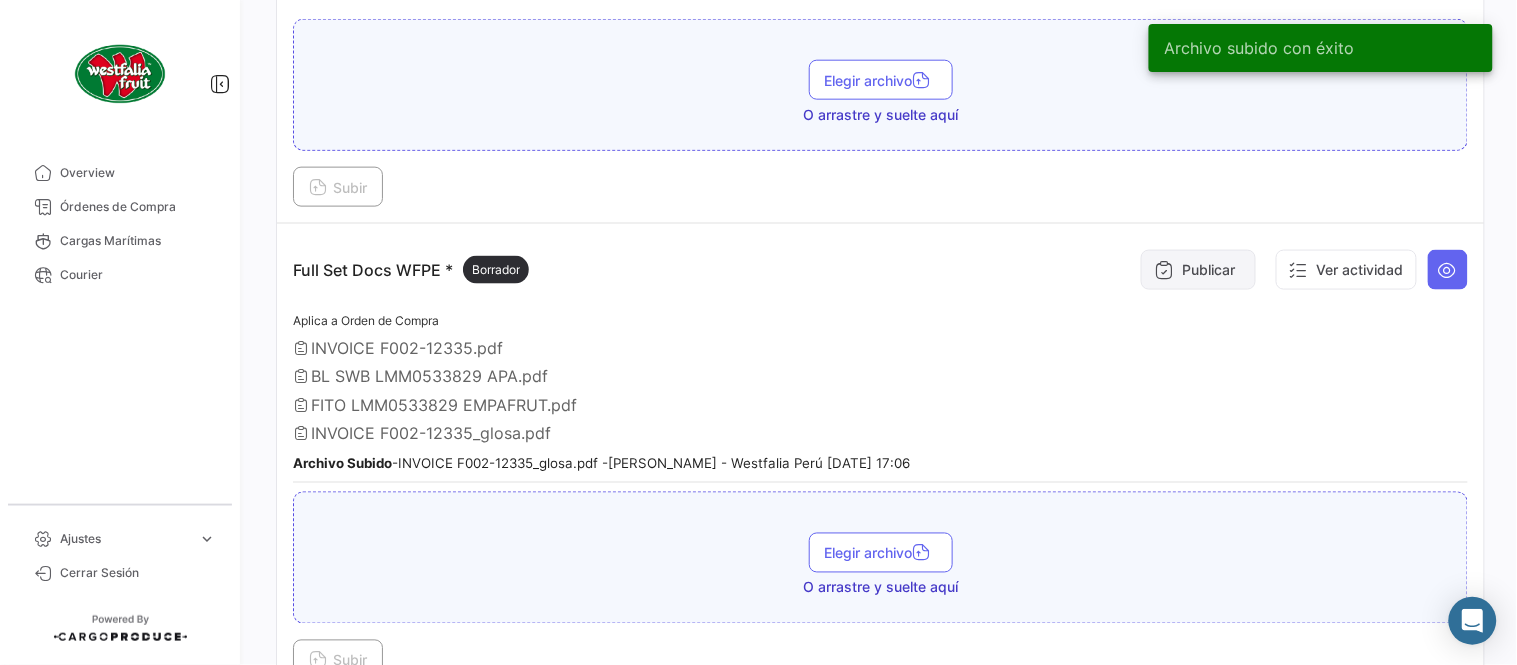 click on "Publicar" at bounding box center (1198, 270) 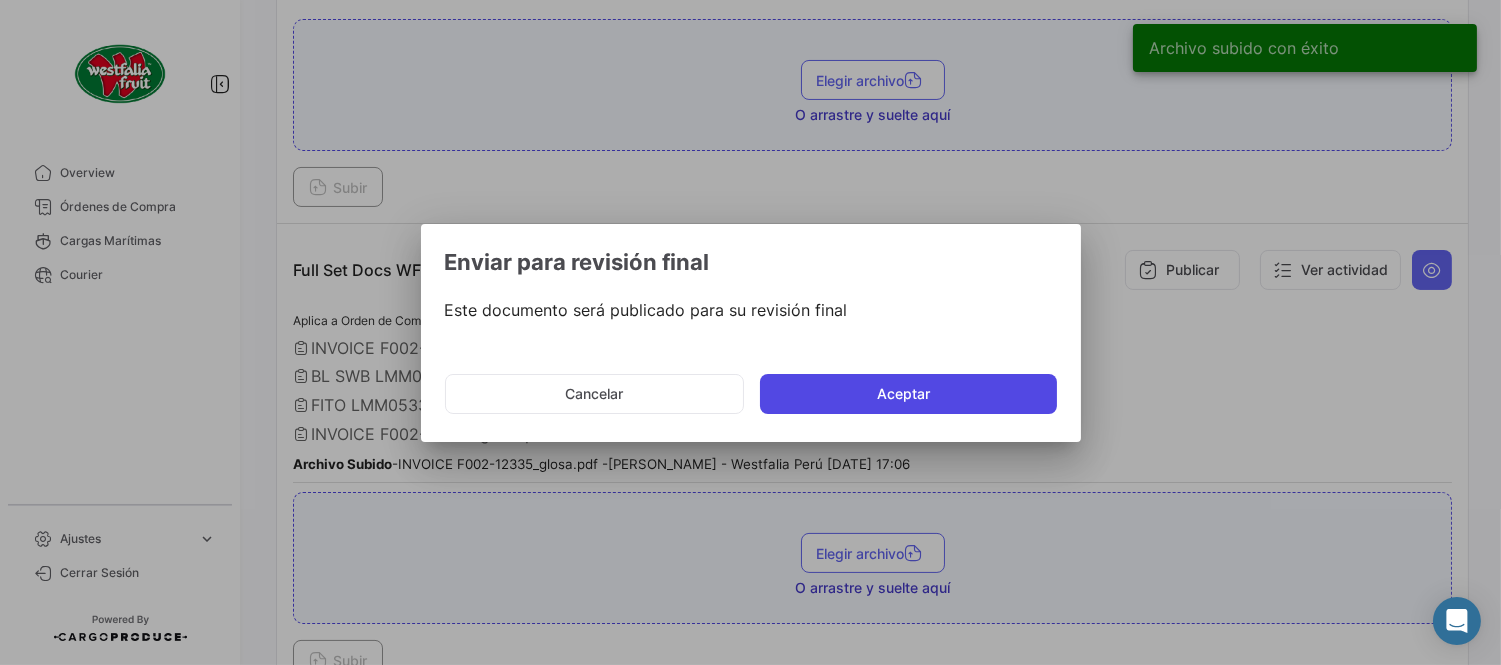 click on "Aceptar" 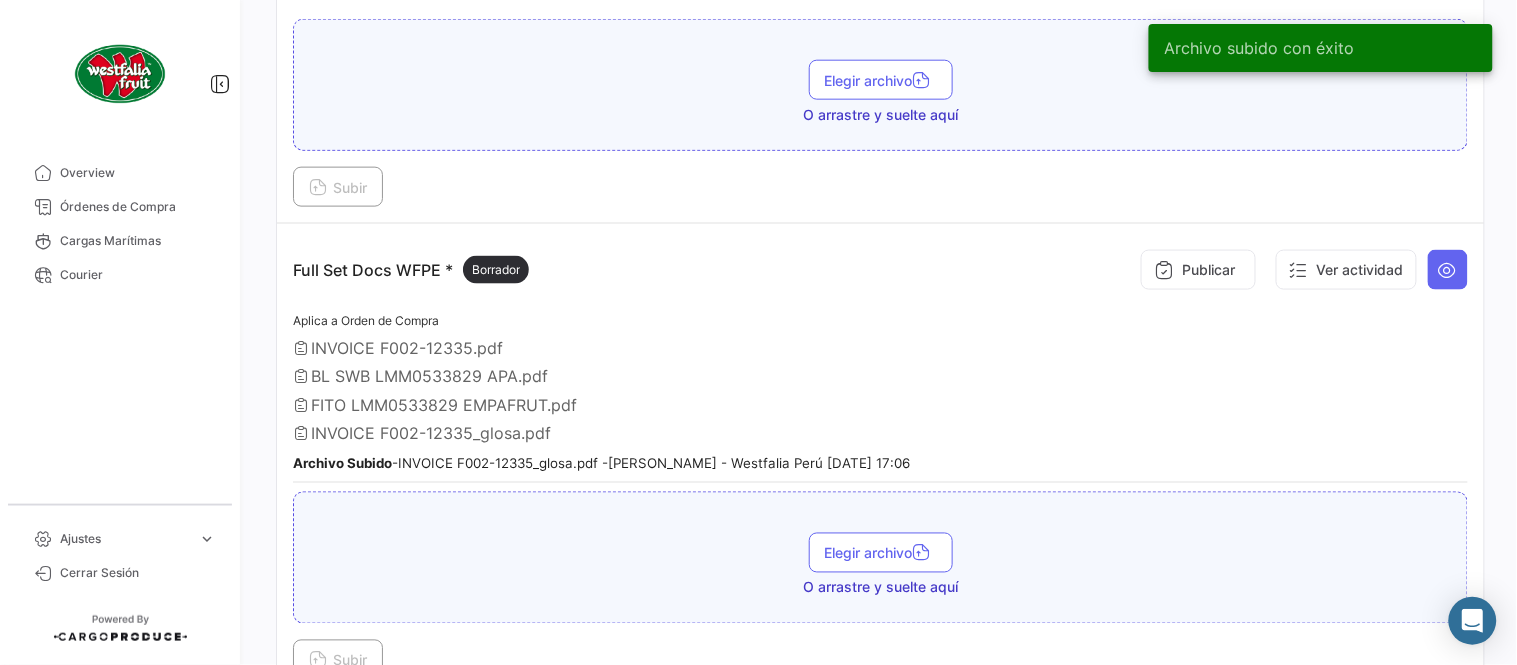type 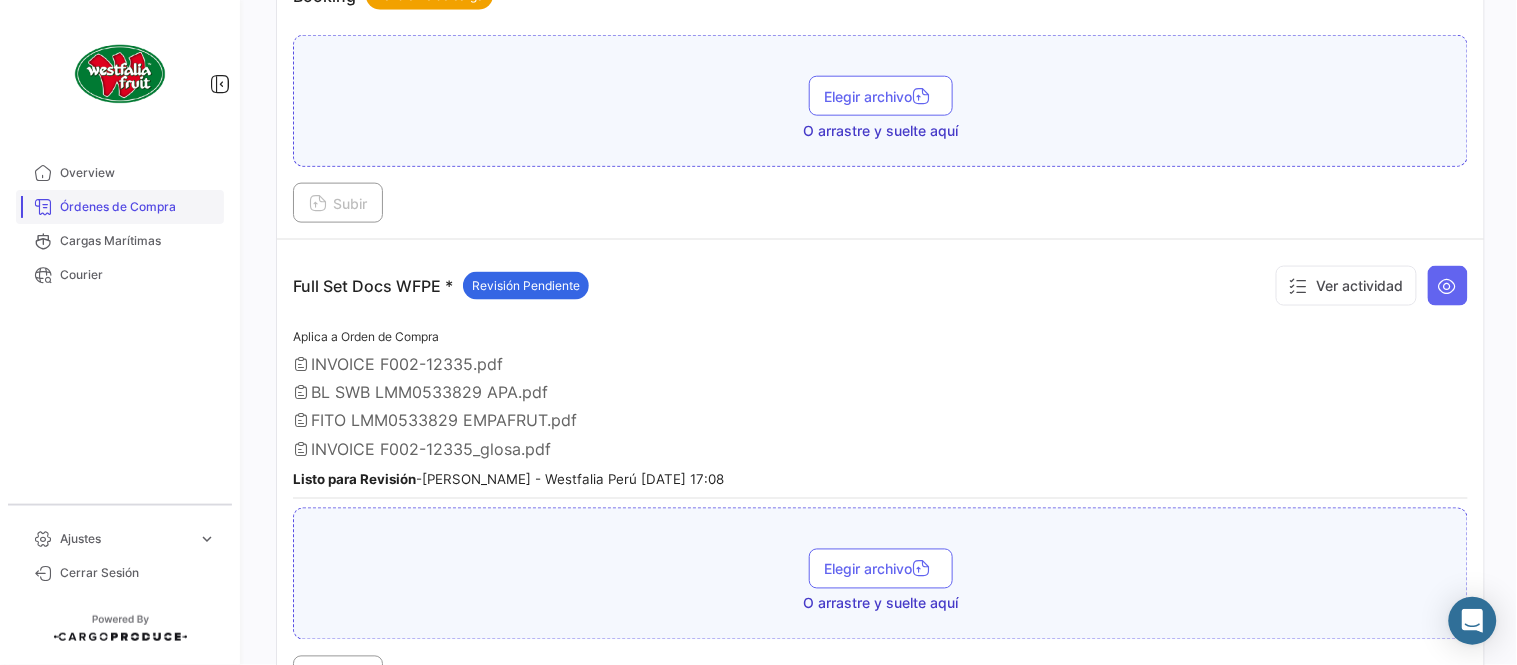 click on "Órdenes de Compra" at bounding box center (138, 207) 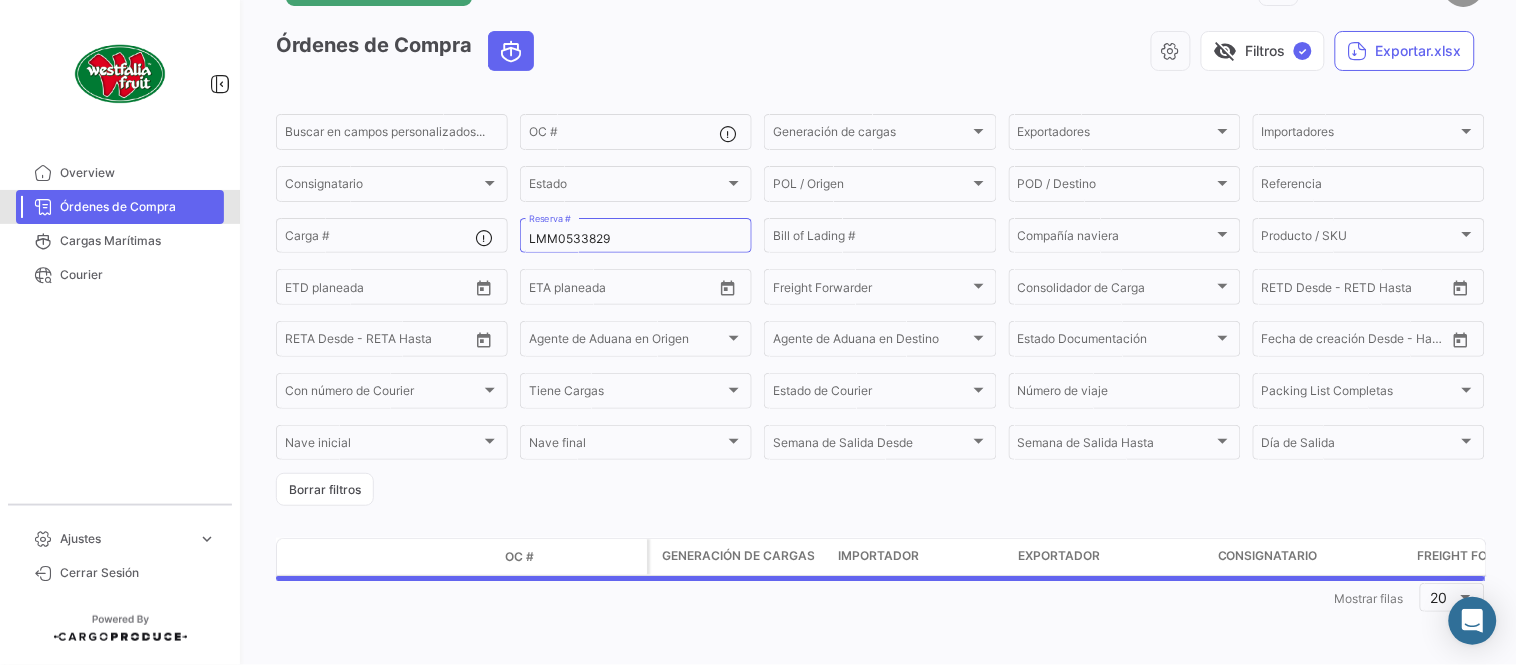 scroll, scrollTop: 0, scrollLeft: 0, axis: both 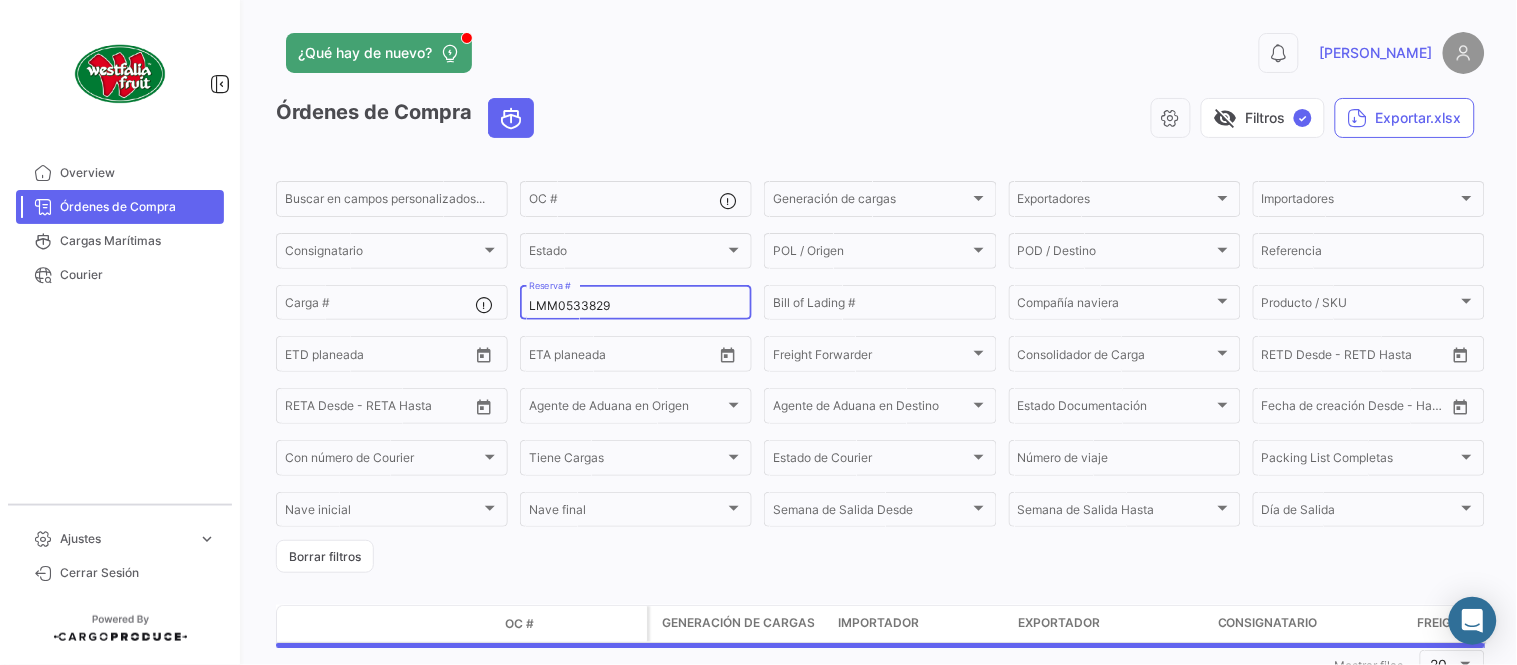 click on "LMM0533829" at bounding box center (636, 306) 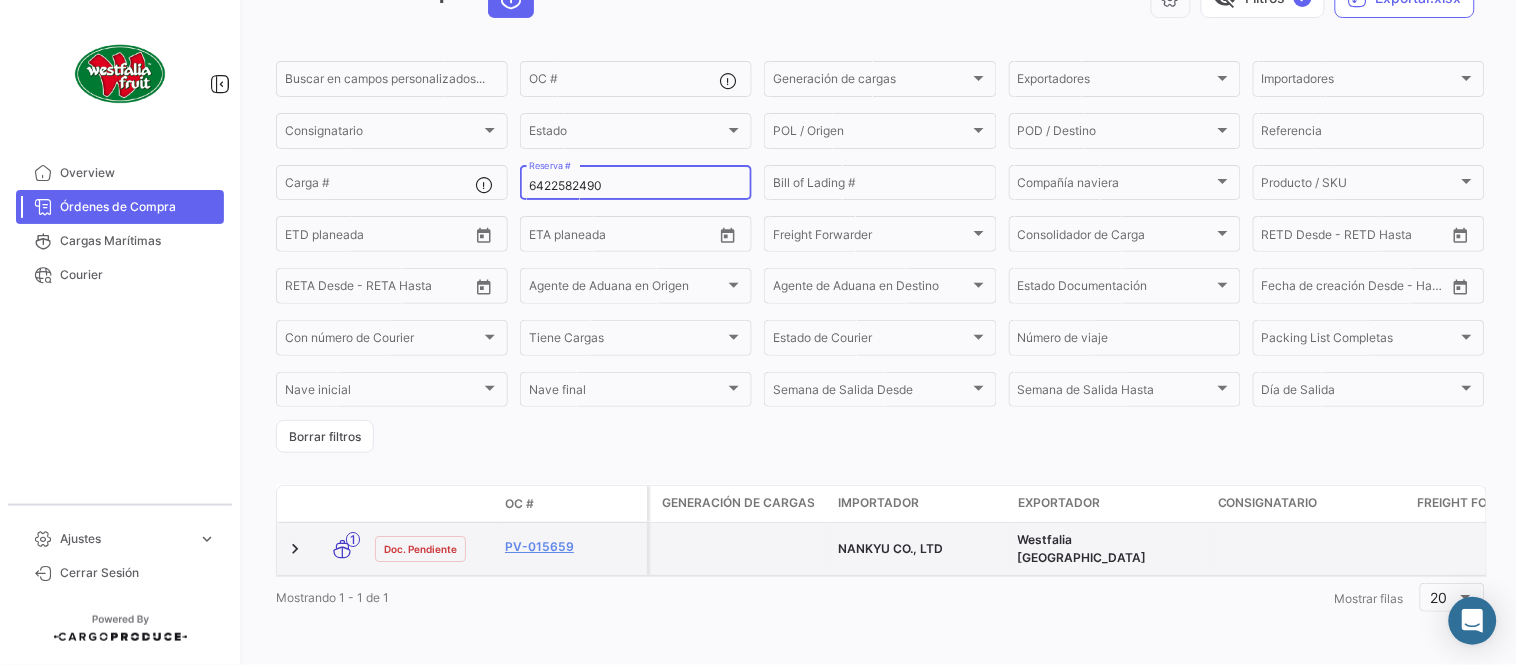 scroll, scrollTop: 128, scrollLeft: 0, axis: vertical 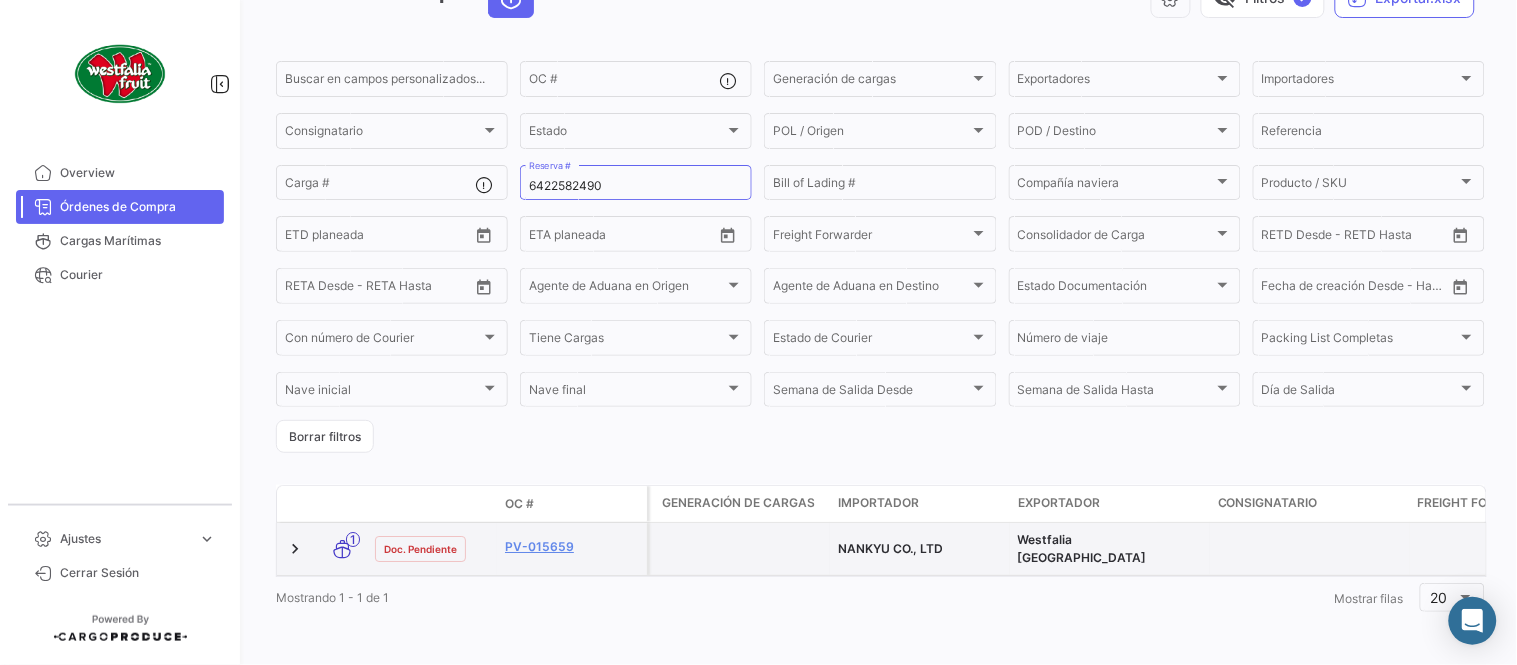 click on "PV-015659" 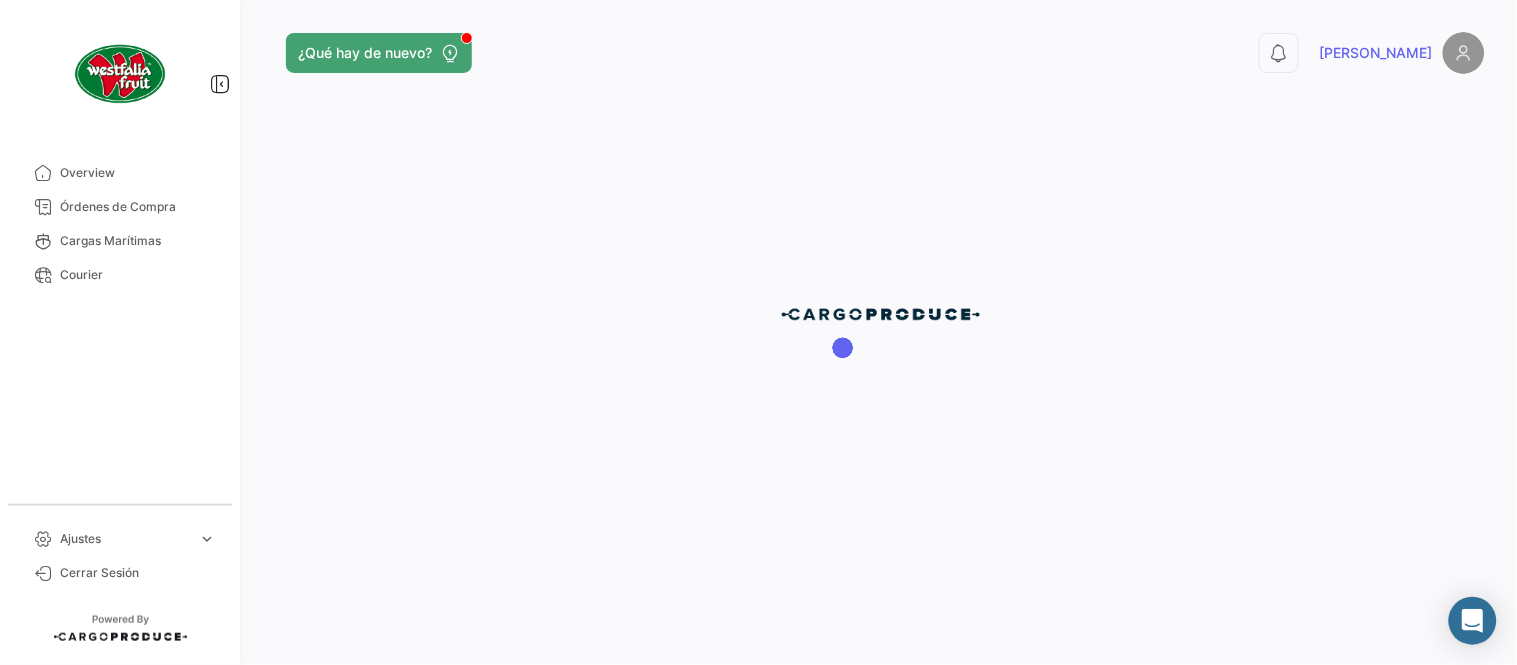 scroll, scrollTop: 0, scrollLeft: 0, axis: both 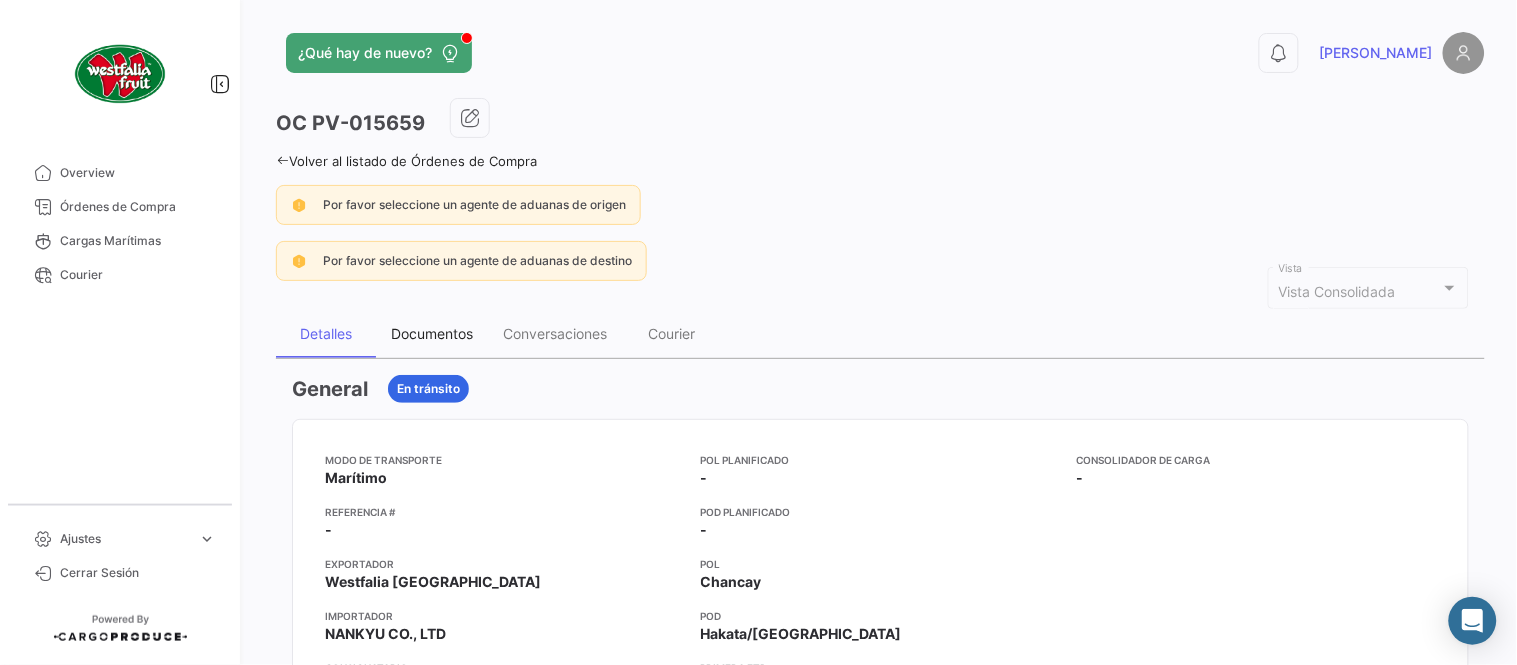 click on "Documentos" at bounding box center (432, 333) 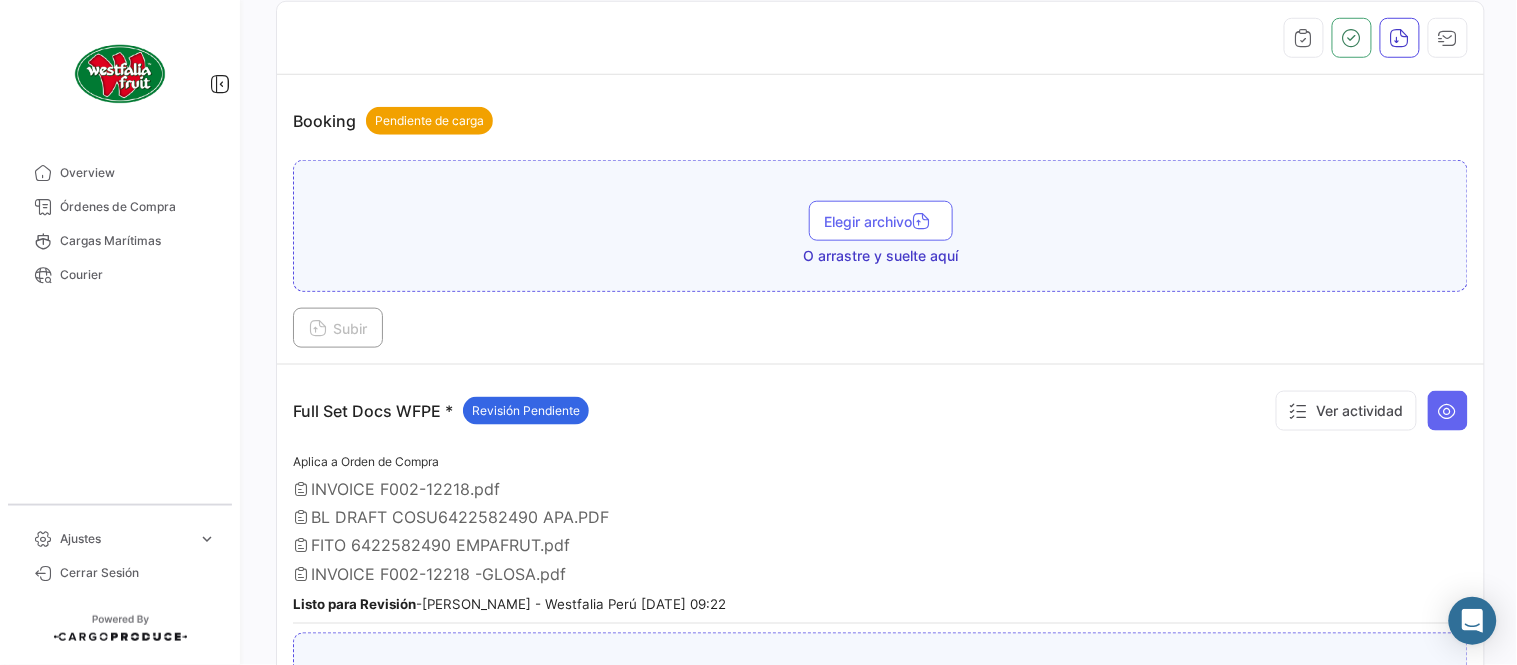 scroll, scrollTop: 554, scrollLeft: 0, axis: vertical 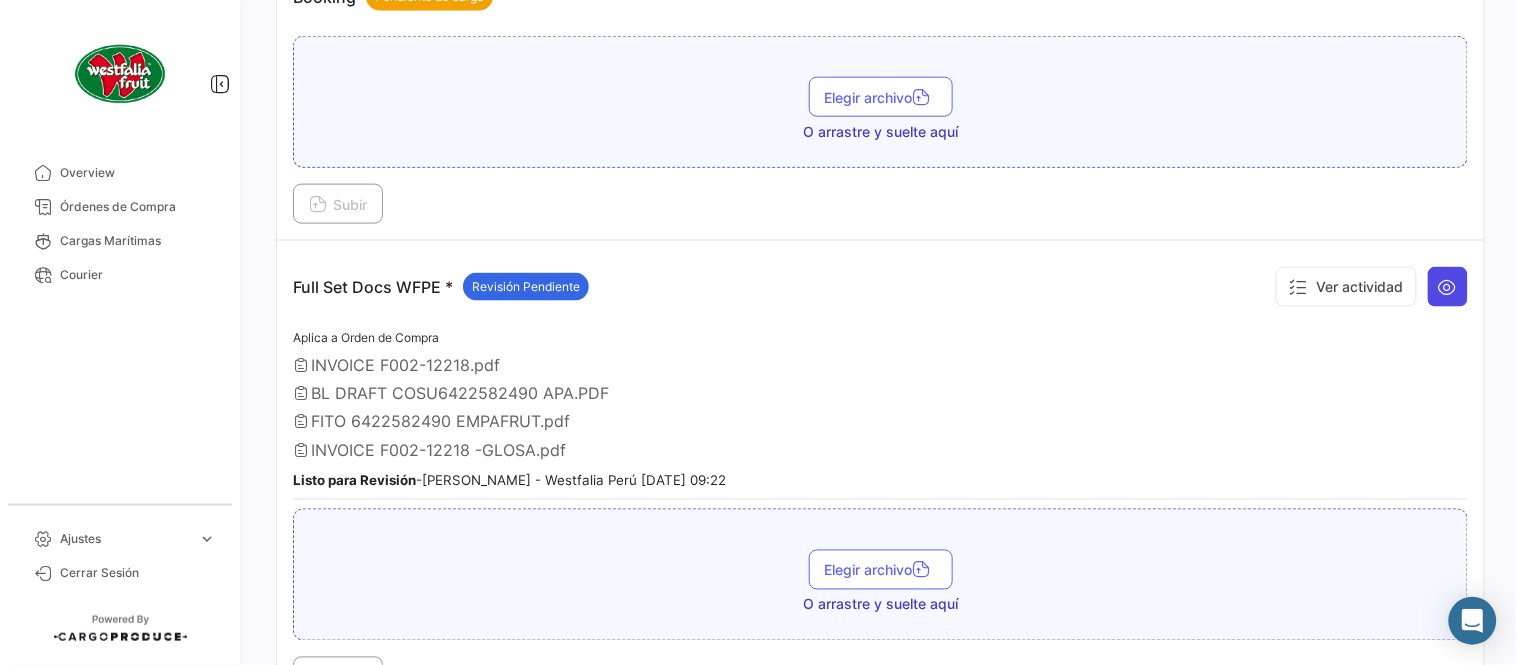 click at bounding box center [1448, 287] 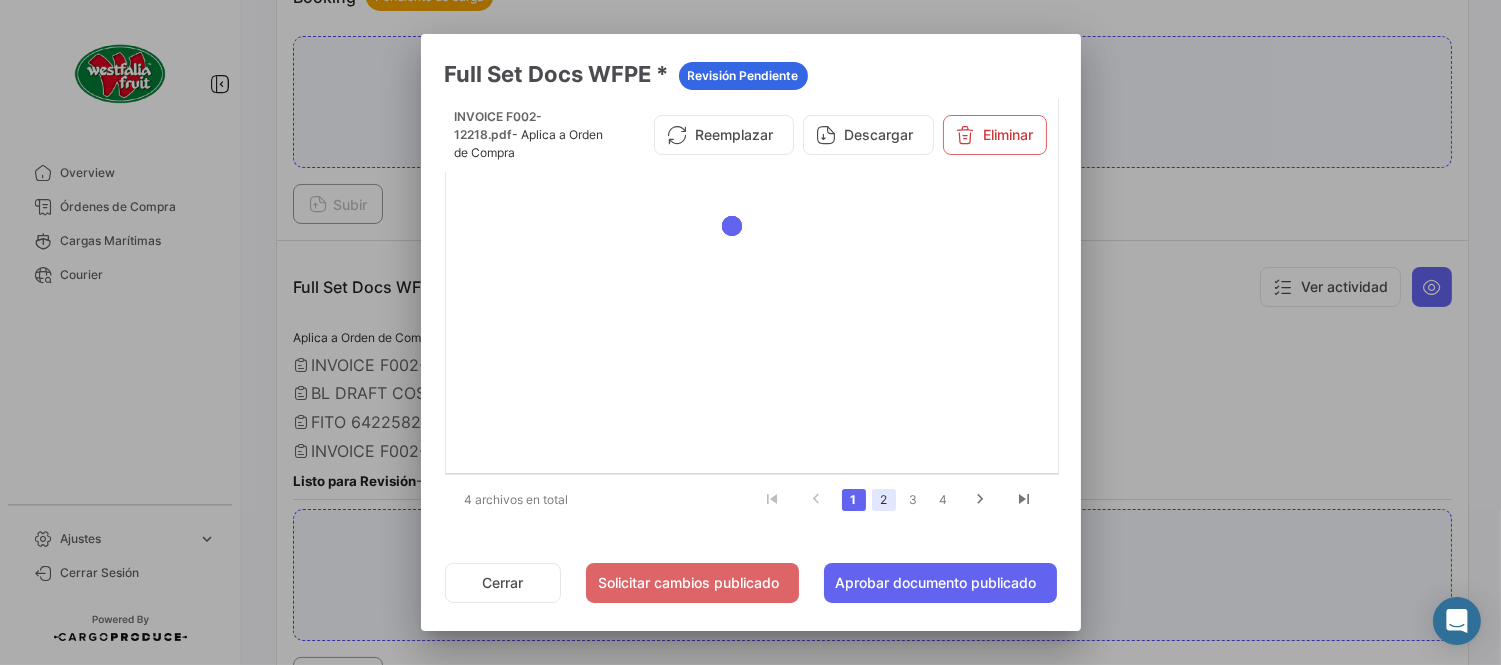 click on "2" 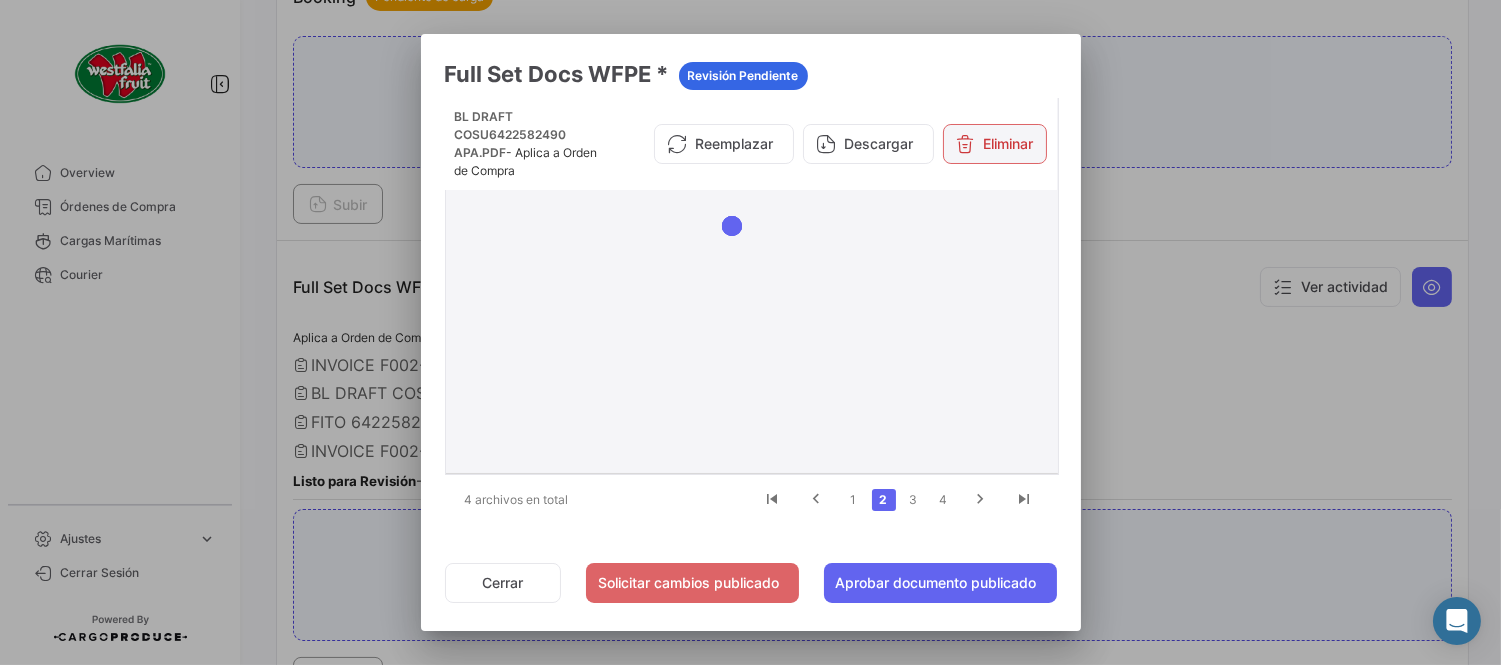 click on "Eliminar" at bounding box center [995, 144] 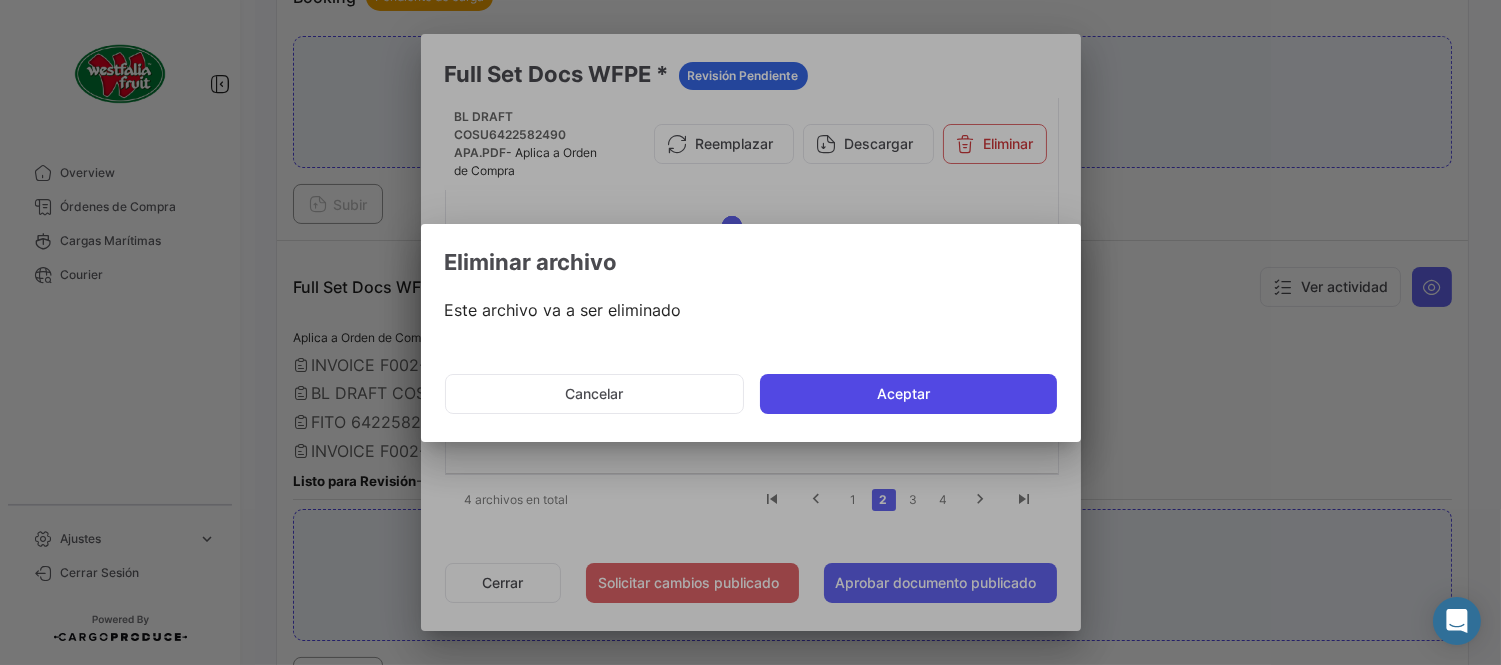 click on "Aceptar" 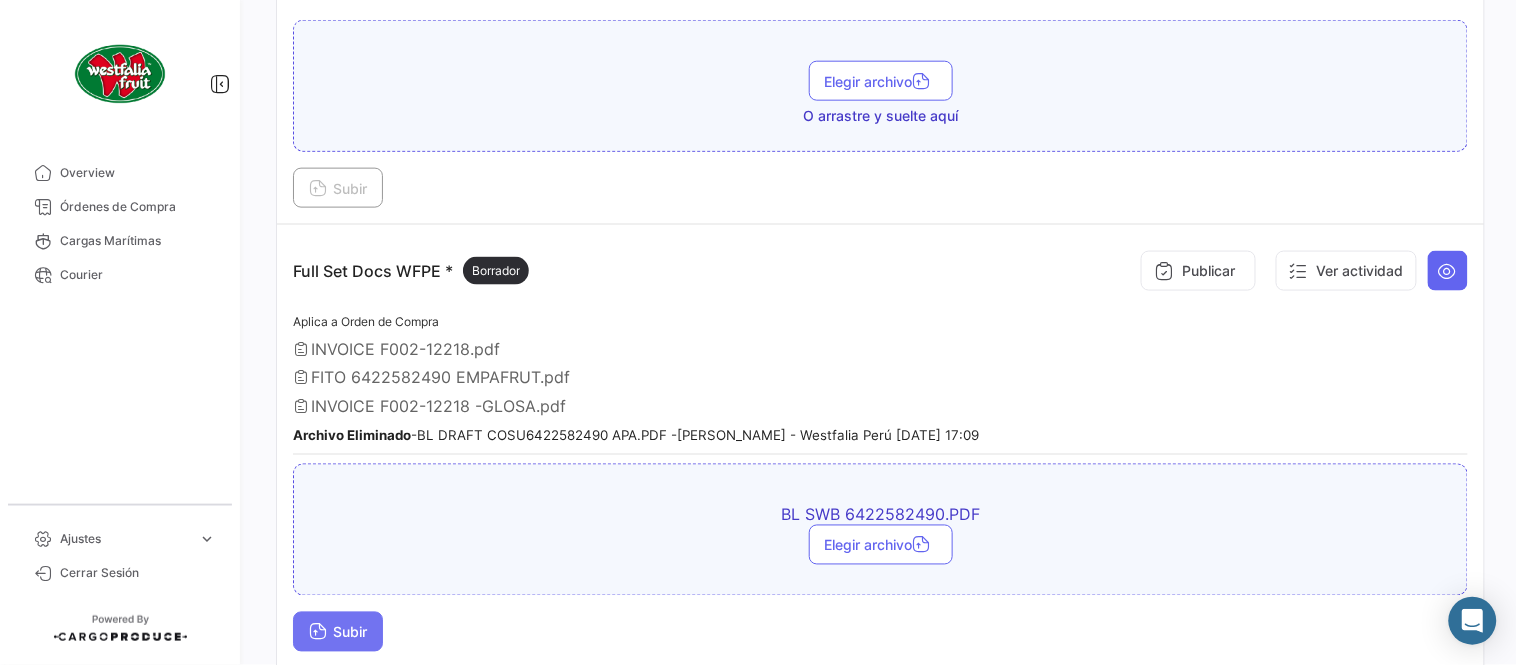 click on "Subir" at bounding box center [338, 632] 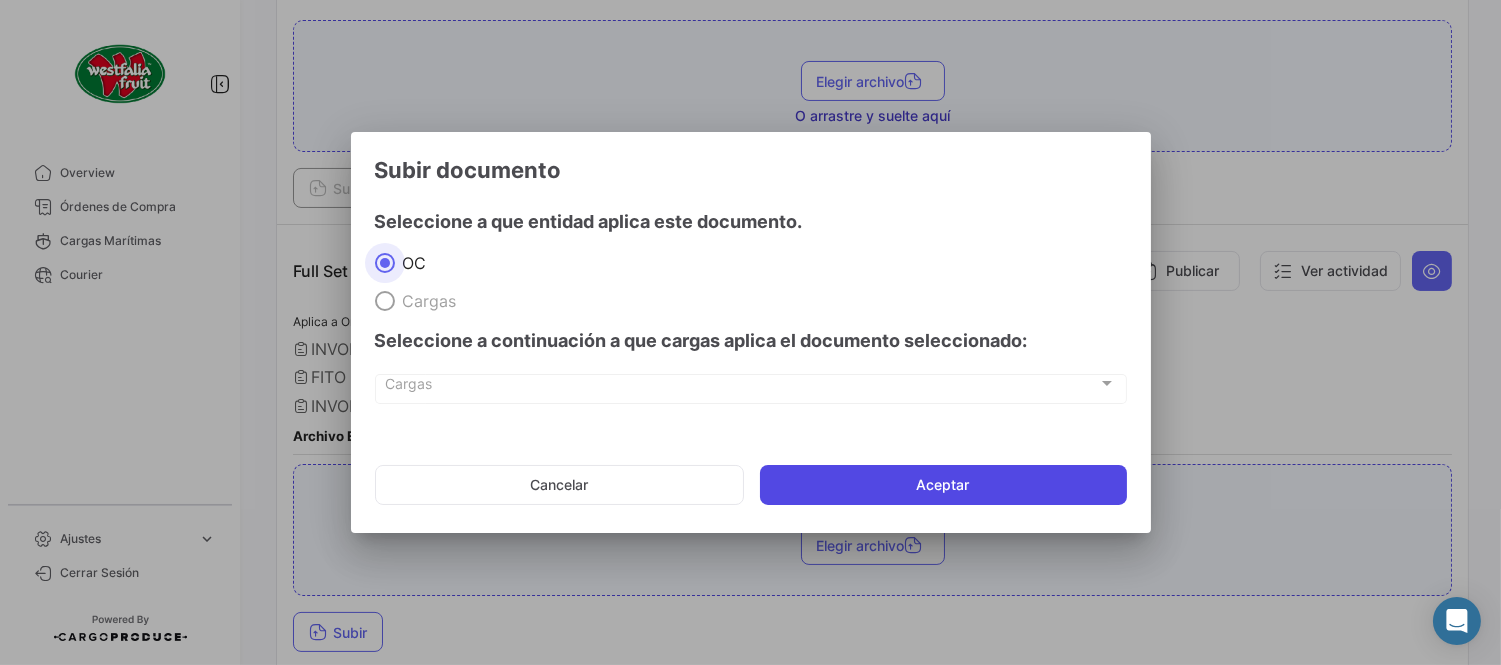 click on "Aceptar" 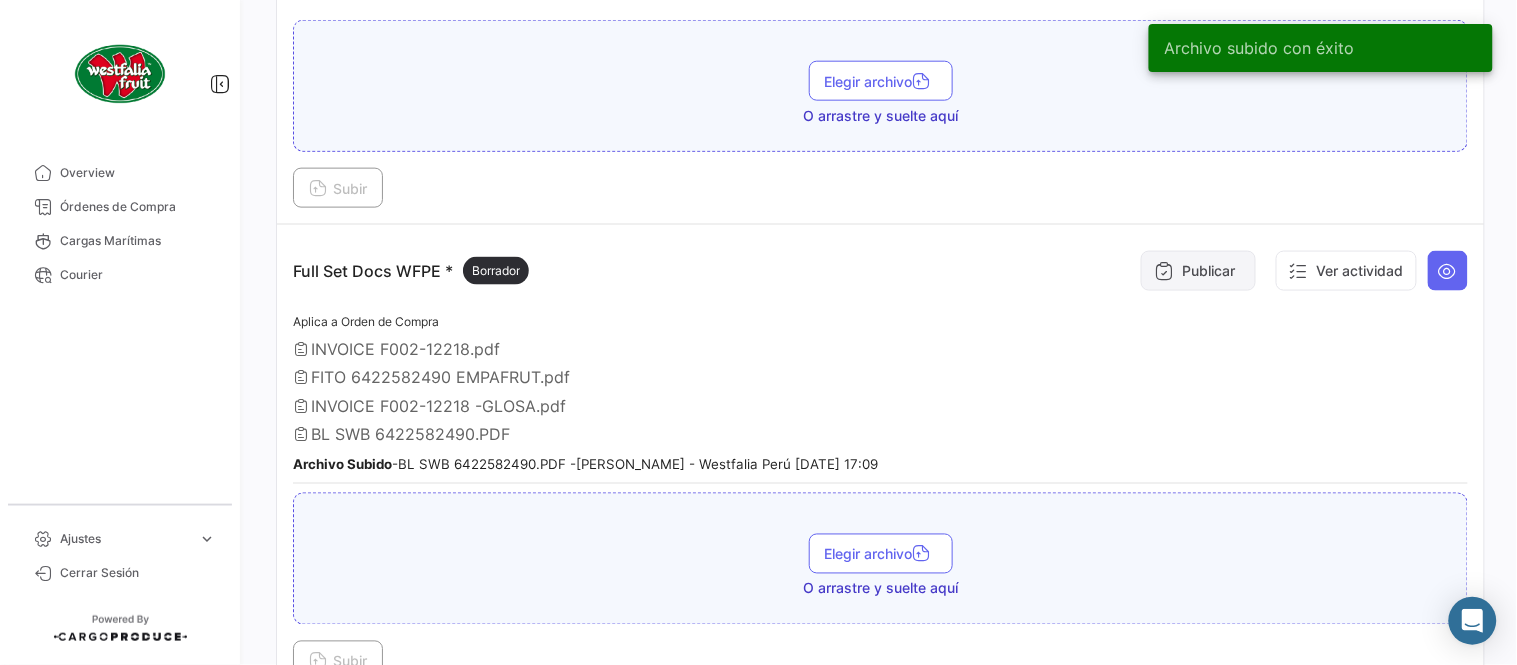 click on "Publicar" at bounding box center (1198, 271) 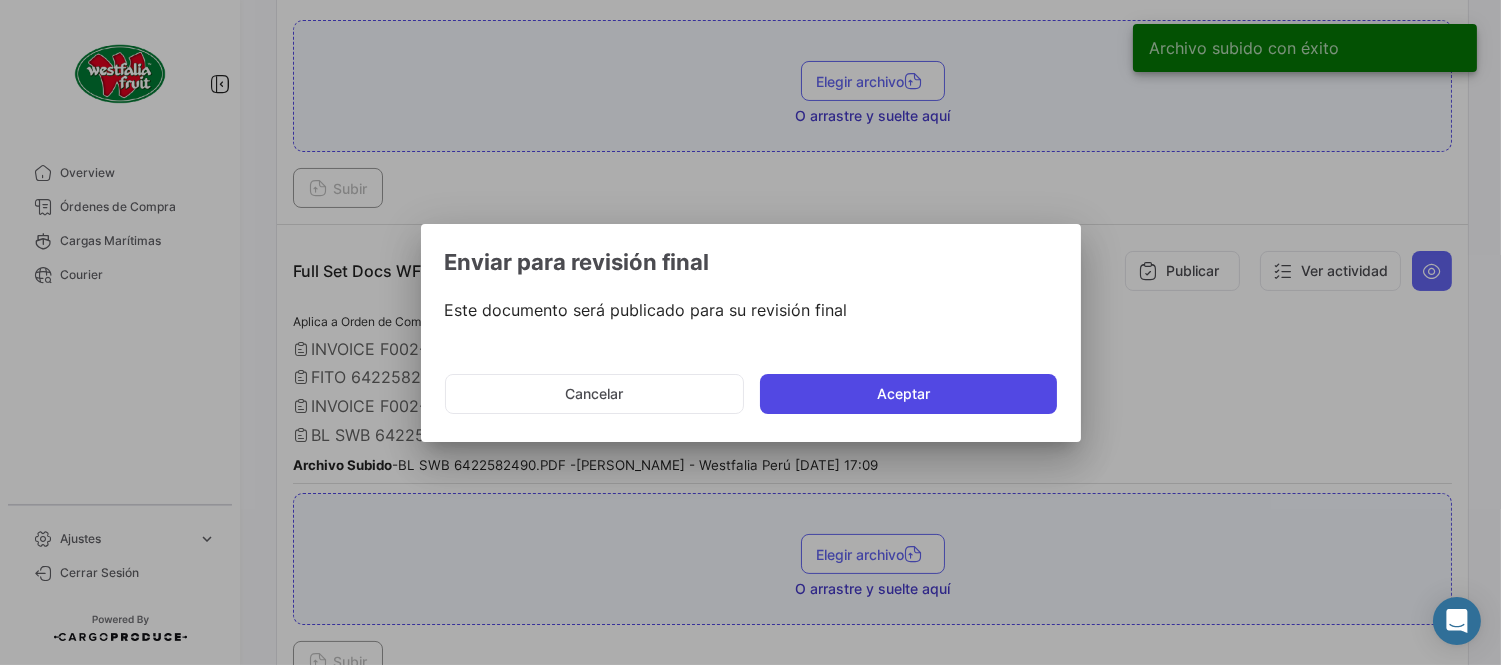 click on "Aceptar" 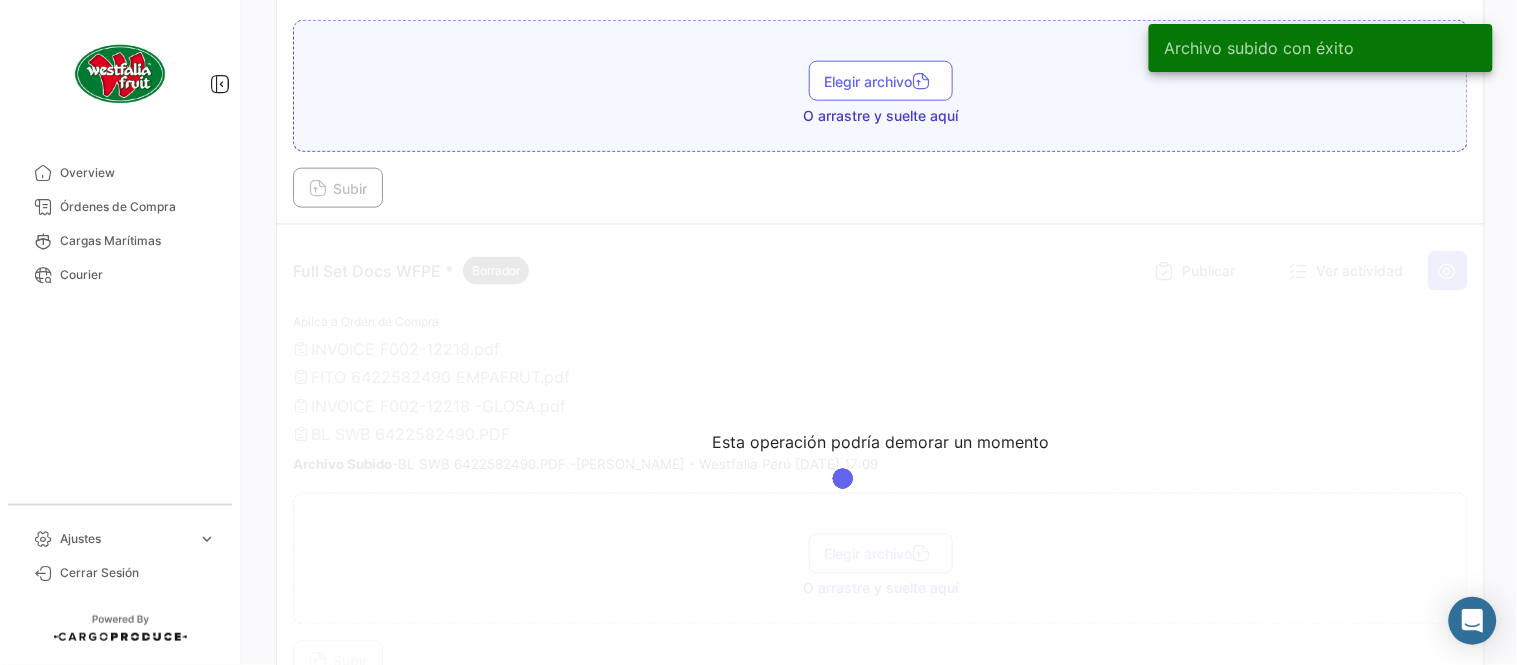 drag, startPoint x: 701, startPoint y: 201, endPoint x: 700, endPoint y: 212, distance: 11.045361 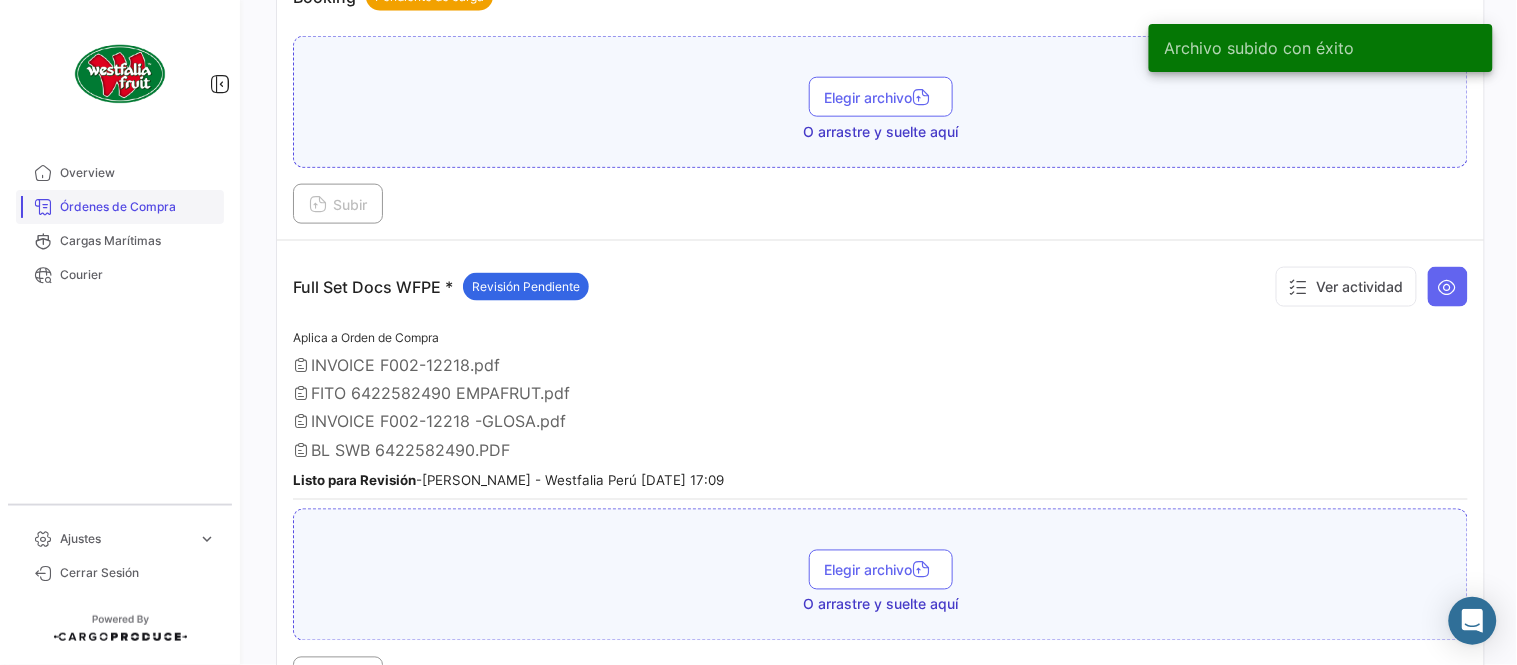 click on "Órdenes de Compra" at bounding box center [138, 207] 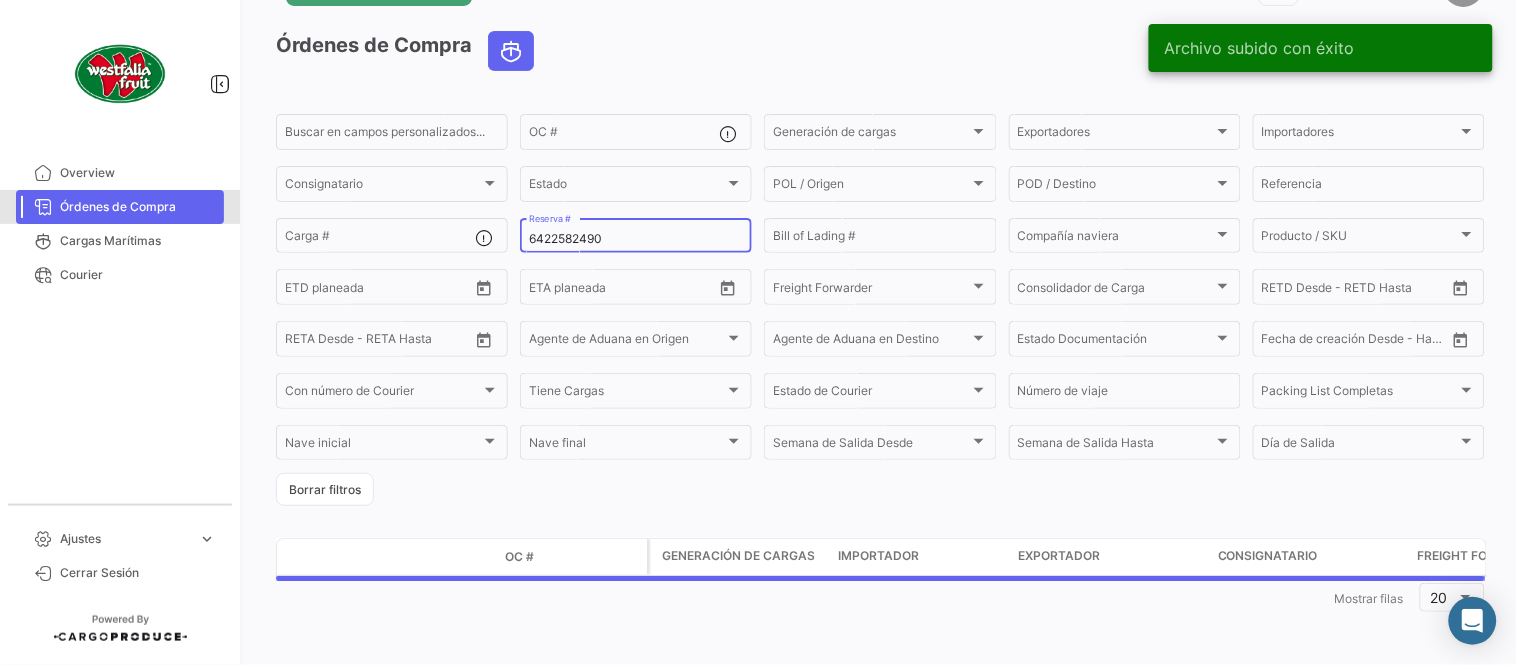 scroll, scrollTop: 0, scrollLeft: 0, axis: both 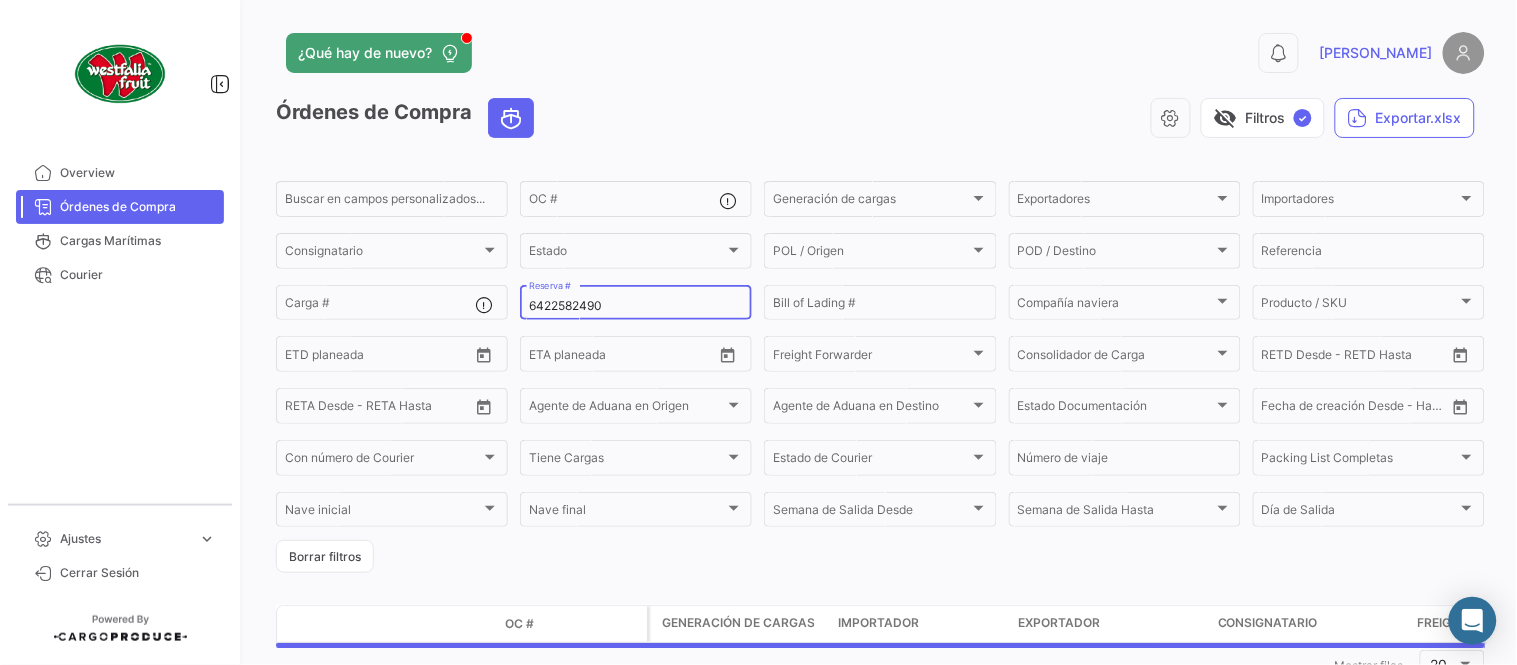 click on "6422582490" at bounding box center (636, 306) 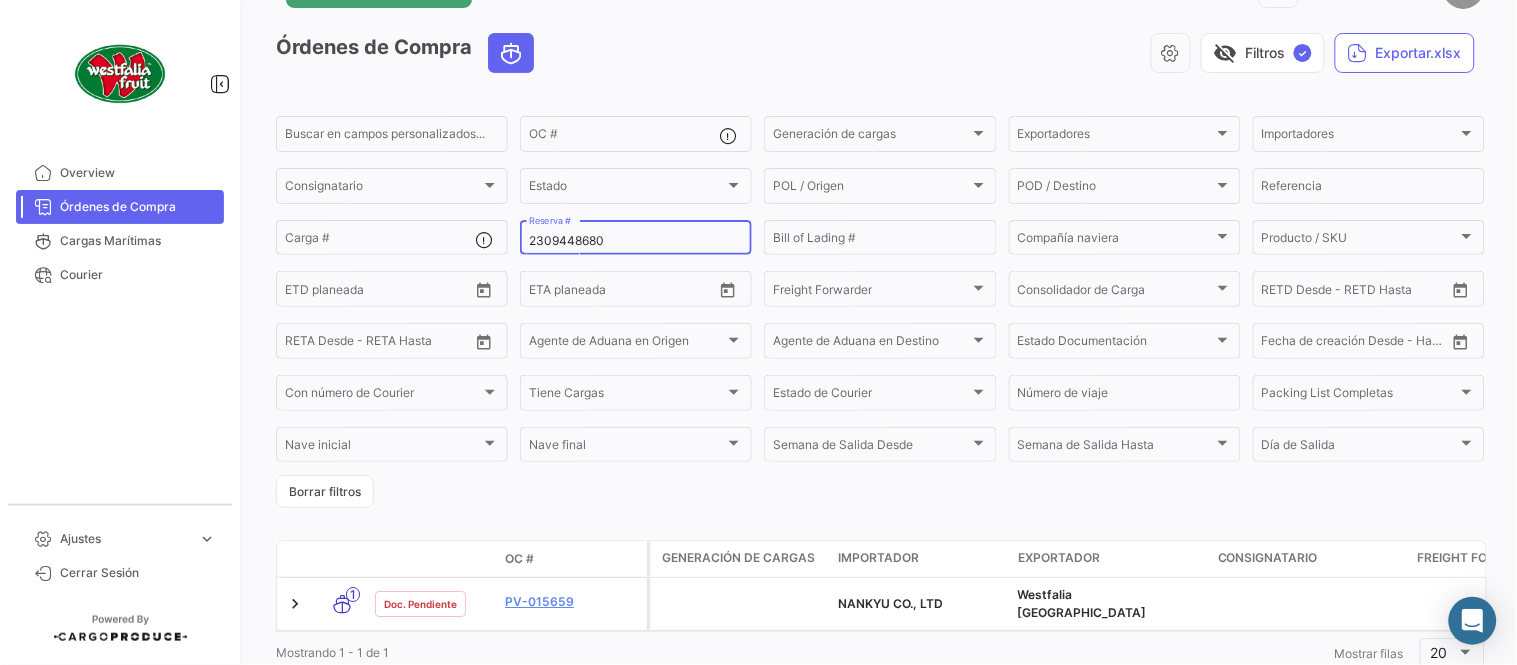 scroll, scrollTop: 128, scrollLeft: 0, axis: vertical 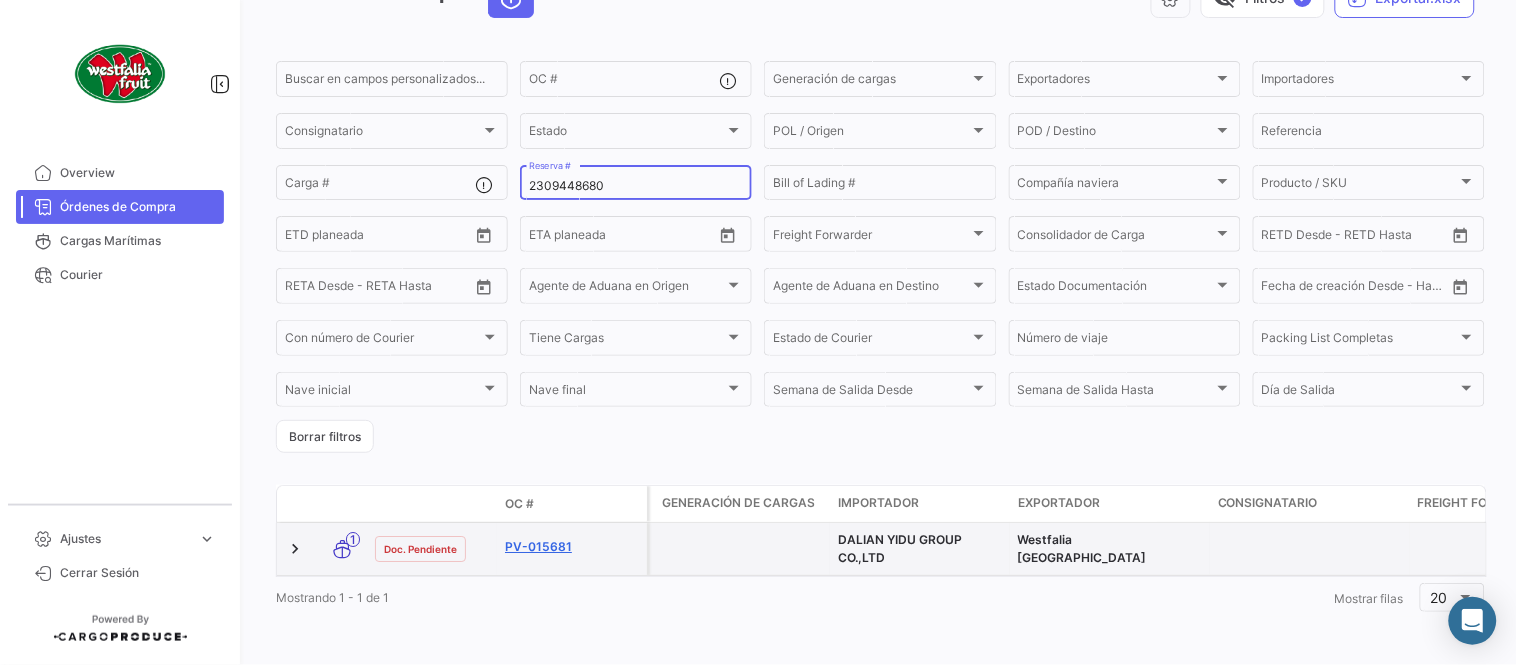 type on "2309448680" 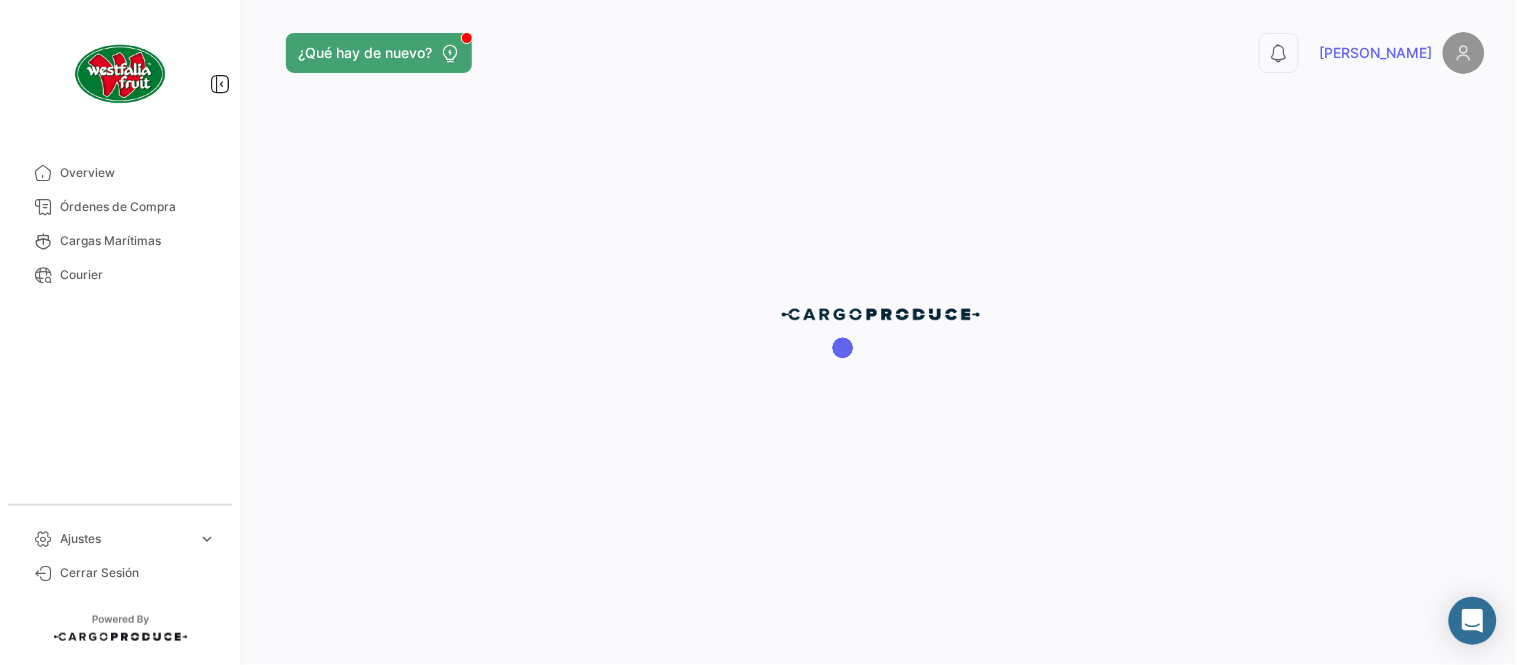 scroll, scrollTop: 0, scrollLeft: 0, axis: both 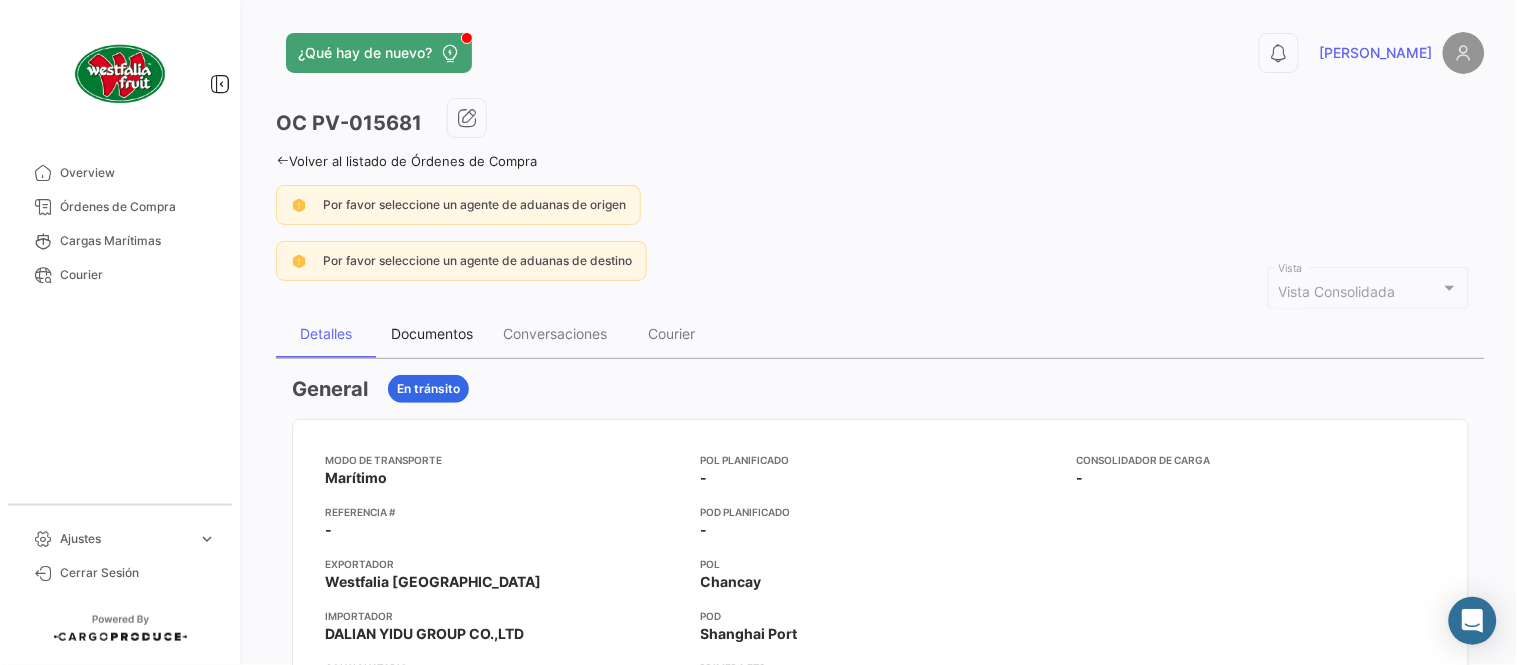 click on "Documentos" at bounding box center (432, 334) 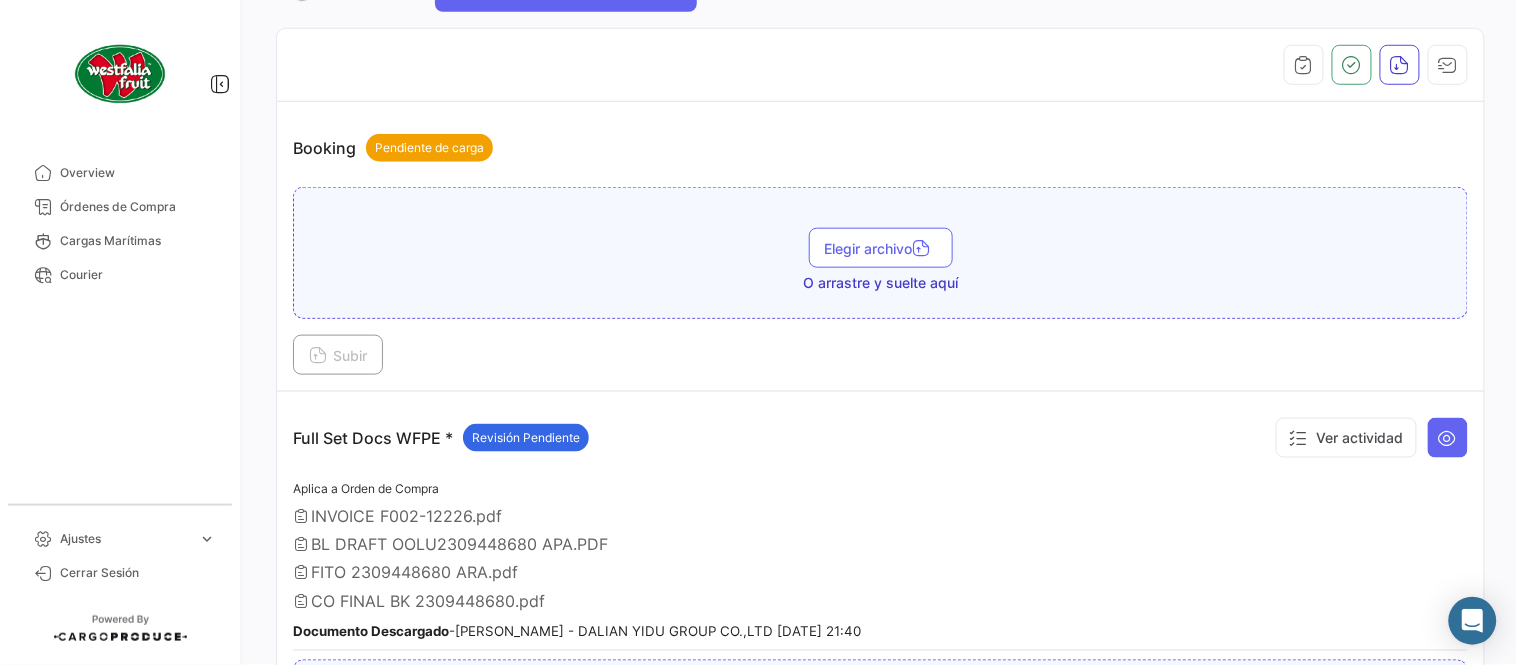 scroll, scrollTop: 554, scrollLeft: 0, axis: vertical 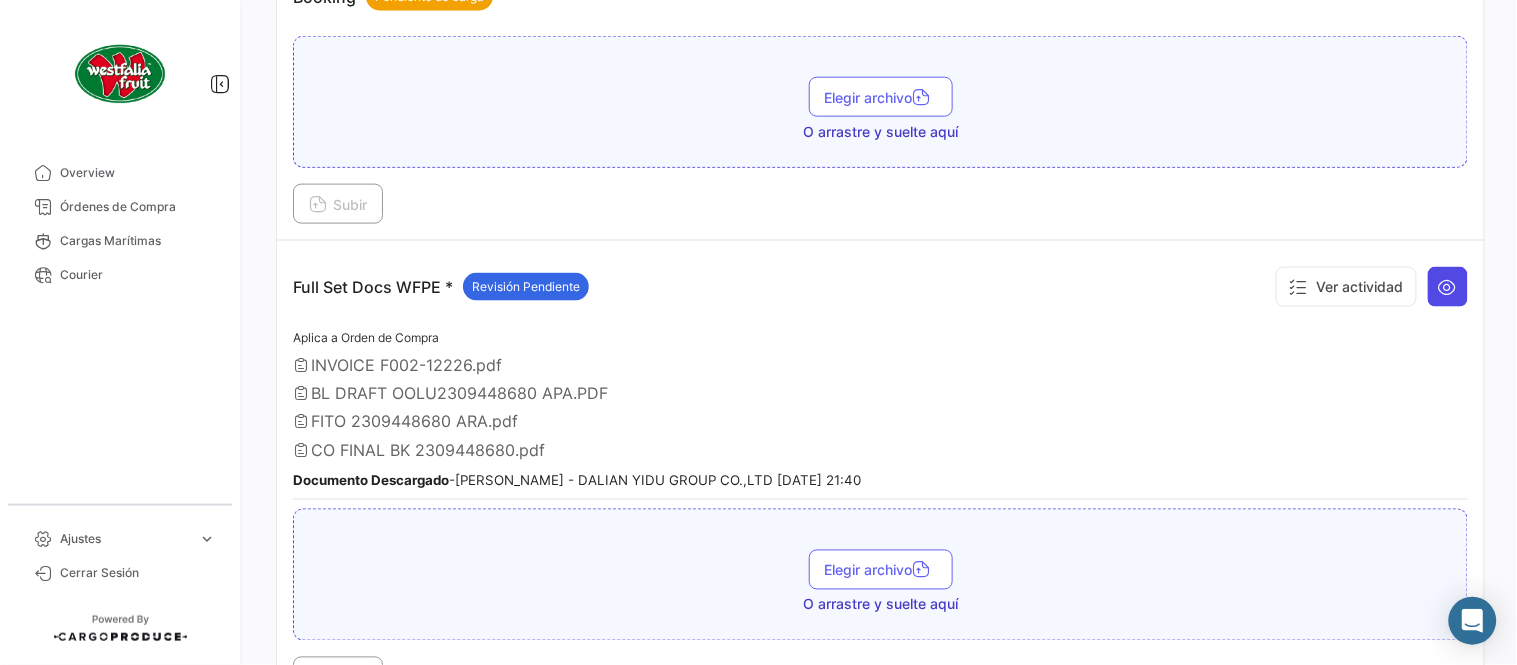 click at bounding box center [1448, 287] 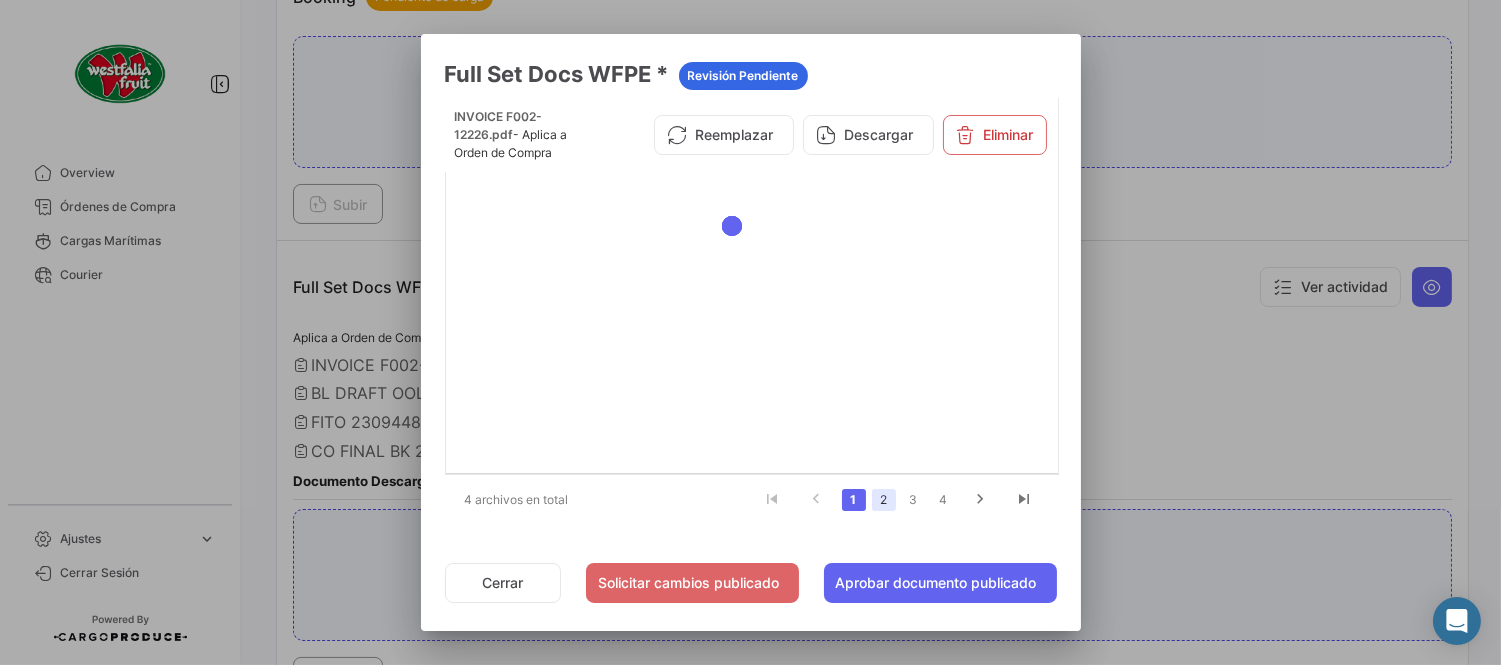click on "2" 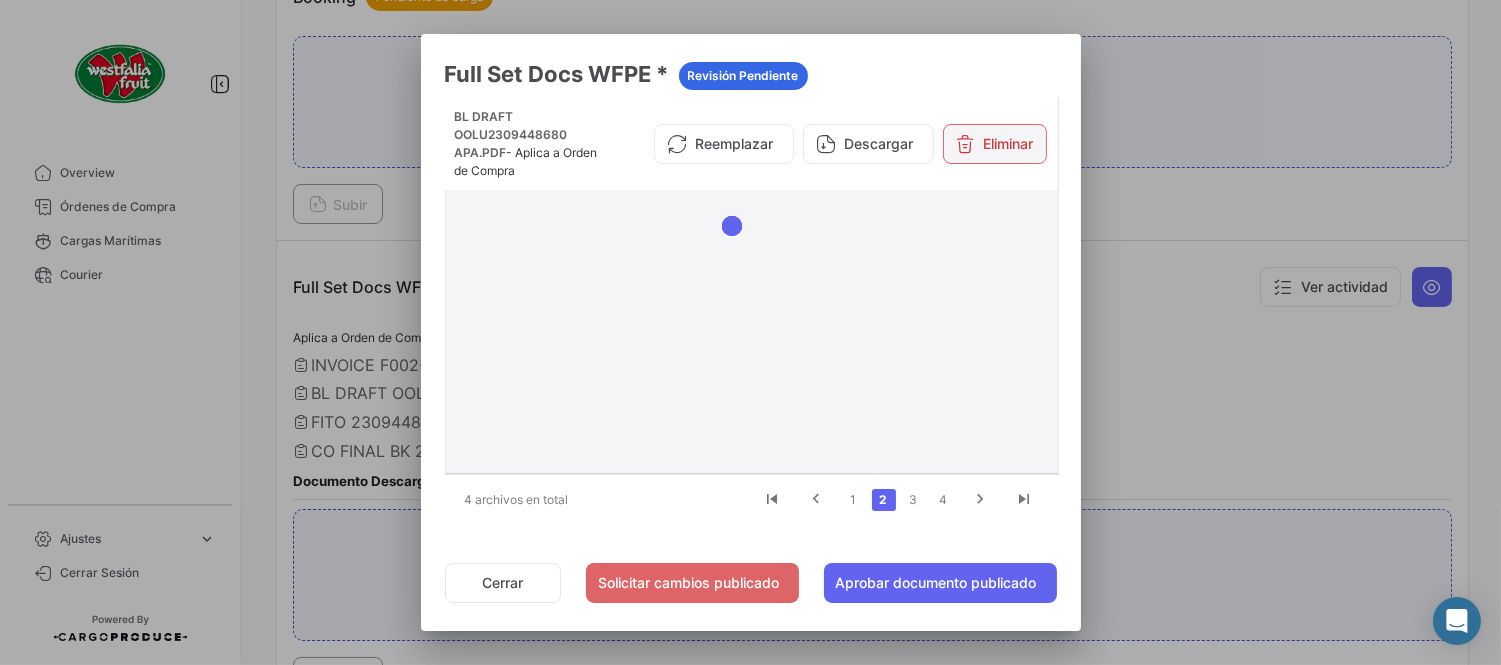 click on "Eliminar" at bounding box center [995, 144] 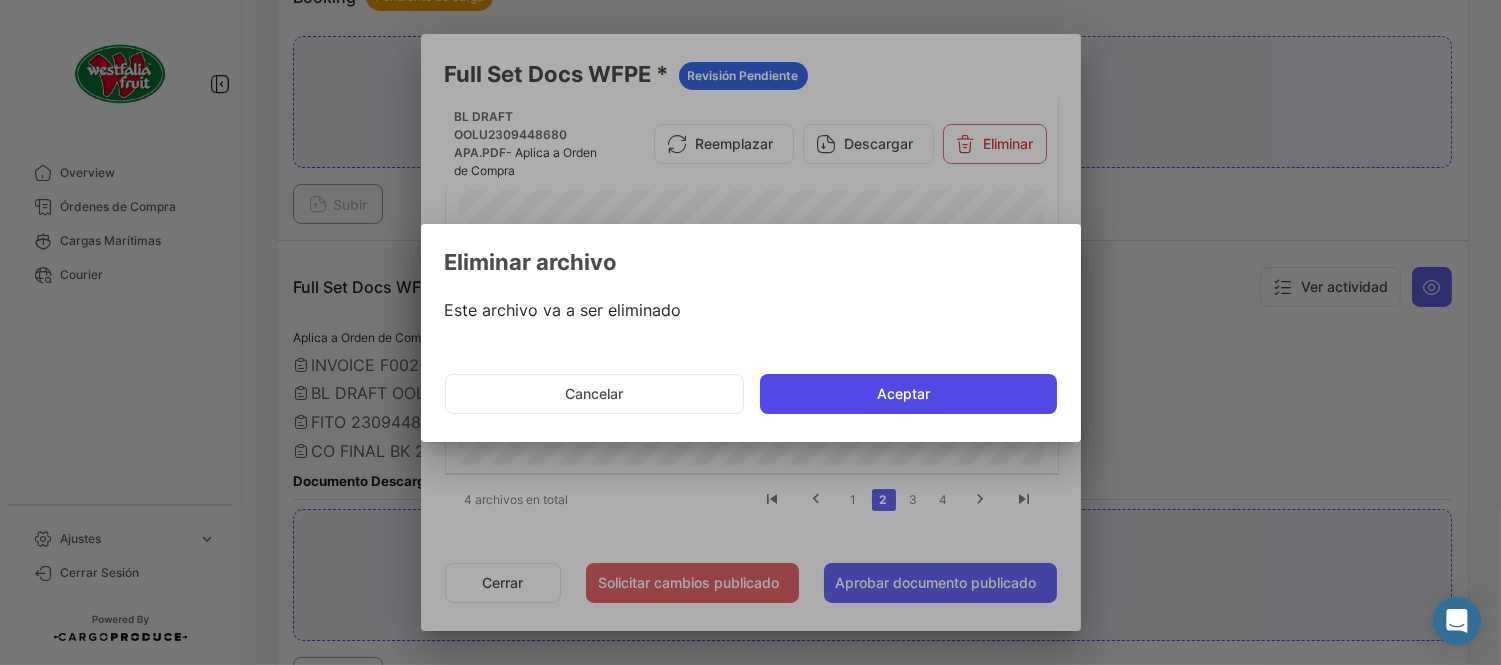 click on "Aceptar" 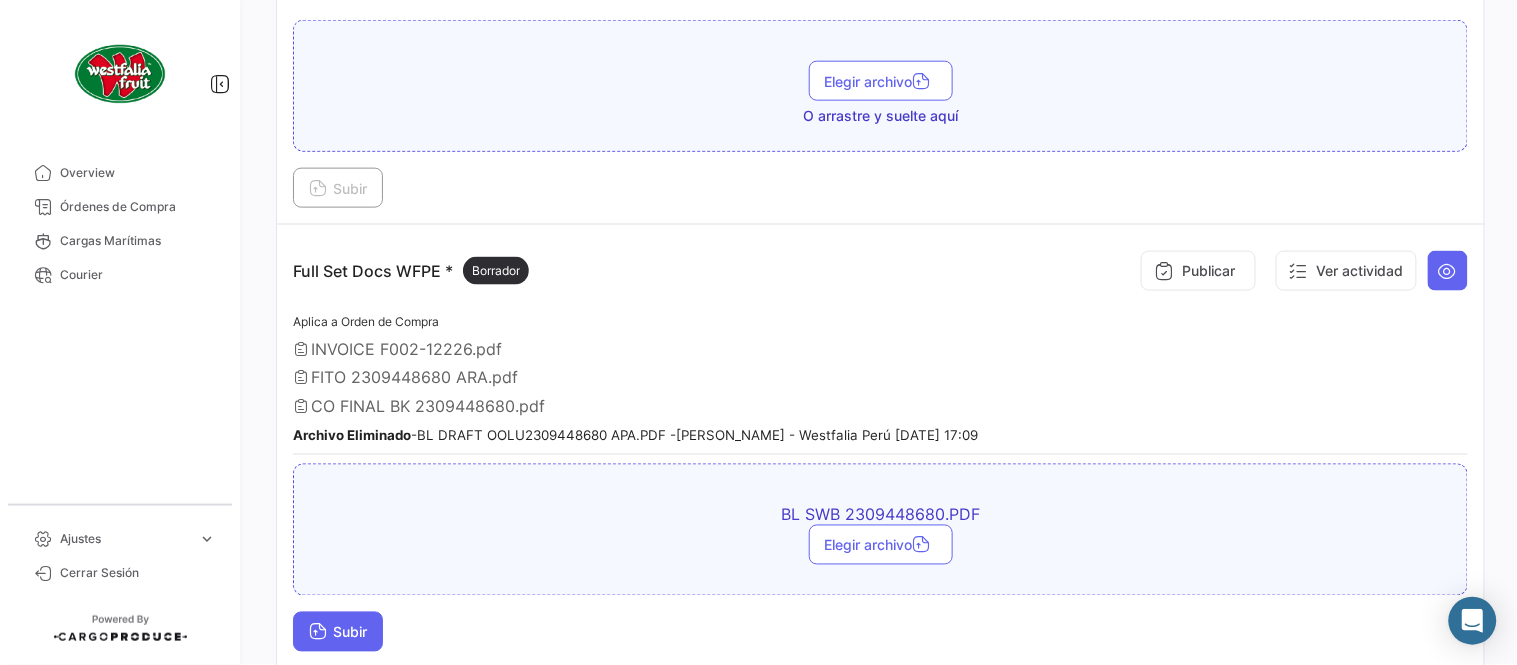 click on "Subir" at bounding box center (338, 632) 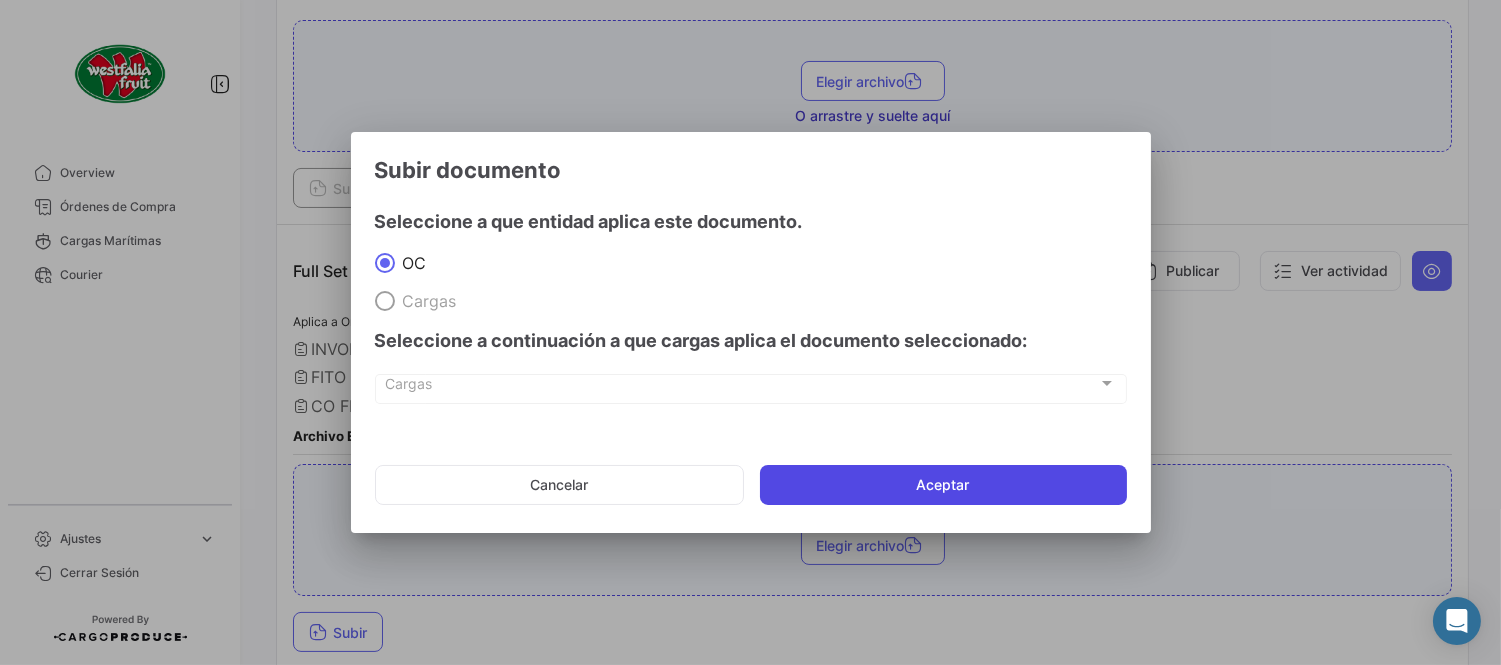 click on "Aceptar" 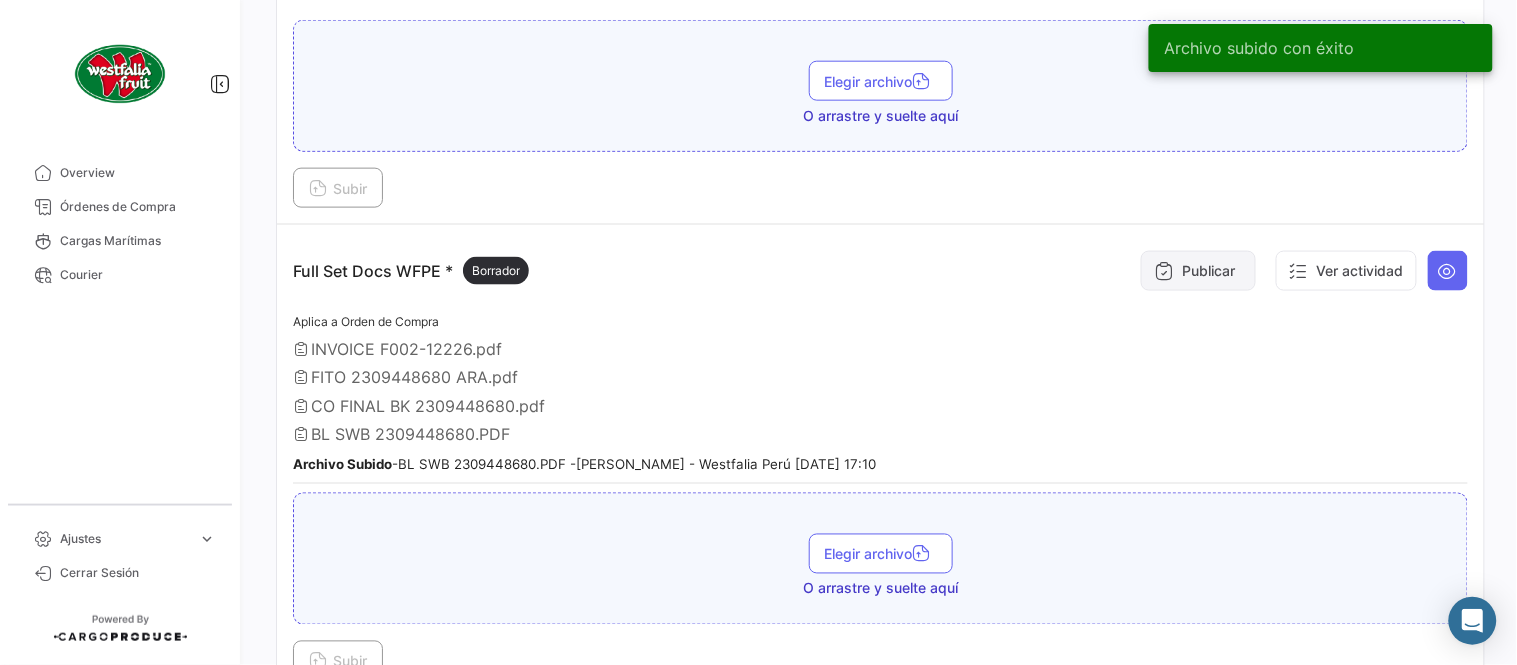 click on "Publicar" at bounding box center (1198, 271) 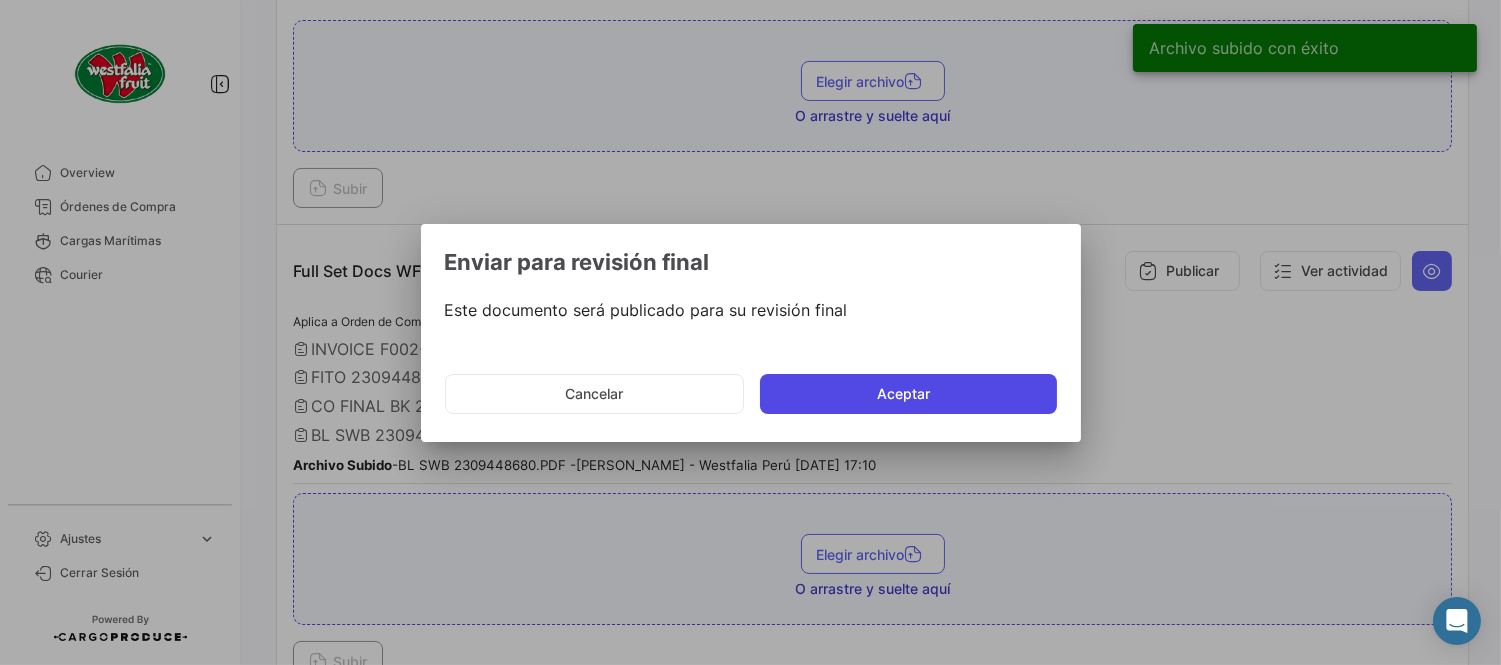 click on "Aceptar" 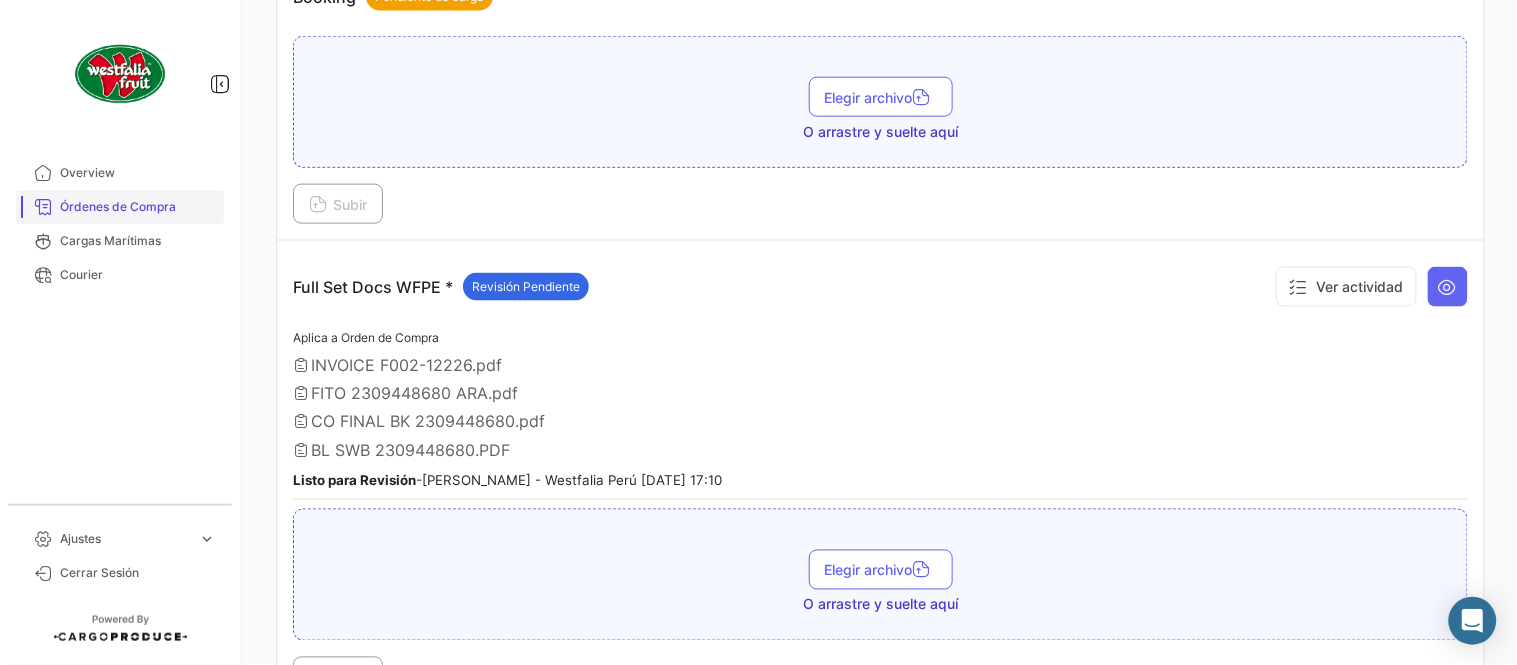 click on "Órdenes de Compra" at bounding box center (138, 207) 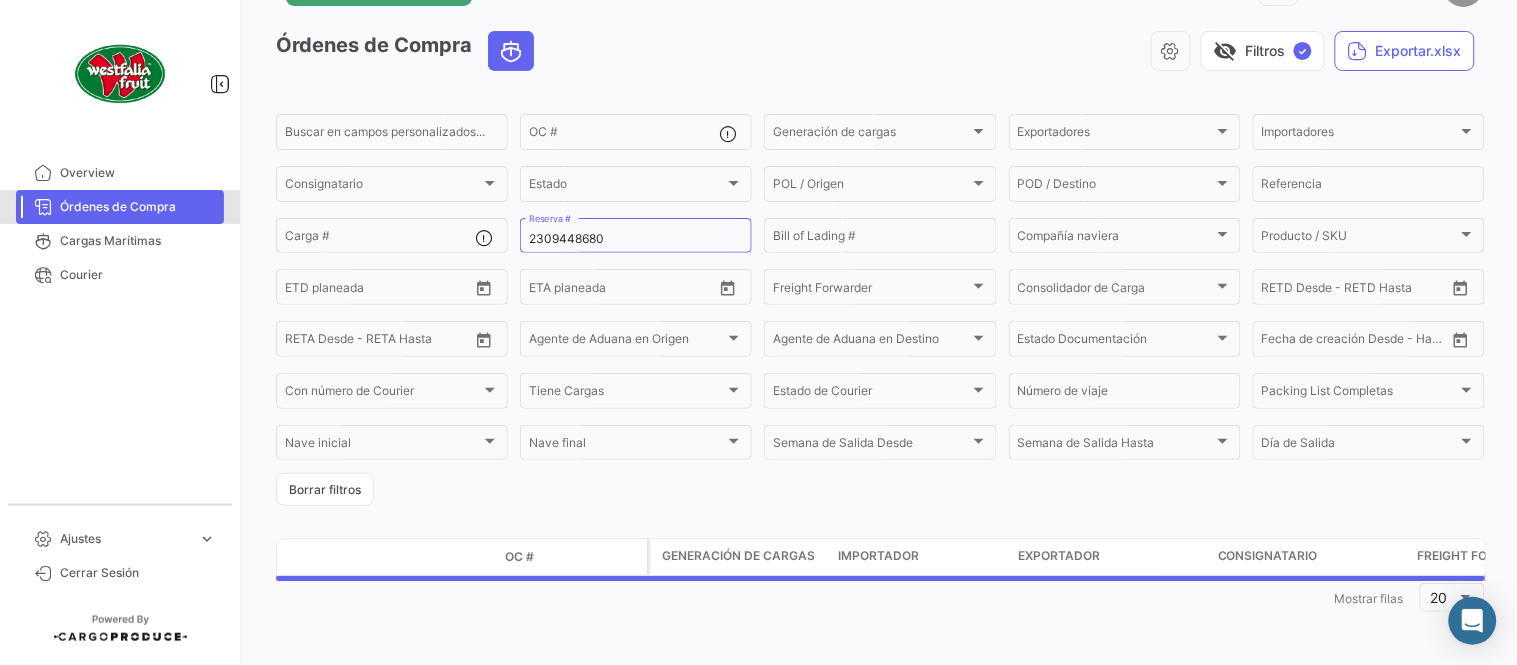 scroll, scrollTop: 0, scrollLeft: 0, axis: both 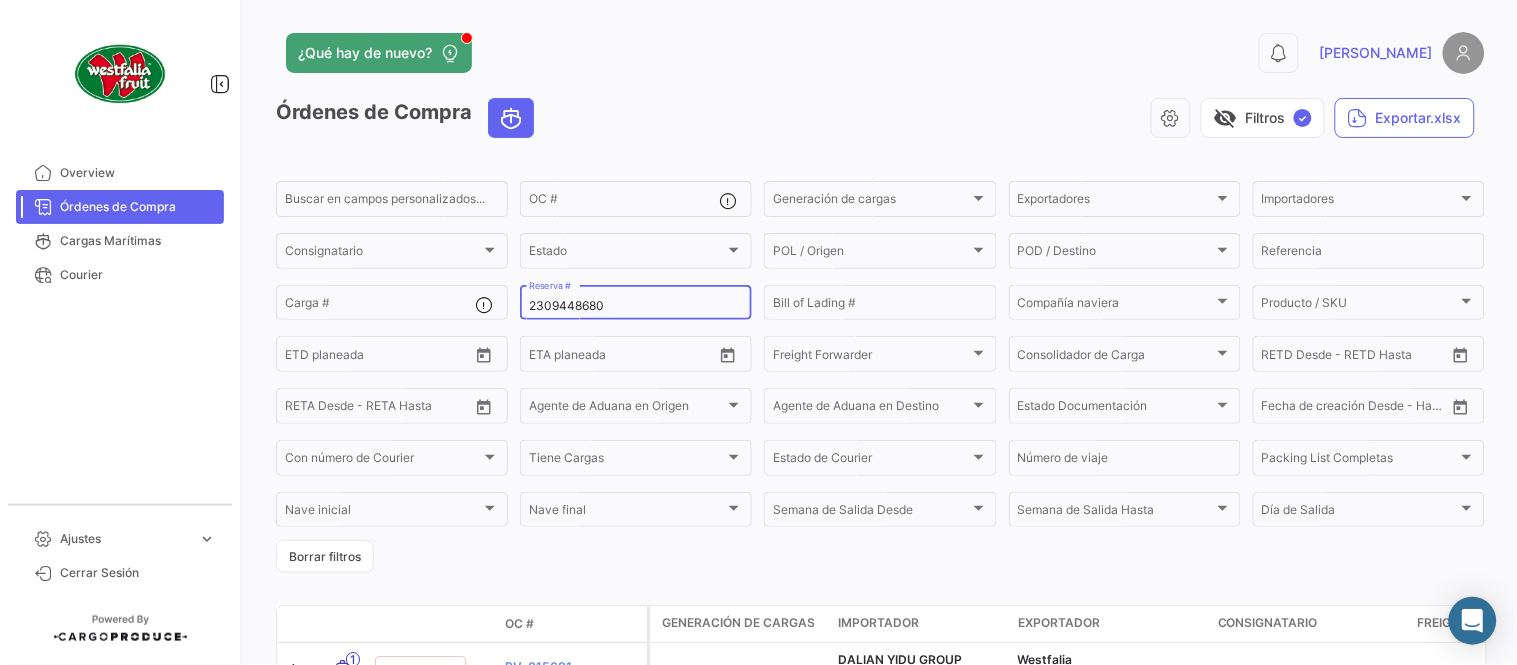 click on "2309448680" at bounding box center [636, 306] 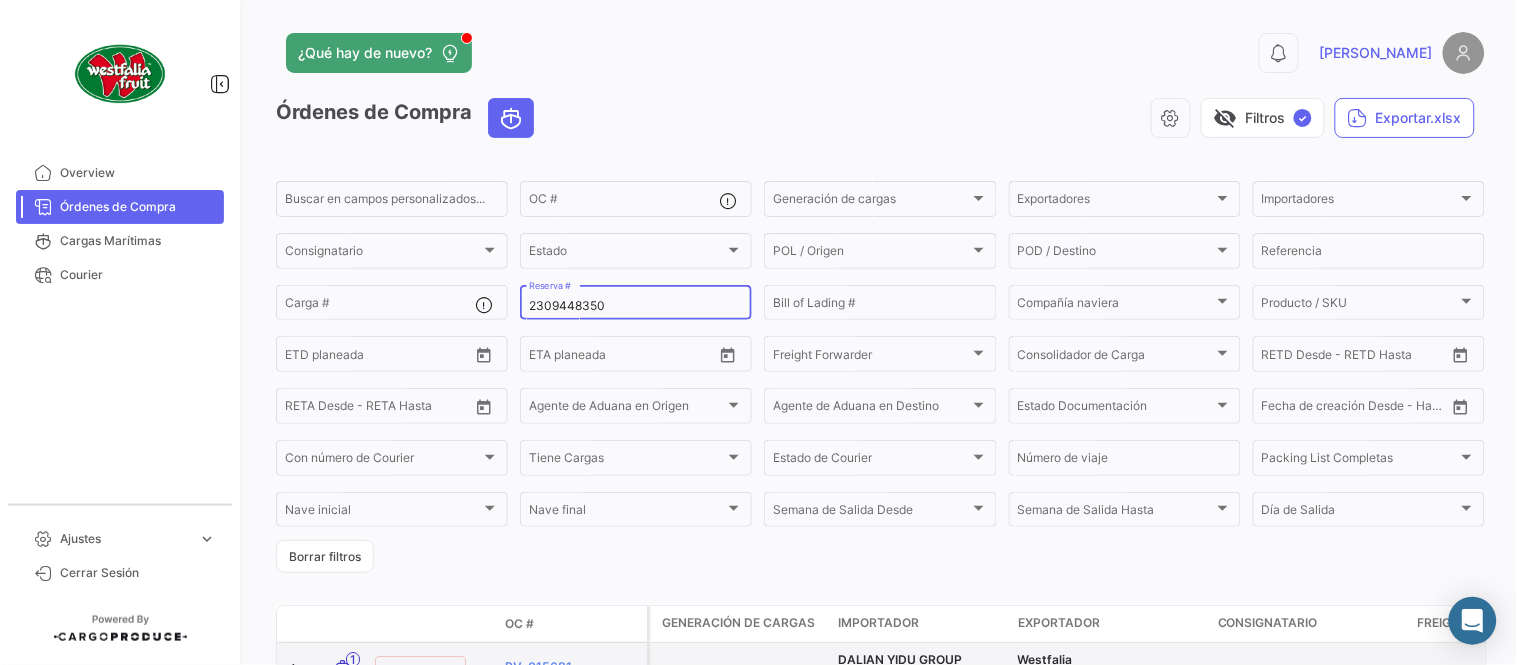 scroll, scrollTop: 111, scrollLeft: 0, axis: vertical 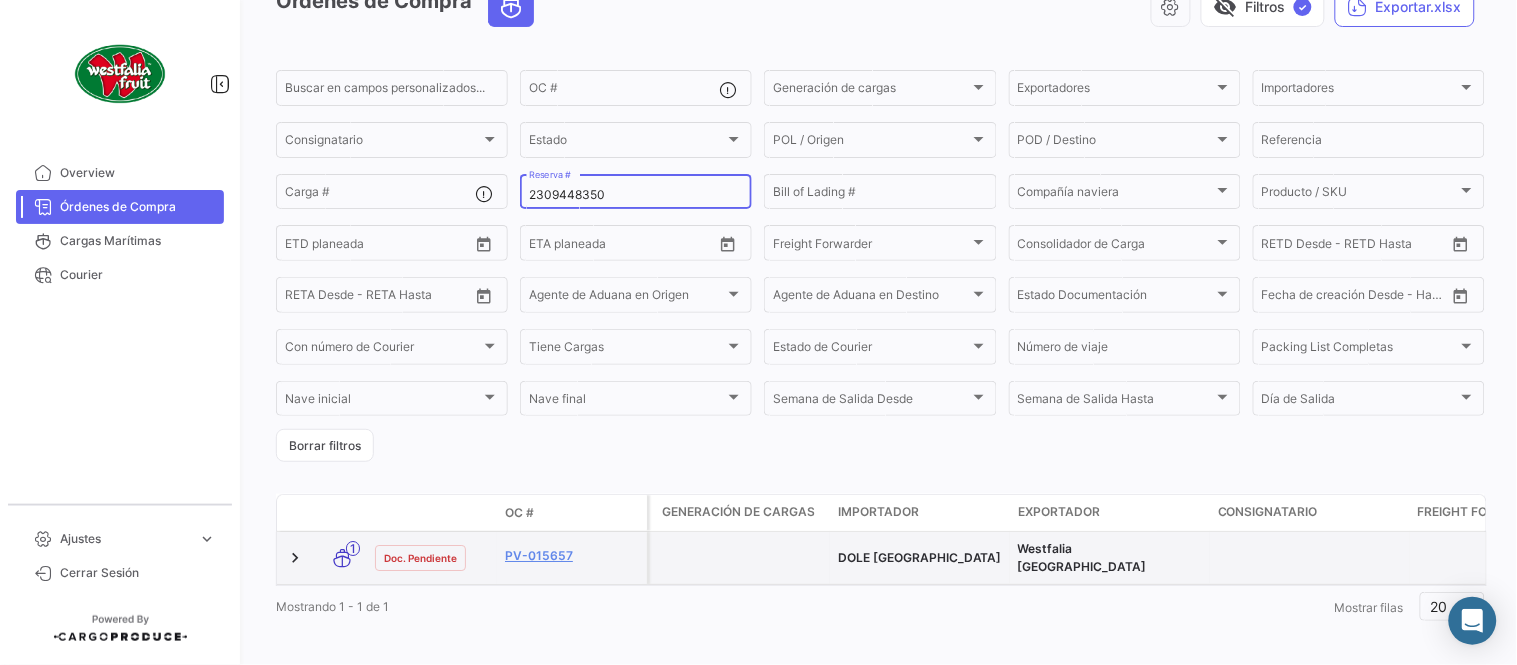 type on "2309448350" 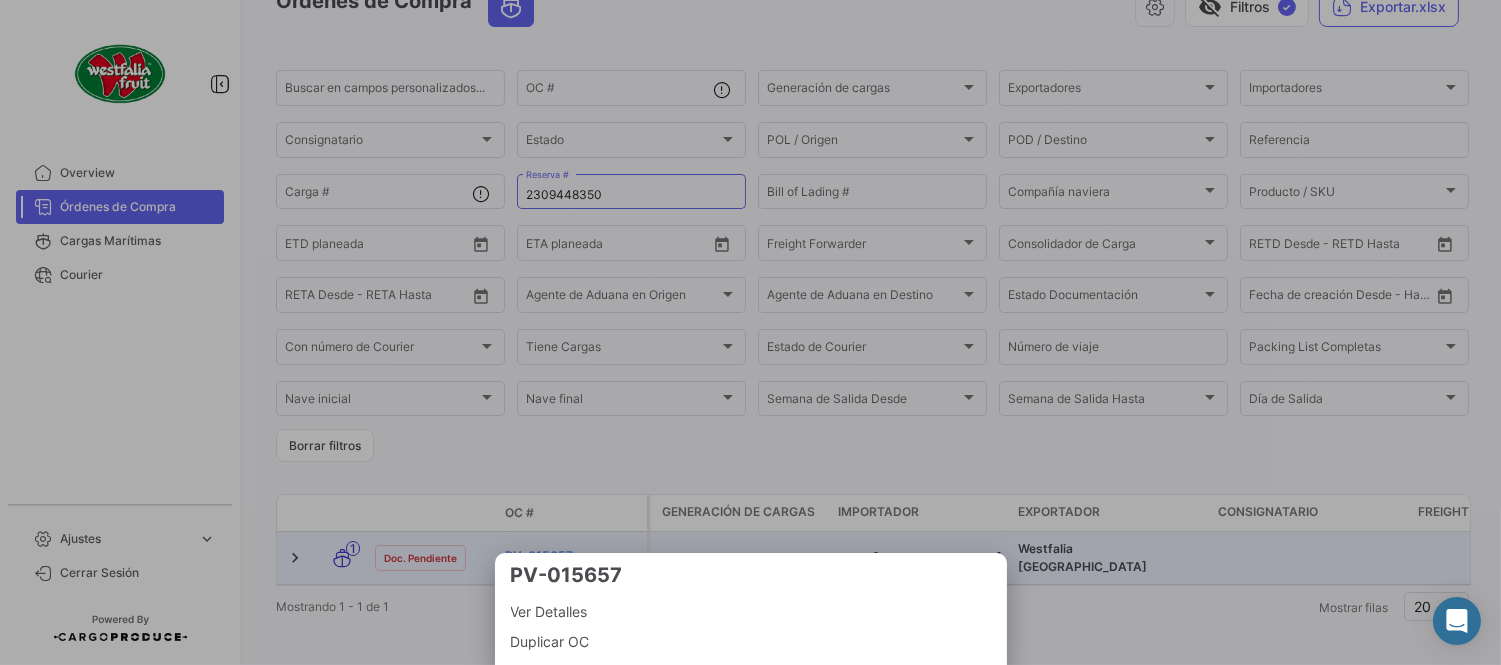 click at bounding box center [750, 332] 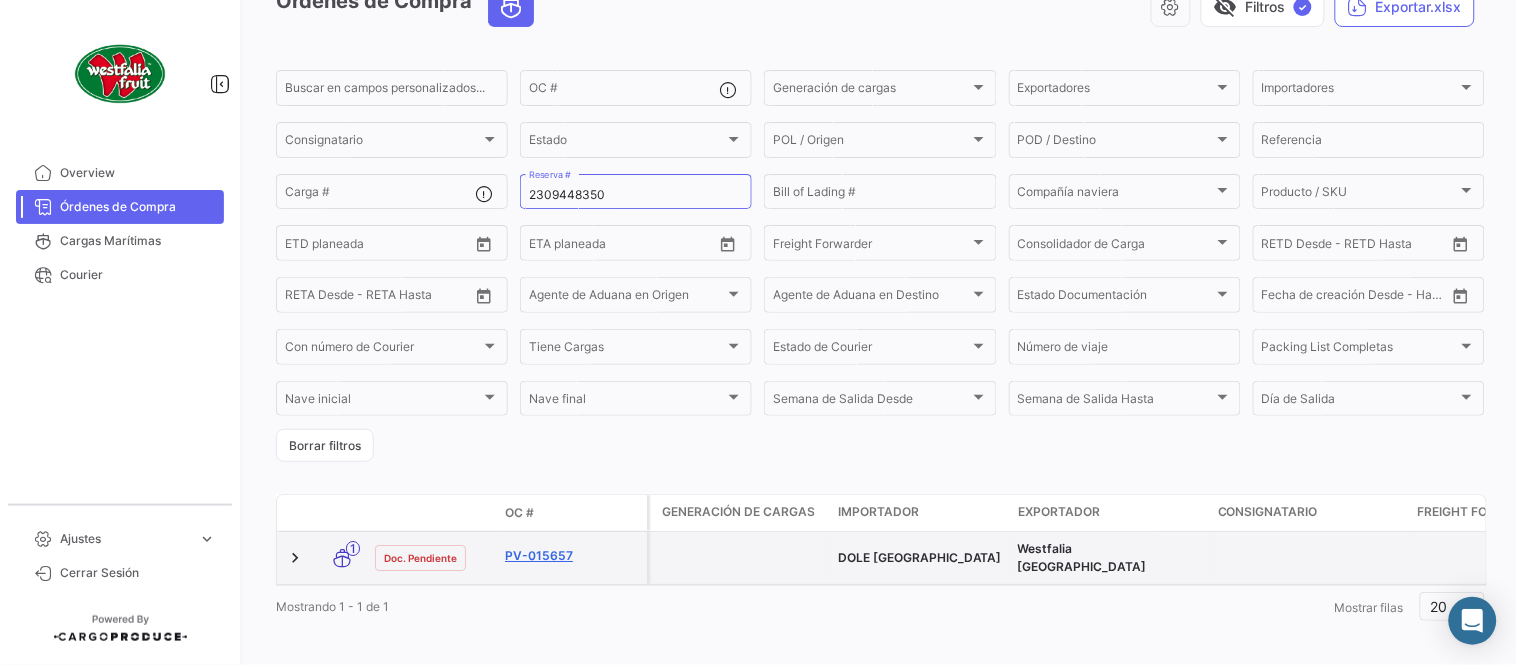 click on "PV-015657" 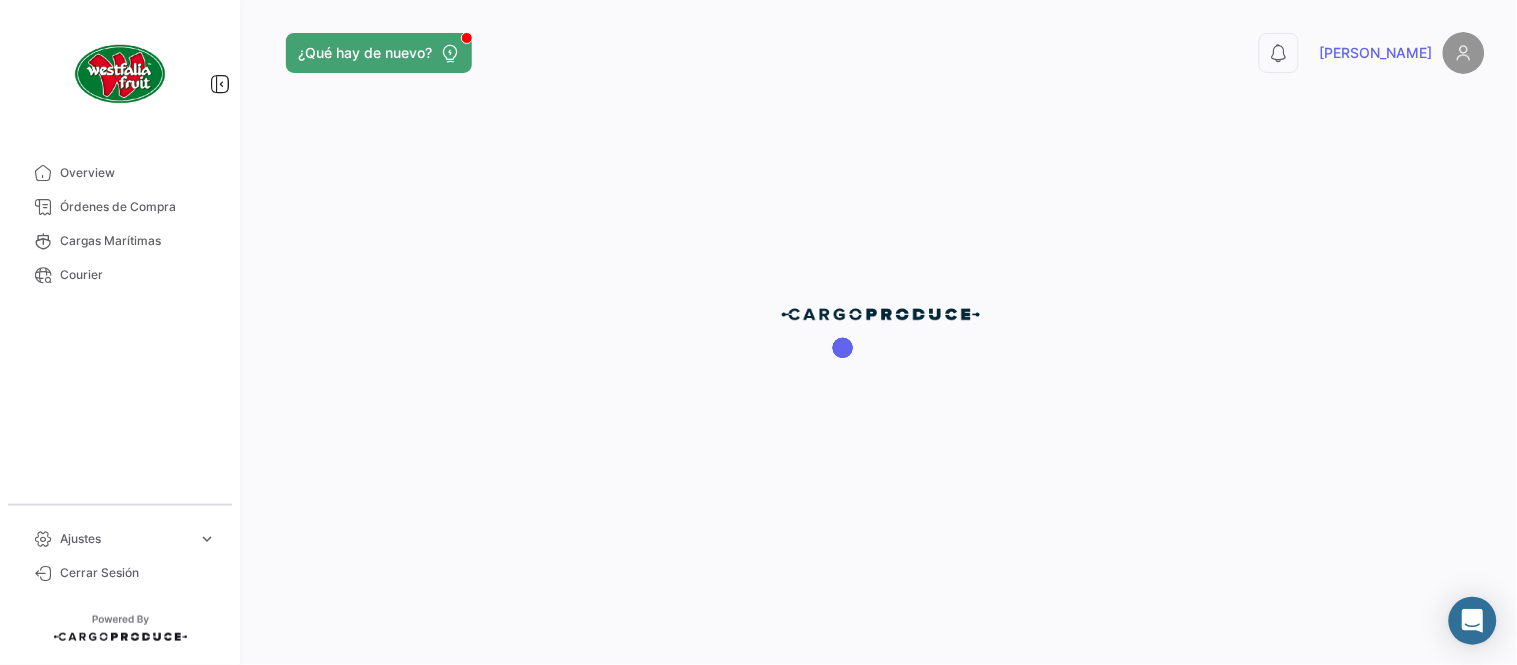 scroll, scrollTop: 0, scrollLeft: 0, axis: both 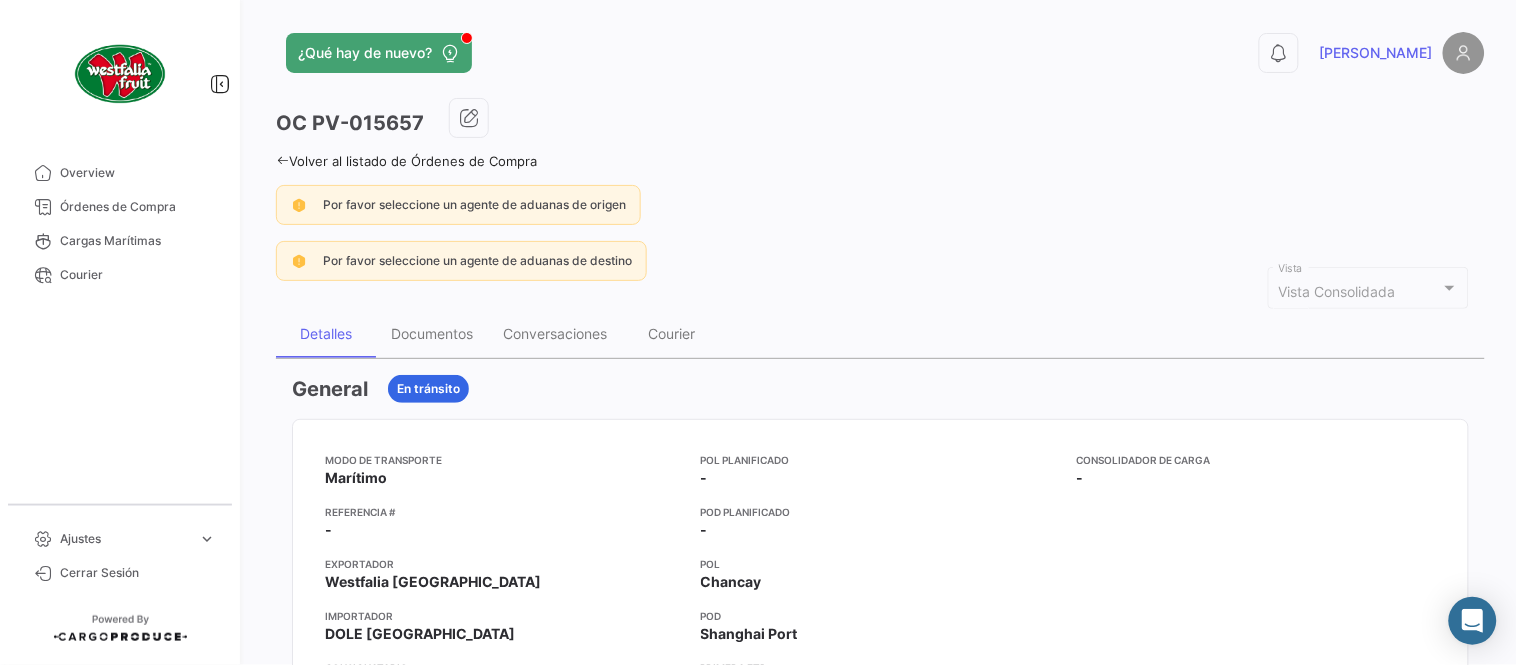 click on "Por favor seleccione un agente de aduanas de destino" 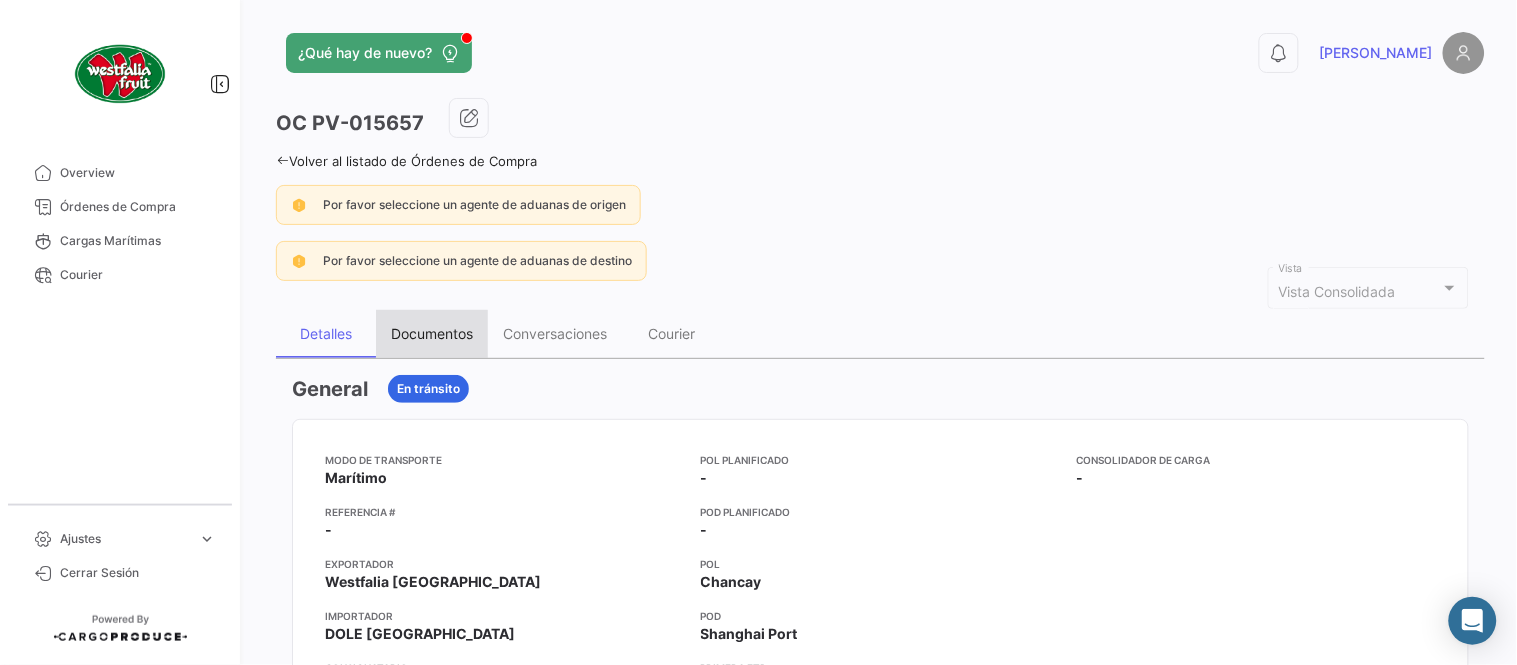 click on "Documentos" at bounding box center (432, 333) 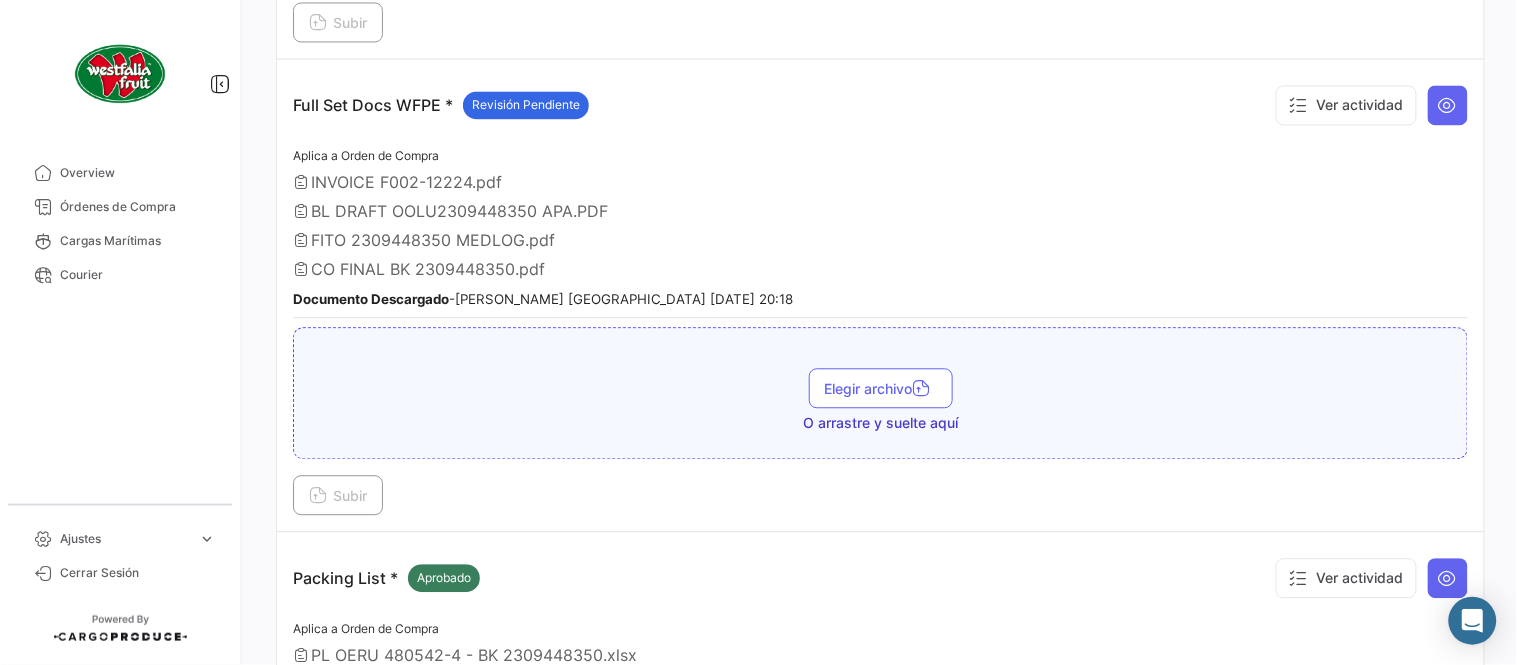 scroll, scrollTop: 888, scrollLeft: 0, axis: vertical 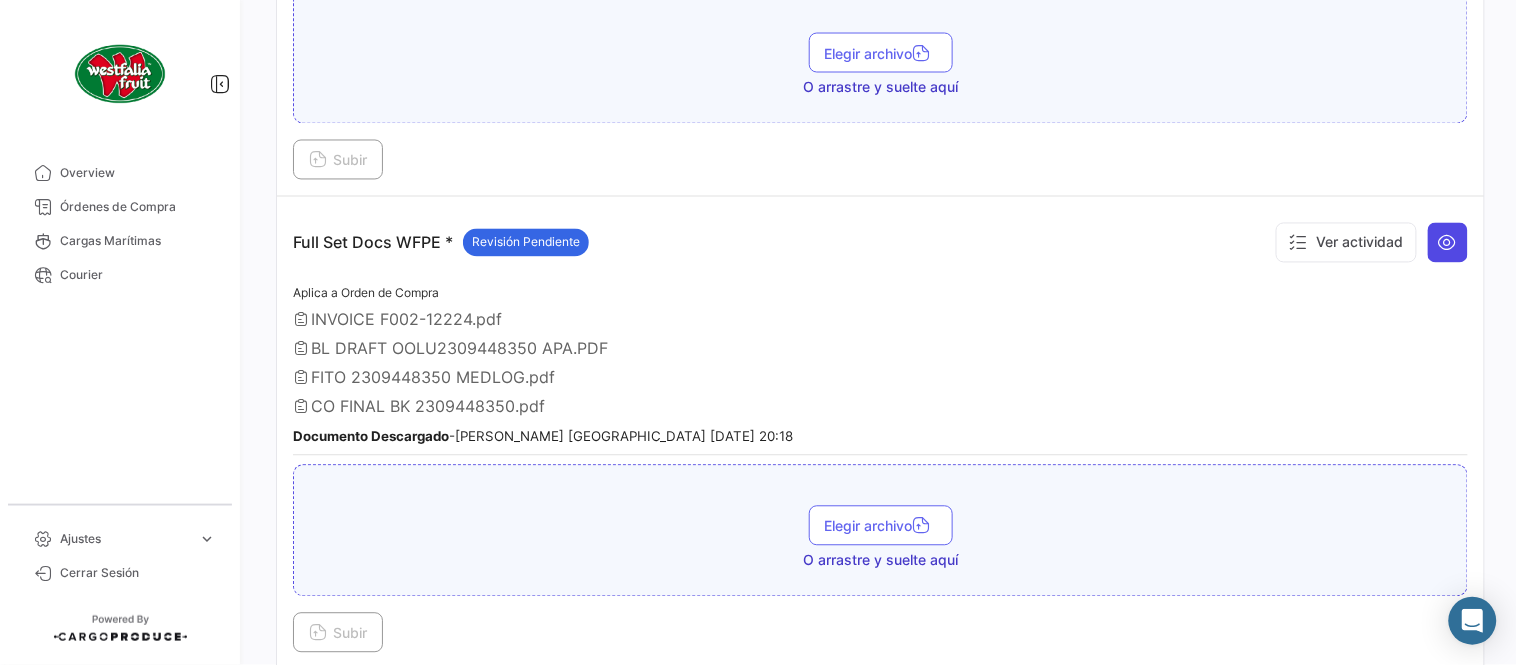 click at bounding box center [1448, 243] 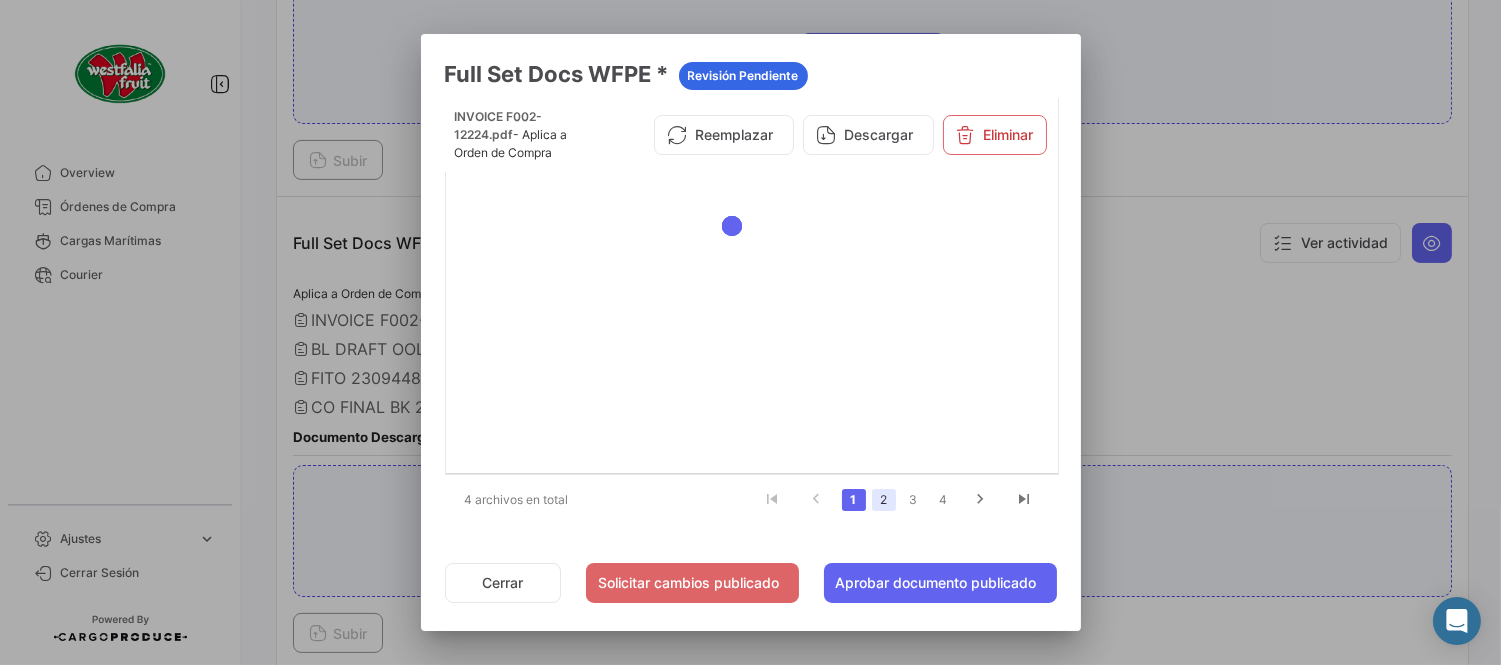 click on "2" 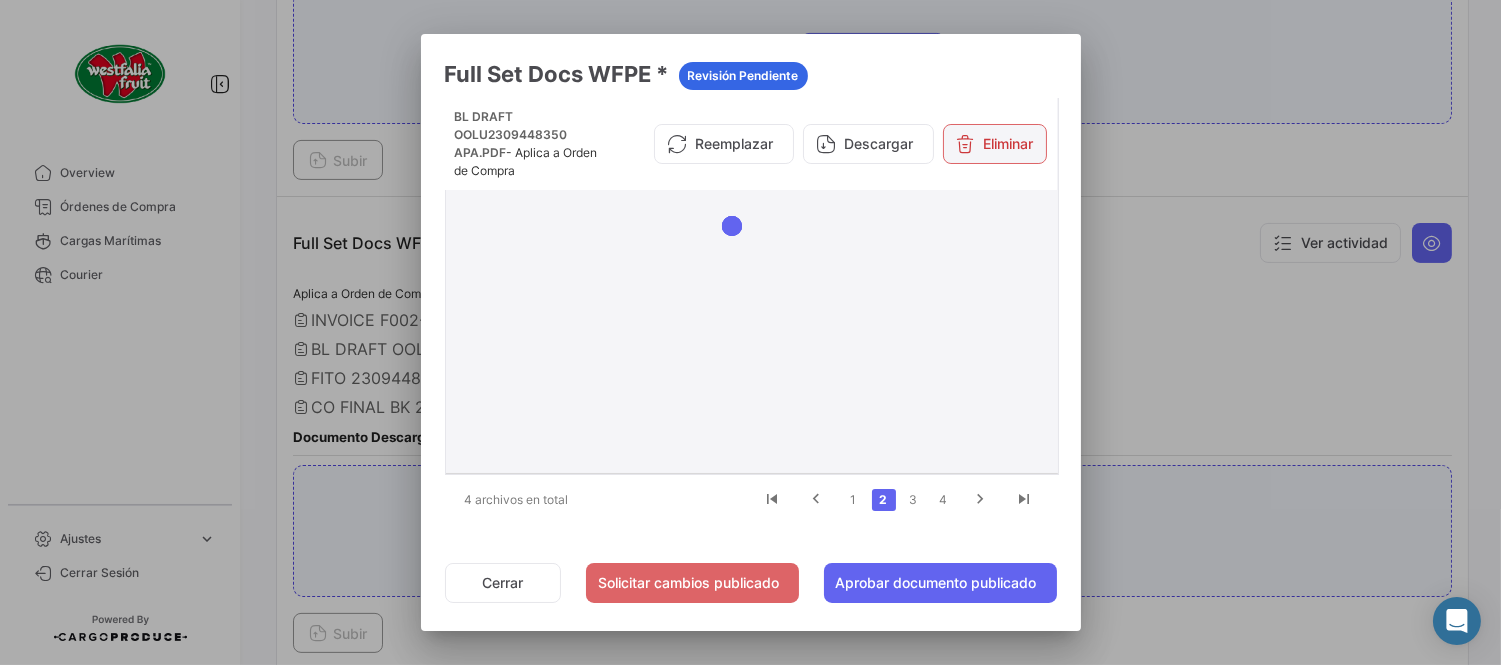 click on "Eliminar" at bounding box center [995, 144] 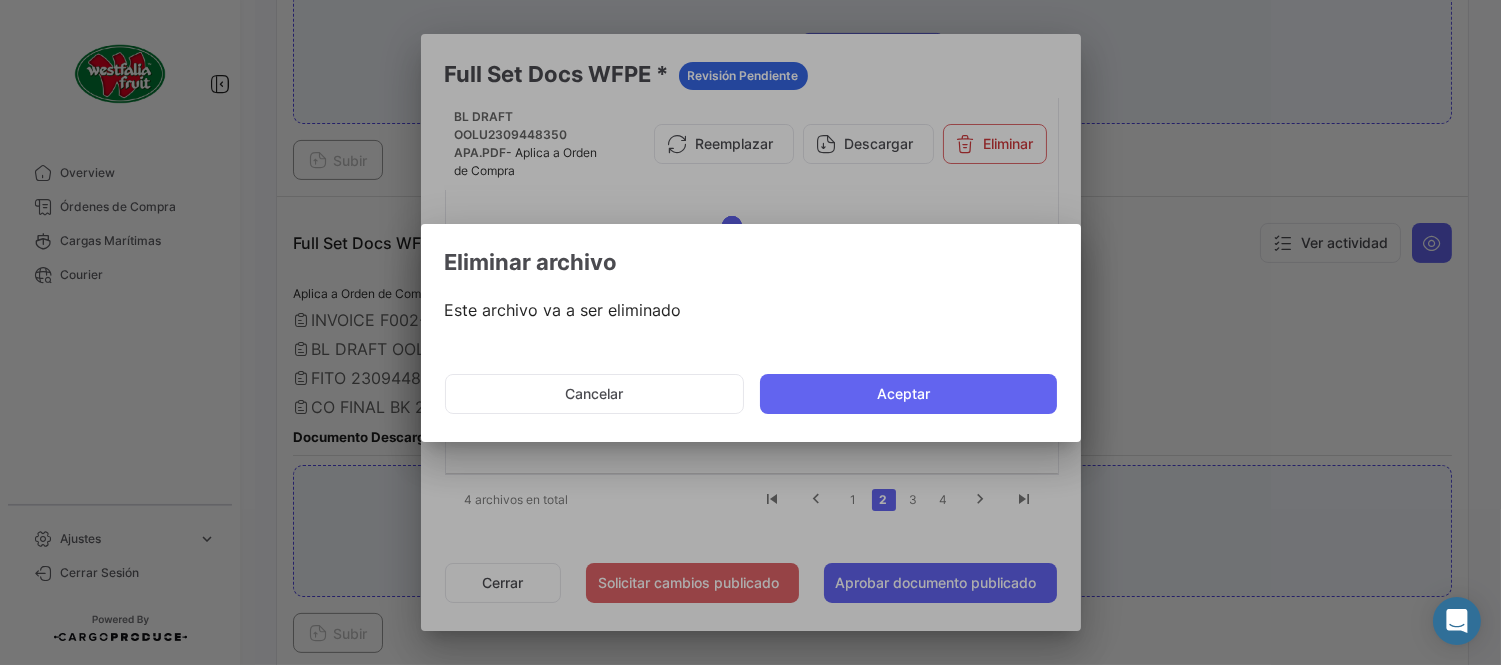 click on "Aceptar" 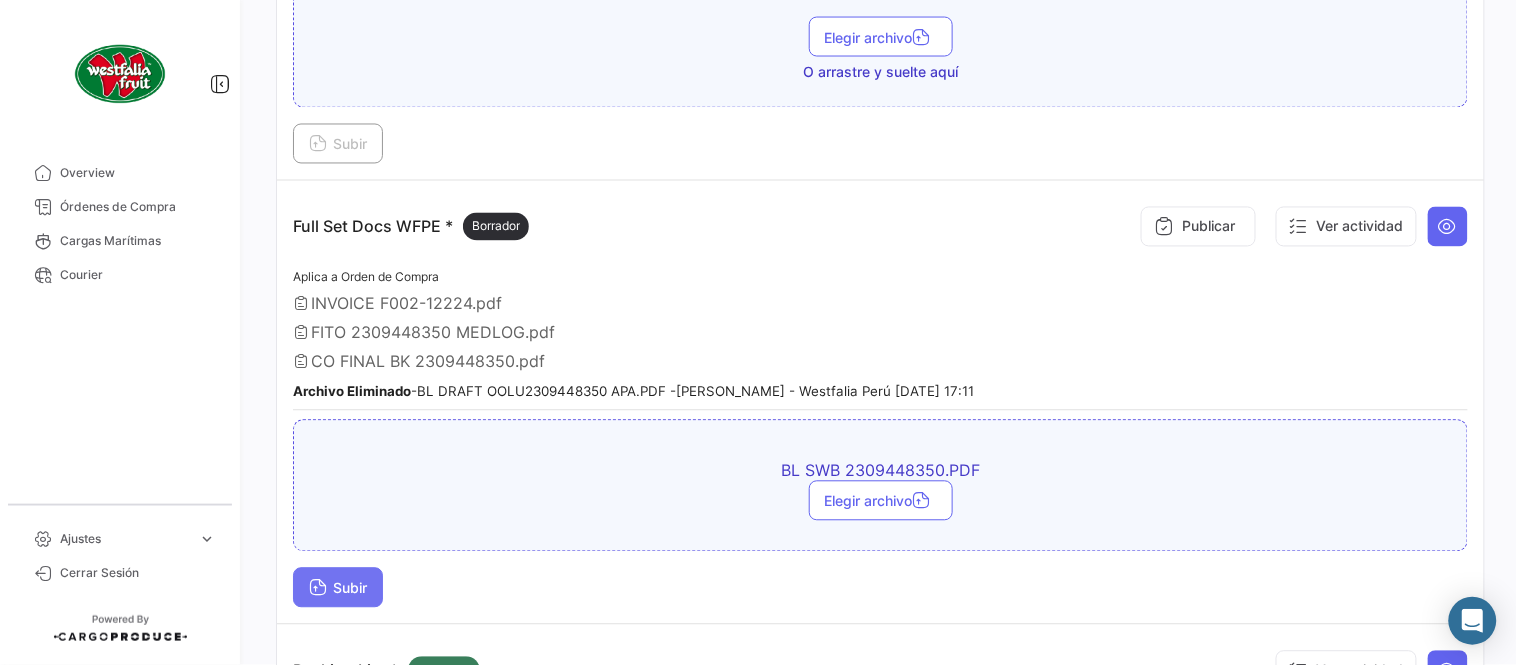 click on "Subir" at bounding box center [338, 588] 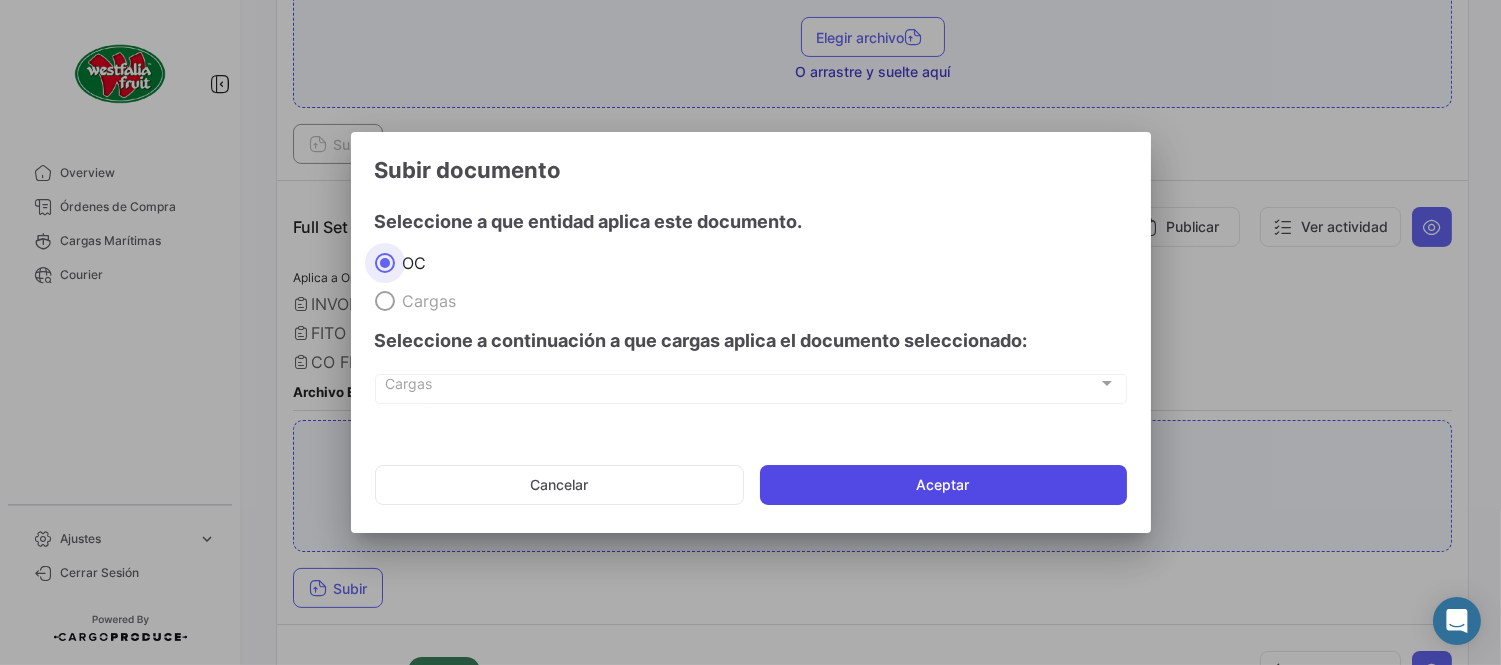 click on "Aceptar" 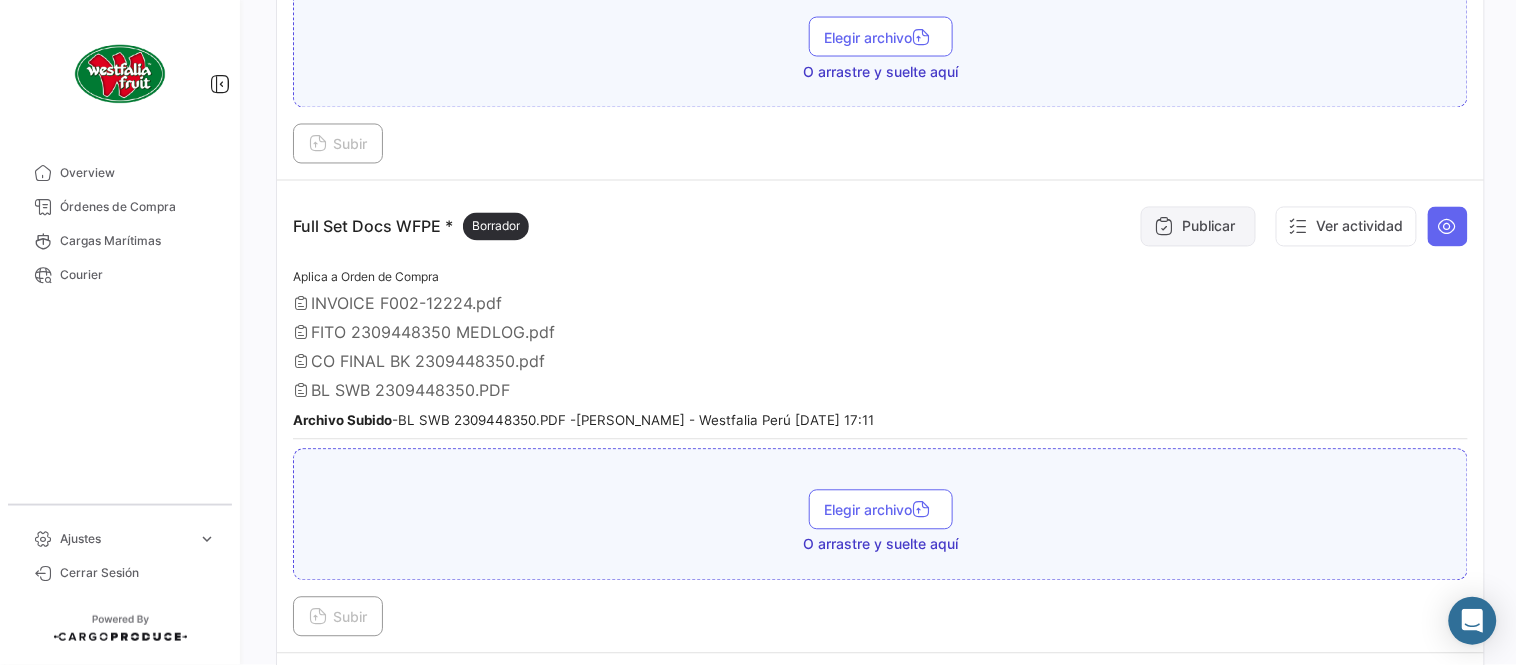click on "Publicar" at bounding box center (1198, 227) 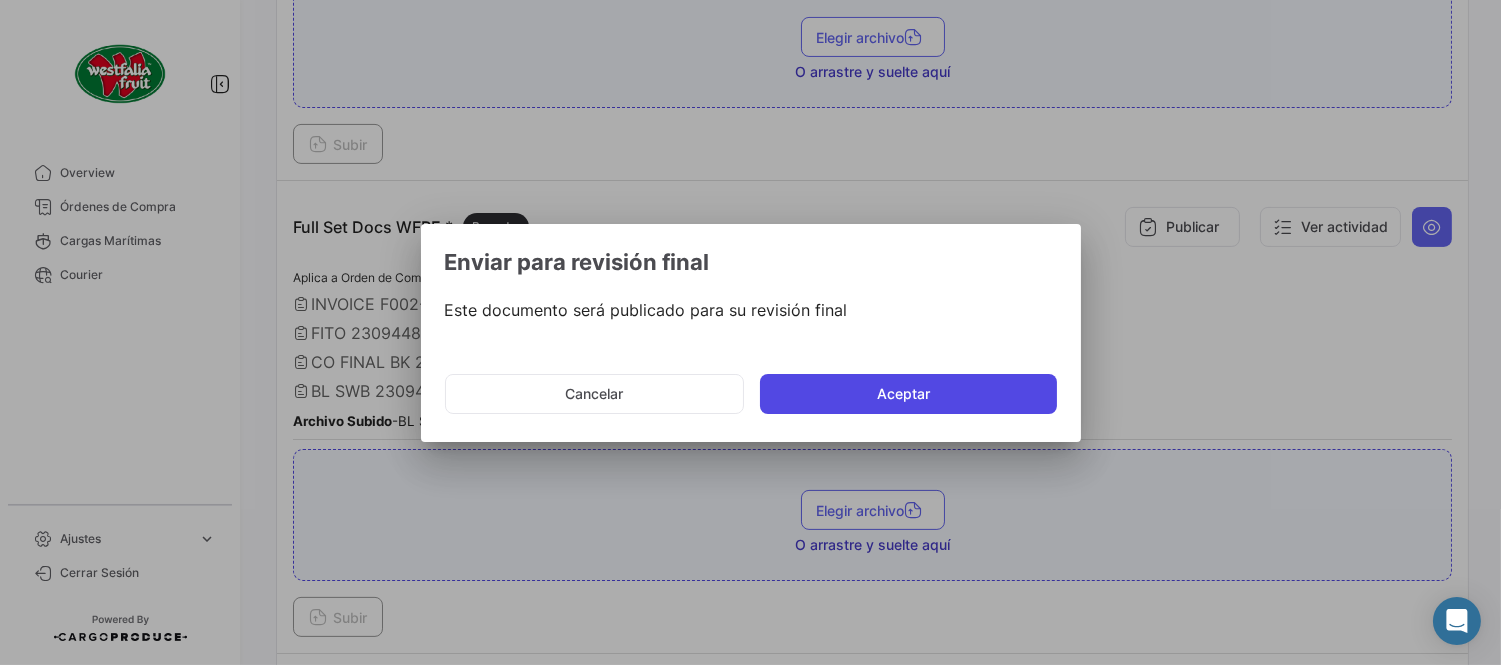 click on "Aceptar" 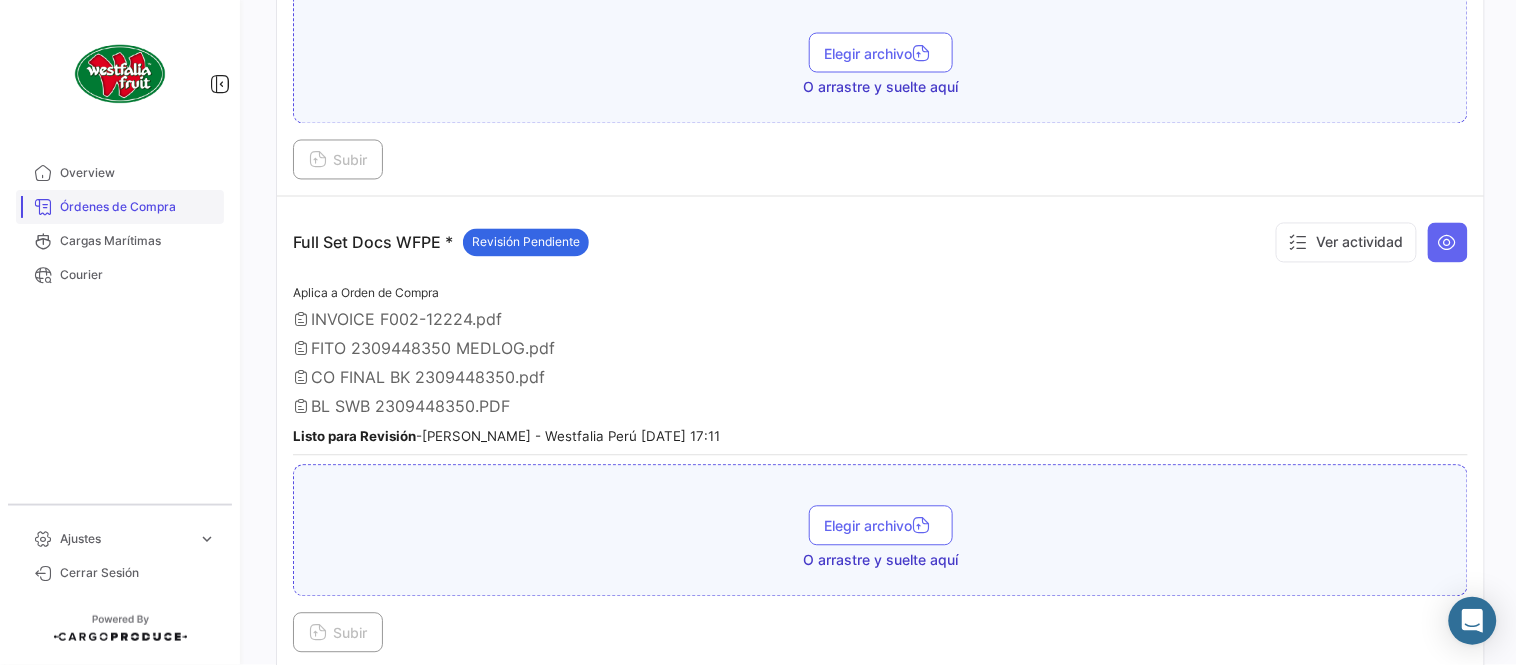 click on "Órdenes de Compra" at bounding box center [138, 207] 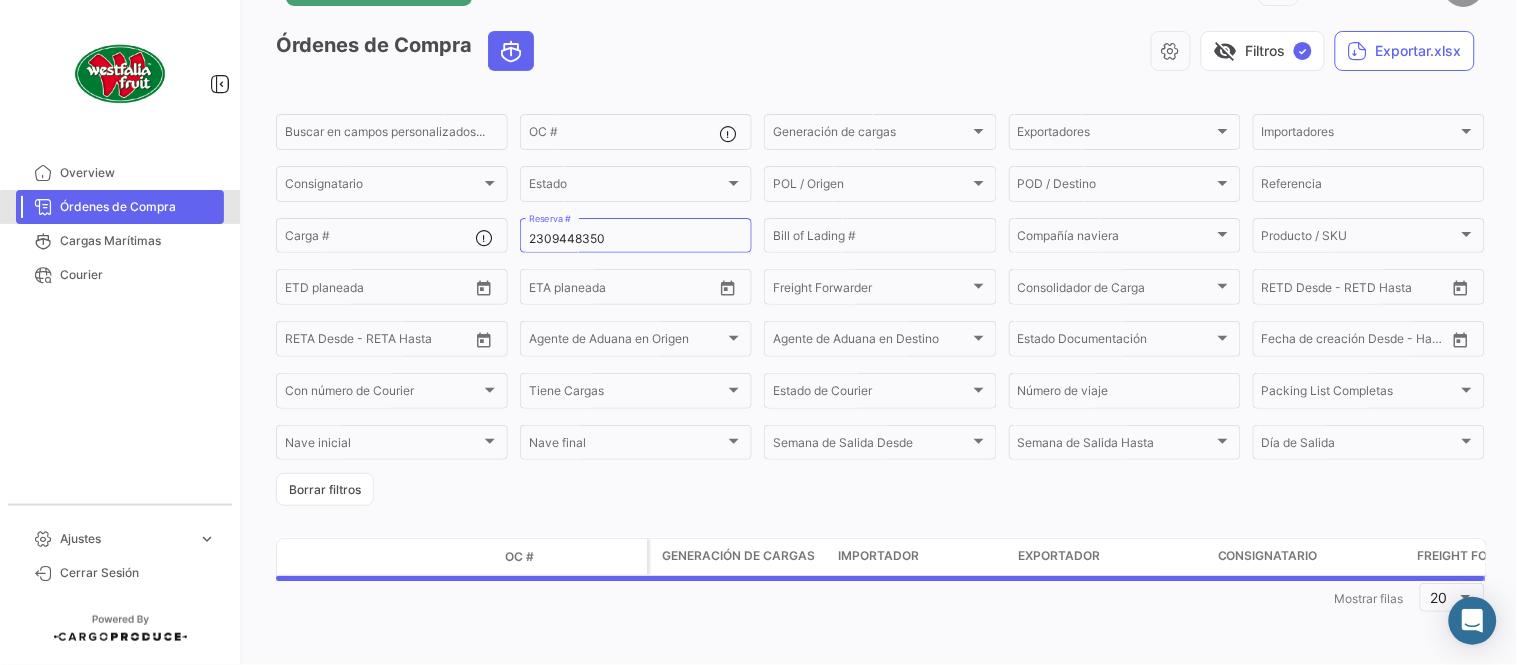scroll, scrollTop: 0, scrollLeft: 0, axis: both 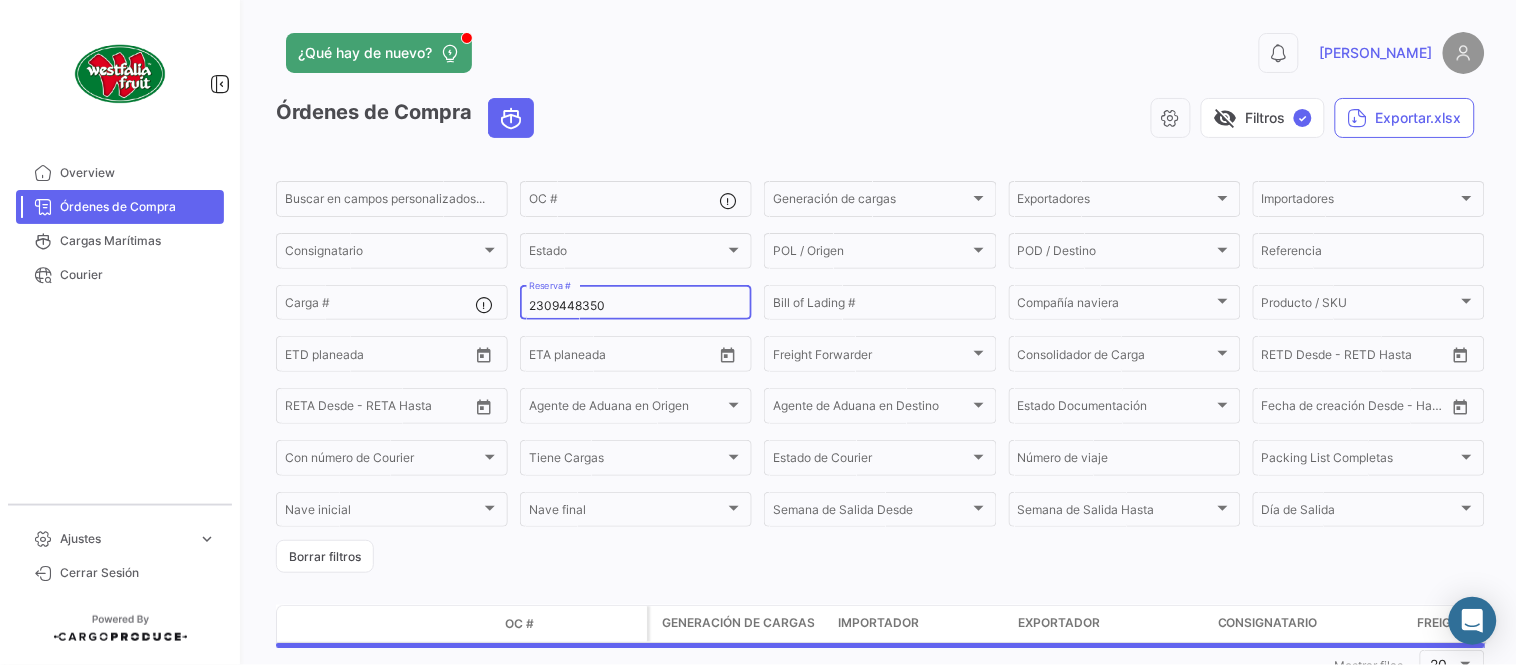 click on "2309448350" at bounding box center [636, 306] 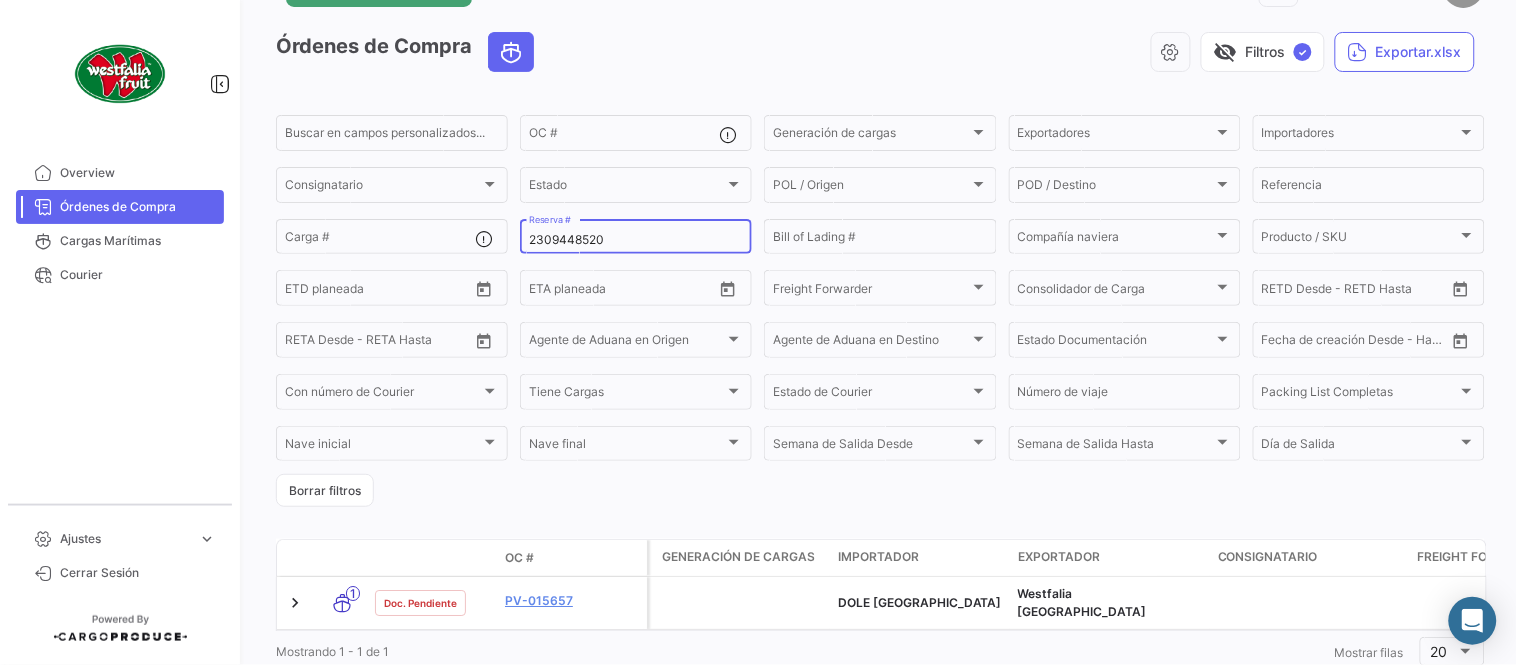 scroll, scrollTop: 128, scrollLeft: 0, axis: vertical 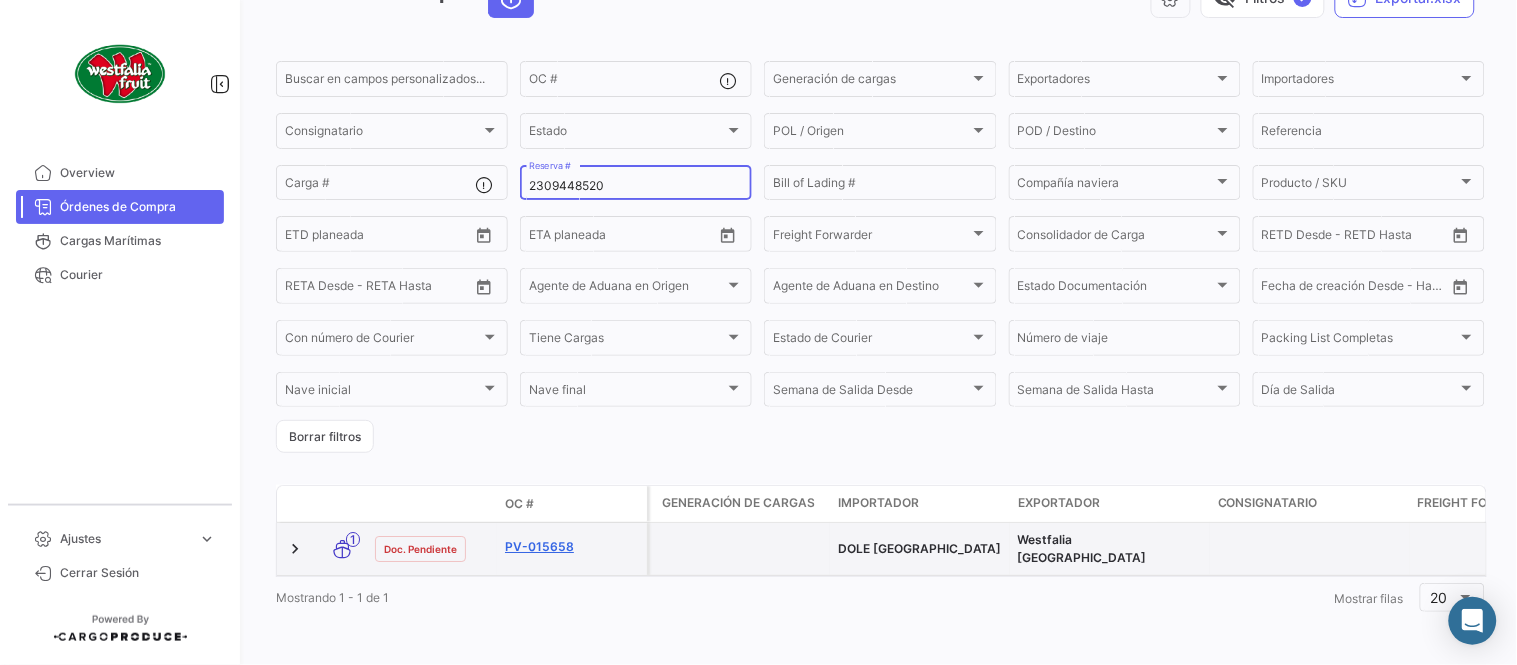 type on "2309448520" 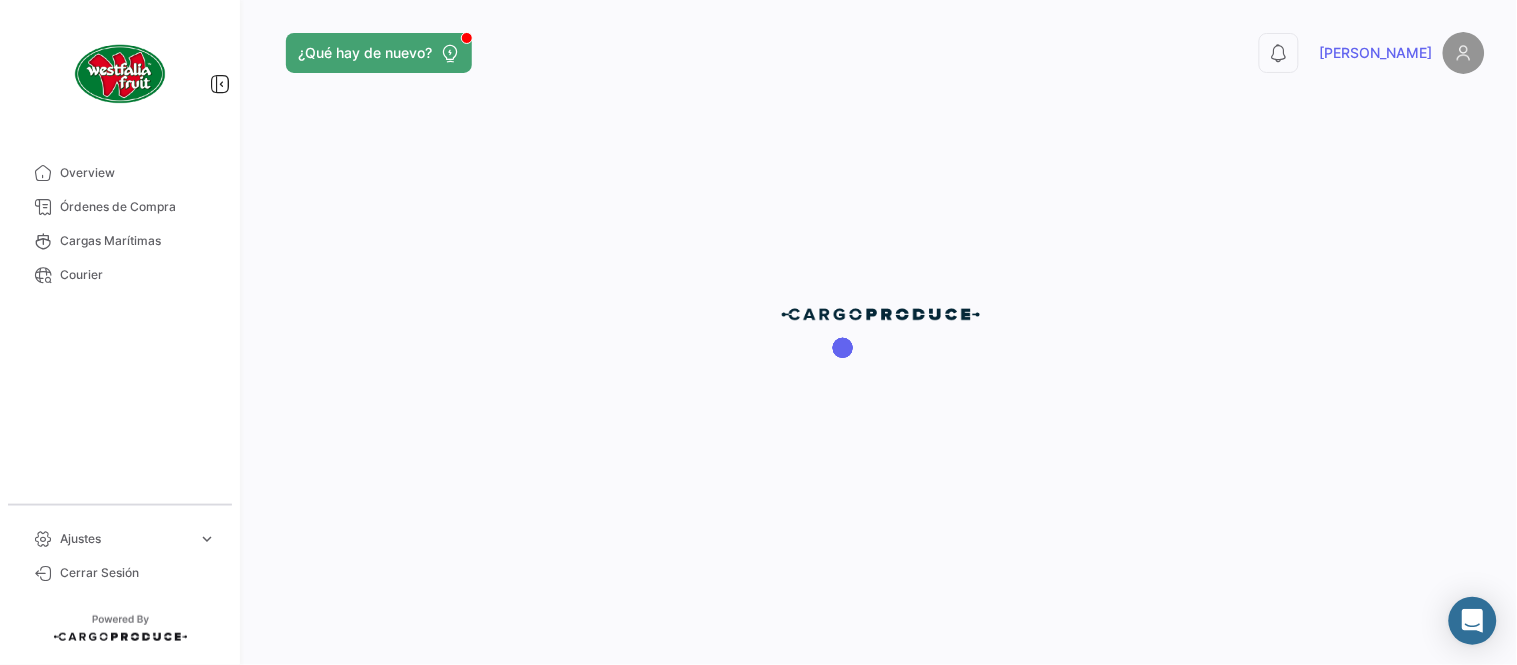 scroll, scrollTop: 0, scrollLeft: 0, axis: both 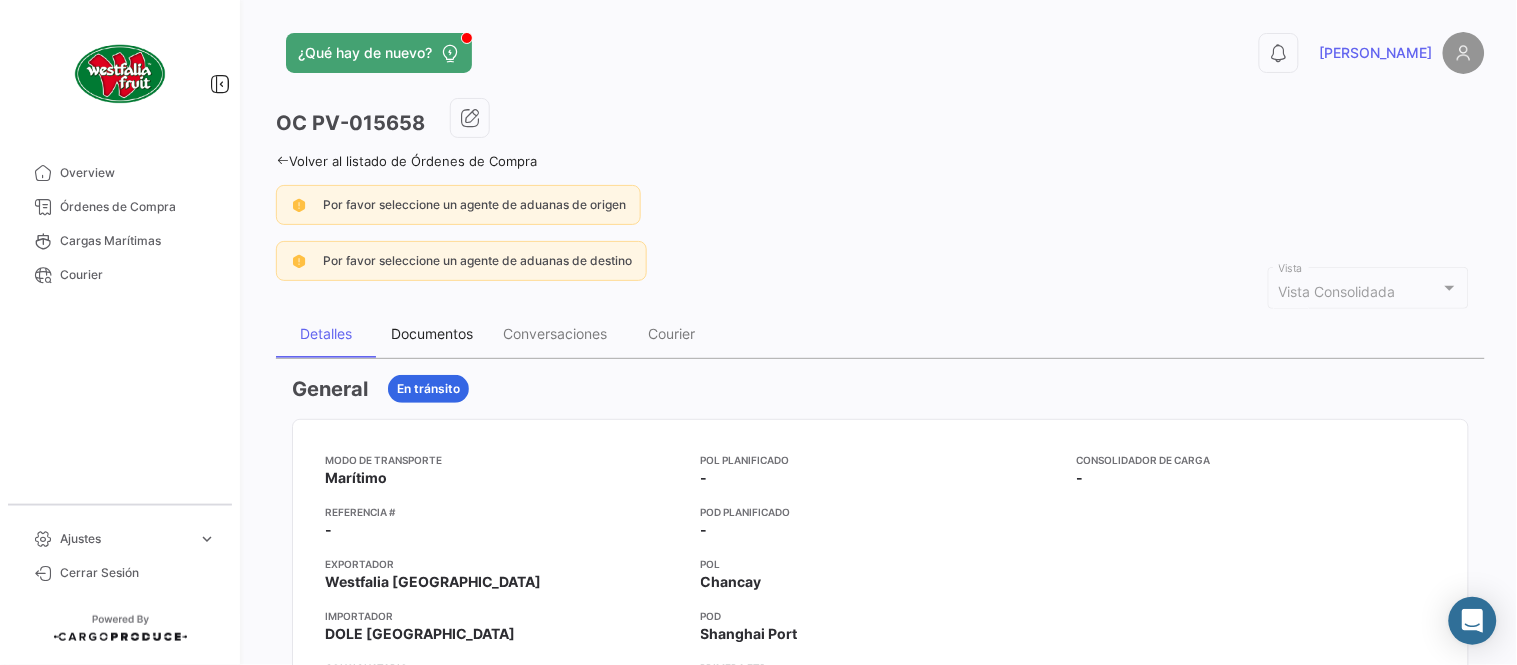 click on "Documentos" at bounding box center [432, 334] 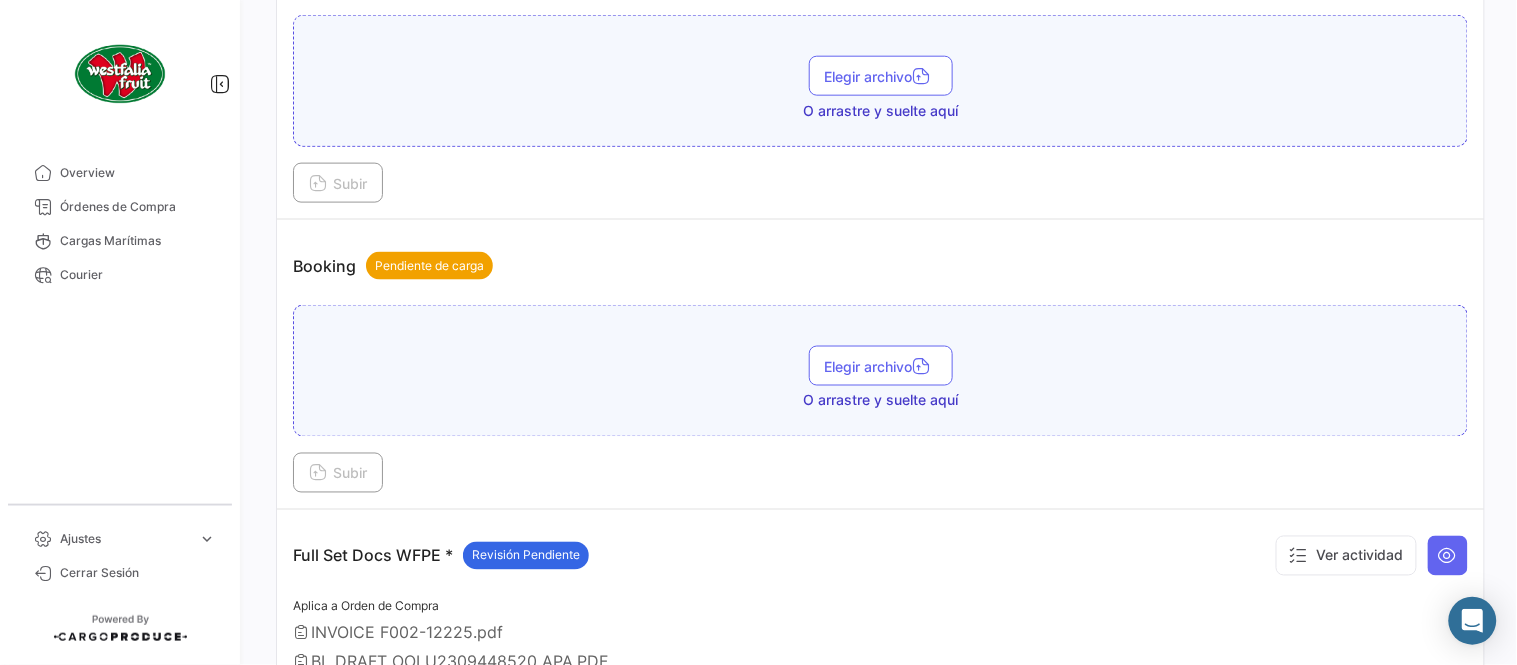 scroll, scrollTop: 777, scrollLeft: 0, axis: vertical 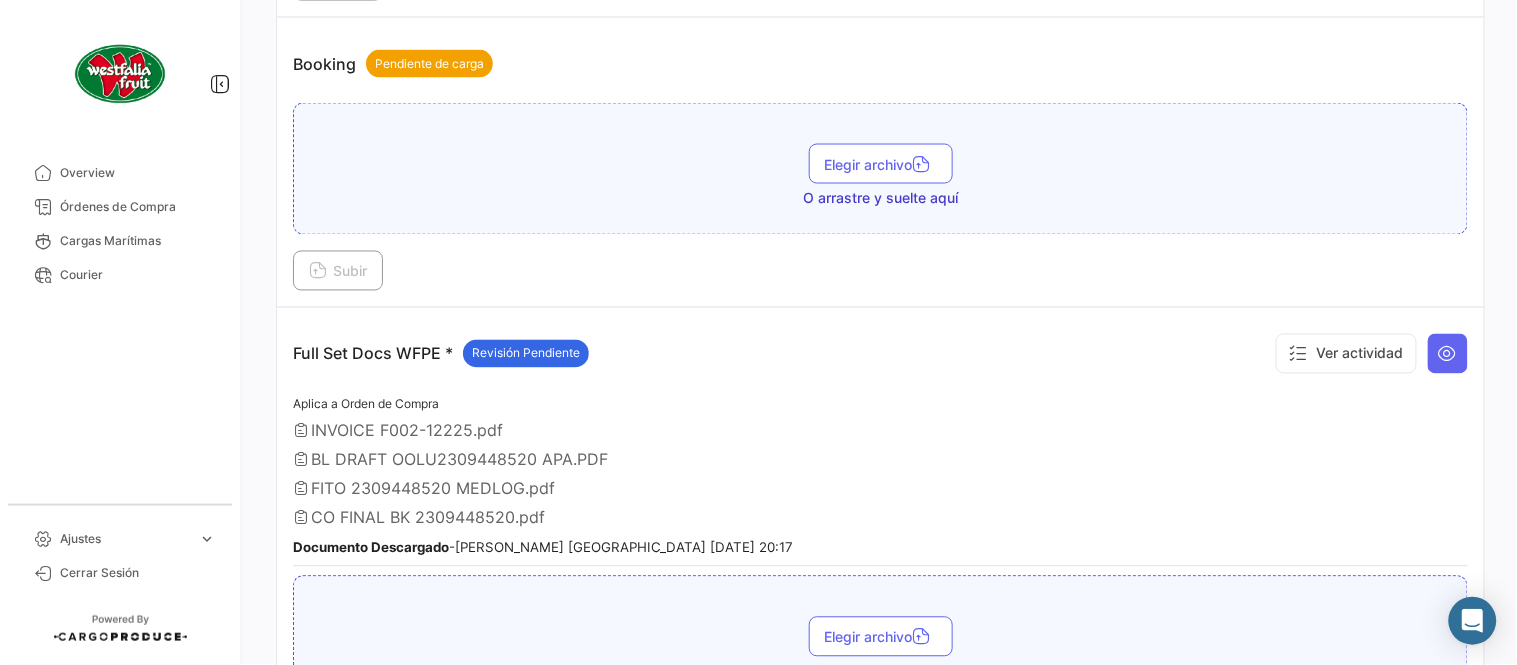click on "Full Set Docs WFPE *   Revisión Pendiente   Ver actividad   Aplica a Orden de Compra   INVOICE F002-12225.pdf   BL DRAFT OOLU2309448520 APA.PDF   FITO 2309448520 MEDLOG.pdf   CO FINAL BK 2309448520.pdf  Documento Descargado  -   [PERSON_NAME] [GEOGRAPHIC_DATA] [DATE] 20:17      Elegir archivo  O arrastre y suelte aquí  Subir" at bounding box center [880, 544] 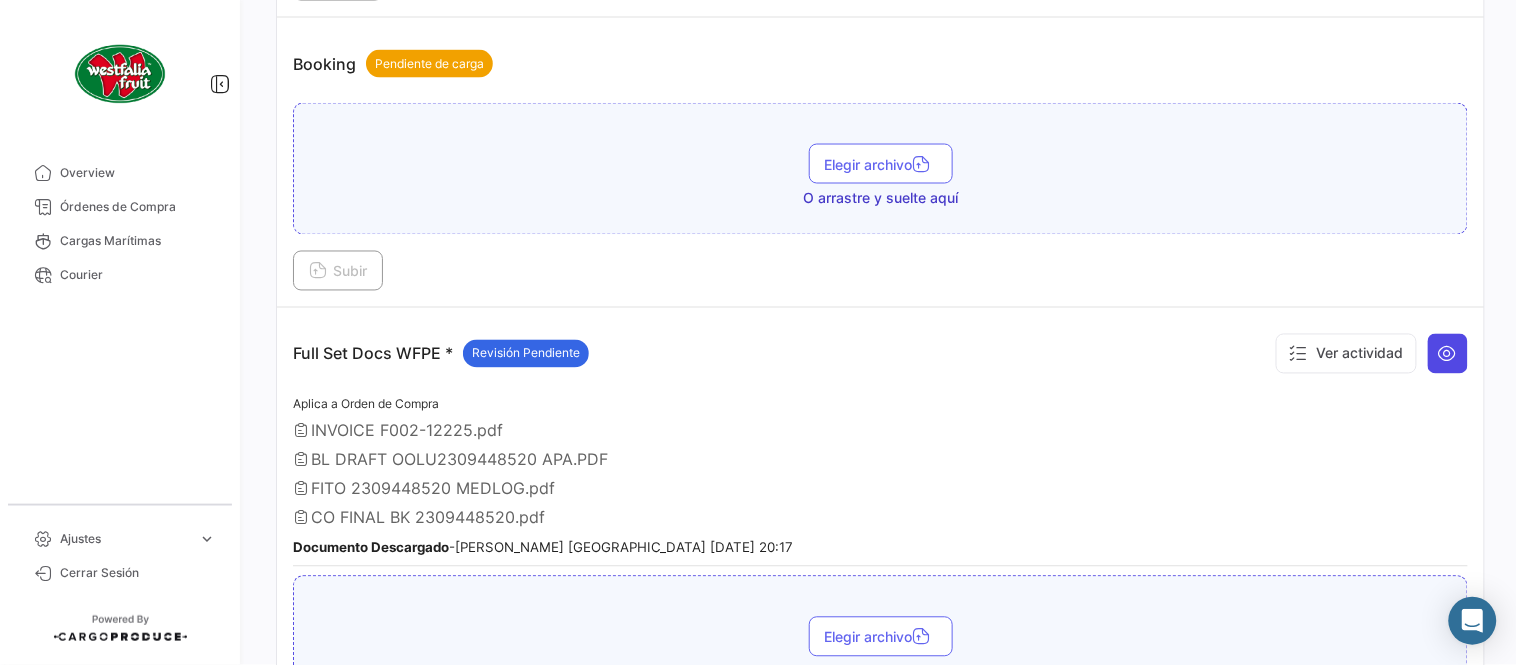 click at bounding box center [1448, 354] 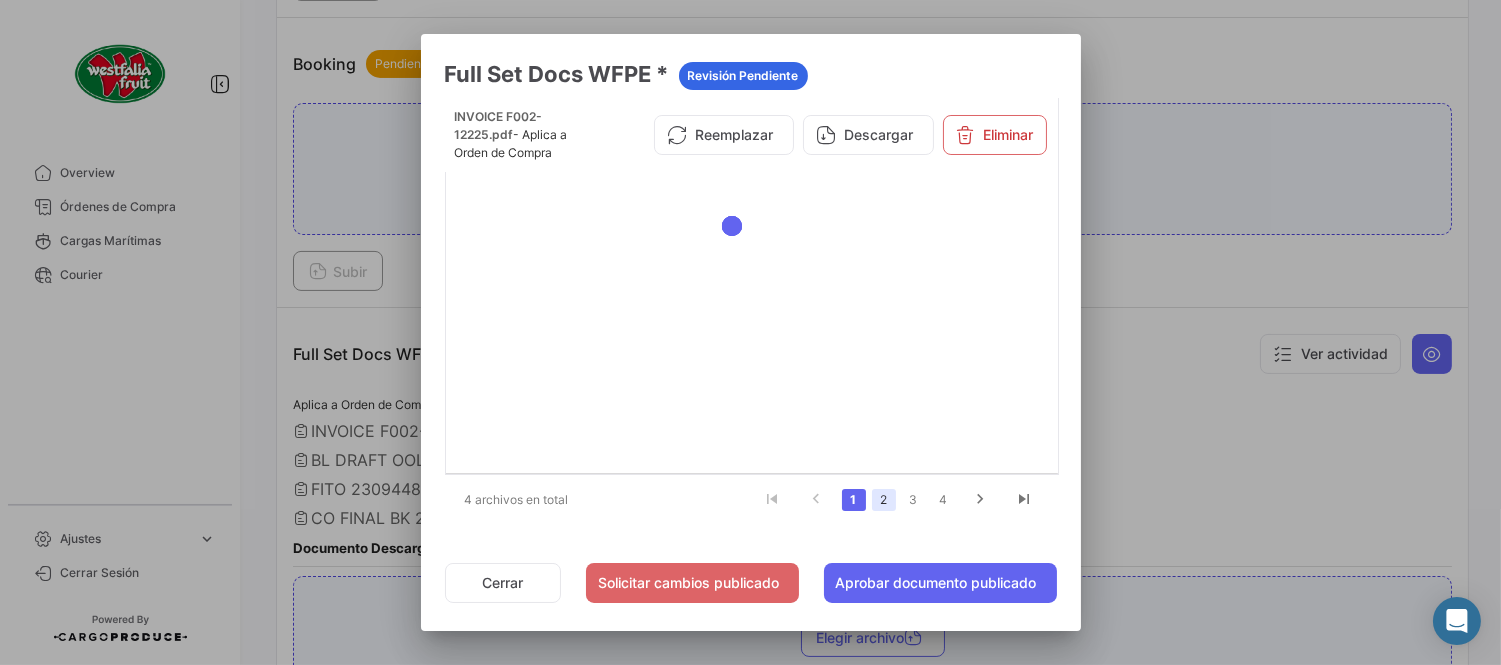 click on "2" 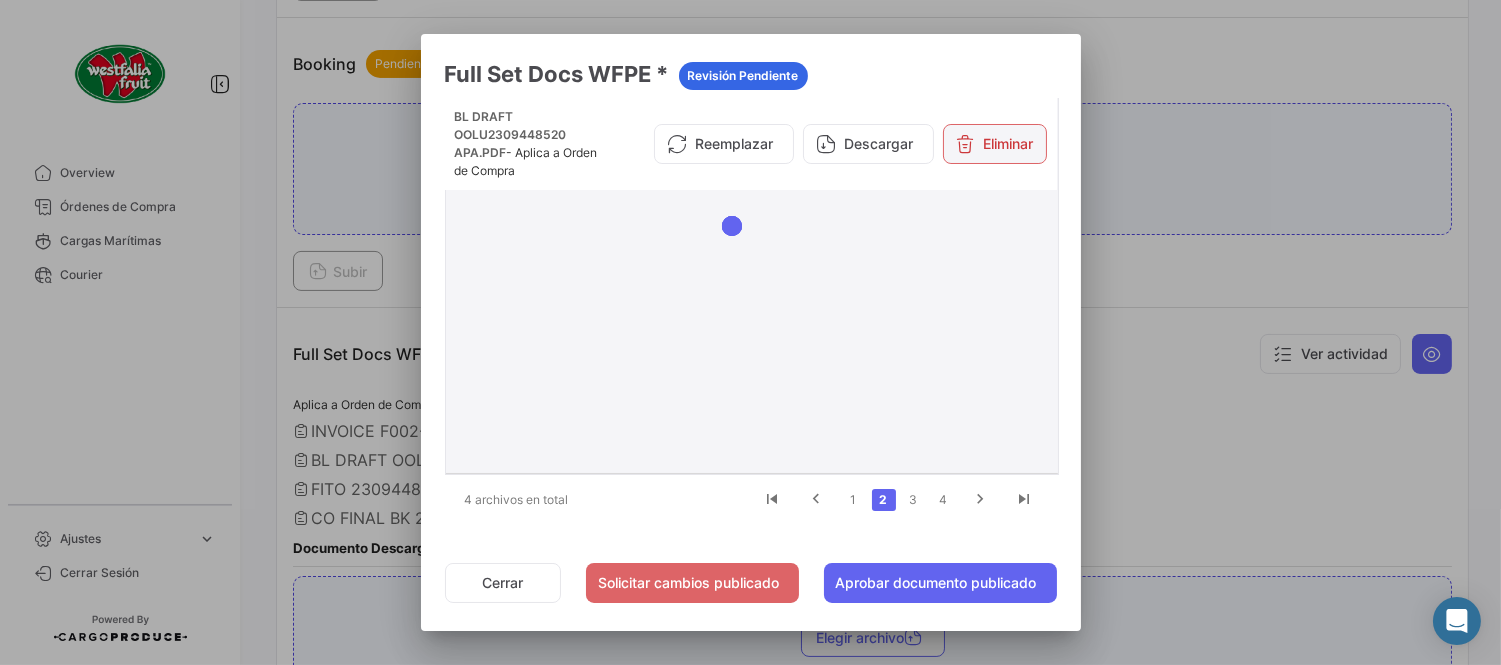 click on "Eliminar" at bounding box center (995, 144) 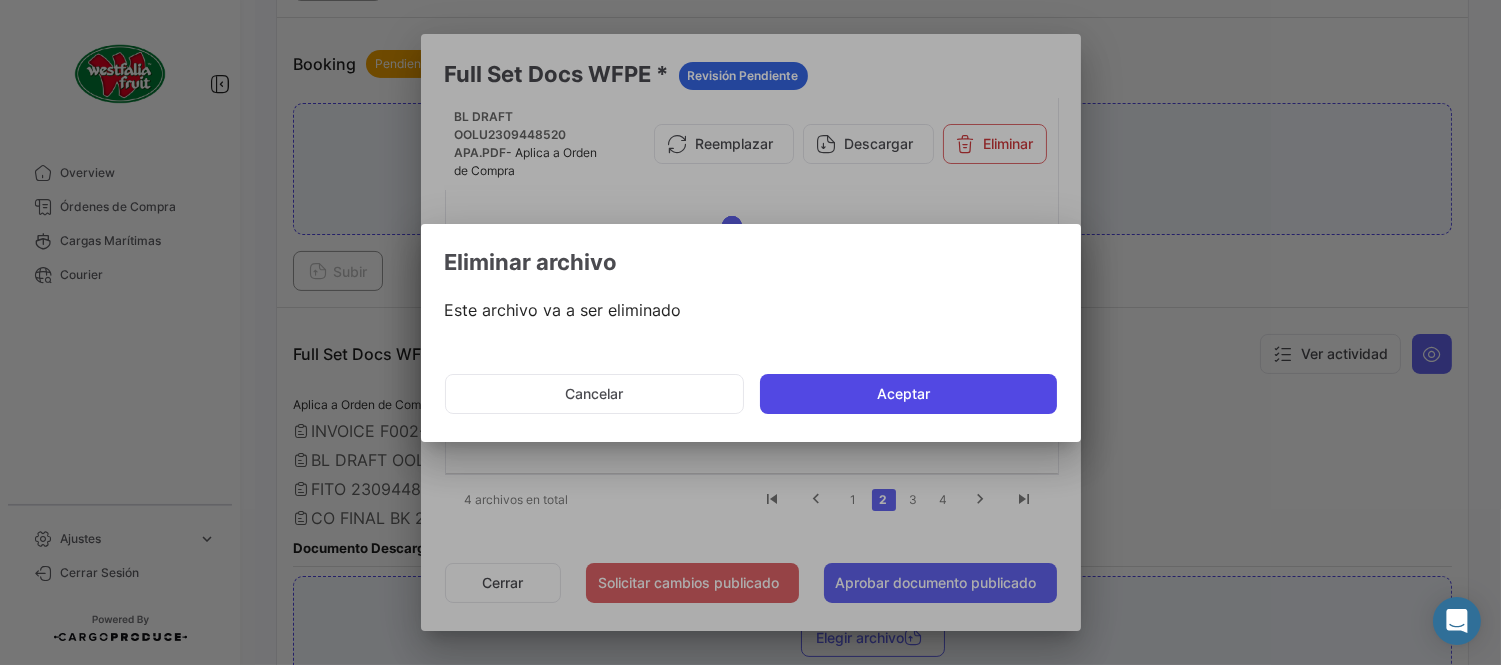 click on "Aceptar" 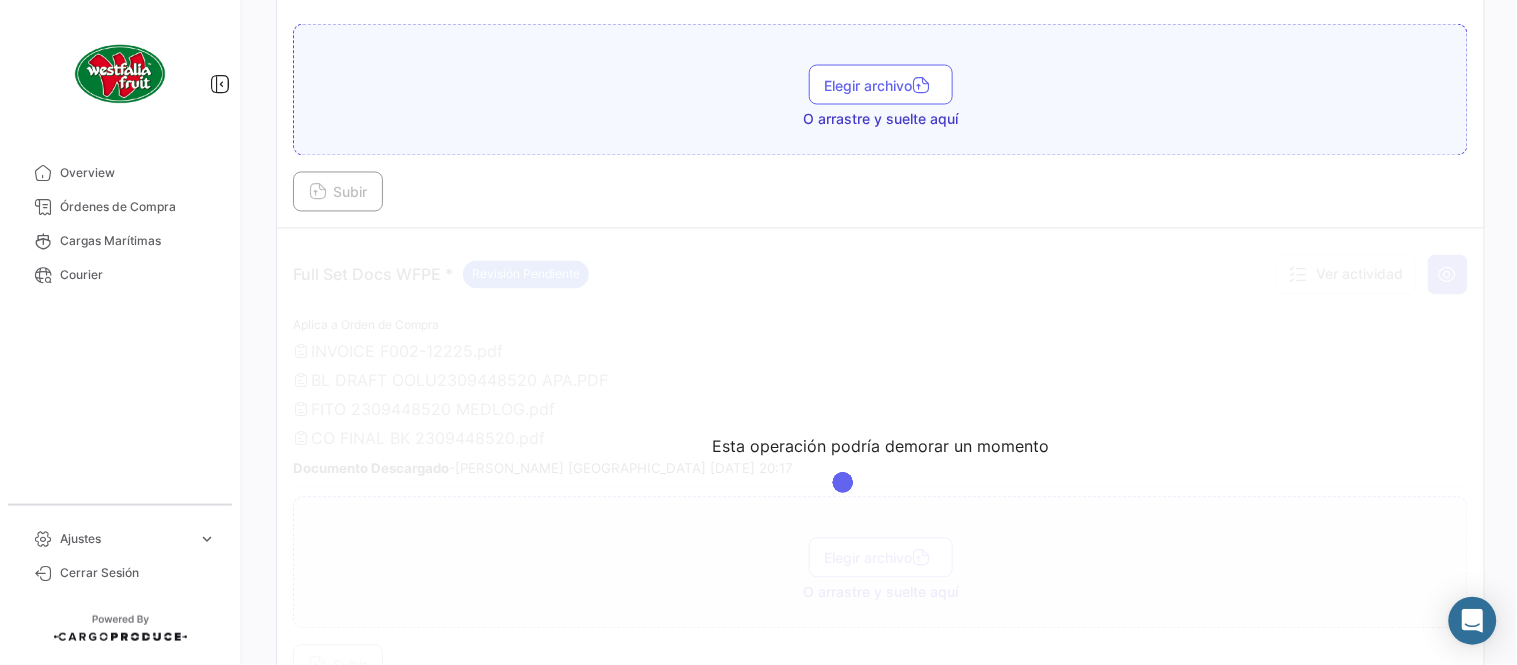 scroll, scrollTop: 1000, scrollLeft: 0, axis: vertical 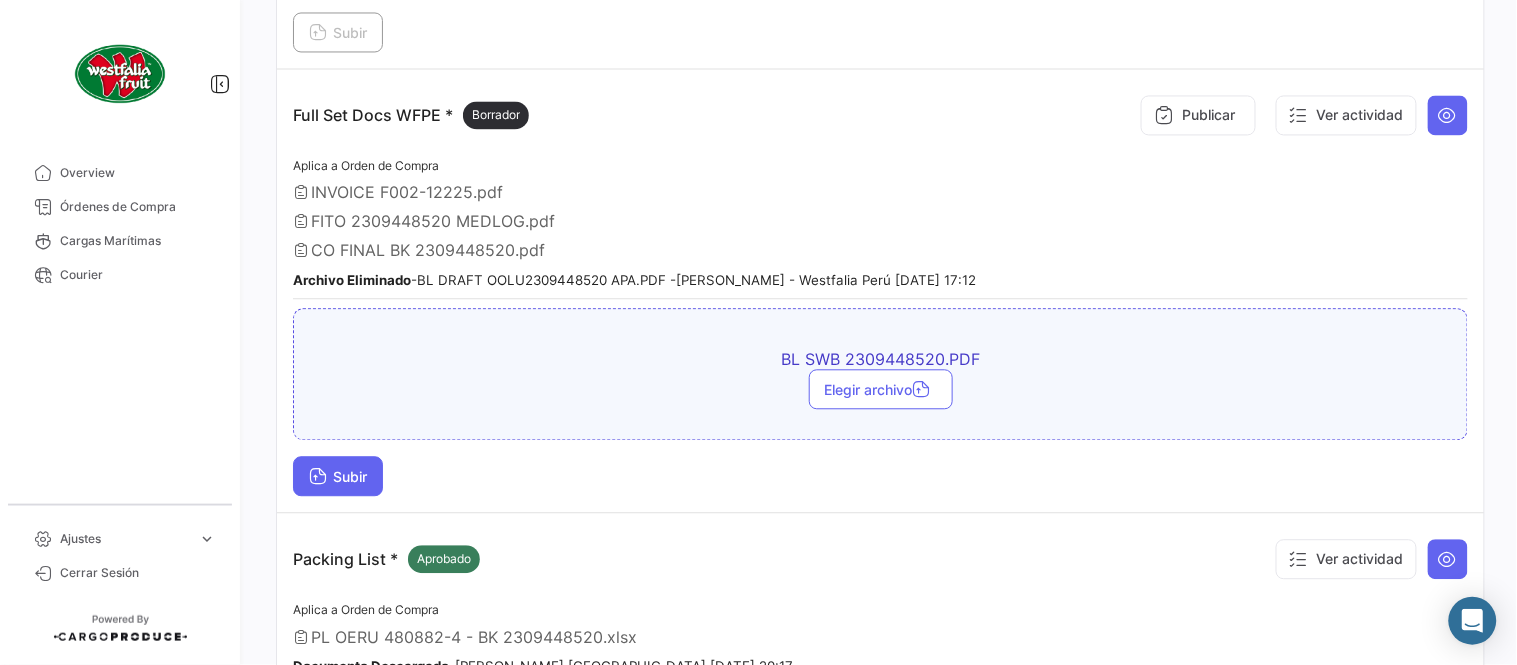 click on "Subir" at bounding box center [338, 476] 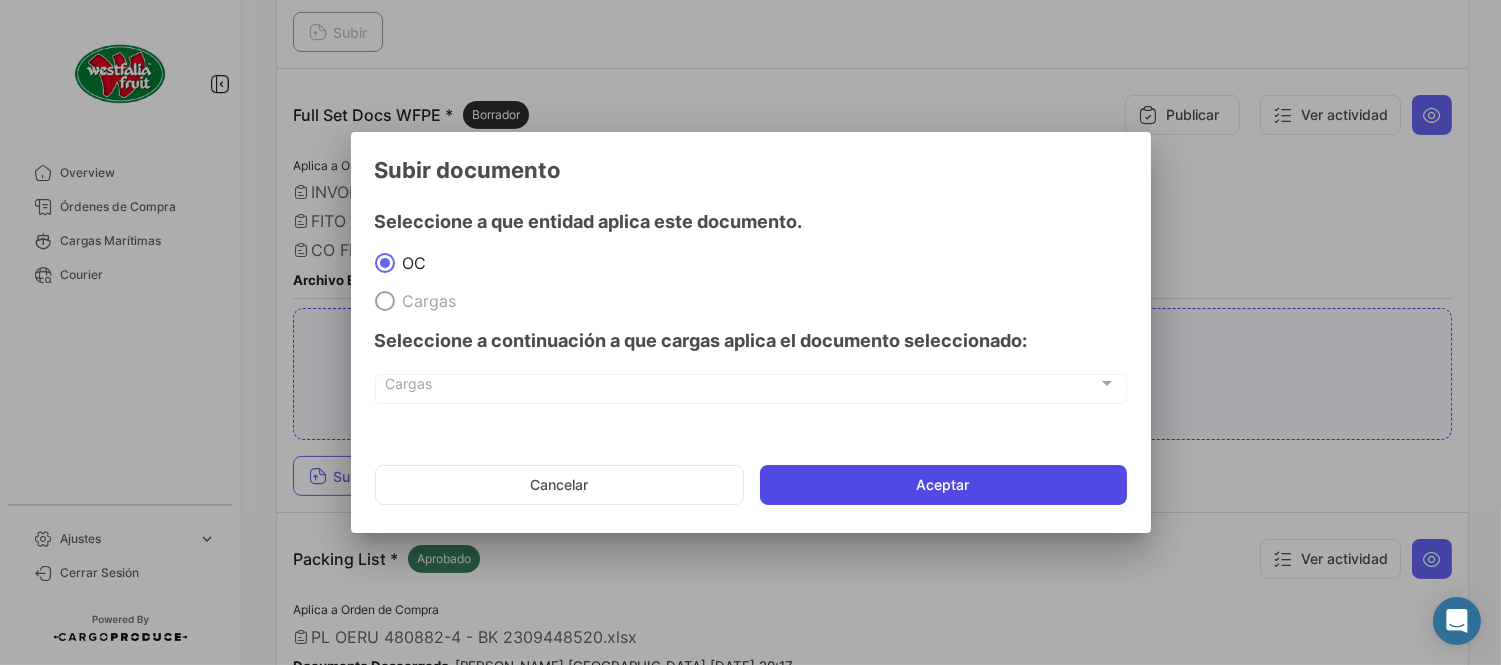 click on "Aceptar" 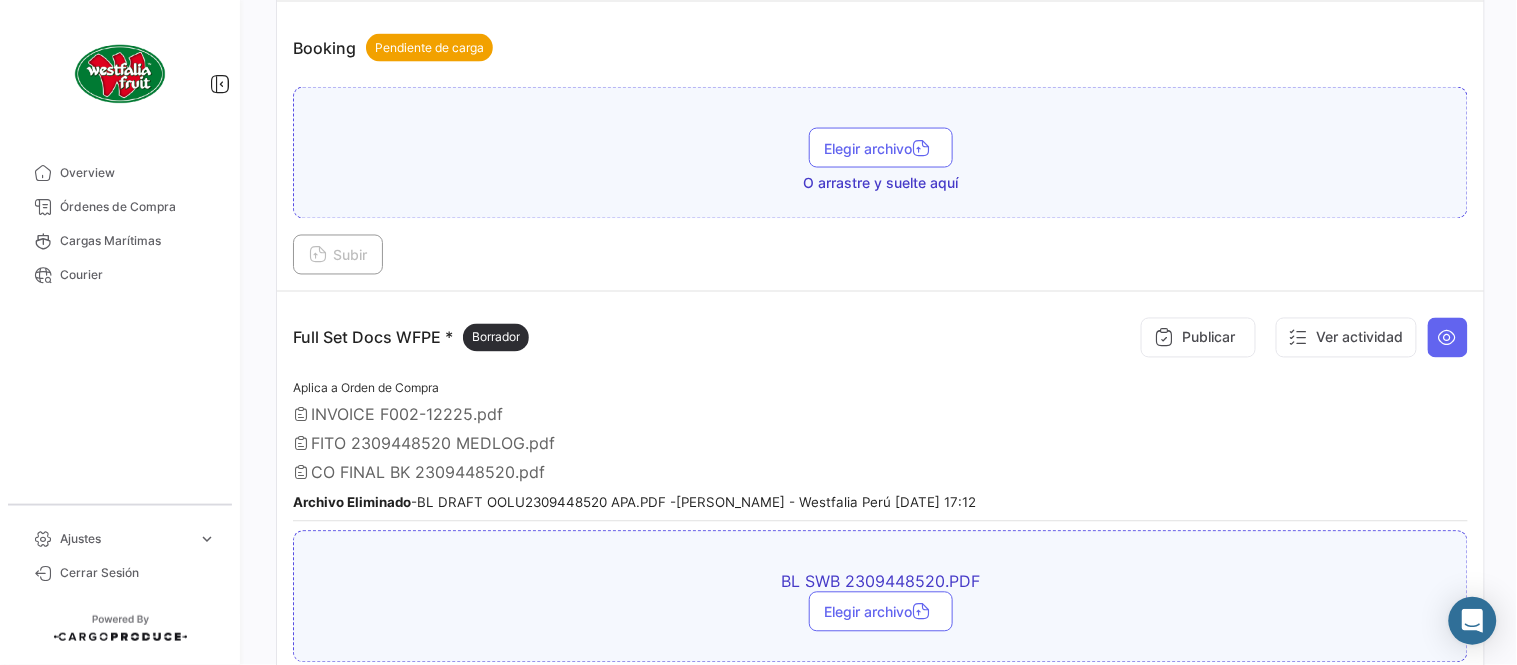 scroll, scrollTop: 888, scrollLeft: 0, axis: vertical 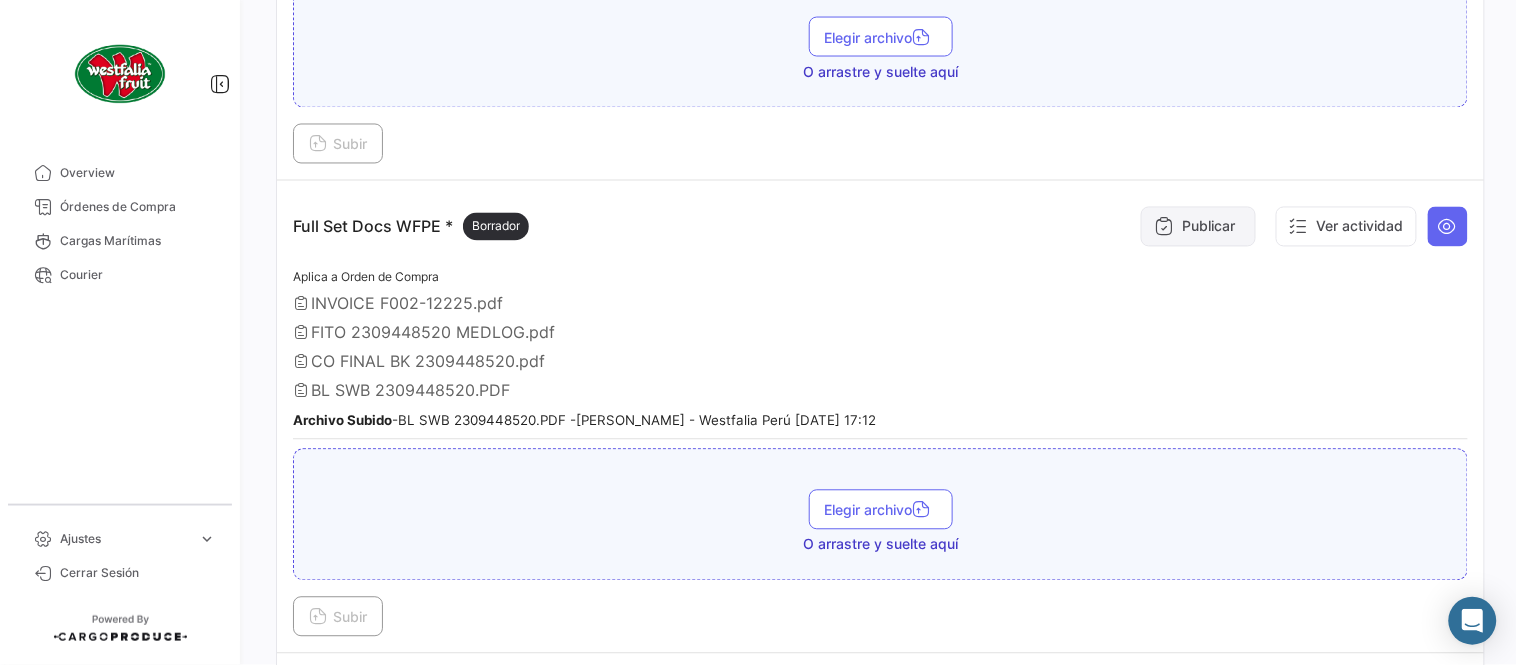 click on "Publicar" at bounding box center (1198, 227) 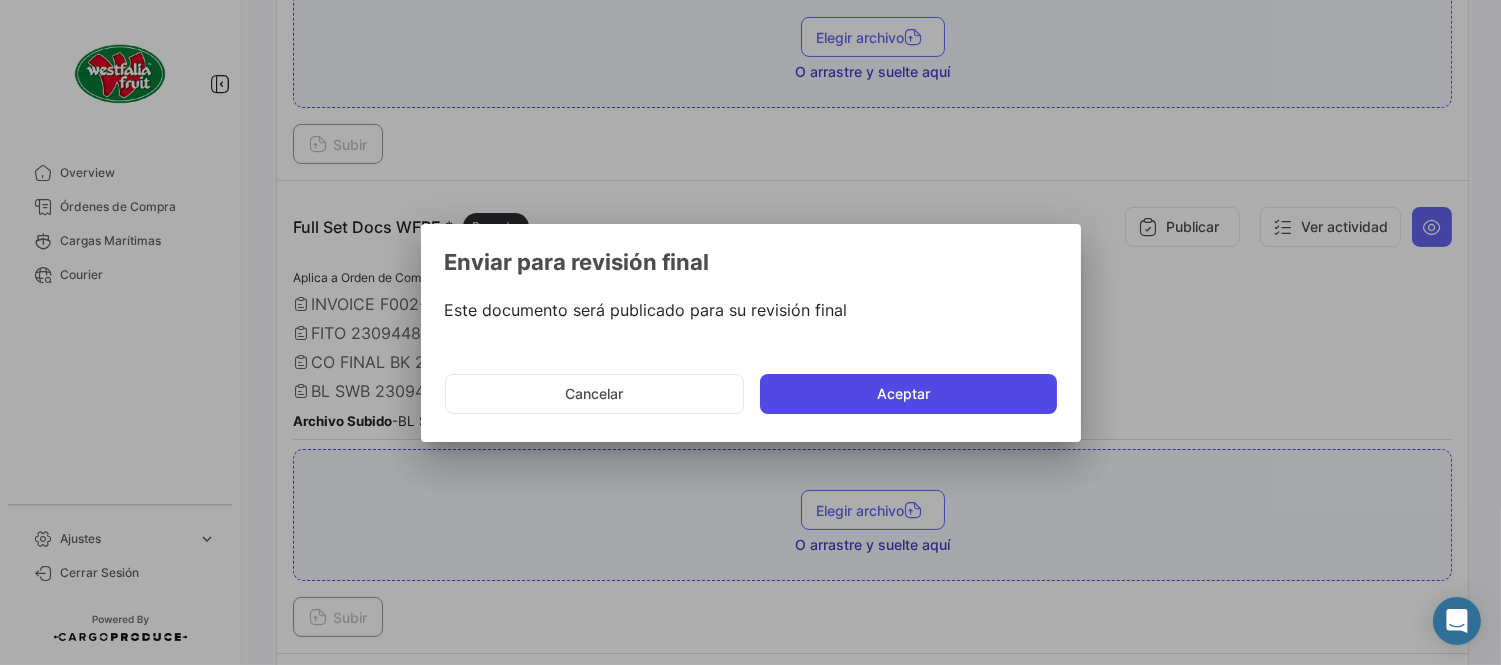 click on "Aceptar" 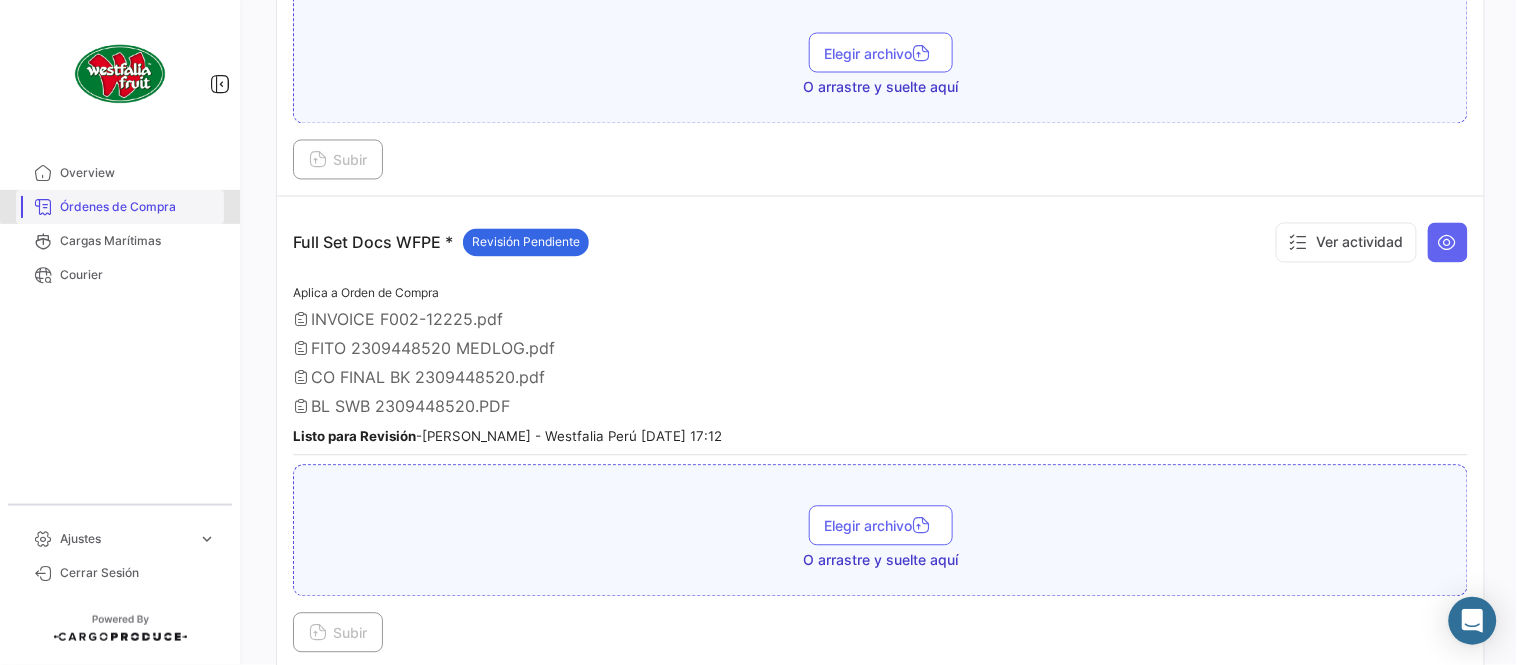 click on "Órdenes de Compra" at bounding box center (138, 207) 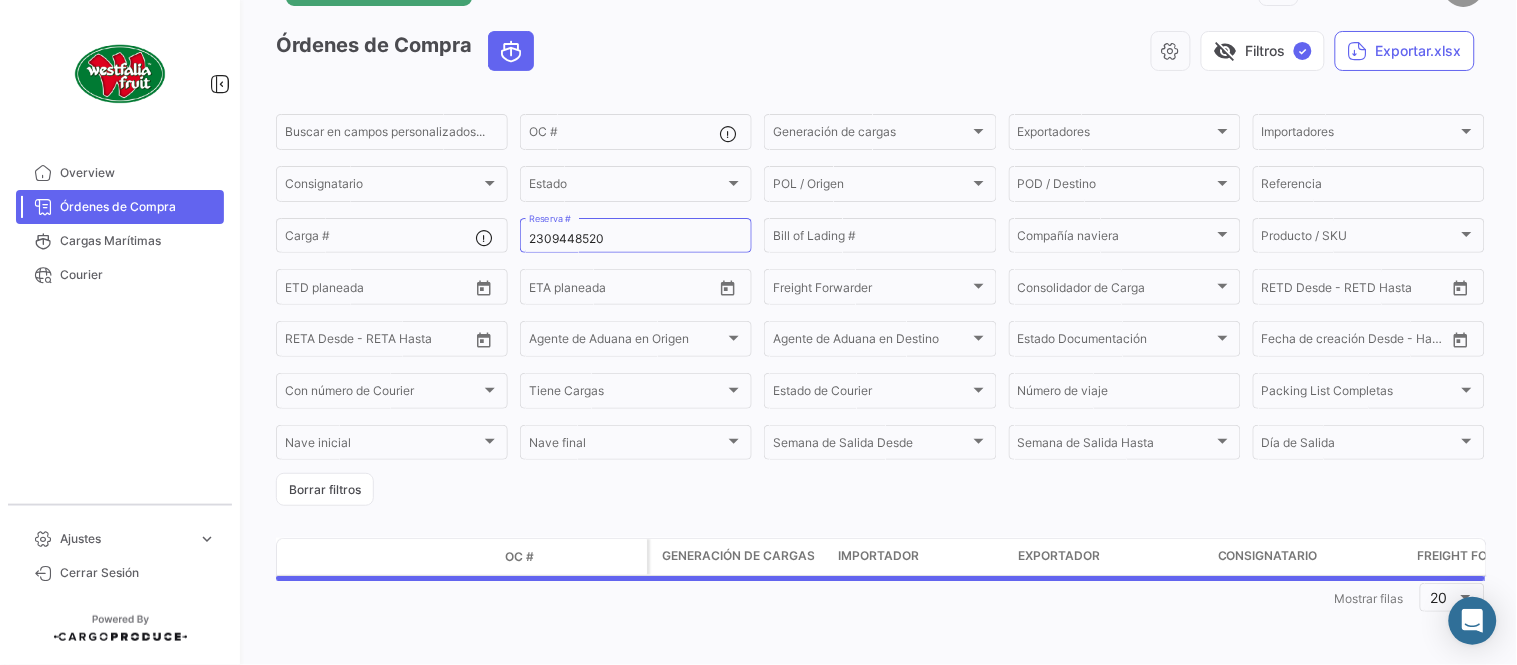 scroll, scrollTop: 0, scrollLeft: 0, axis: both 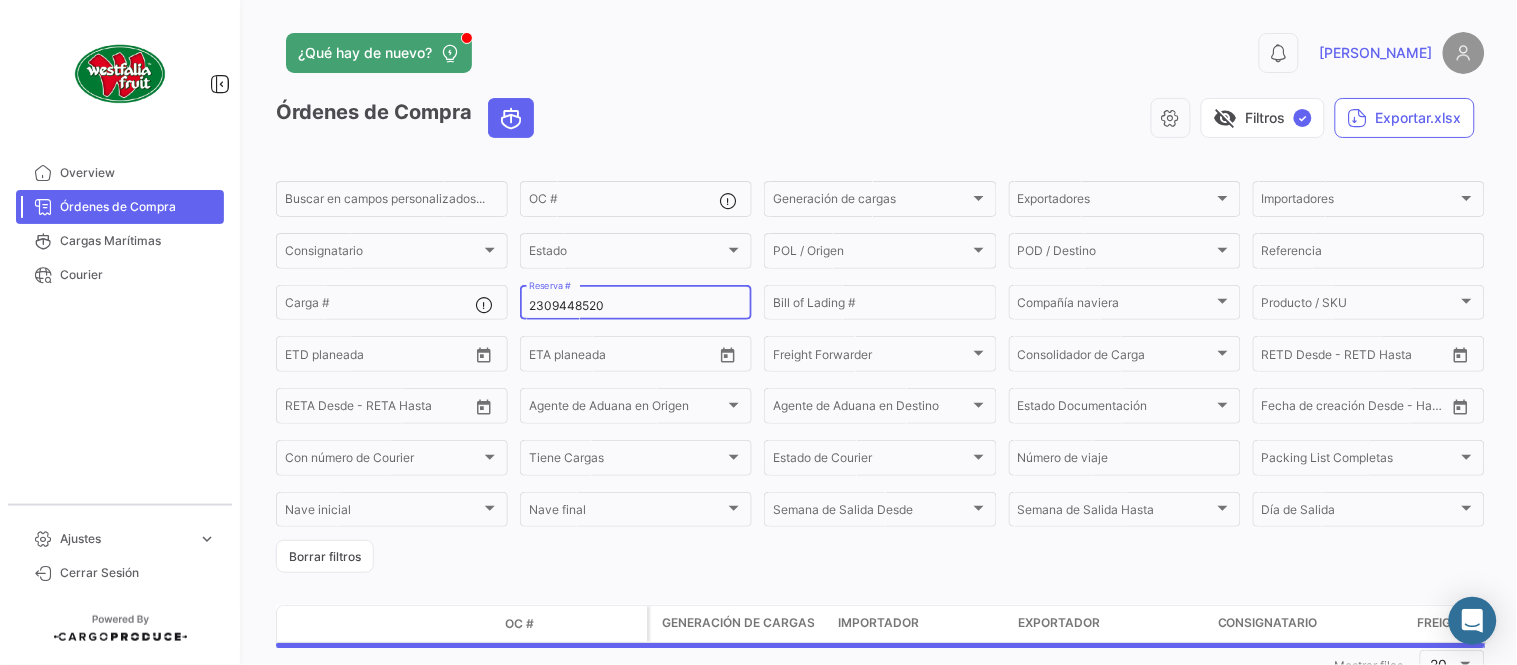 click on "2309448520" at bounding box center [636, 306] 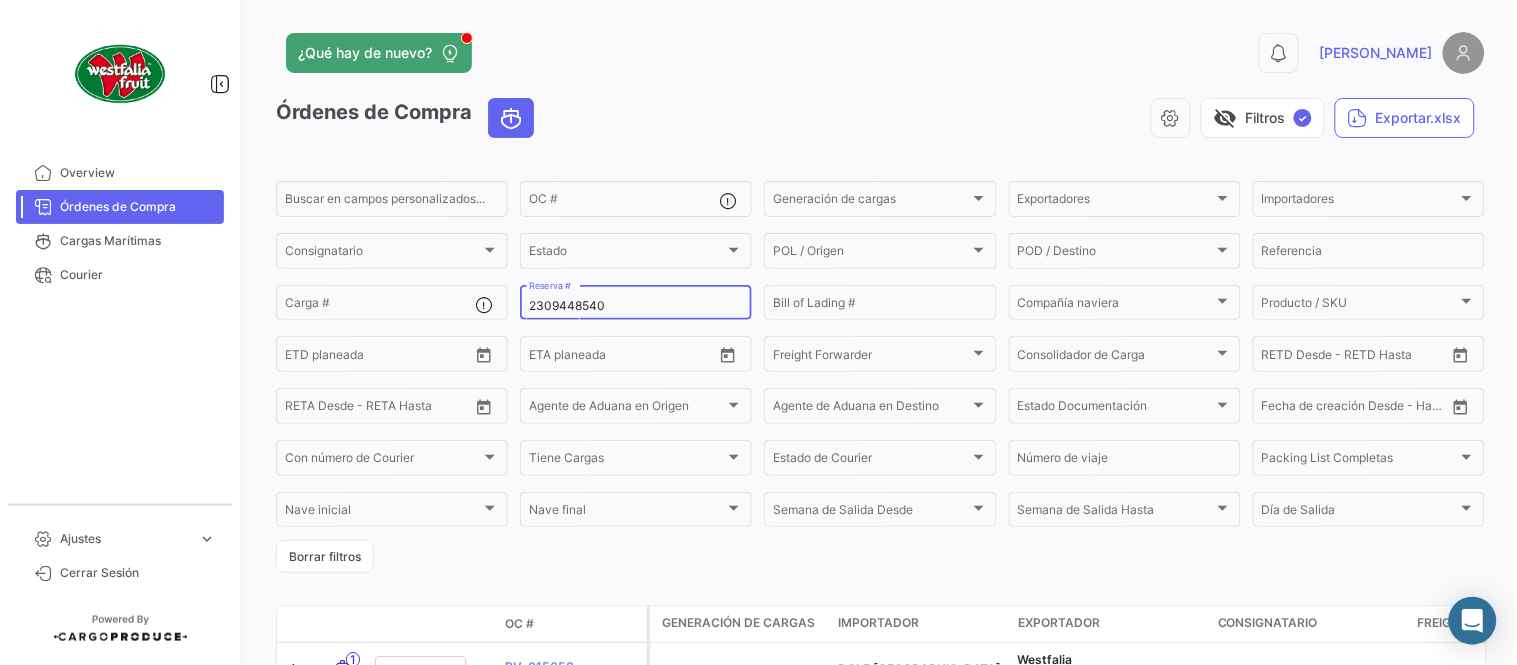 type on "2309448540" 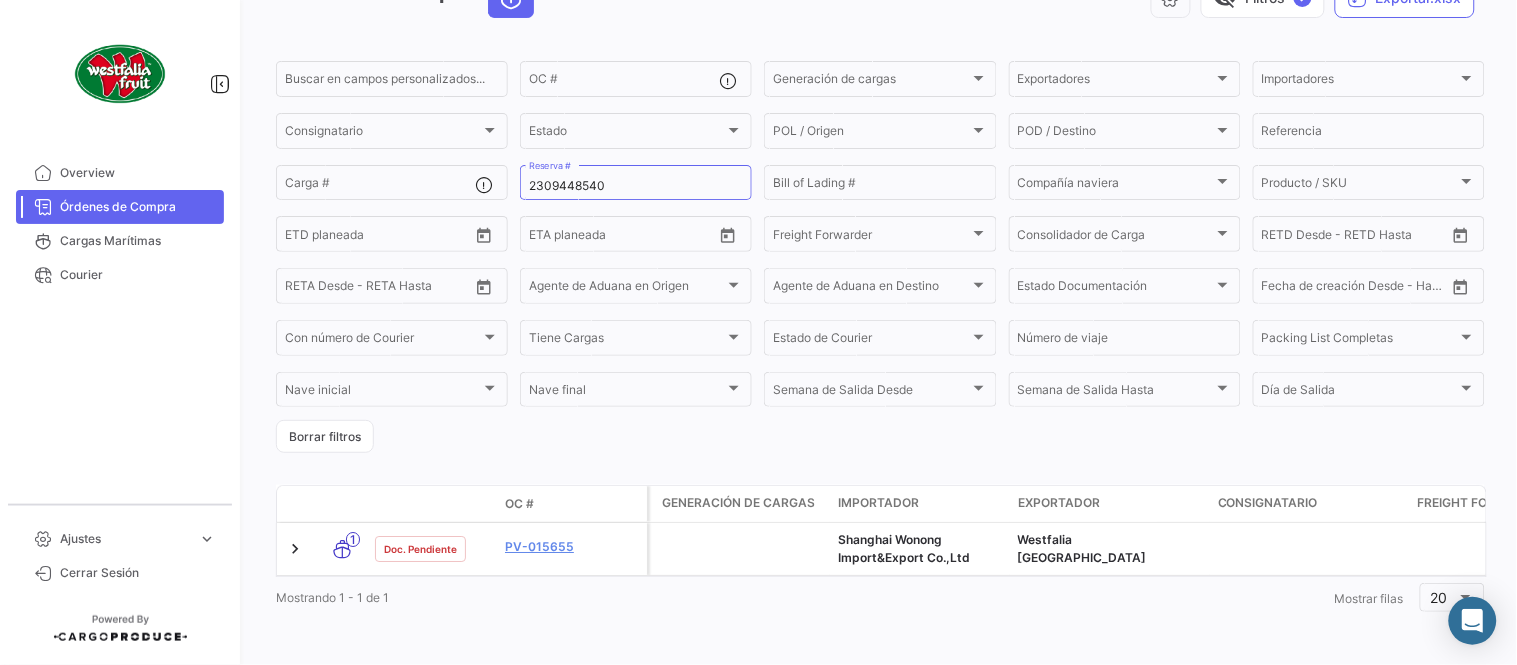 scroll, scrollTop: 136, scrollLeft: 0, axis: vertical 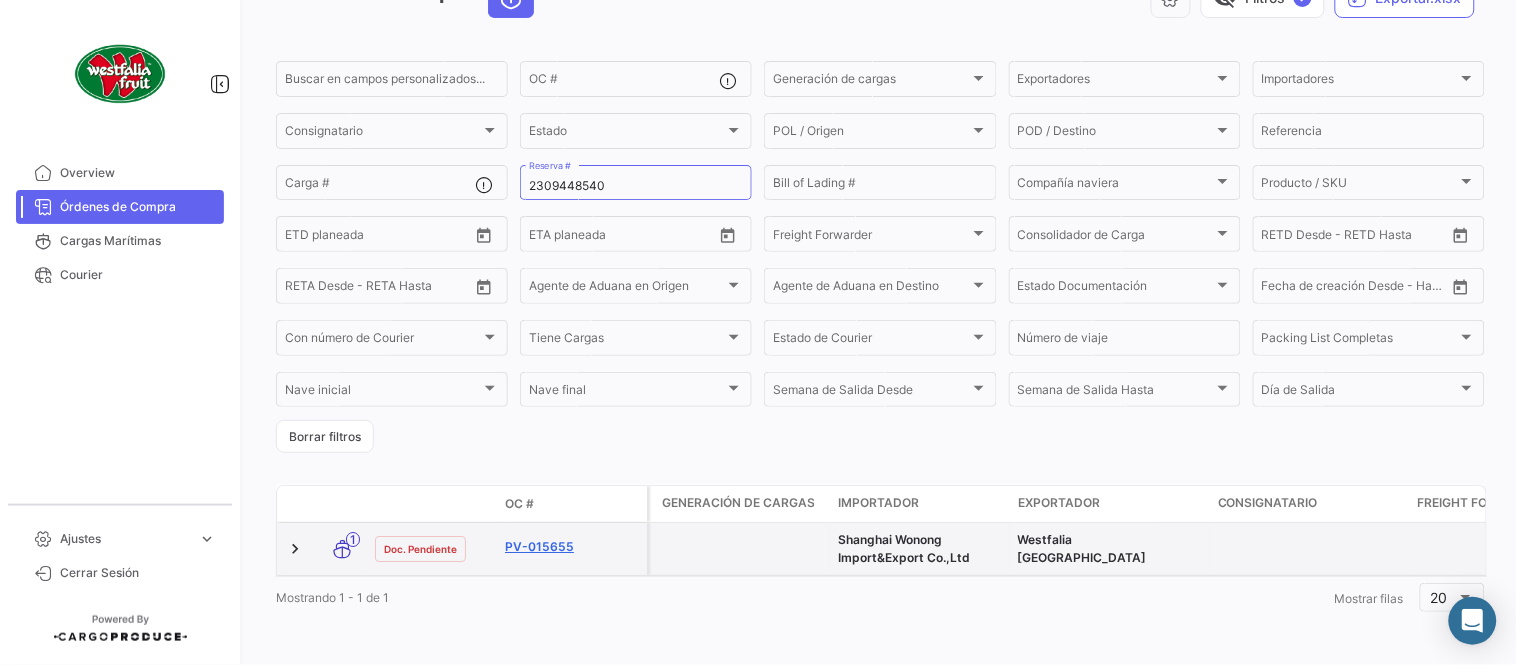 click on "PV-015655" 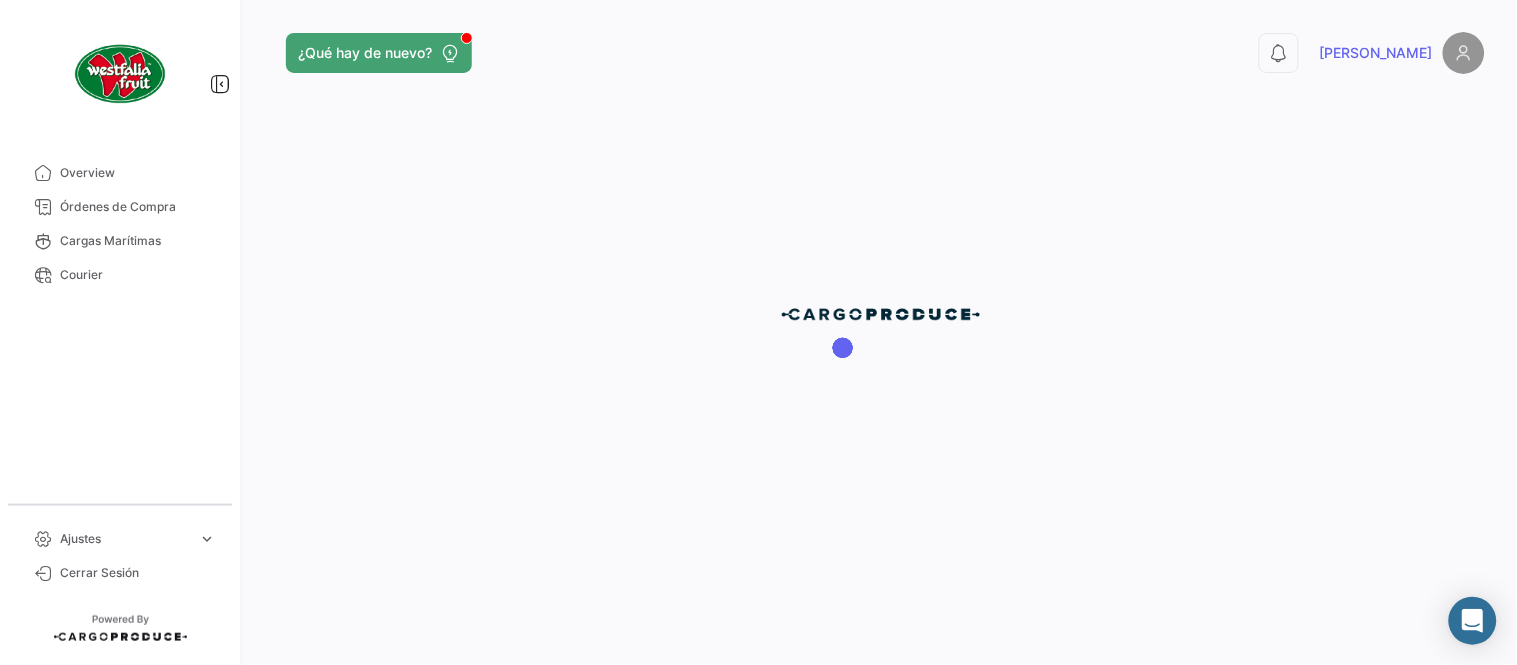 scroll, scrollTop: 0, scrollLeft: 0, axis: both 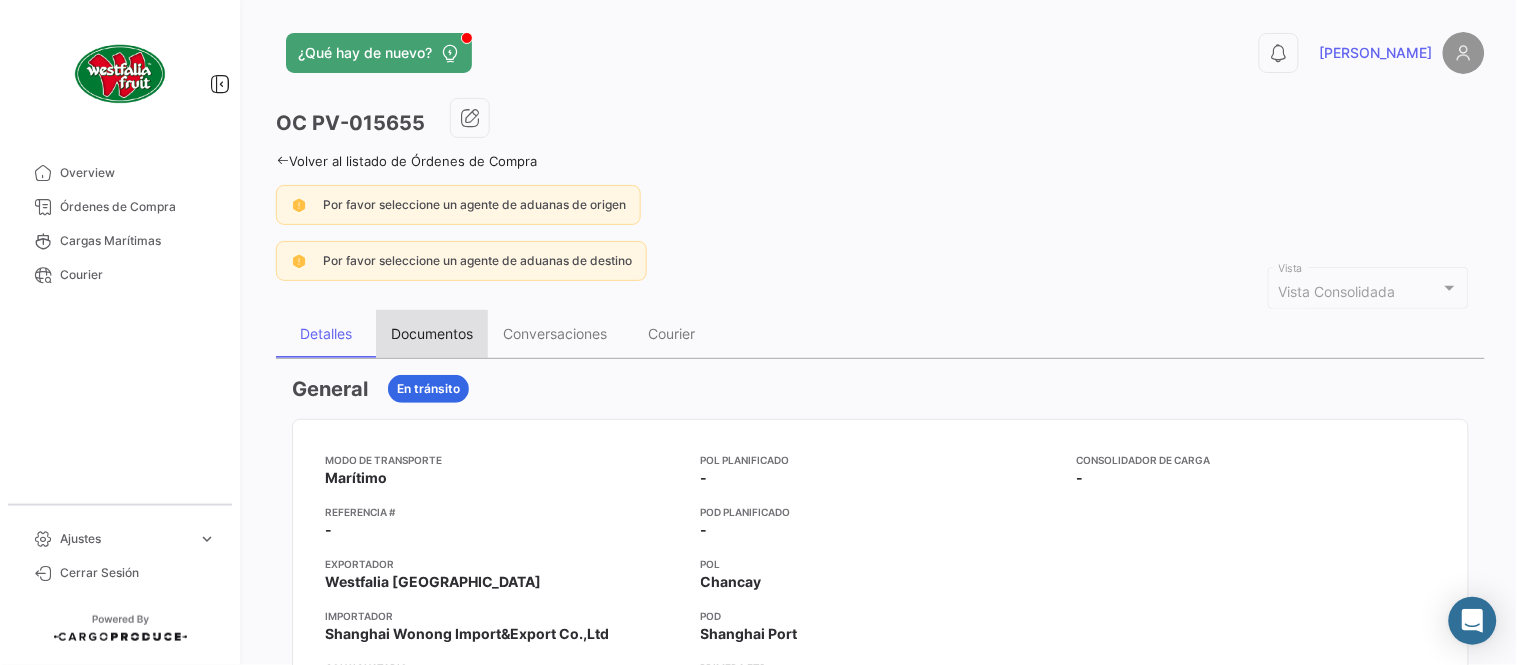 click on "Documentos" at bounding box center [432, 334] 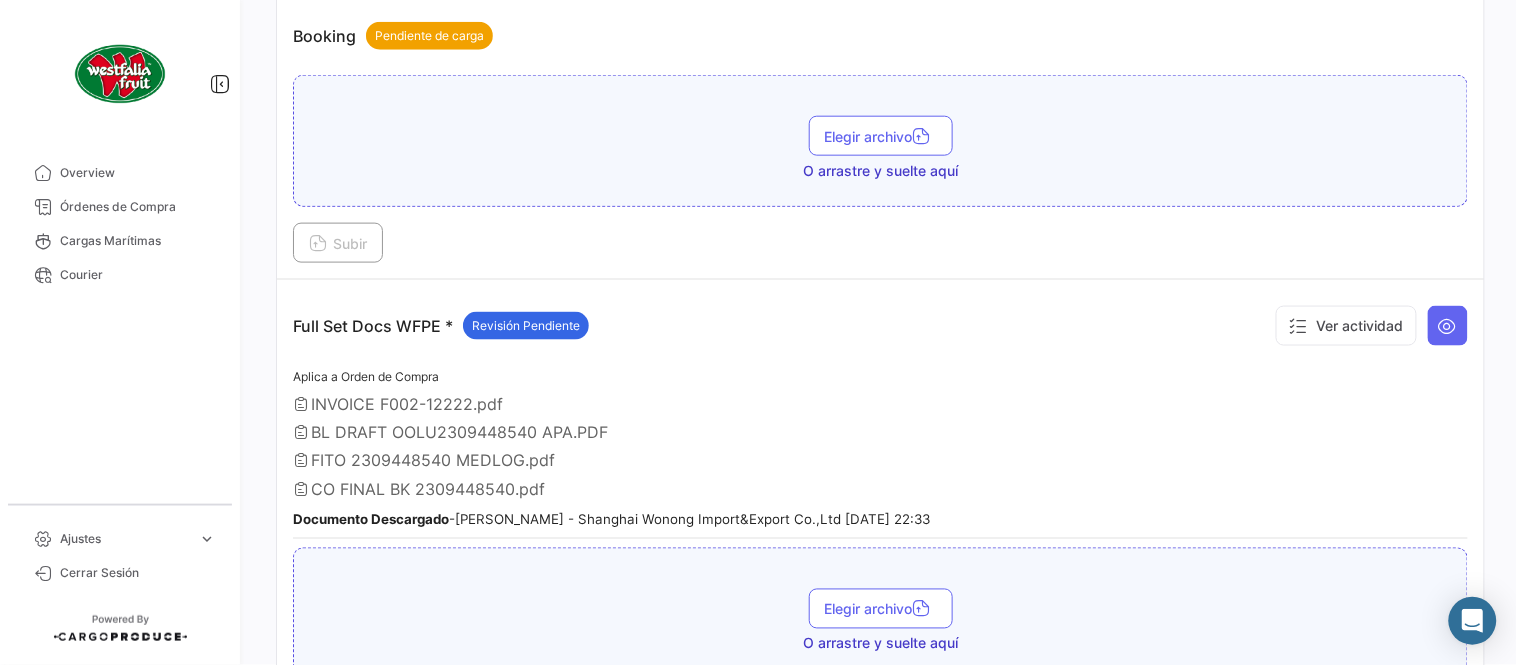 scroll, scrollTop: 554, scrollLeft: 0, axis: vertical 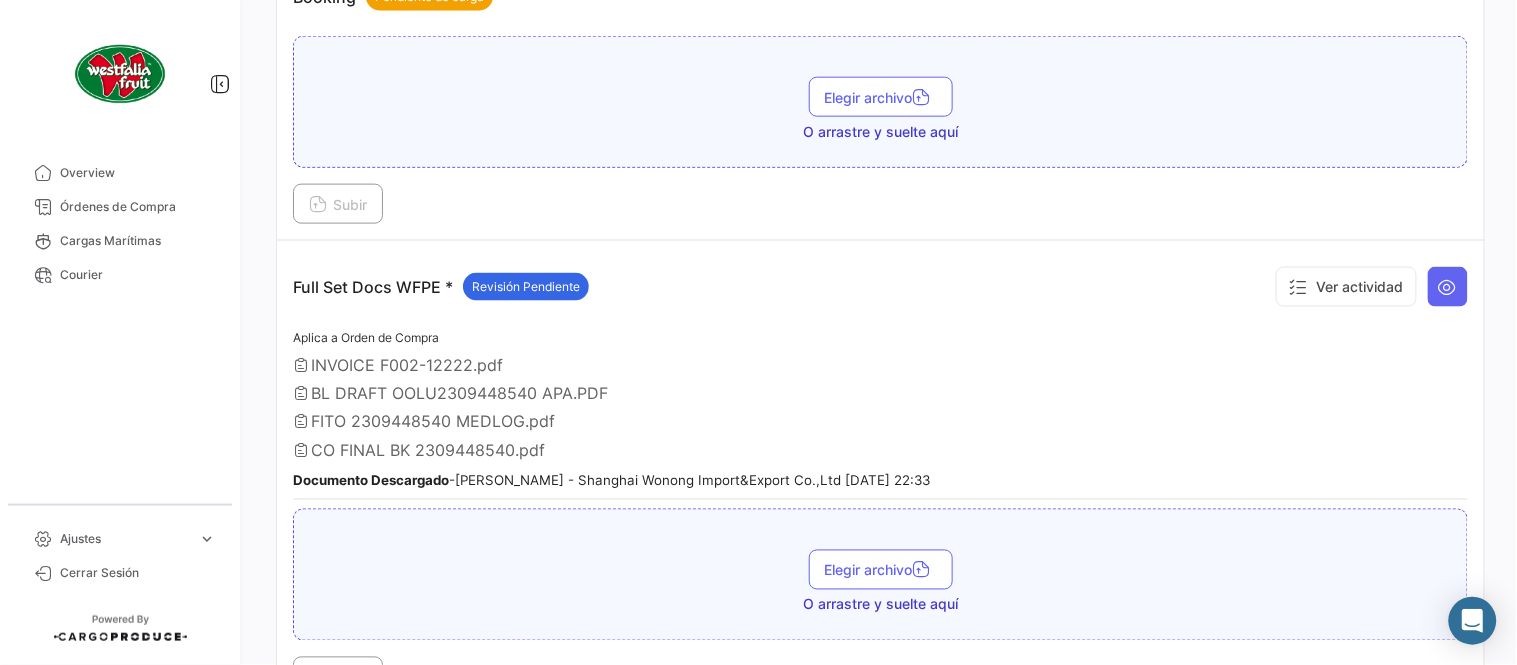 click on "BL DRAFT OOLU2309448540 APA.PDF" at bounding box center (880, 393) 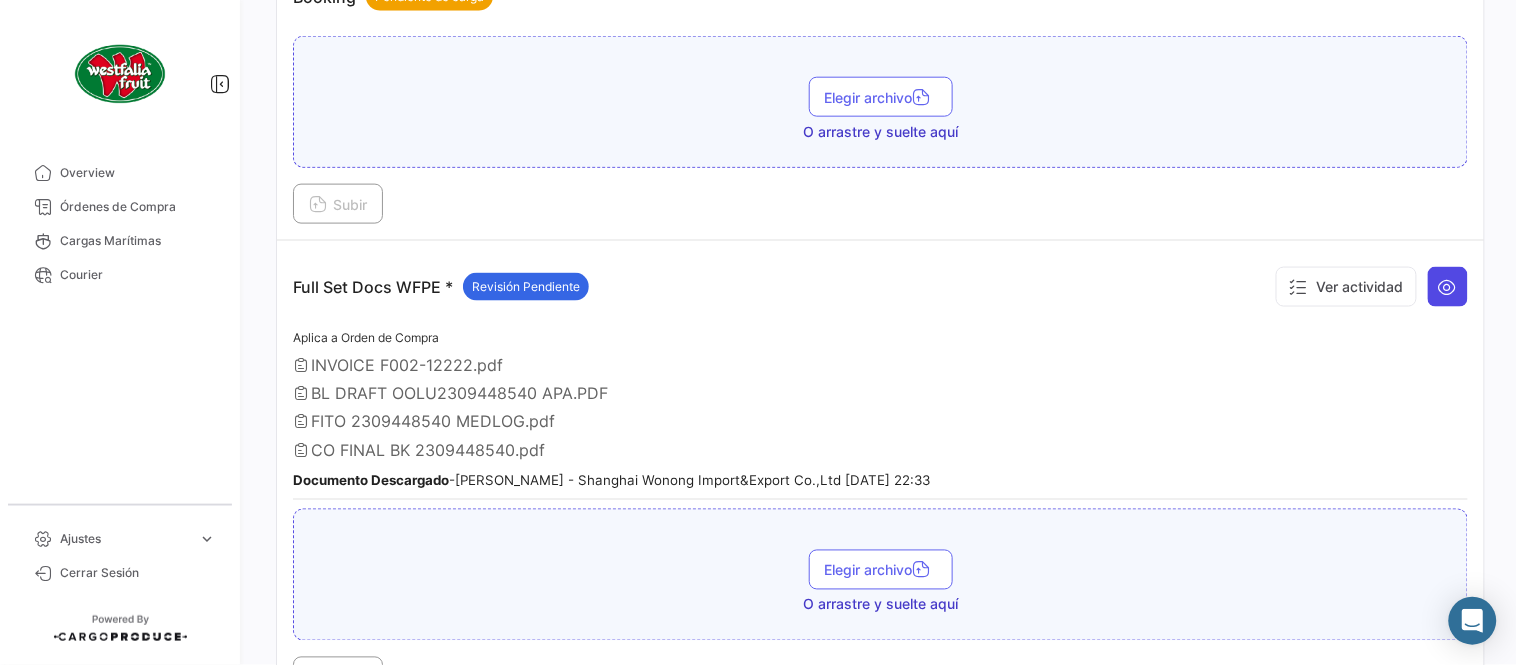 click at bounding box center (1448, 287) 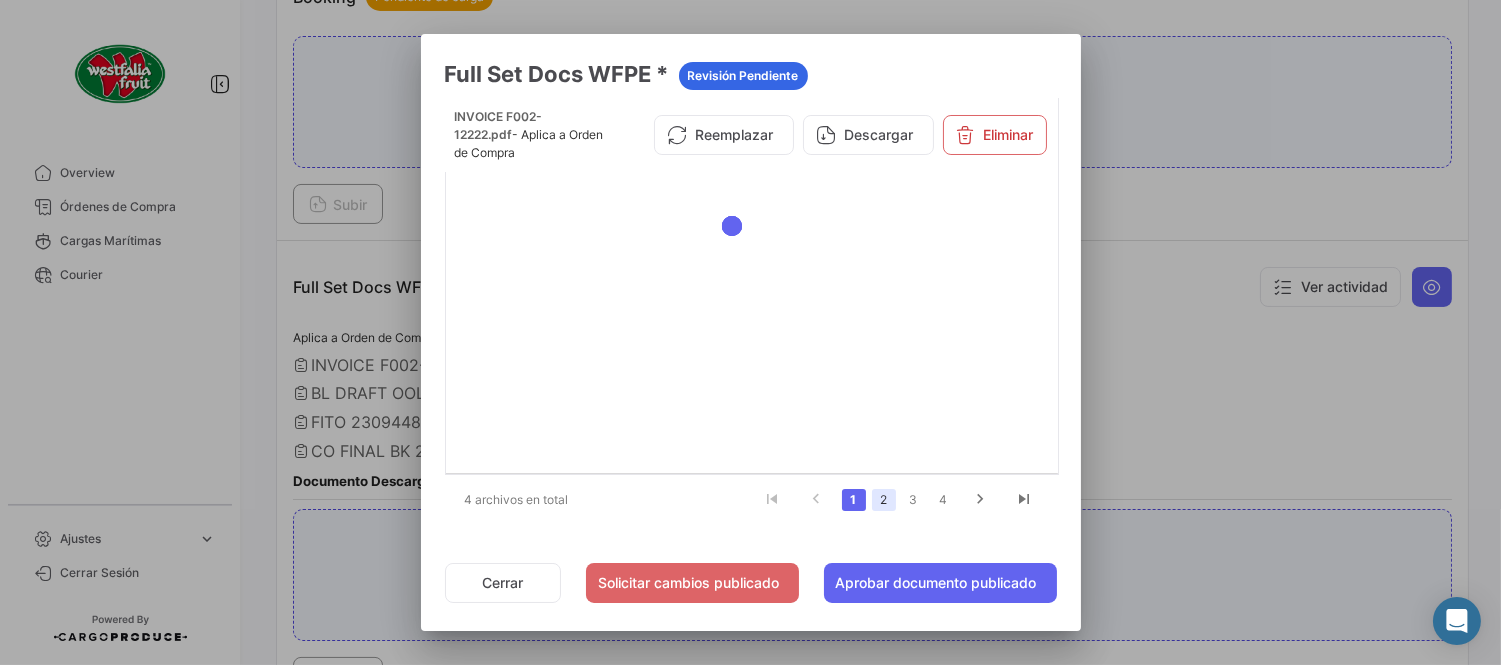 click on "2" 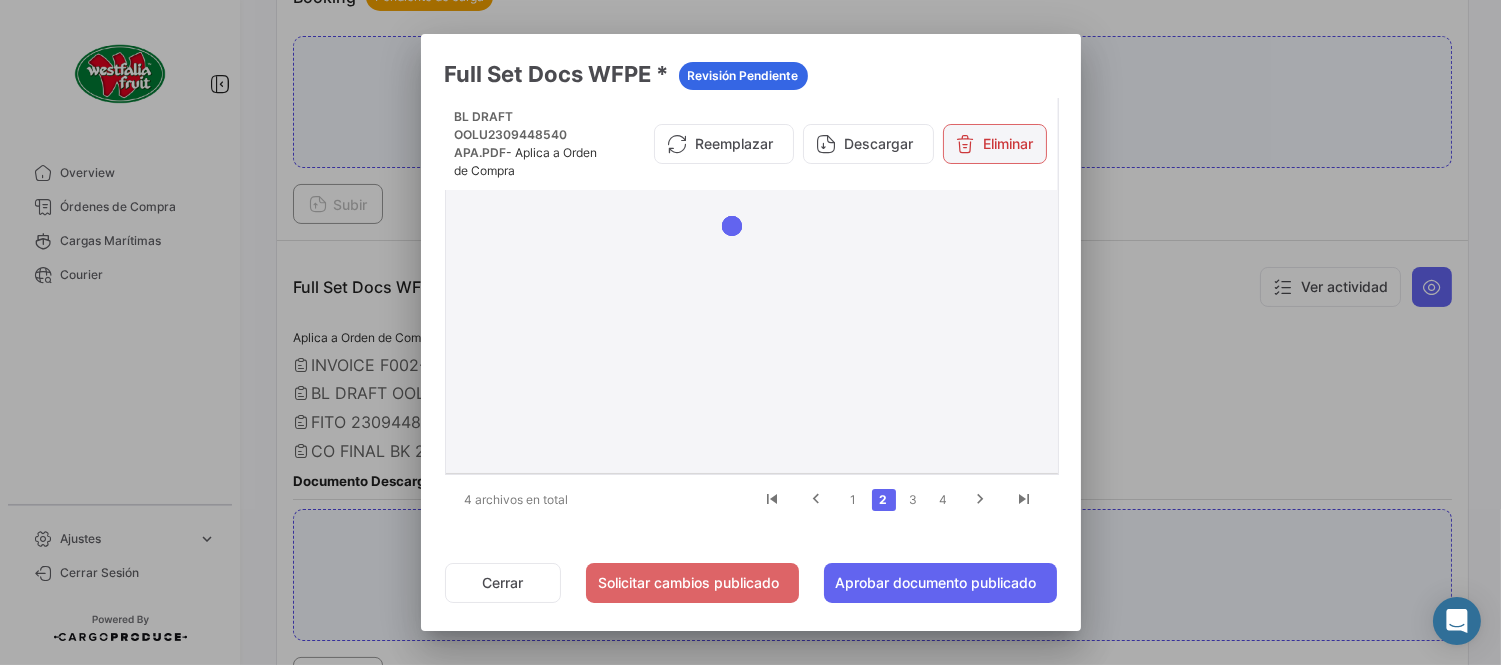 click on "Eliminar" at bounding box center [995, 144] 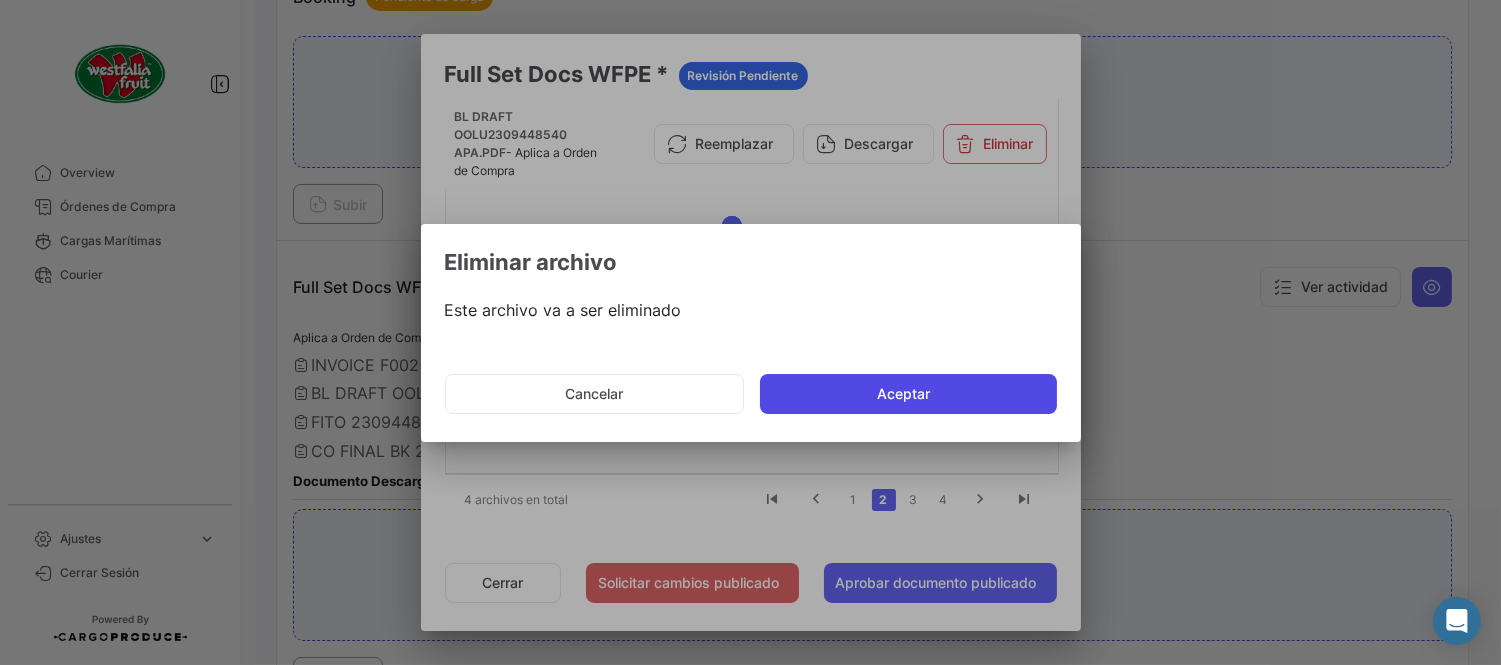 click on "Aceptar" 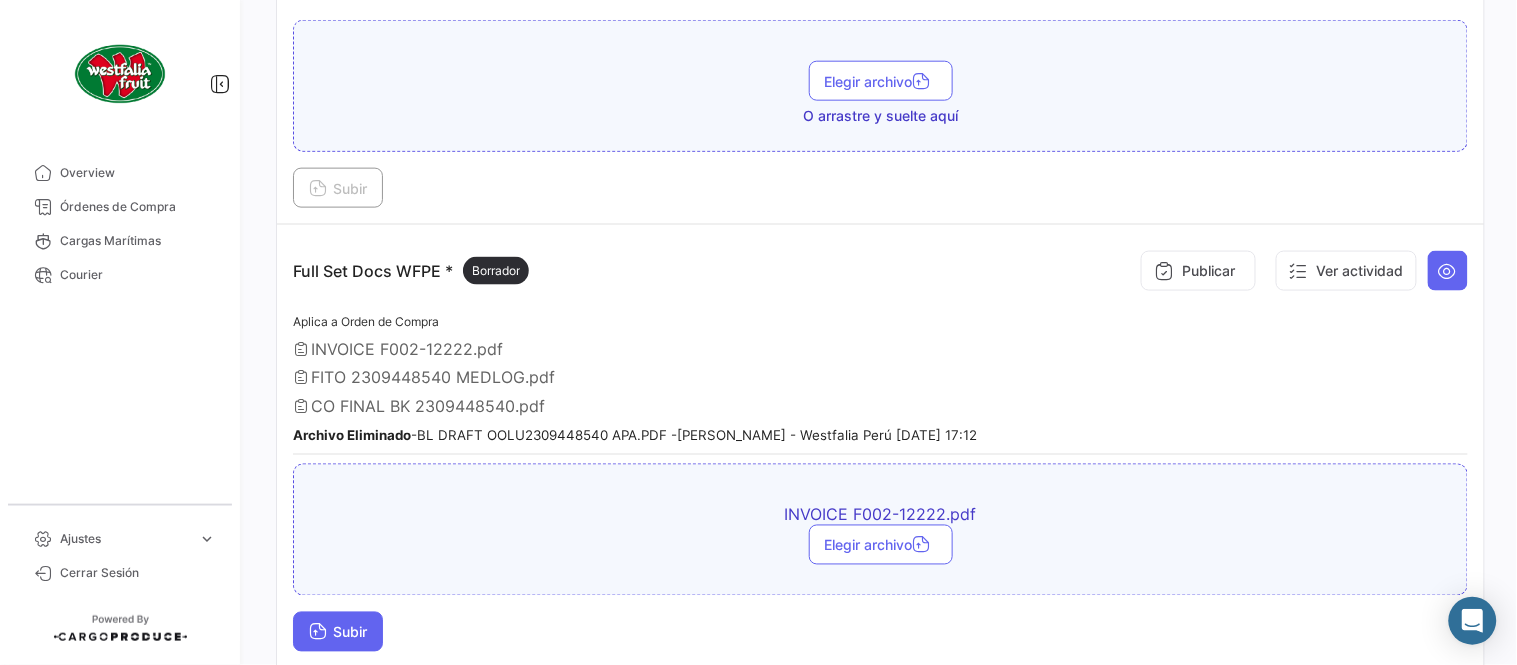 click on "Subir" at bounding box center (338, 632) 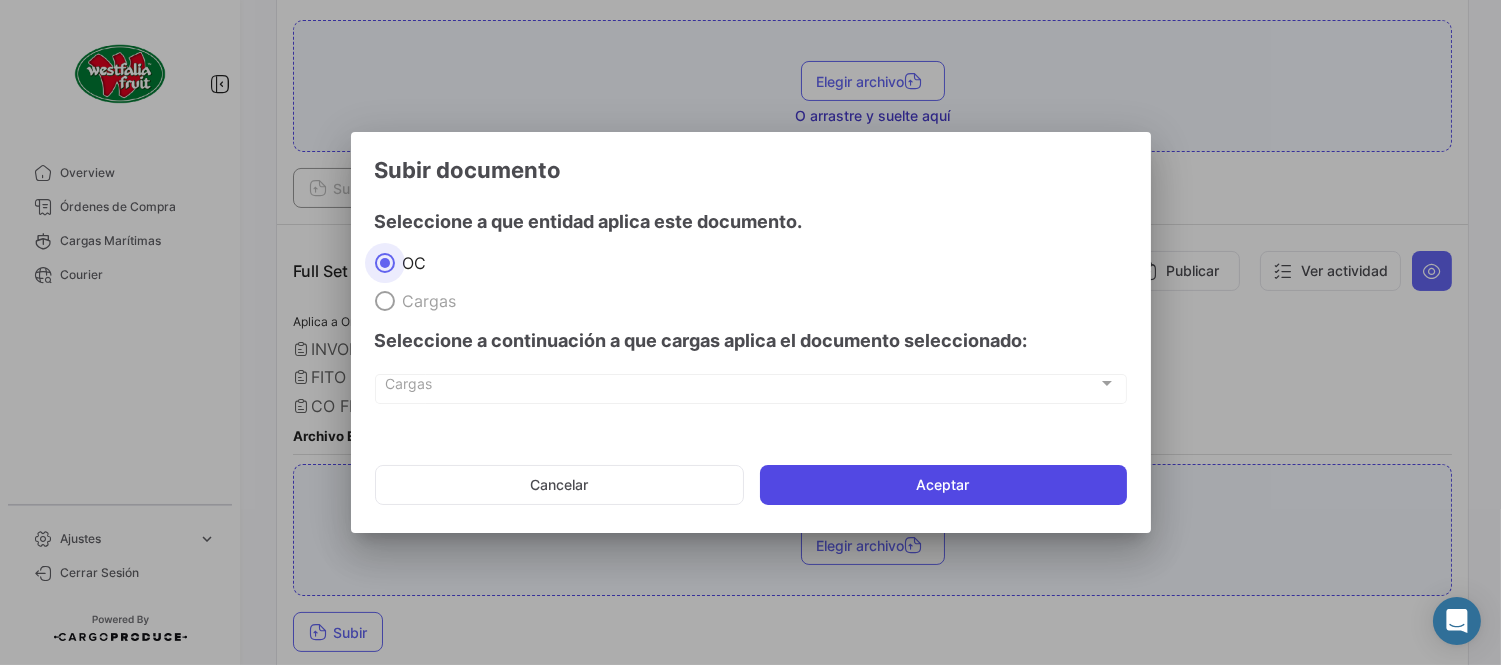 click on "Aceptar" 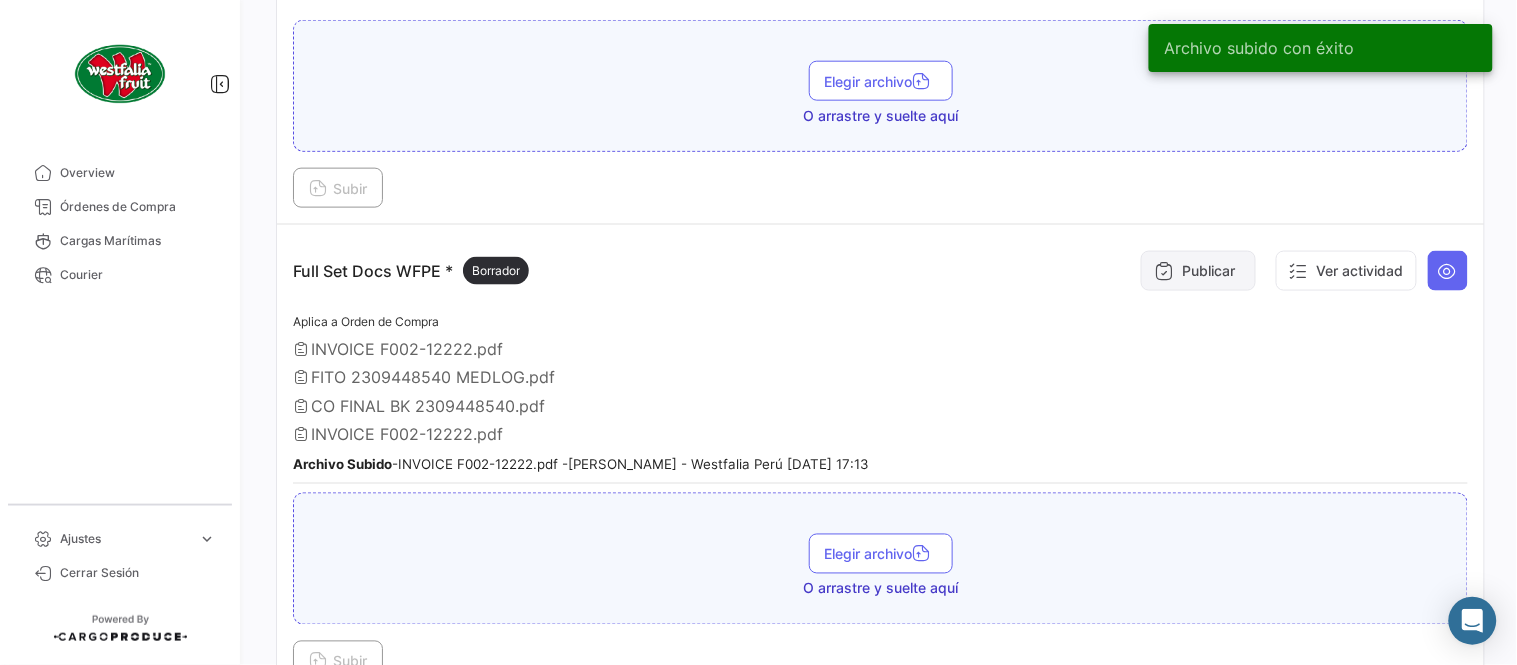 click on "Publicar" at bounding box center (1198, 271) 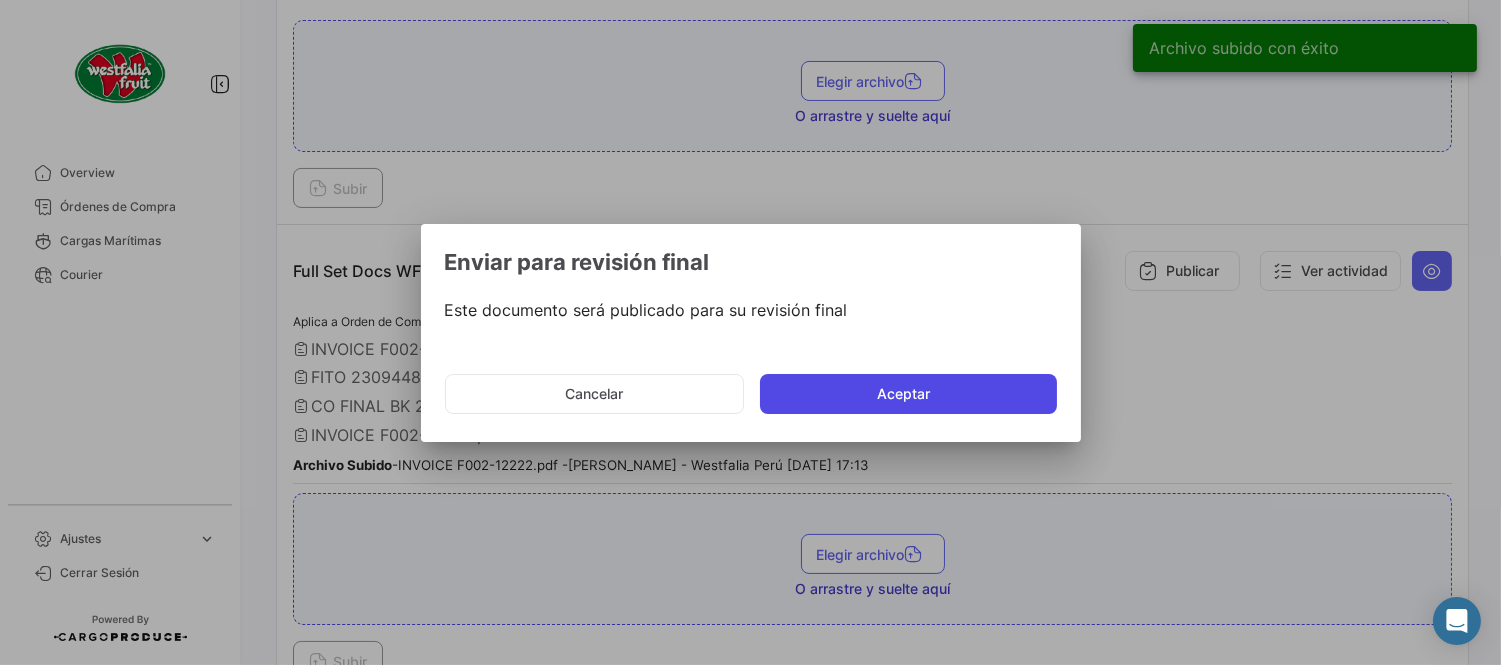click on "Aceptar" 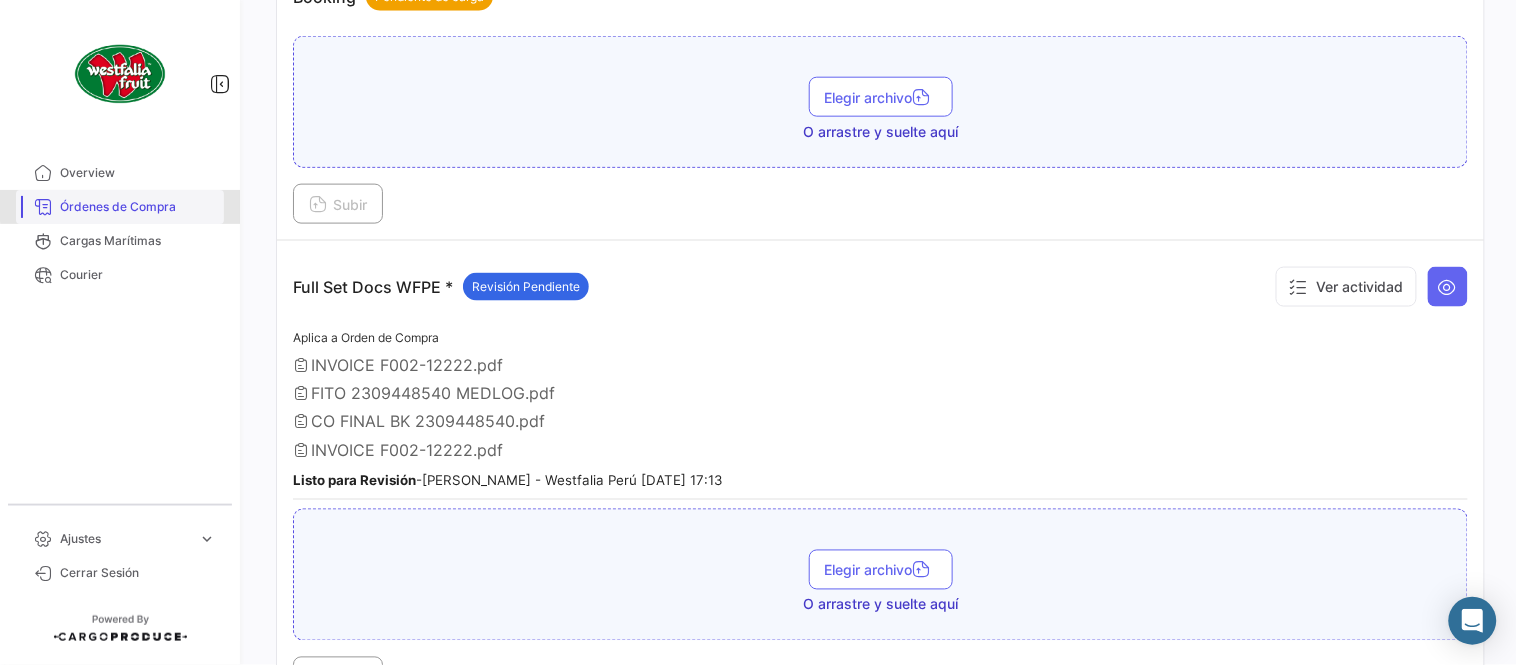 click on "Órdenes de Compra" at bounding box center [138, 207] 